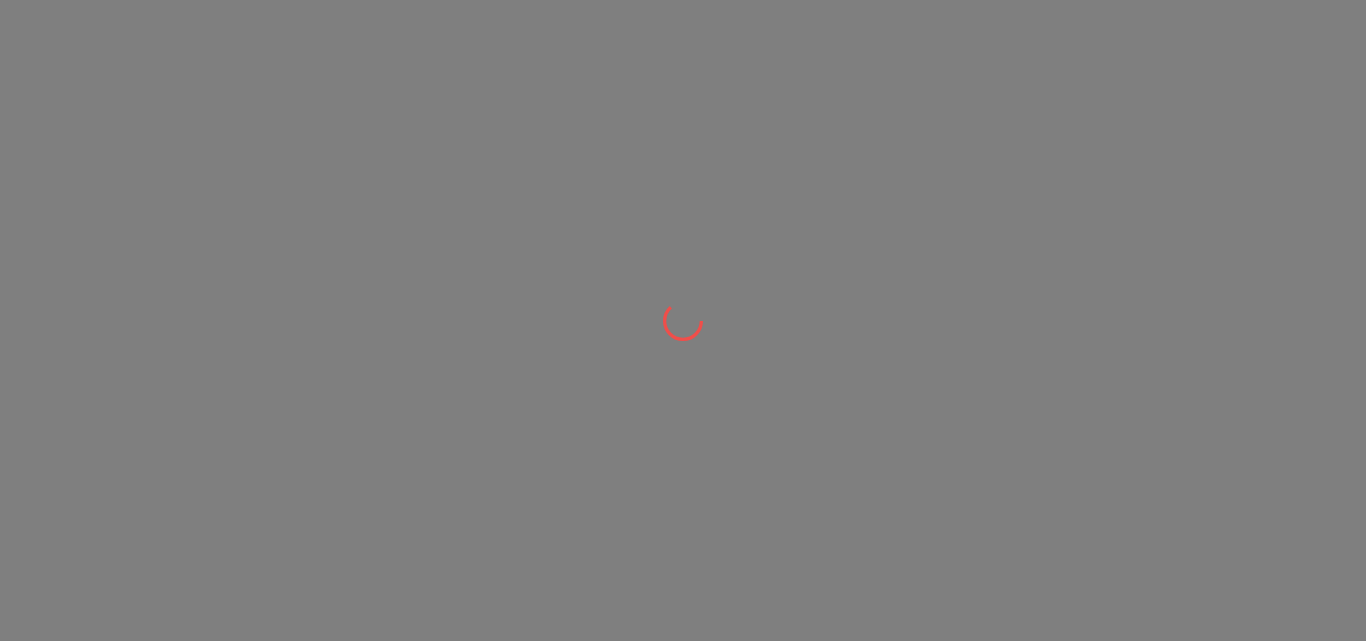 scroll, scrollTop: 0, scrollLeft: 0, axis: both 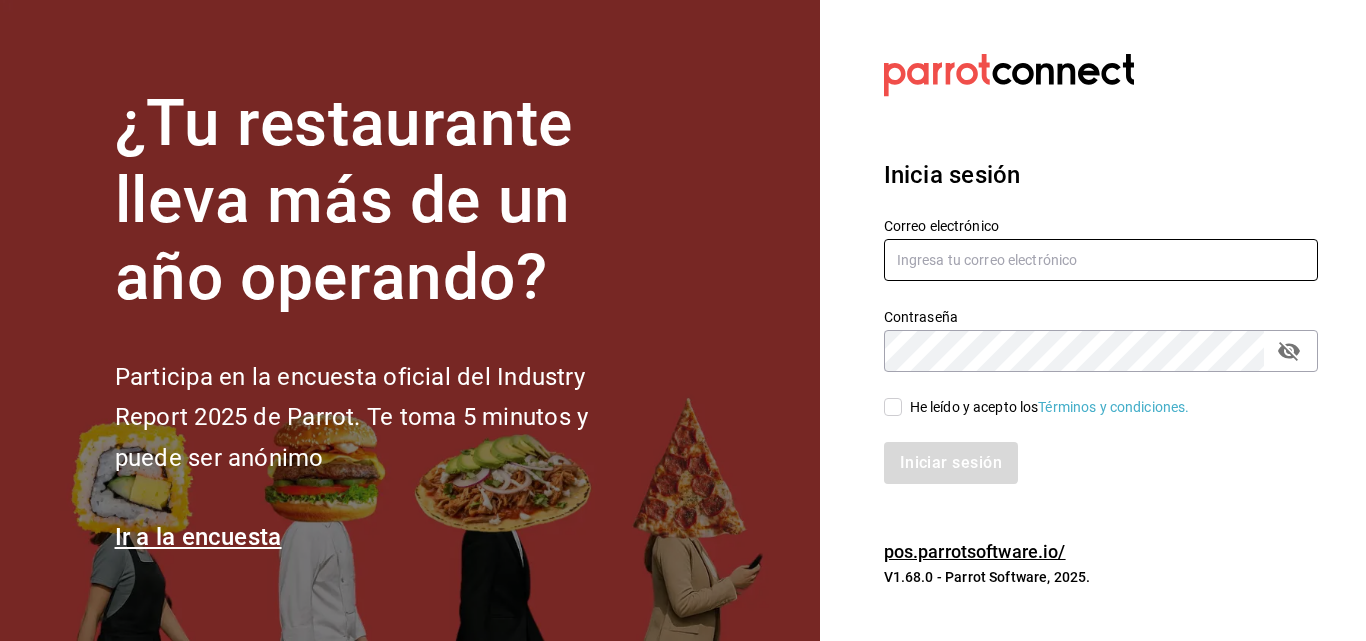 click at bounding box center (1101, 260) 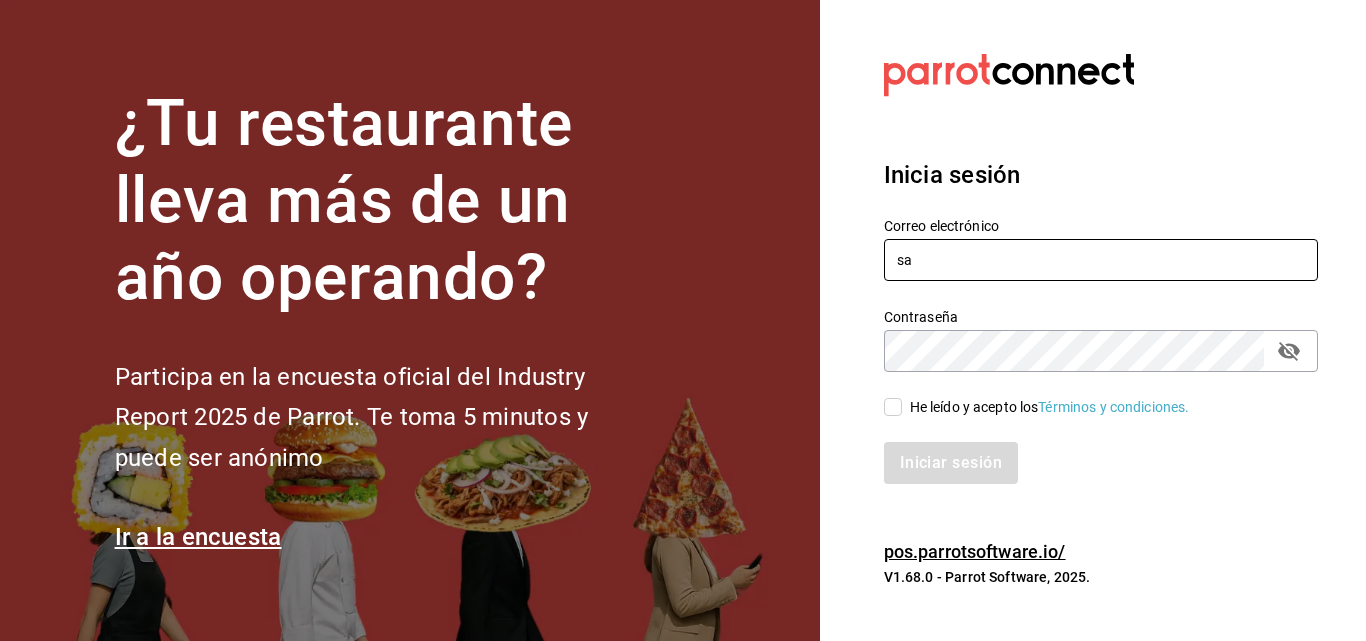 type on "s" 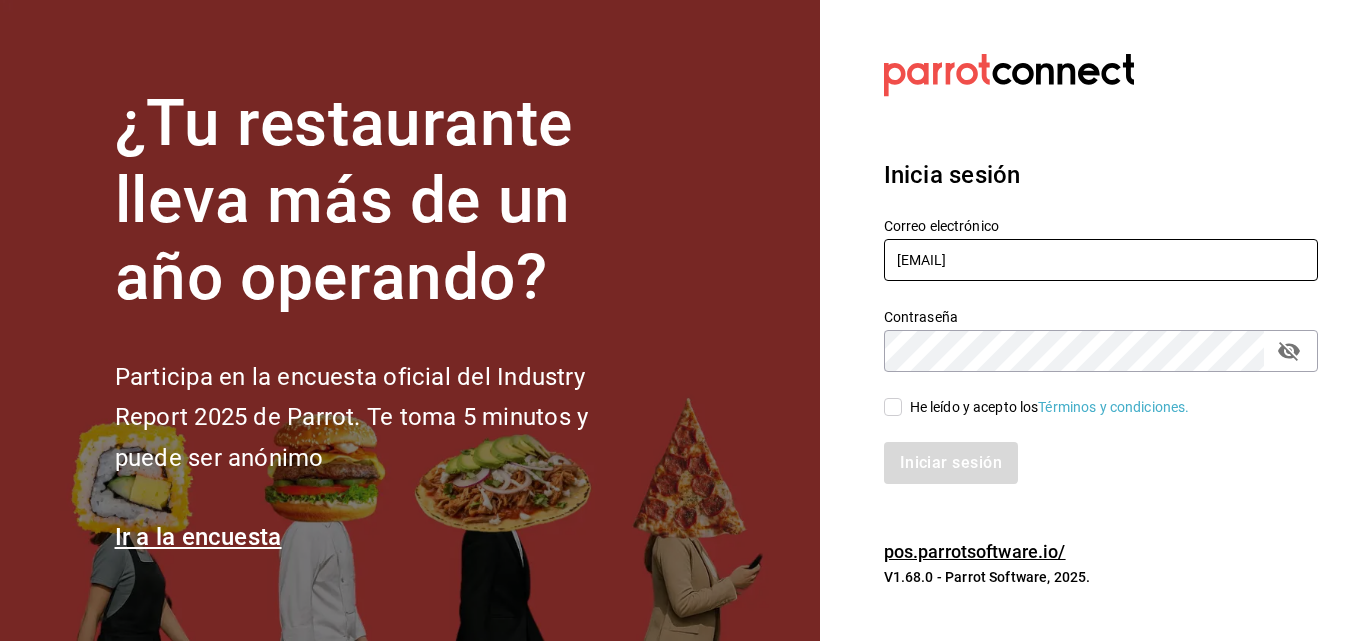 type on "[EMAIL]" 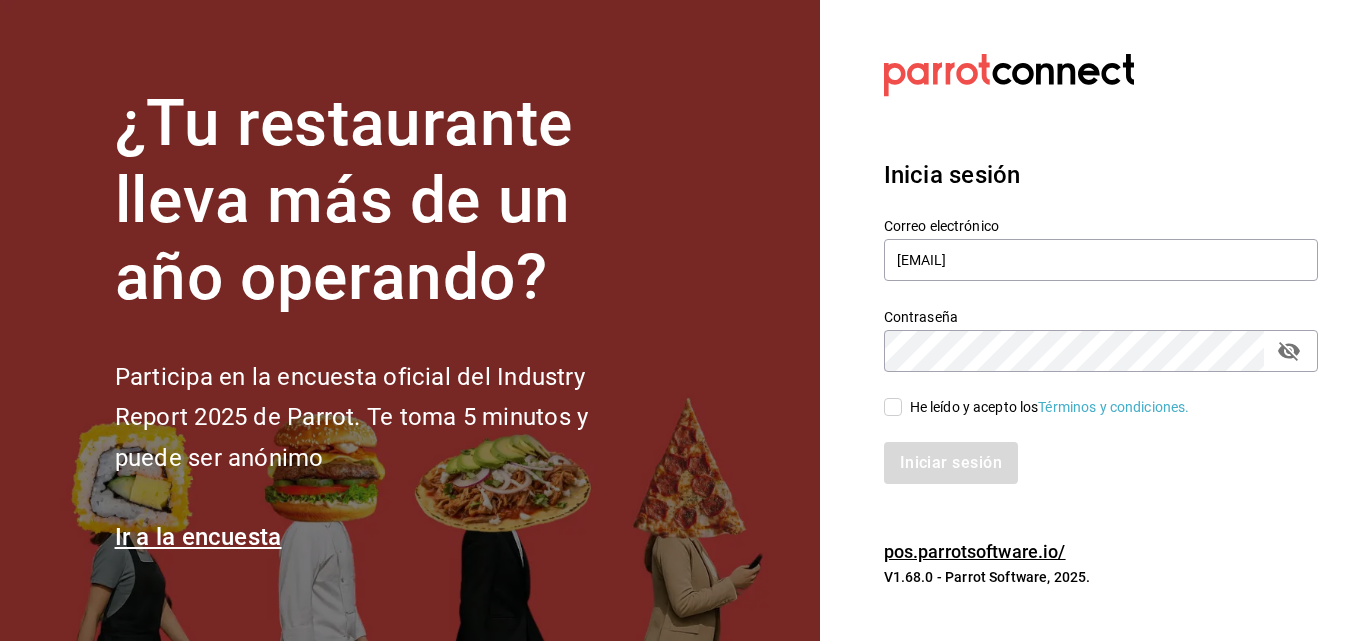 click on "He leído y acepto los  Términos y condiciones." at bounding box center [1089, 395] 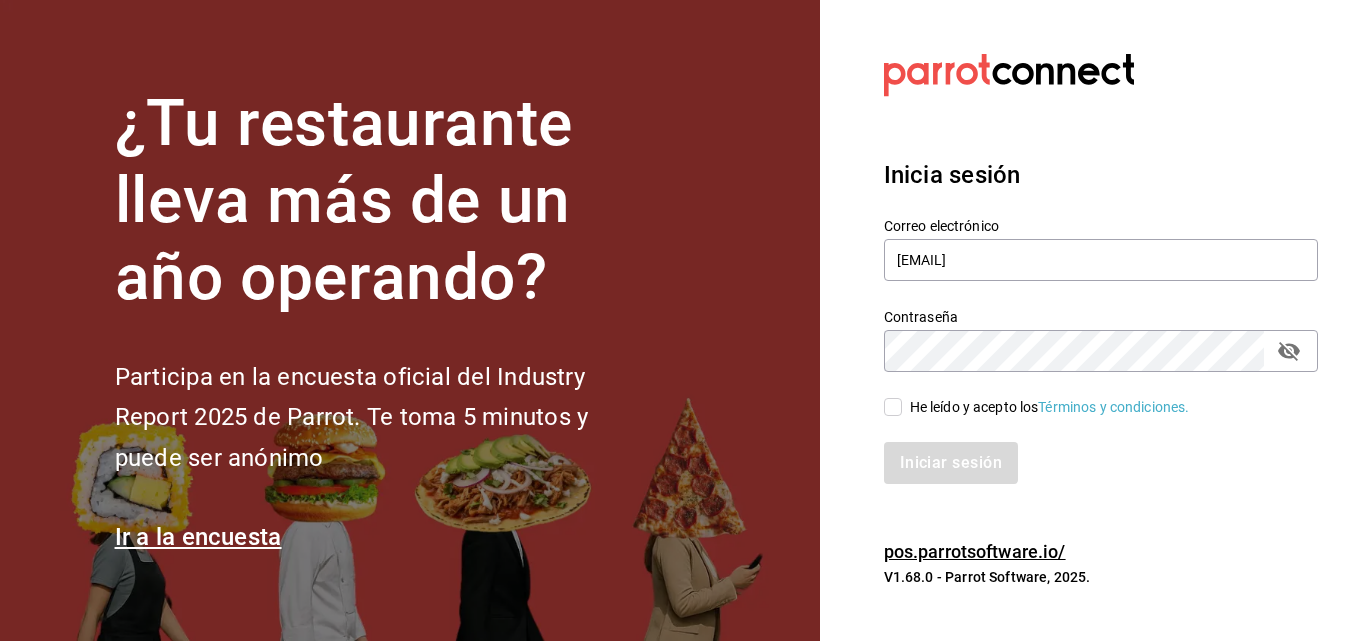 type 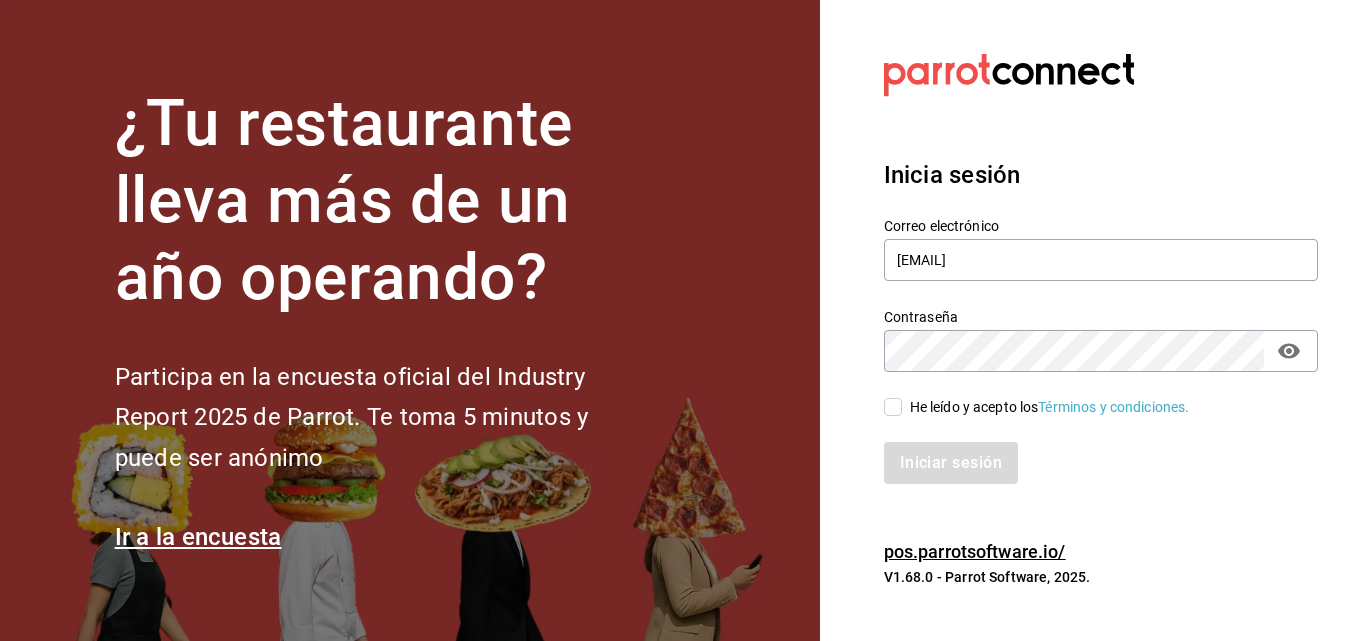 click on "He leído y acepto los  Términos y condiciones." at bounding box center [893, 407] 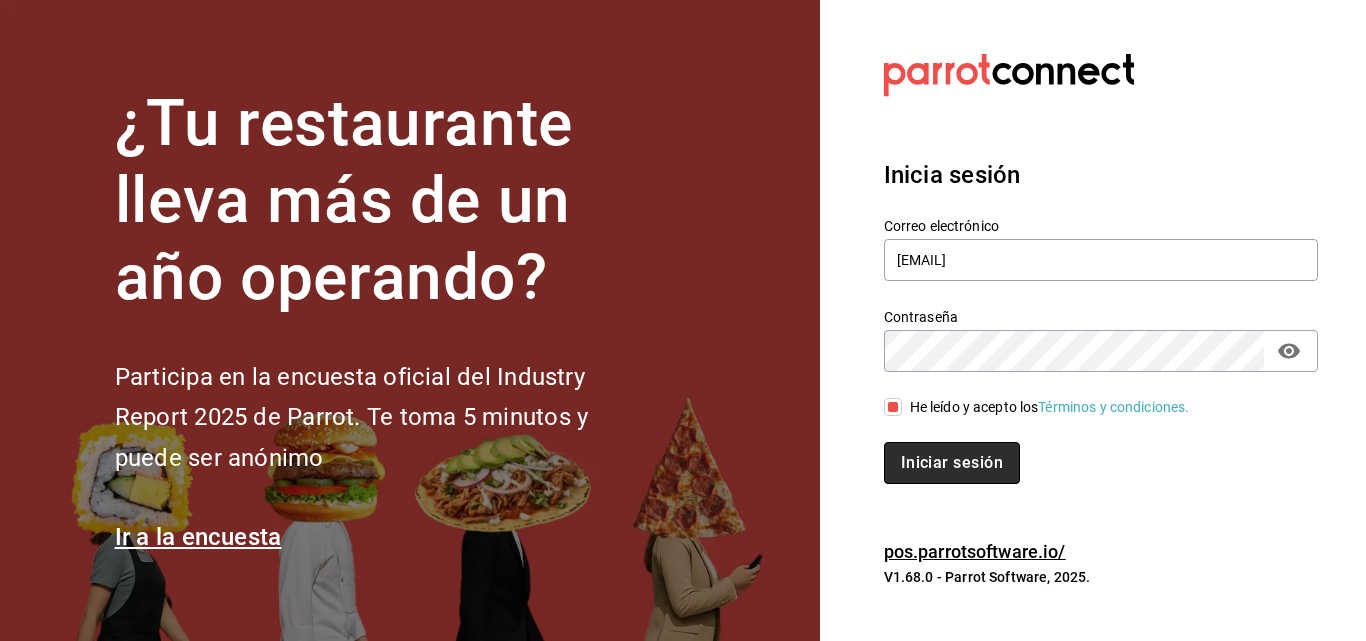 click on "Iniciar sesión" at bounding box center [952, 463] 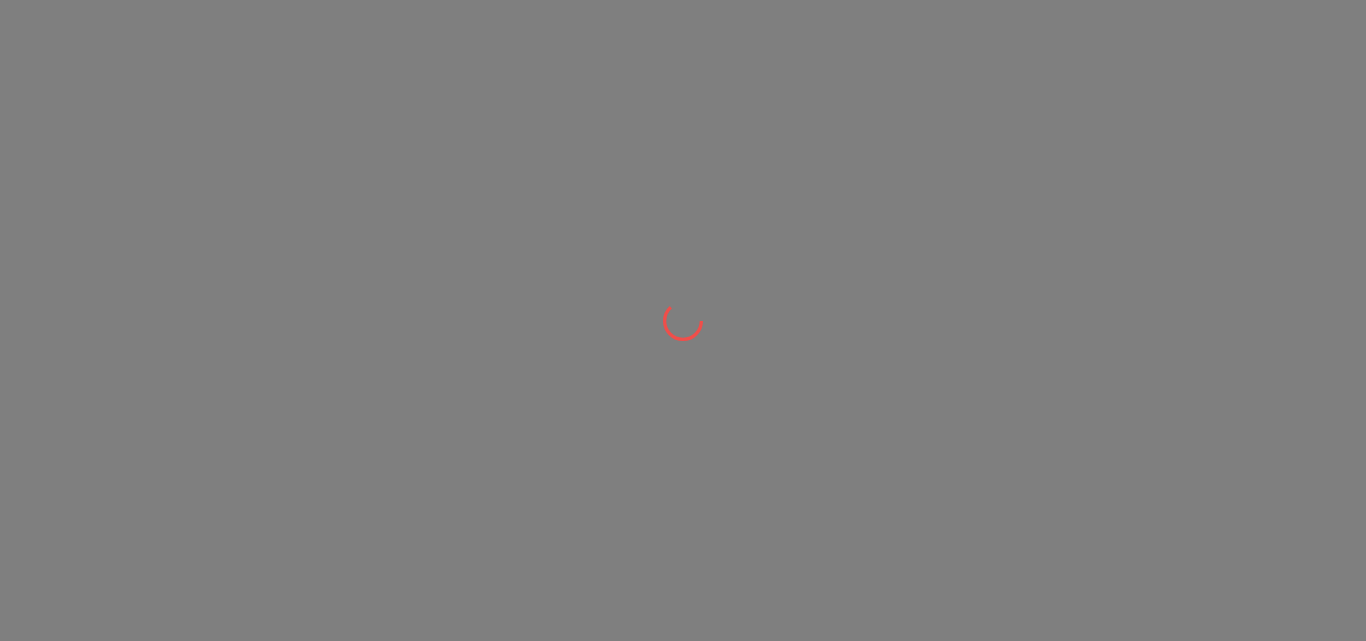 scroll, scrollTop: 0, scrollLeft: 0, axis: both 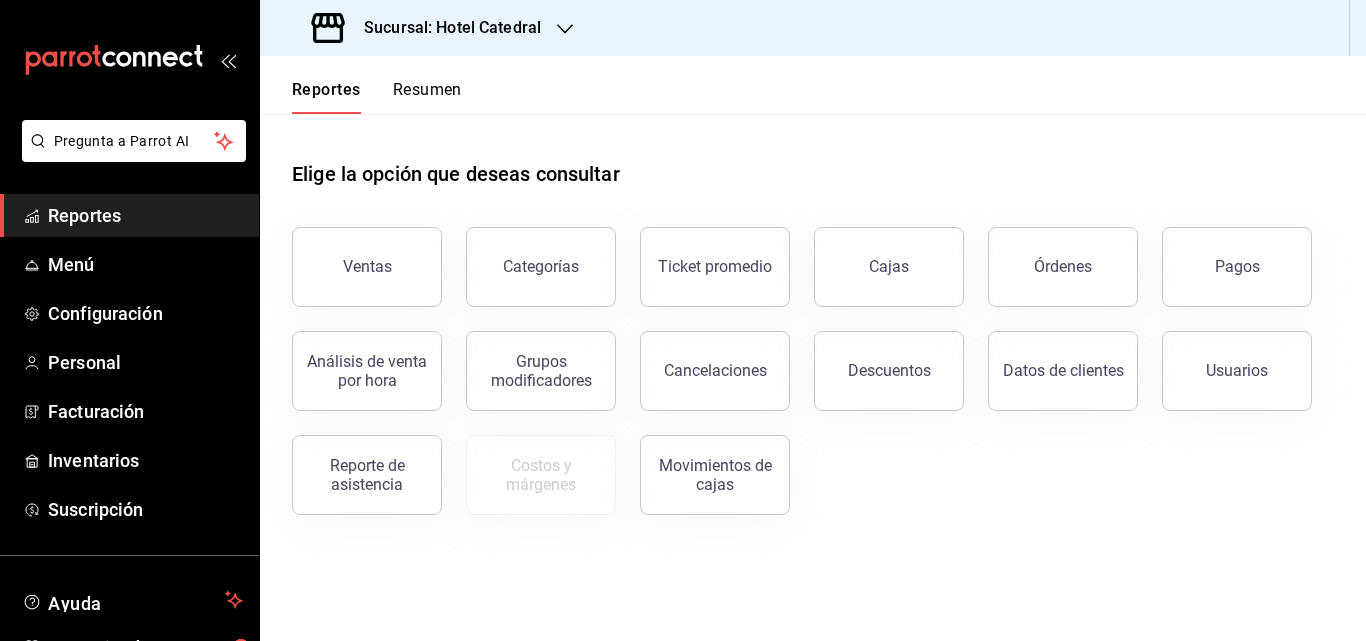 click 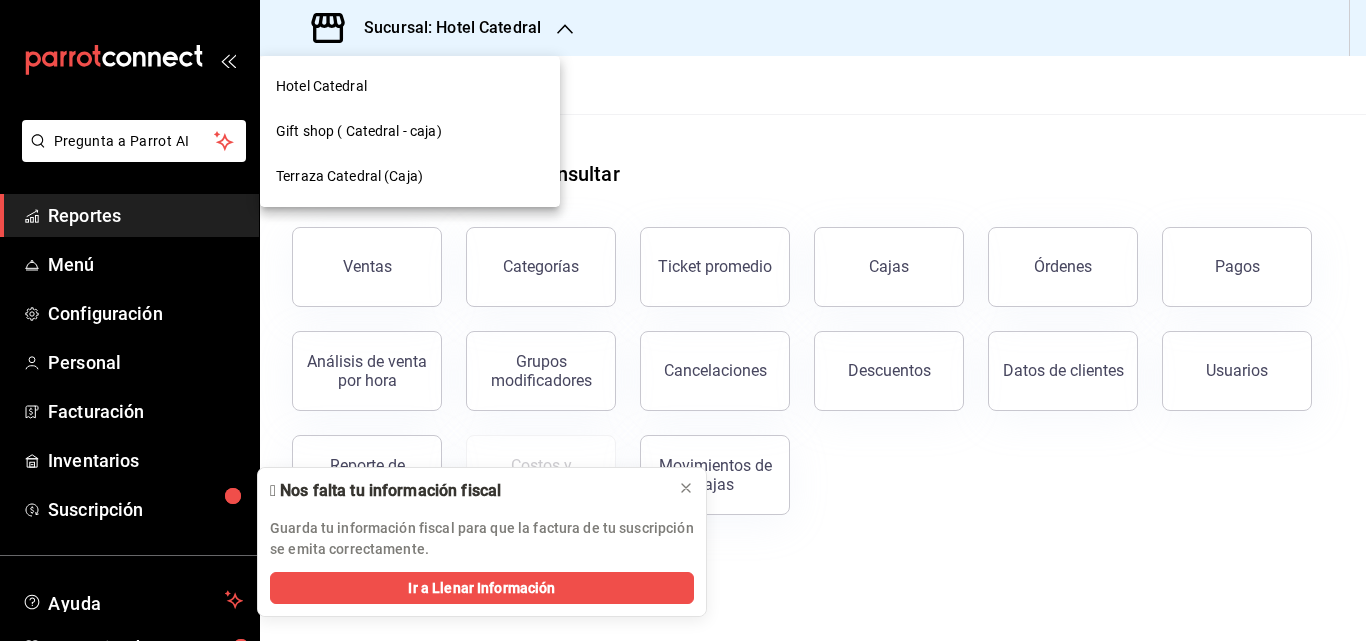 click on "Gift shop ( Catedral - caja)" at bounding box center (359, 131) 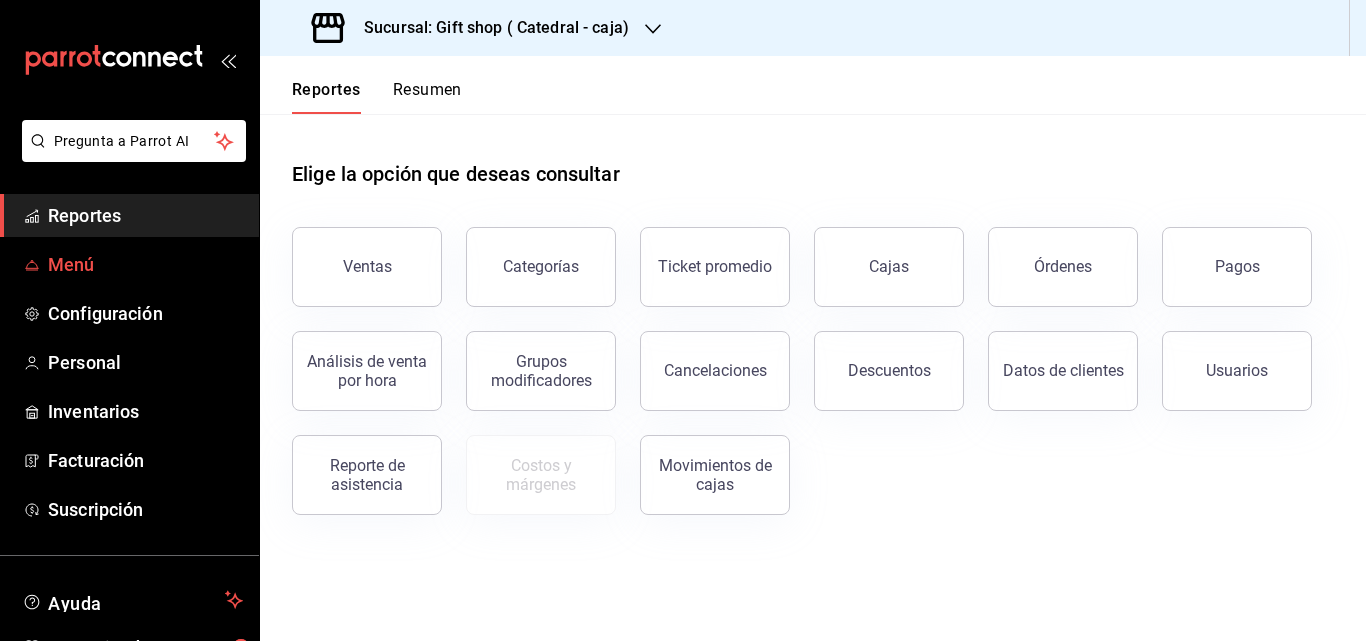 click on "Menú" at bounding box center (145, 264) 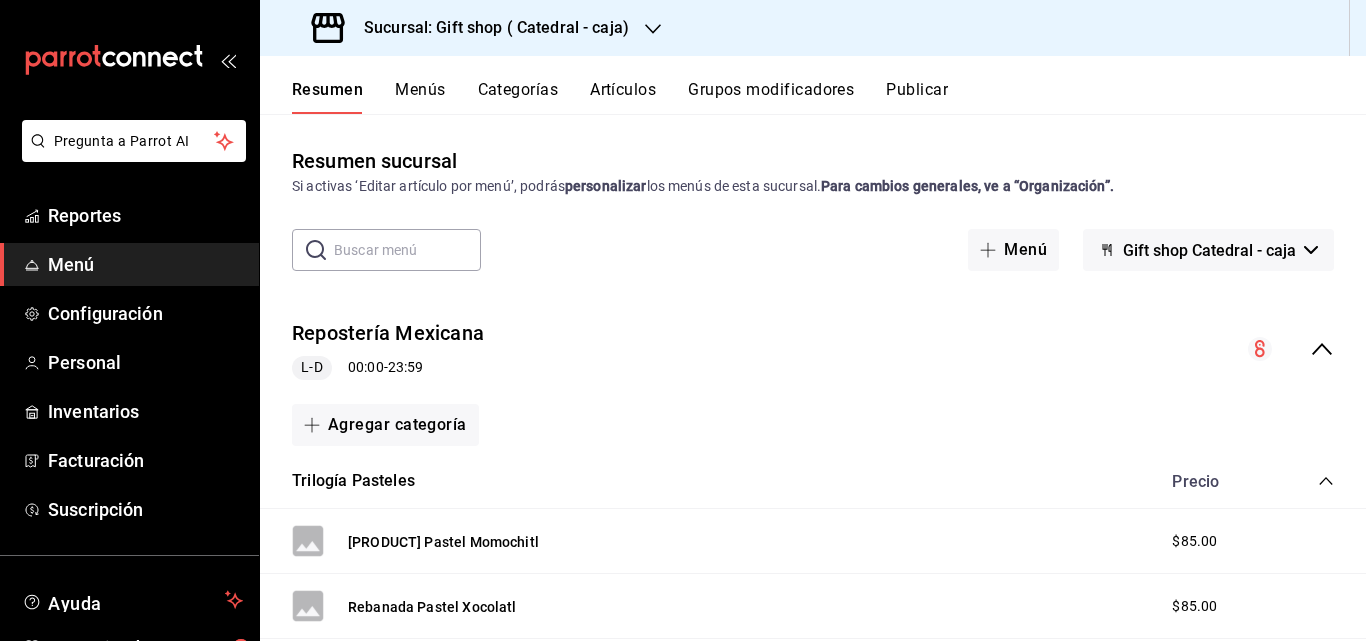 drag, startPoint x: 993, startPoint y: 248, endPoint x: 1040, endPoint y: 58, distance: 195.72685 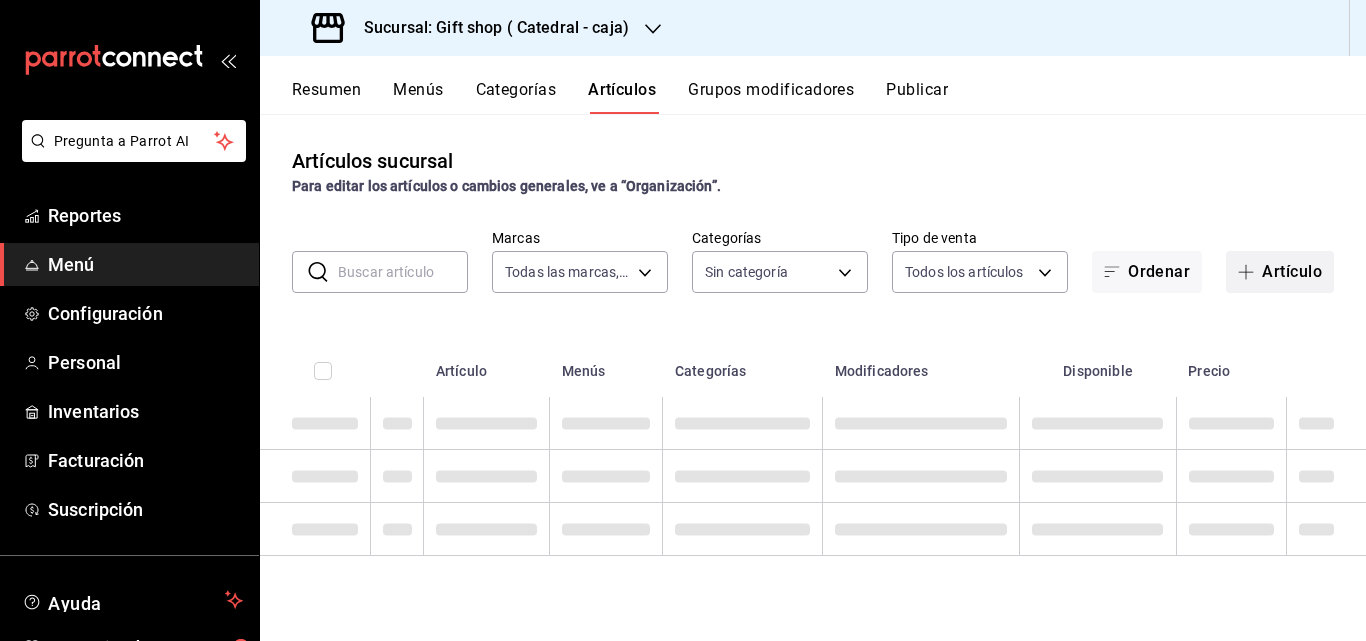 type on "88a0c7f5-8b7e-458e-b942-4e2889f3c612" 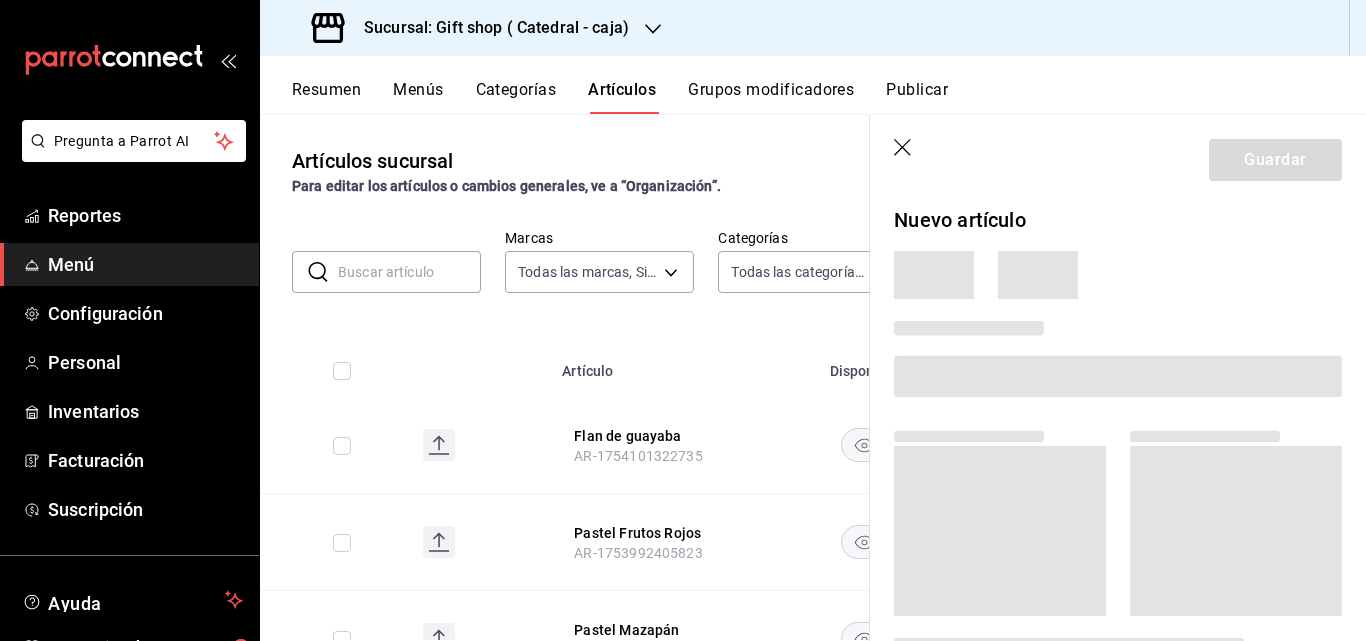type on "82581e27-bdc9-4bff-8425-c7ee1dd4c30f,7e36c5bf-c5bf-485c-858d-b04e3f91576b,8b18cf29-93ff-44e4-a5f0-f89c1f32ba9a,a70489a9-be4f-44f0-a5fc-9683003c1f8f,a3afc1a8-1ce5-4969-9952-e8c3ae3a42fb,2bc15752-afee-4d3c-b79f-fbfb7f2de985,c79a75b5-1120-4980-8a19-41eef09bcc28,c62ea71f-a1df-4761-8d50-616098a639ba,8772886c-62d3-4f2e-850e-040aff53de42,1b5db7f1-9088-4d4b-8d93-9f0040532f6f,d1a4b742-c83d-44e4-b8e4-ed55c2be644f,2dce4033-74d3-43b8-87be-398ee9fa00d8,760e87d3-95a2-40d9-b16b-b55197fc3b2e,04b832d2-0a0b-4382-a327-4e07a5ae3bf2" 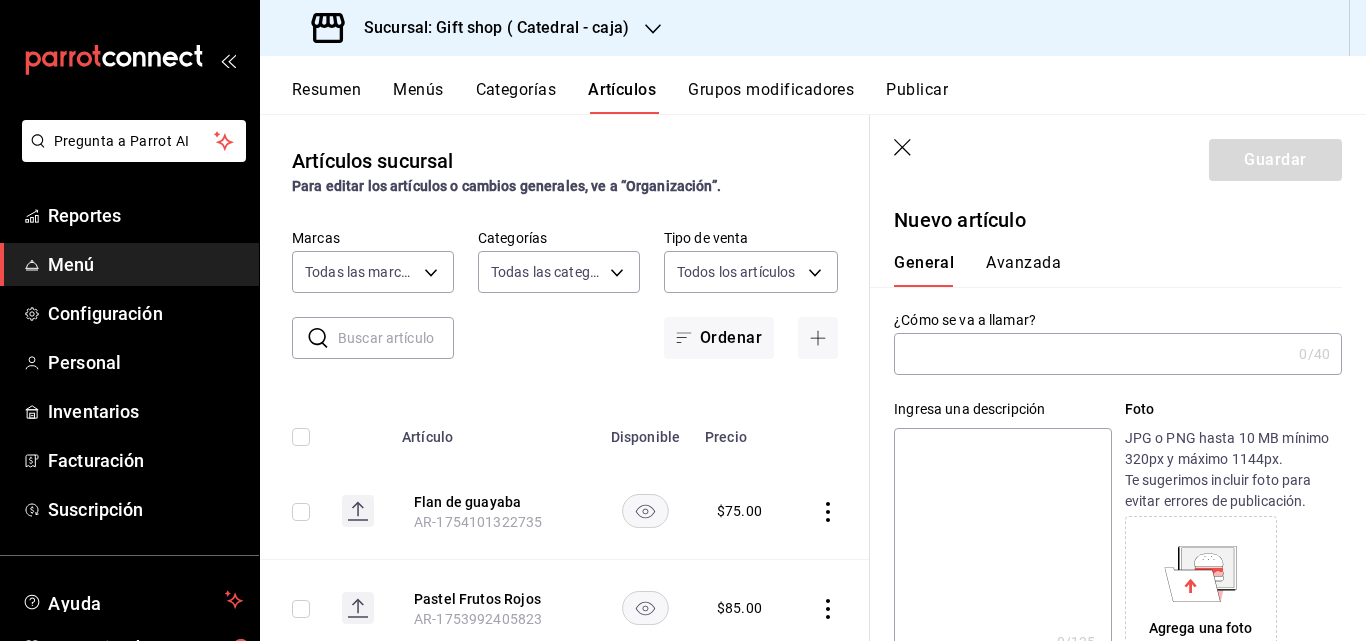 click at bounding box center (1092, 354) 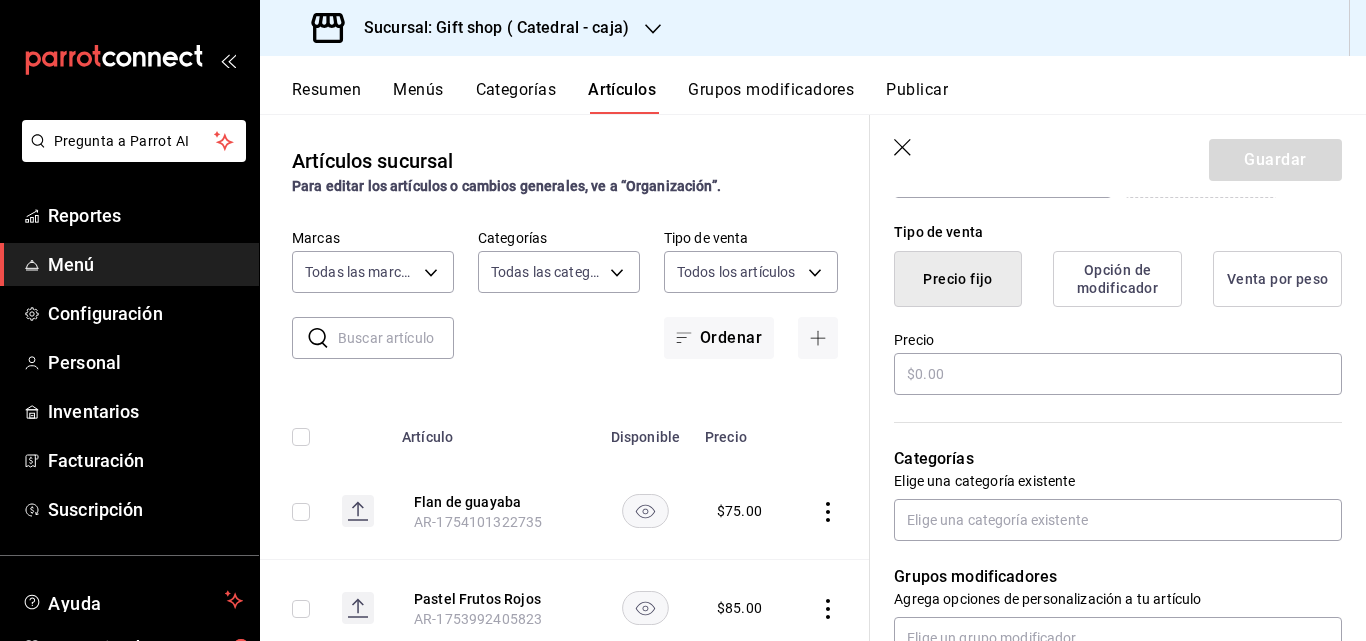 scroll, scrollTop: 500, scrollLeft: 0, axis: vertical 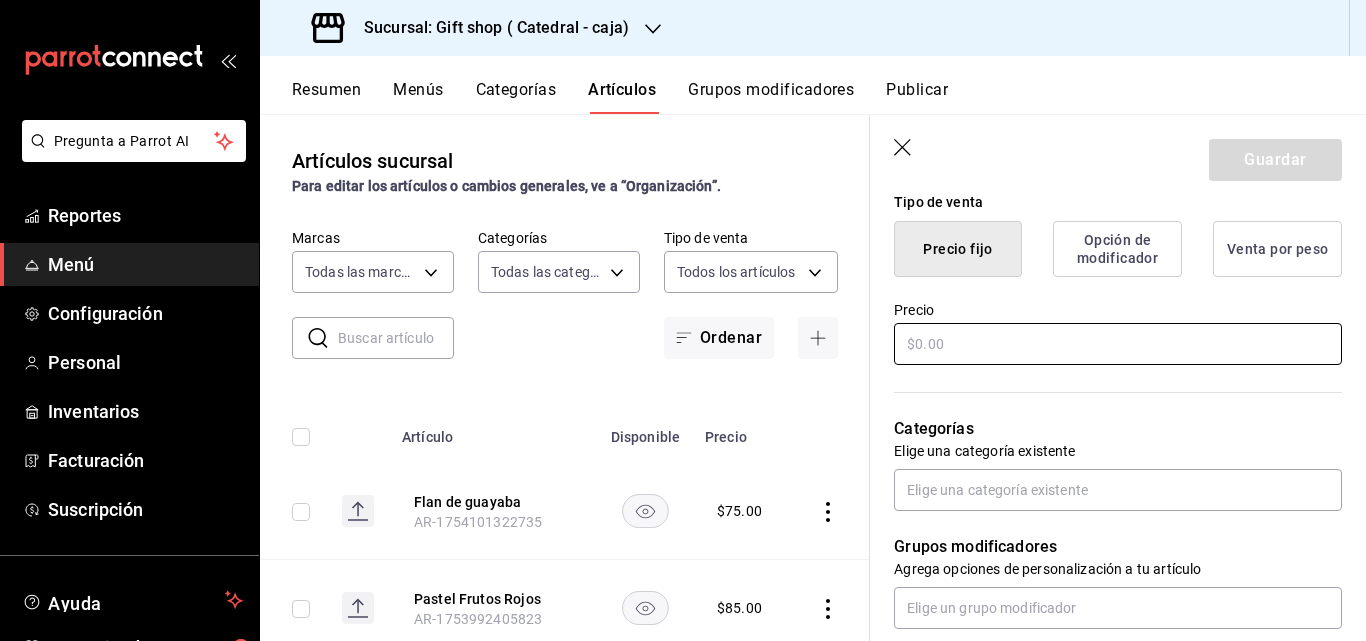 type on "Oreo cheescake" 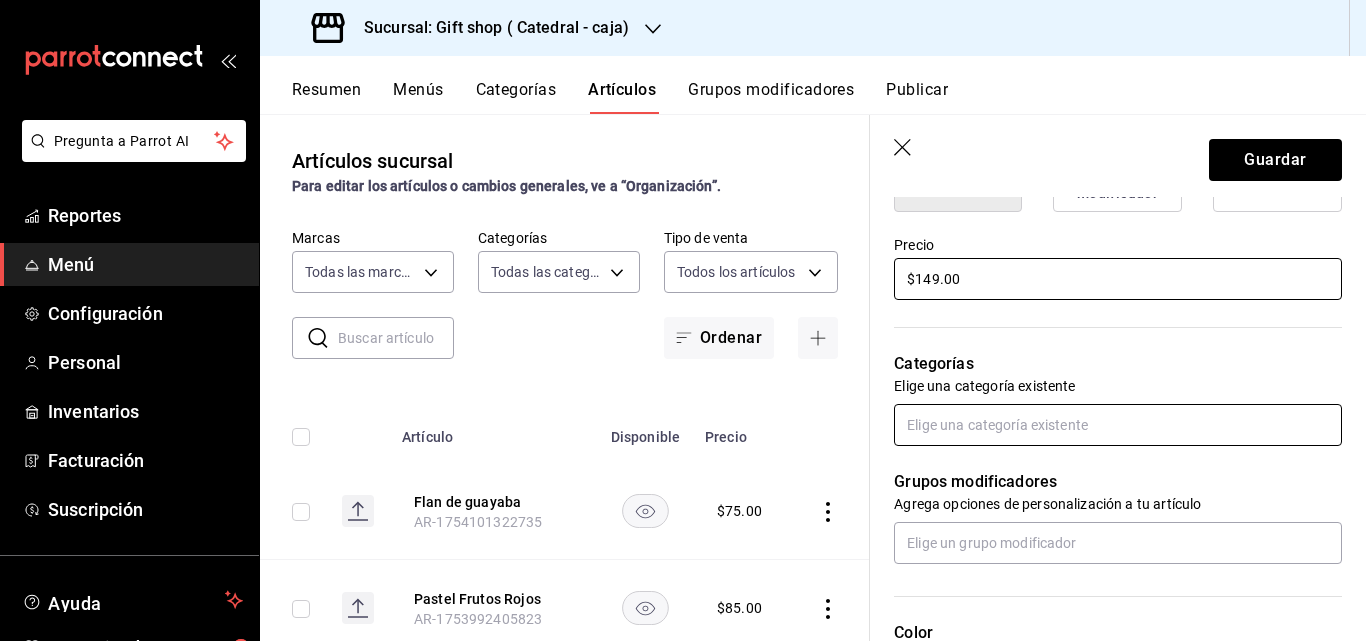 scroll, scrollTop: 600, scrollLeft: 0, axis: vertical 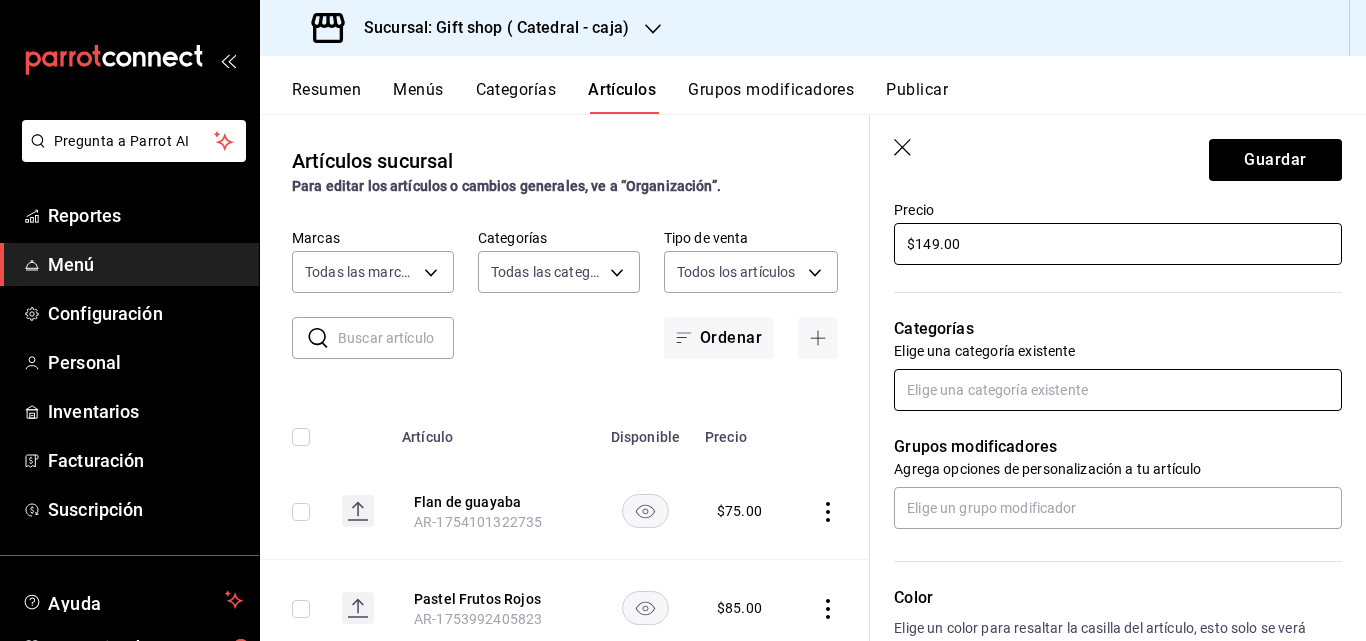 type on "$149.00" 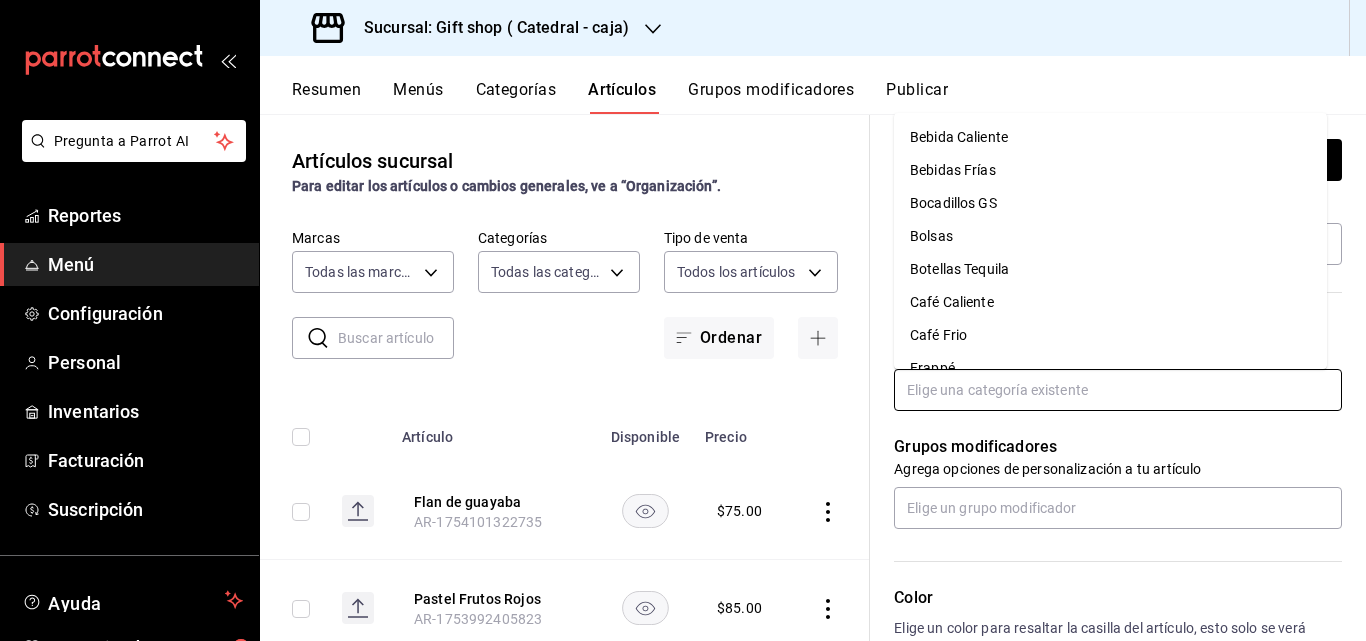click at bounding box center (1118, 390) 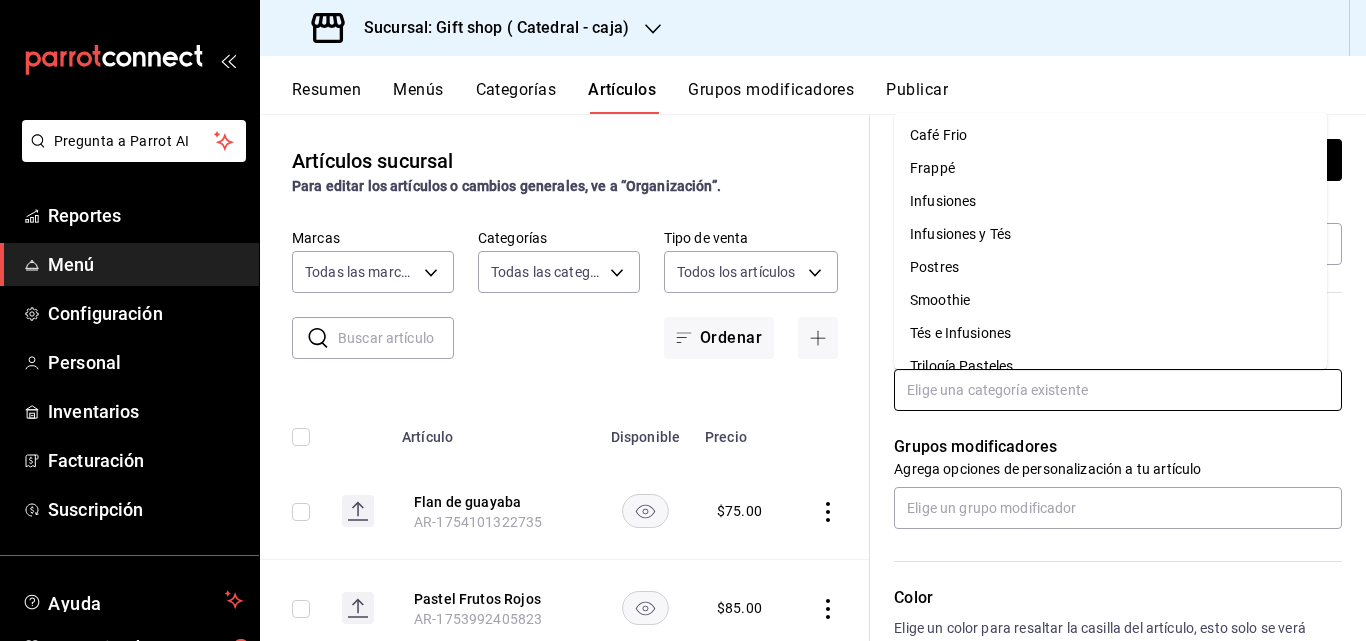 scroll, scrollTop: 222, scrollLeft: 0, axis: vertical 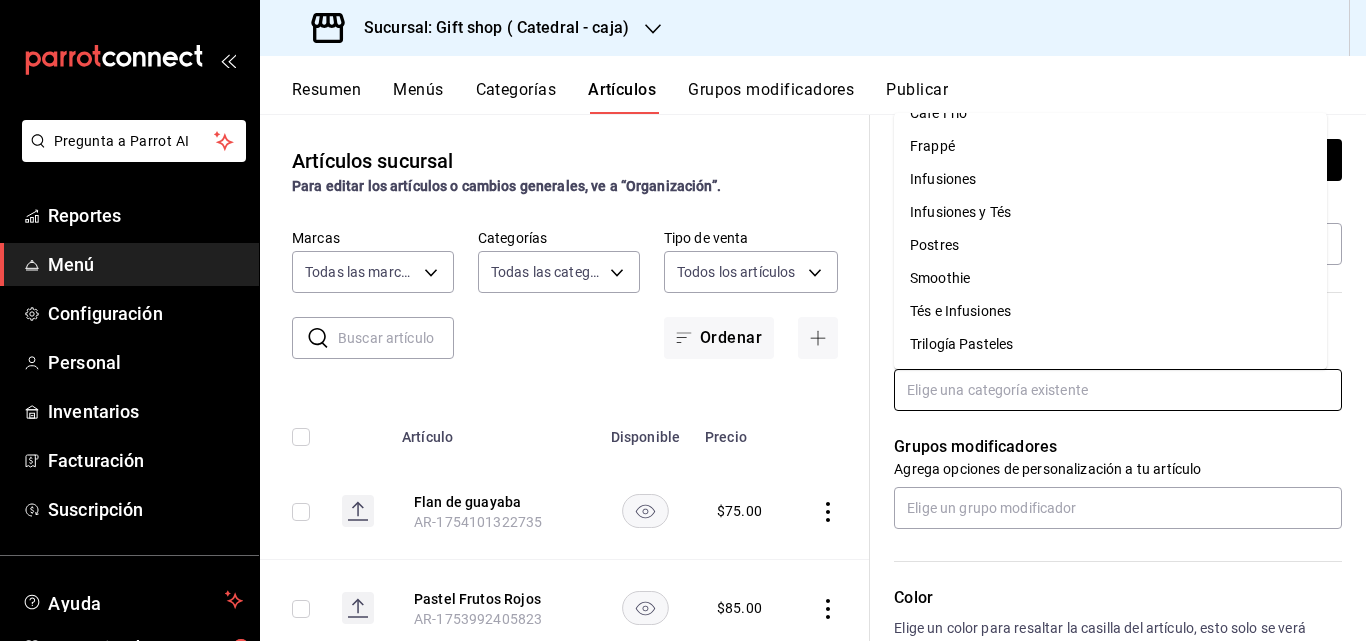 click on "Postres" at bounding box center [1110, 245] 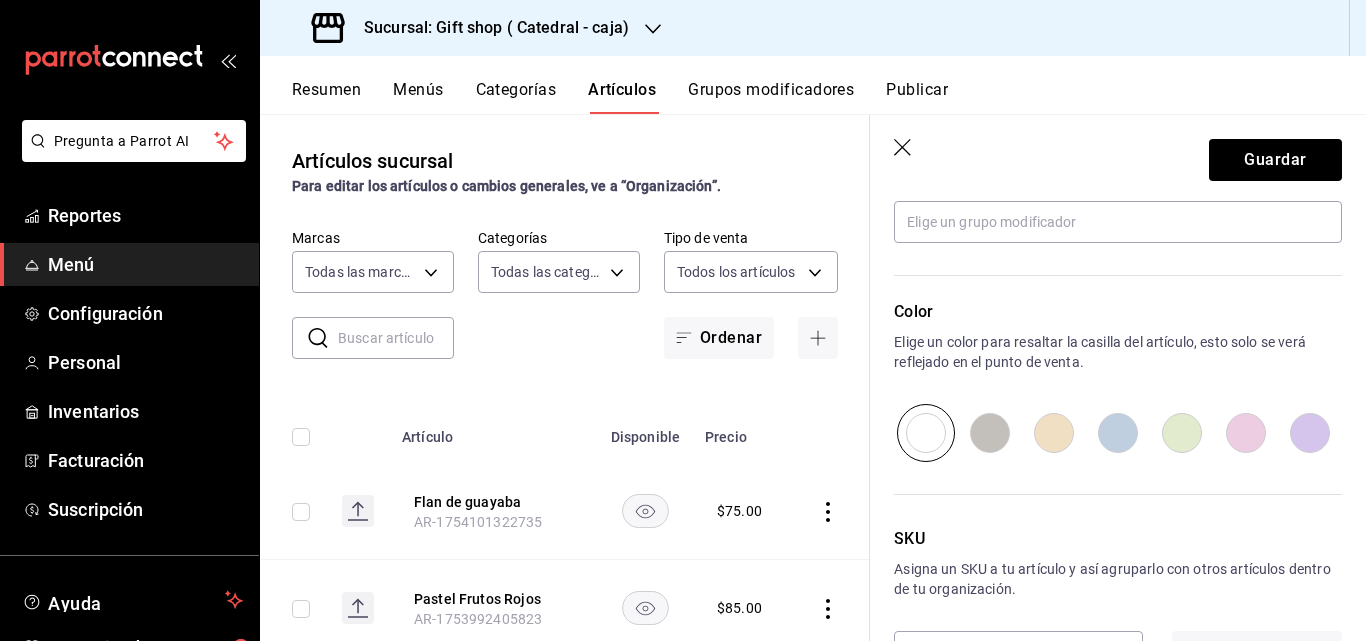 scroll, scrollTop: 1024, scrollLeft: 0, axis: vertical 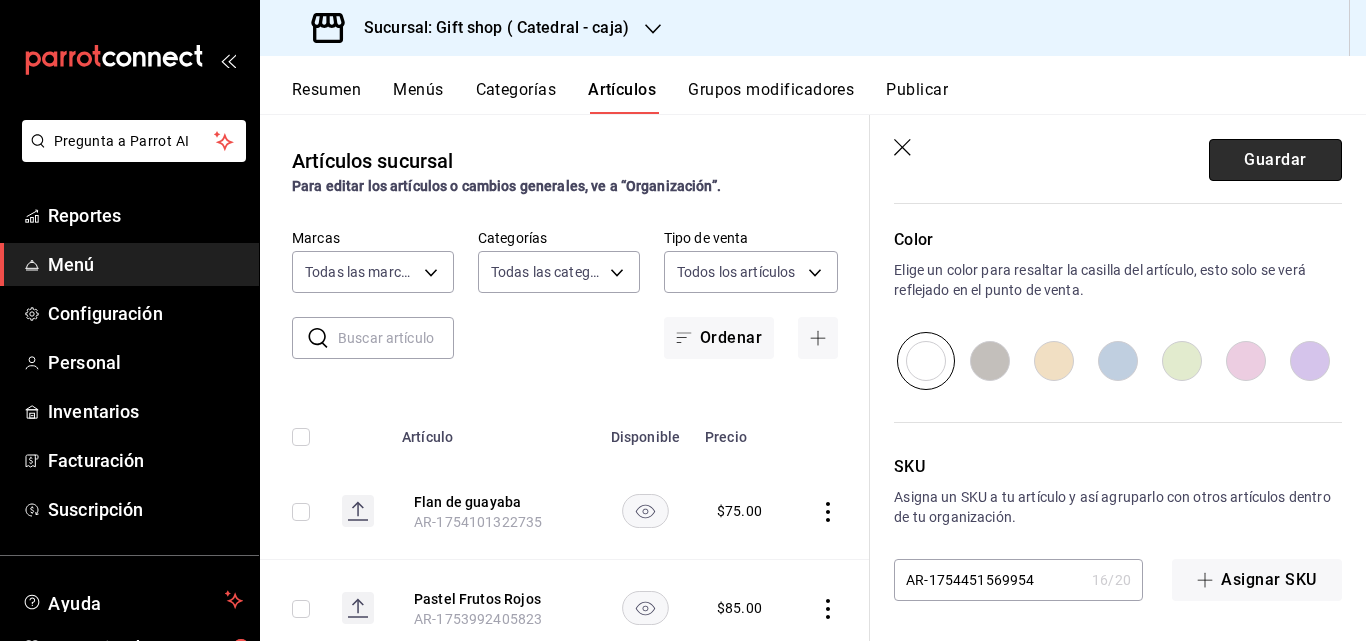 click on "Guardar" at bounding box center [1275, 160] 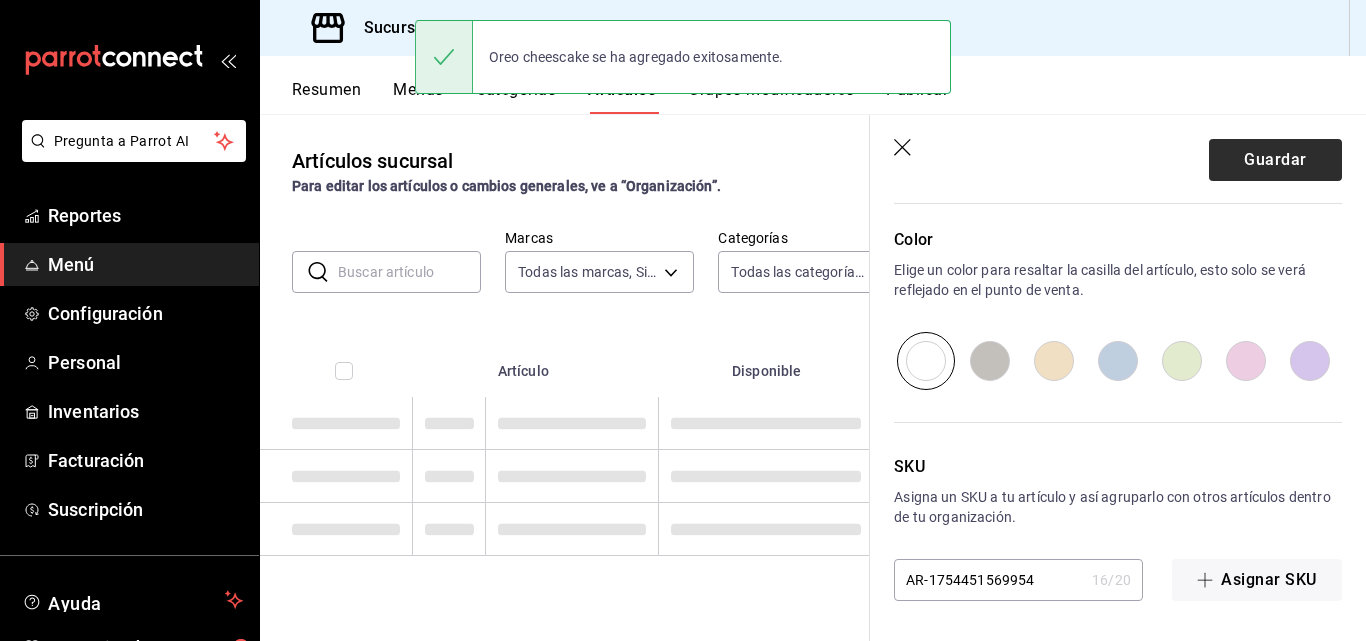 scroll, scrollTop: 0, scrollLeft: 0, axis: both 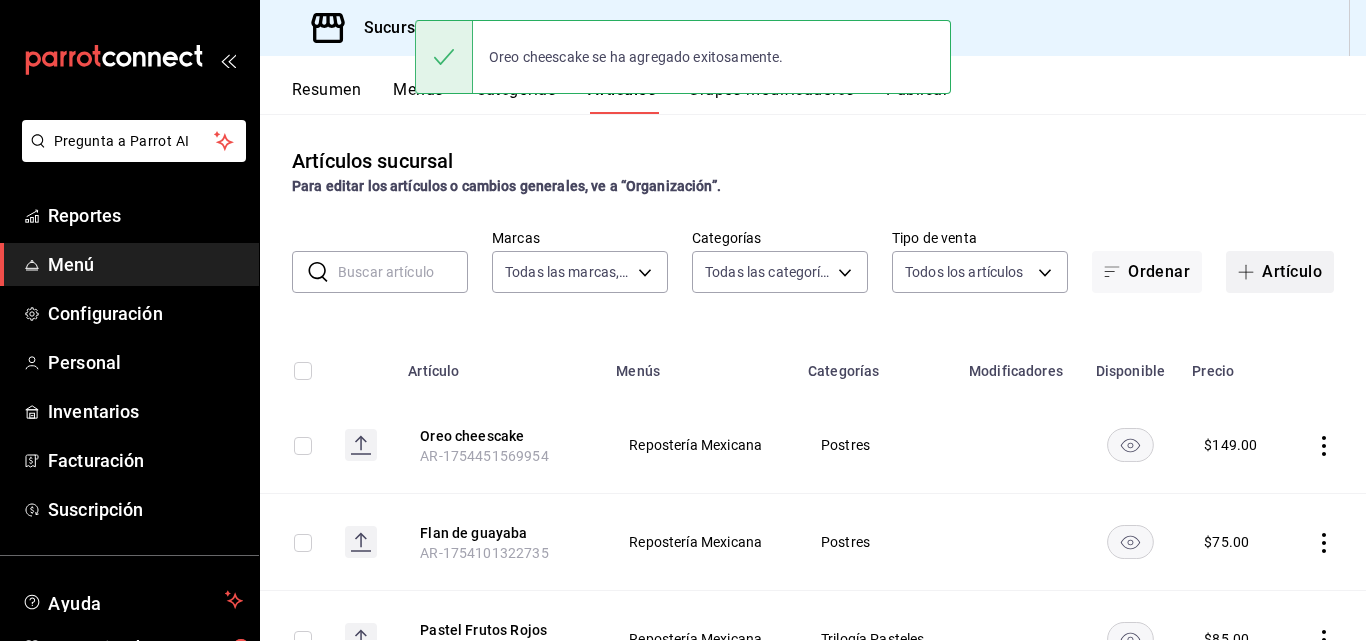 click on "Artículo" at bounding box center [1280, 272] 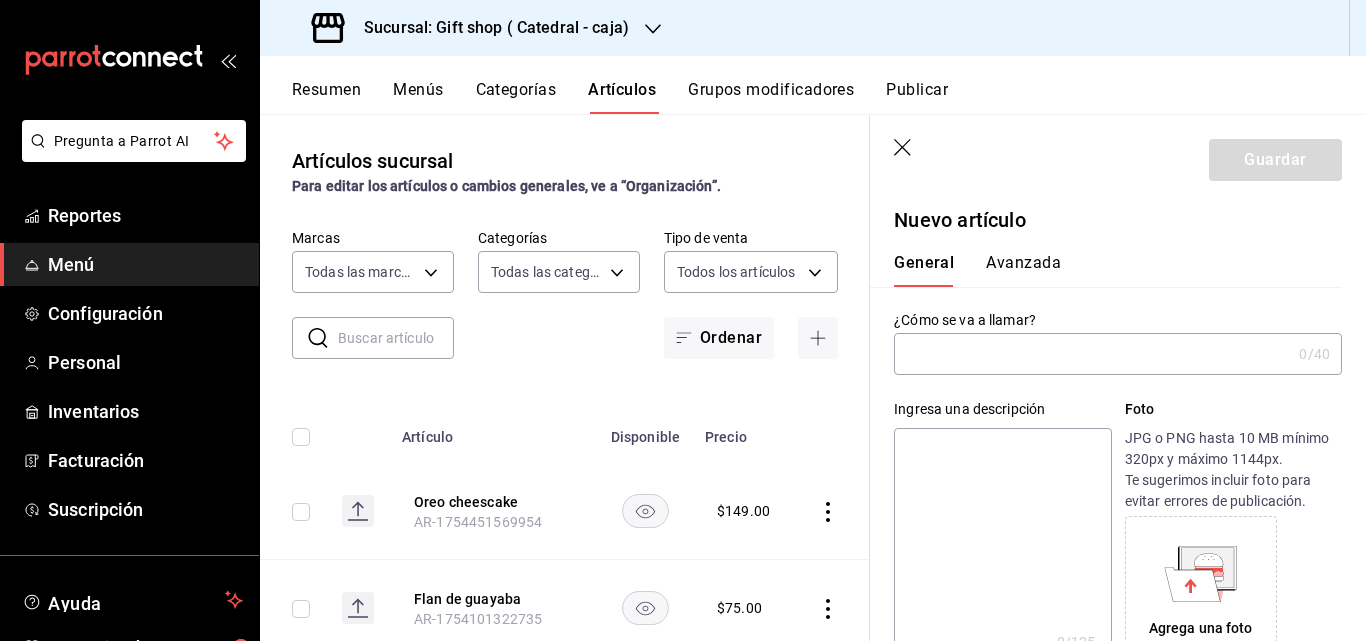 click at bounding box center [1092, 354] 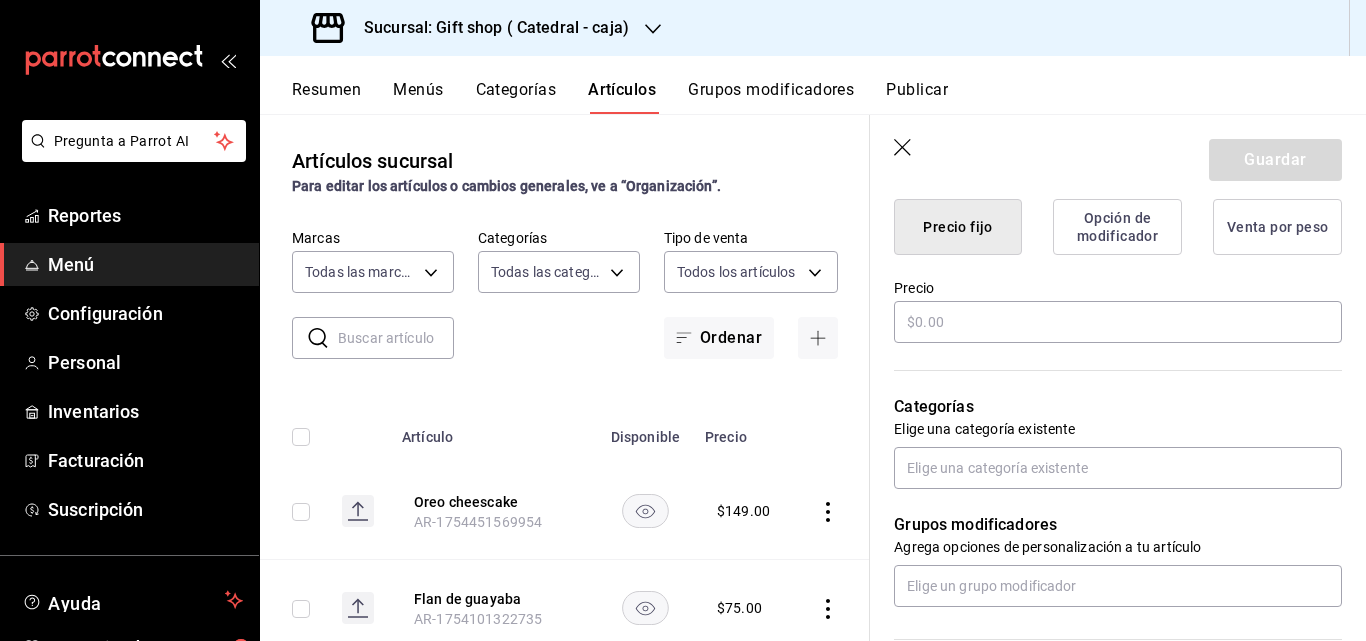 scroll, scrollTop: 500, scrollLeft: 0, axis: vertical 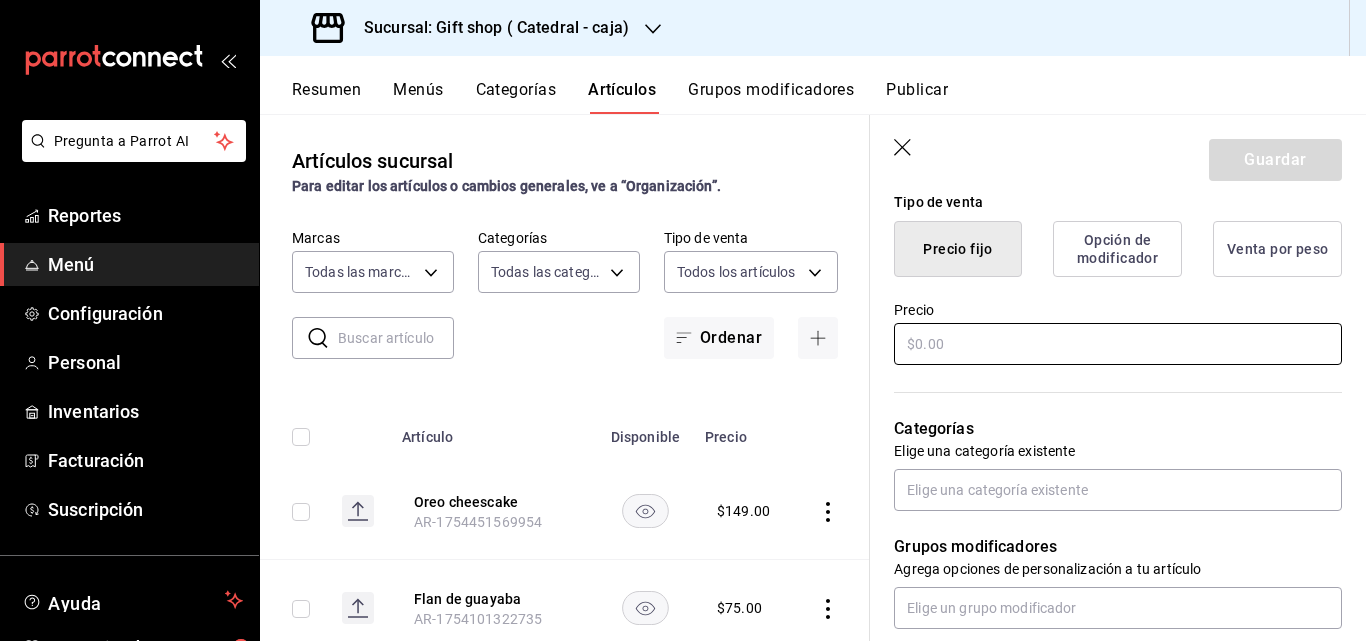 type on "frappé moka" 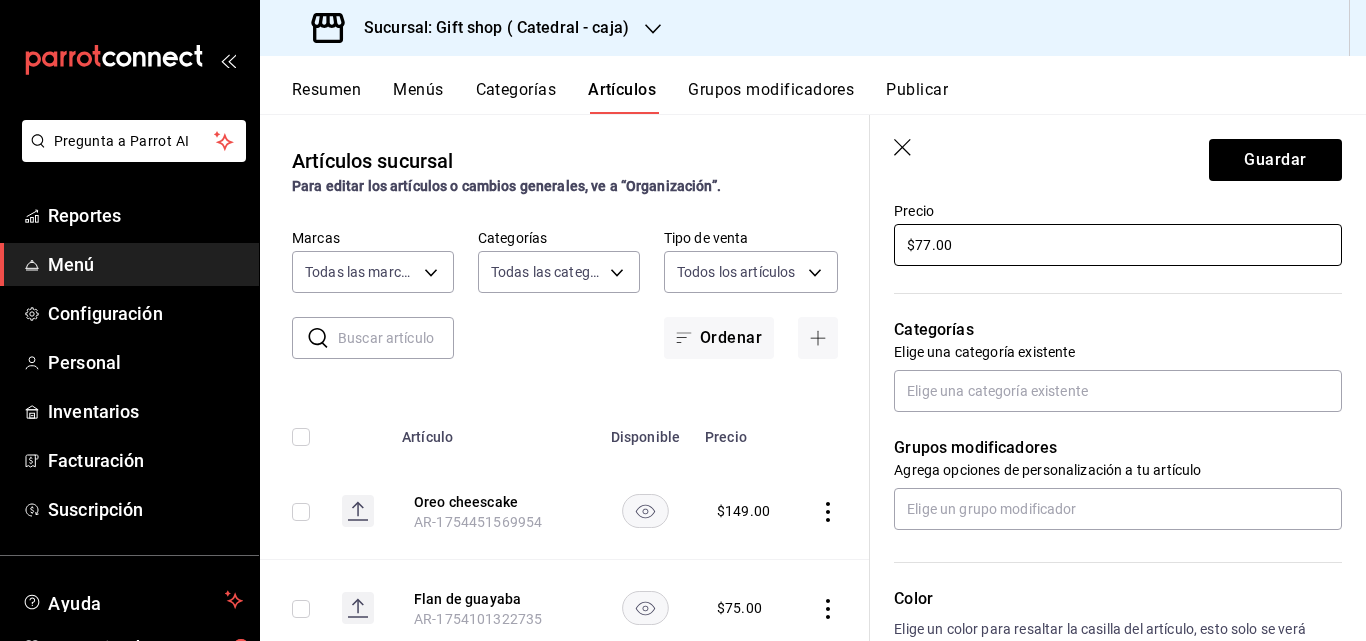 scroll, scrollTop: 600, scrollLeft: 0, axis: vertical 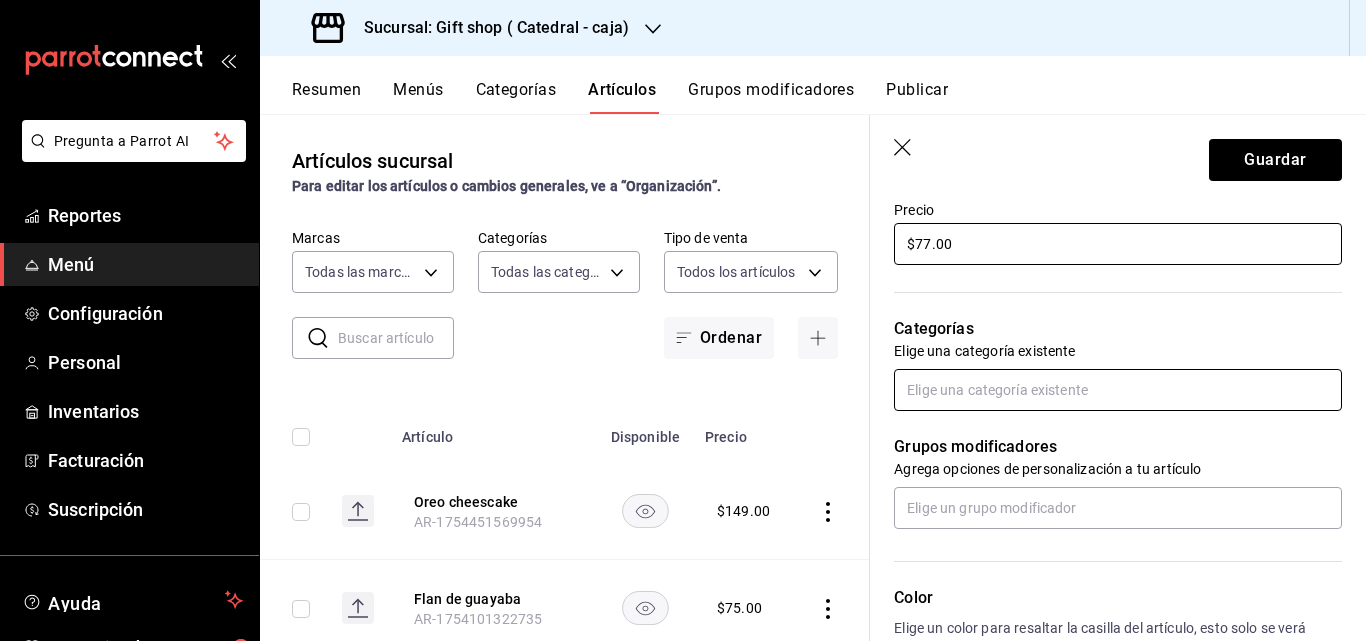 type on "$77.00" 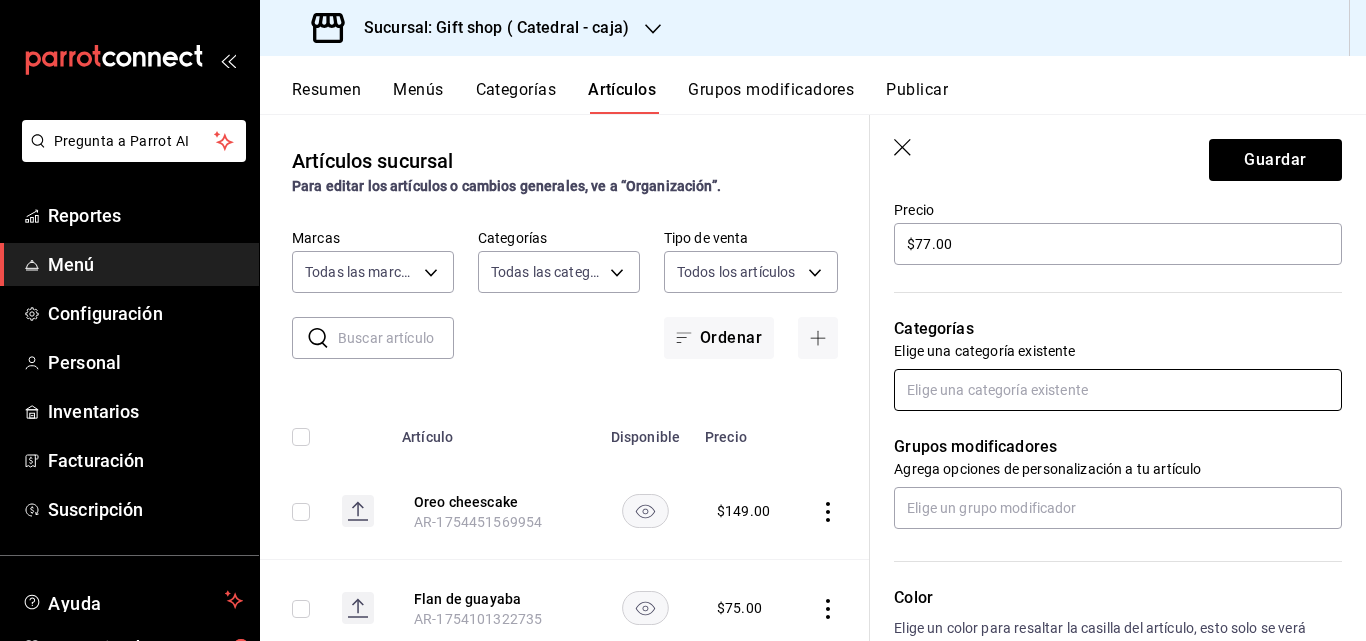 click at bounding box center (1118, 390) 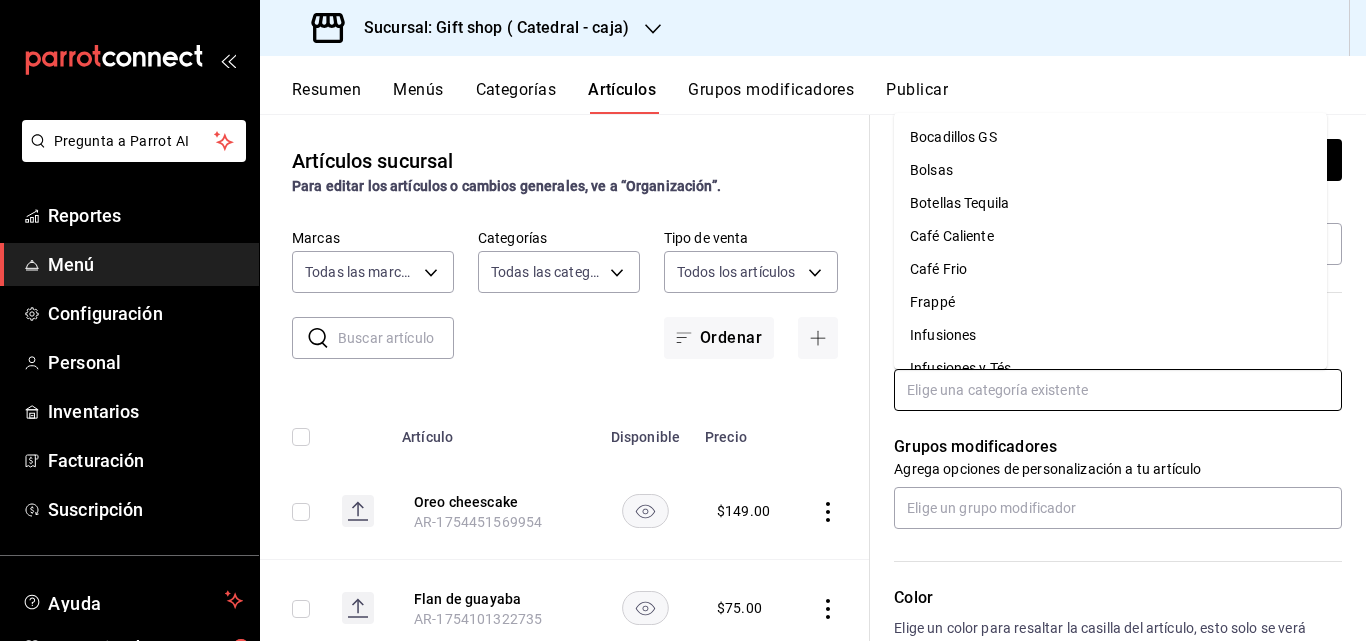scroll, scrollTop: 100, scrollLeft: 0, axis: vertical 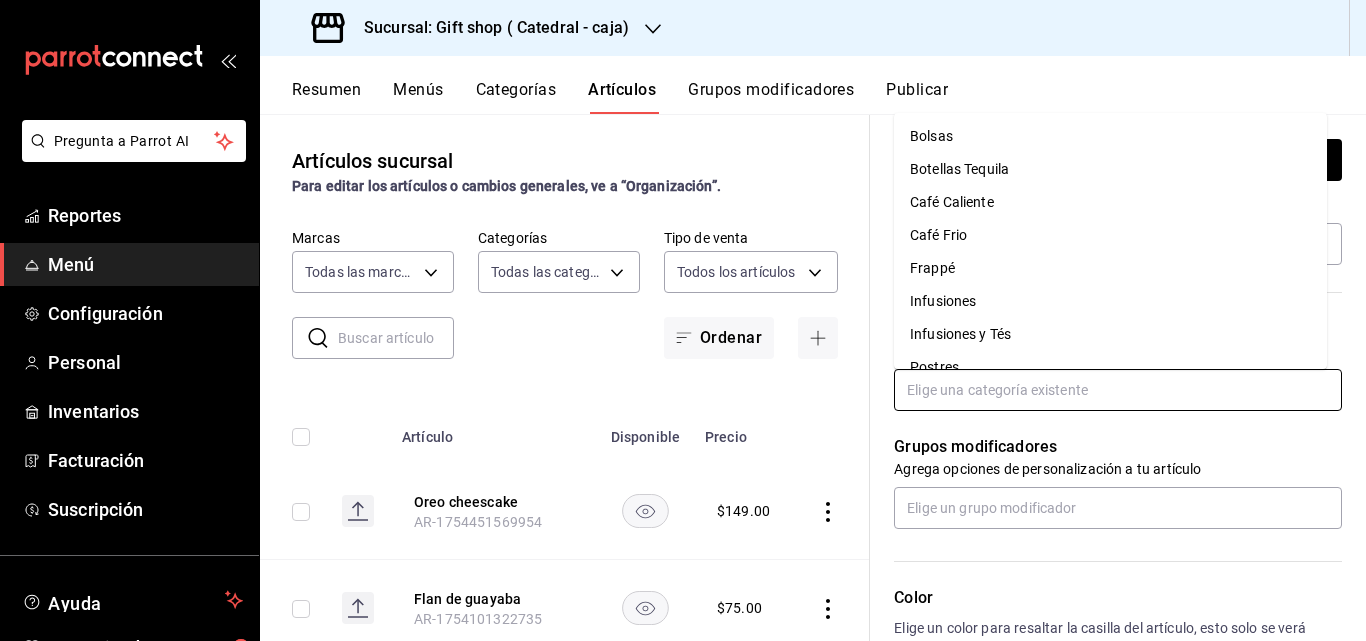click on "Frappé" at bounding box center [1110, 268] 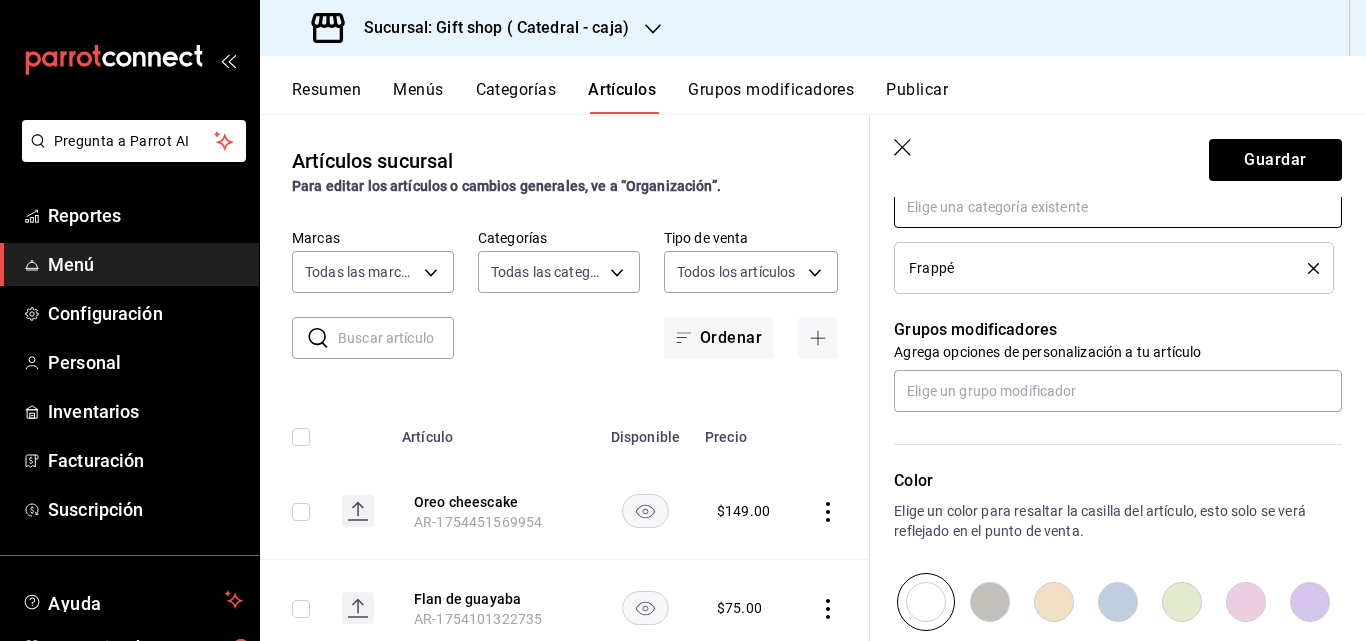 scroll, scrollTop: 1000, scrollLeft: 0, axis: vertical 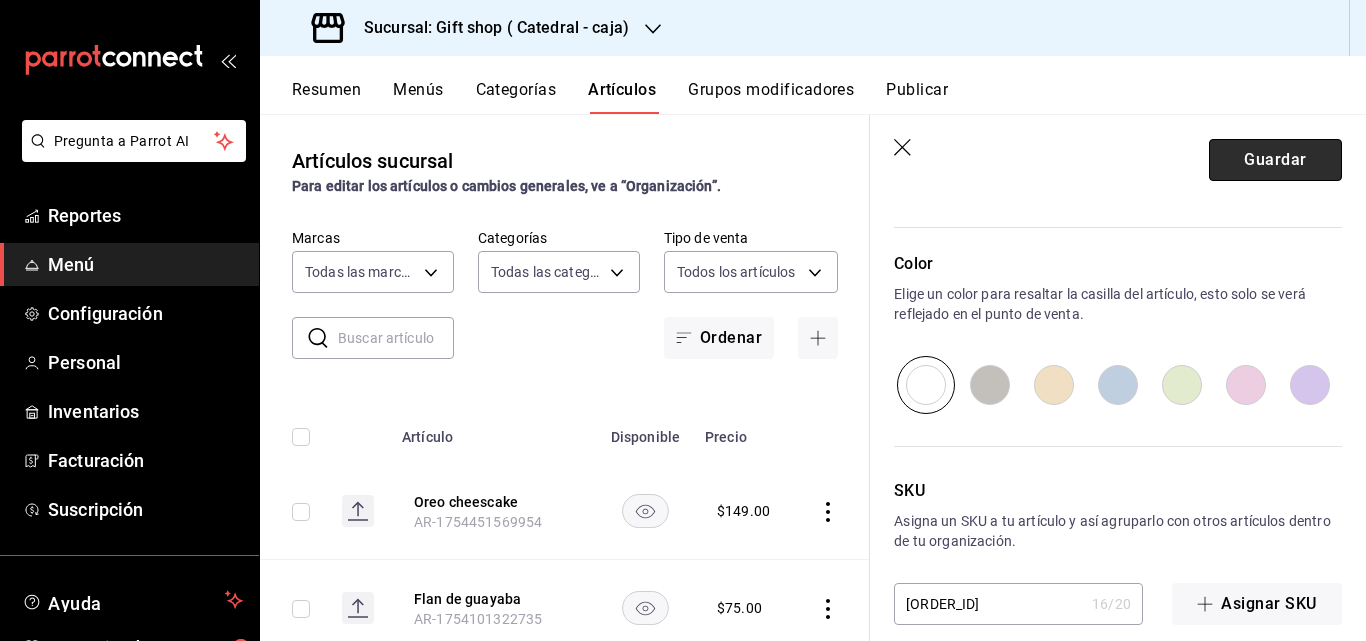 click on "Guardar" at bounding box center (1275, 160) 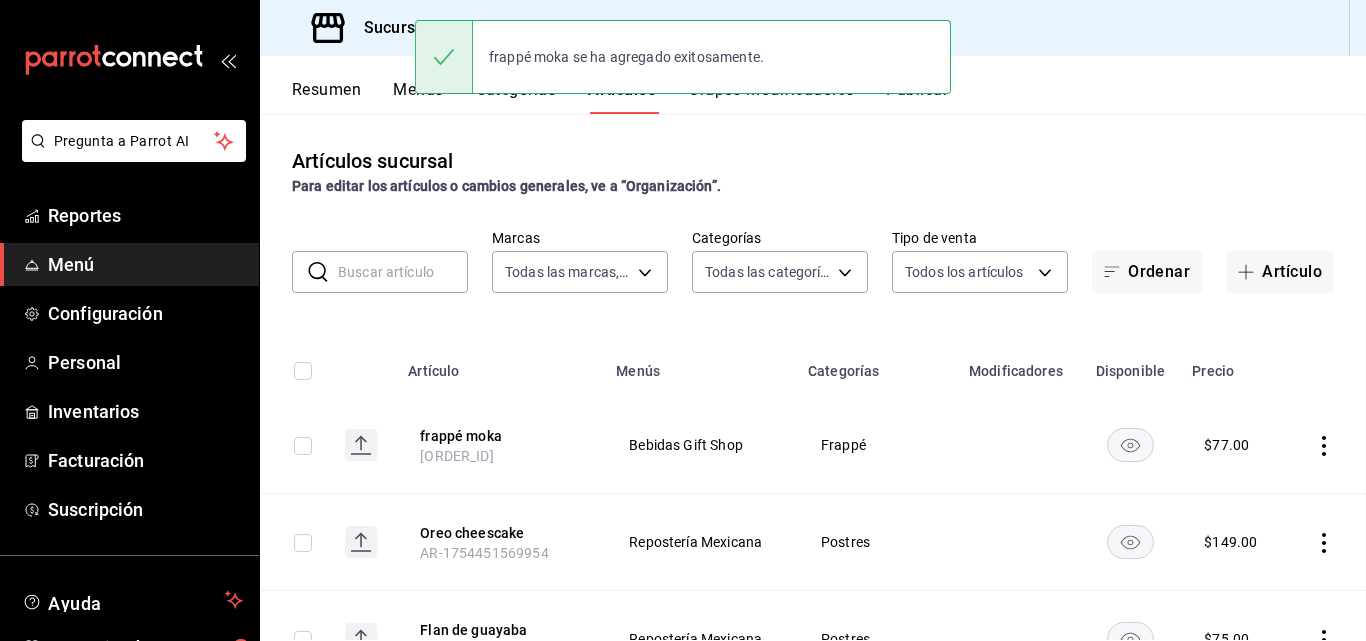 scroll, scrollTop: 0, scrollLeft: 0, axis: both 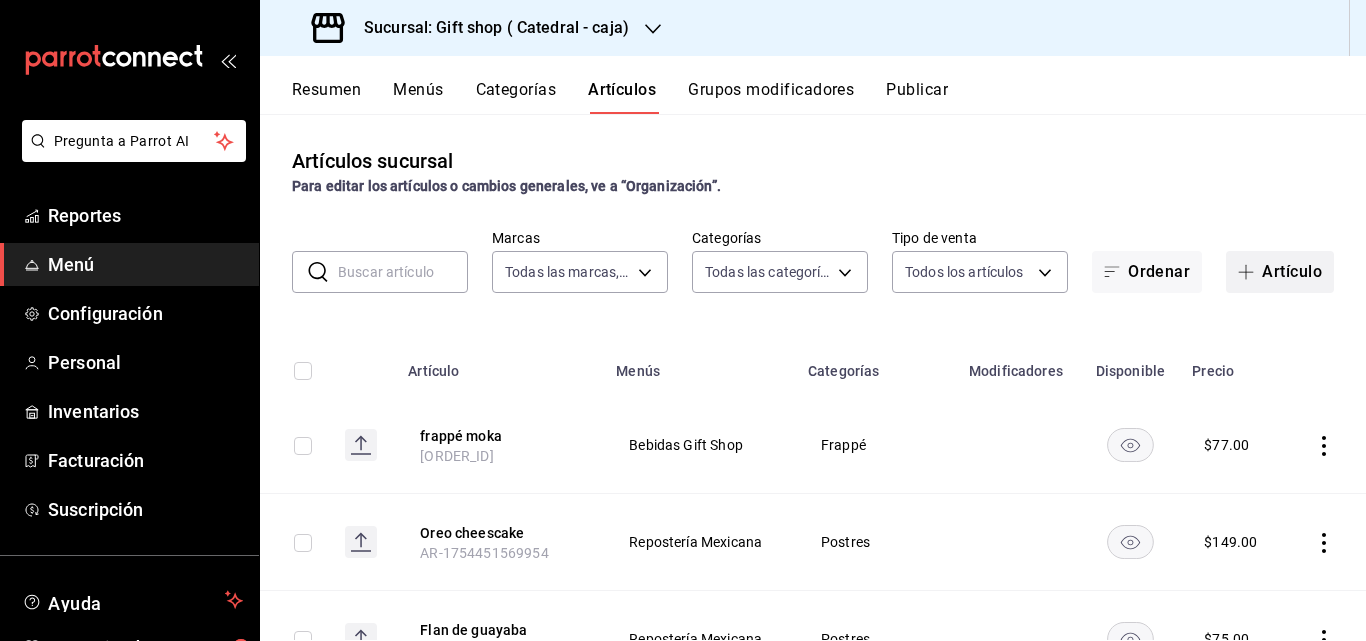 click on "Artículo" at bounding box center [1280, 272] 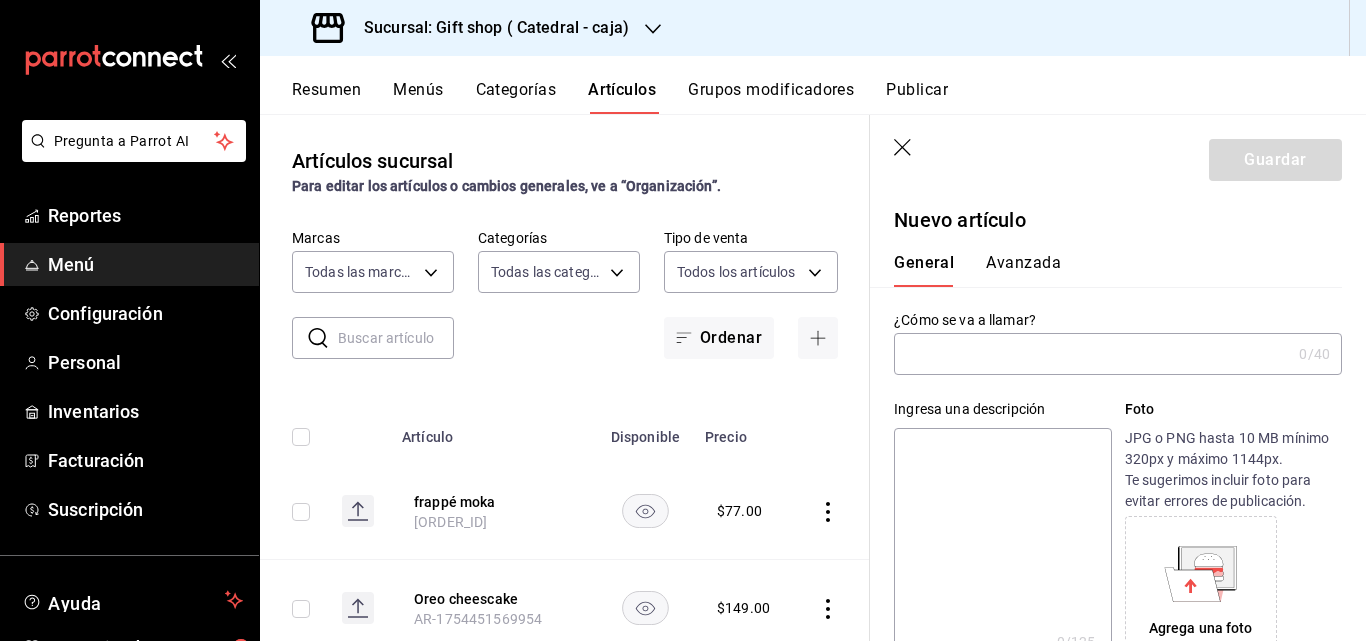 click on "frappé moka AR-1754451602989" at bounding box center (494, 511) 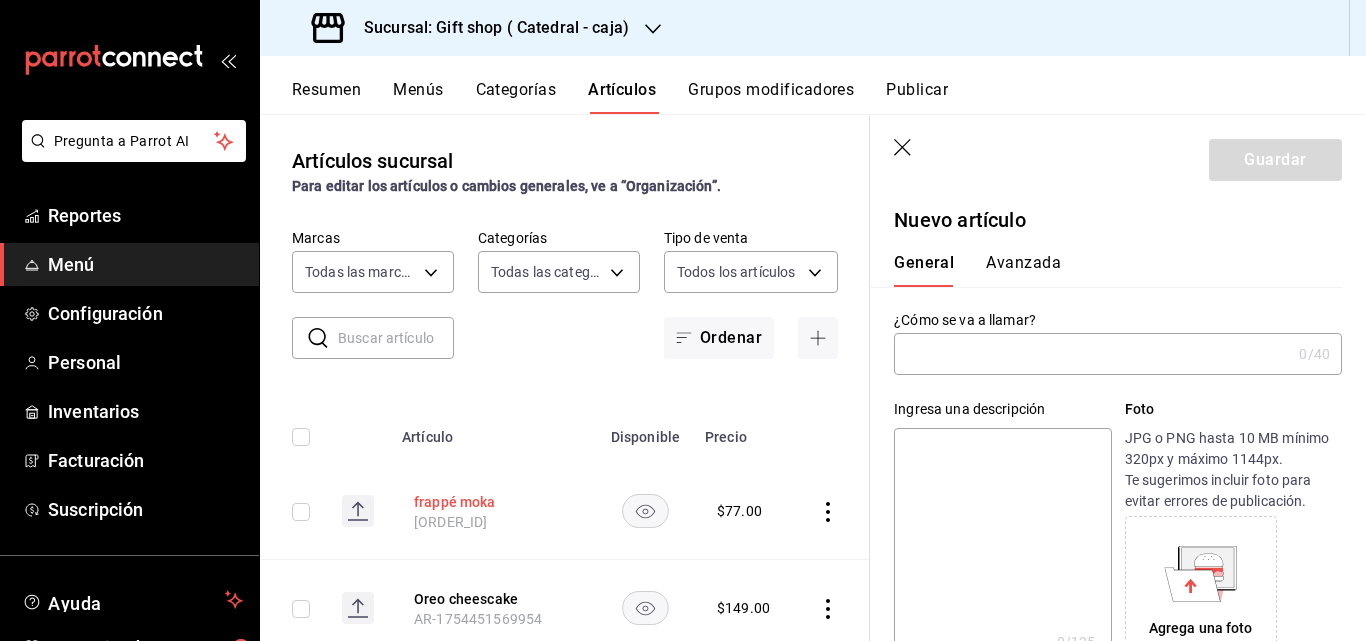 click on "frappé moka" at bounding box center [494, 502] 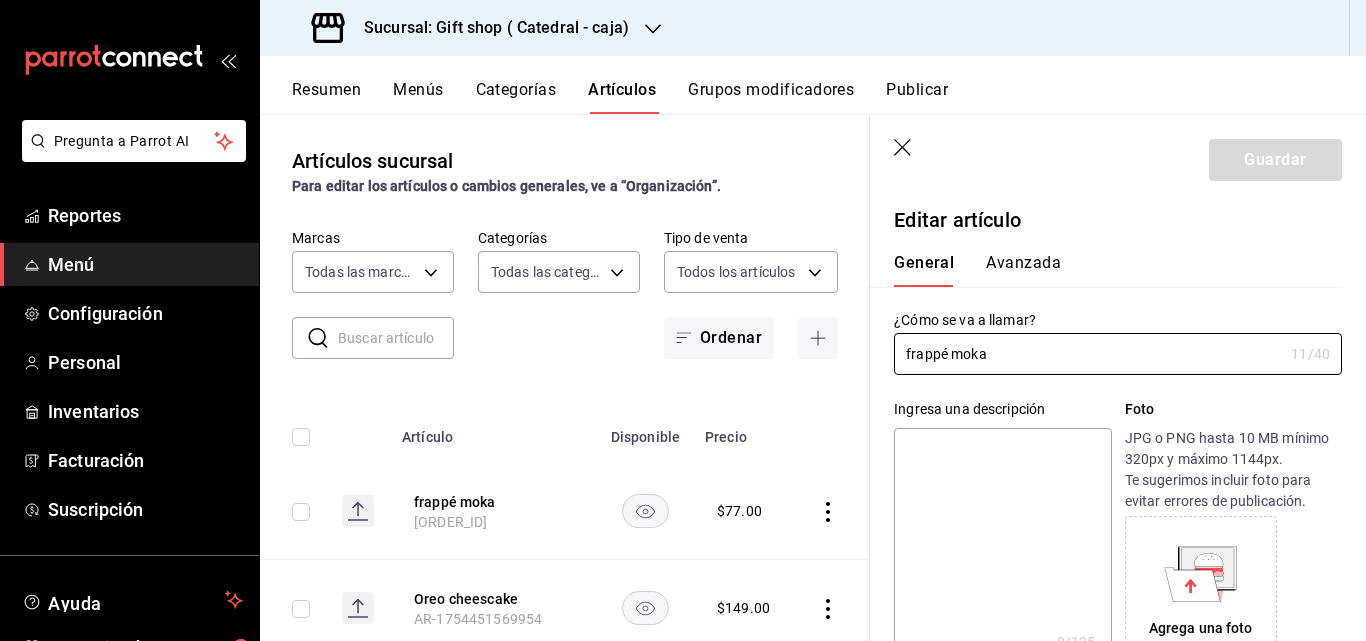 type on "$77.00" 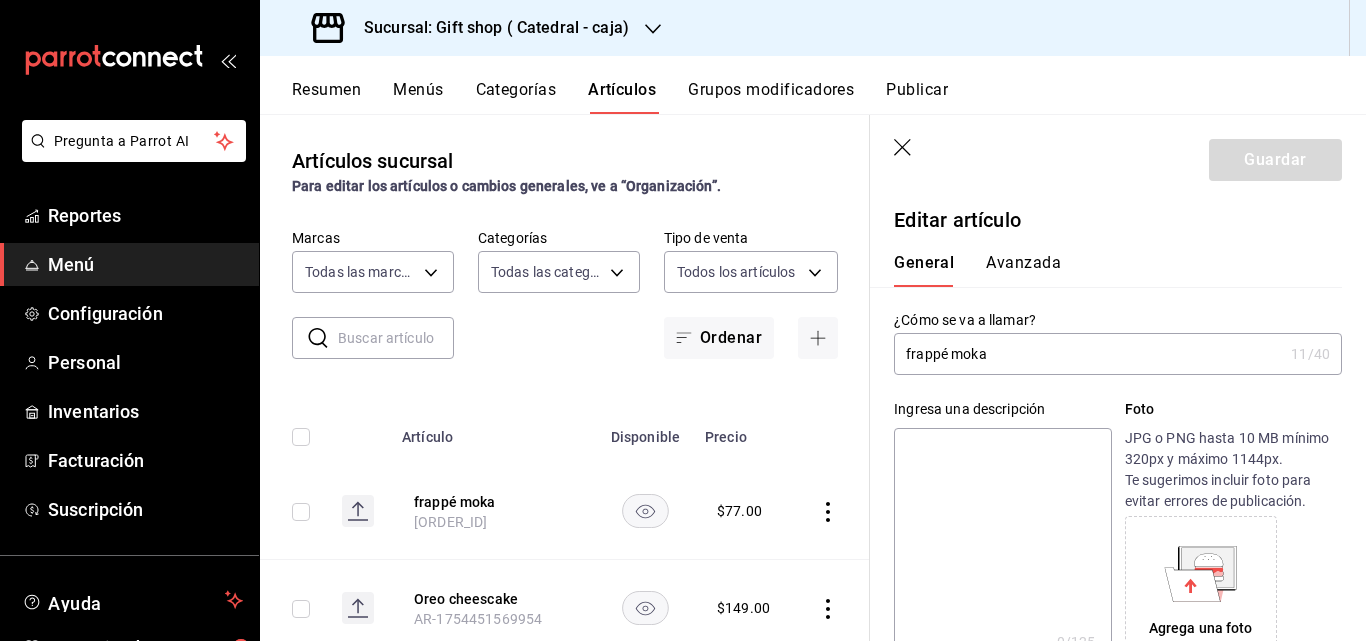 click on "frappé moka" at bounding box center (1088, 354) 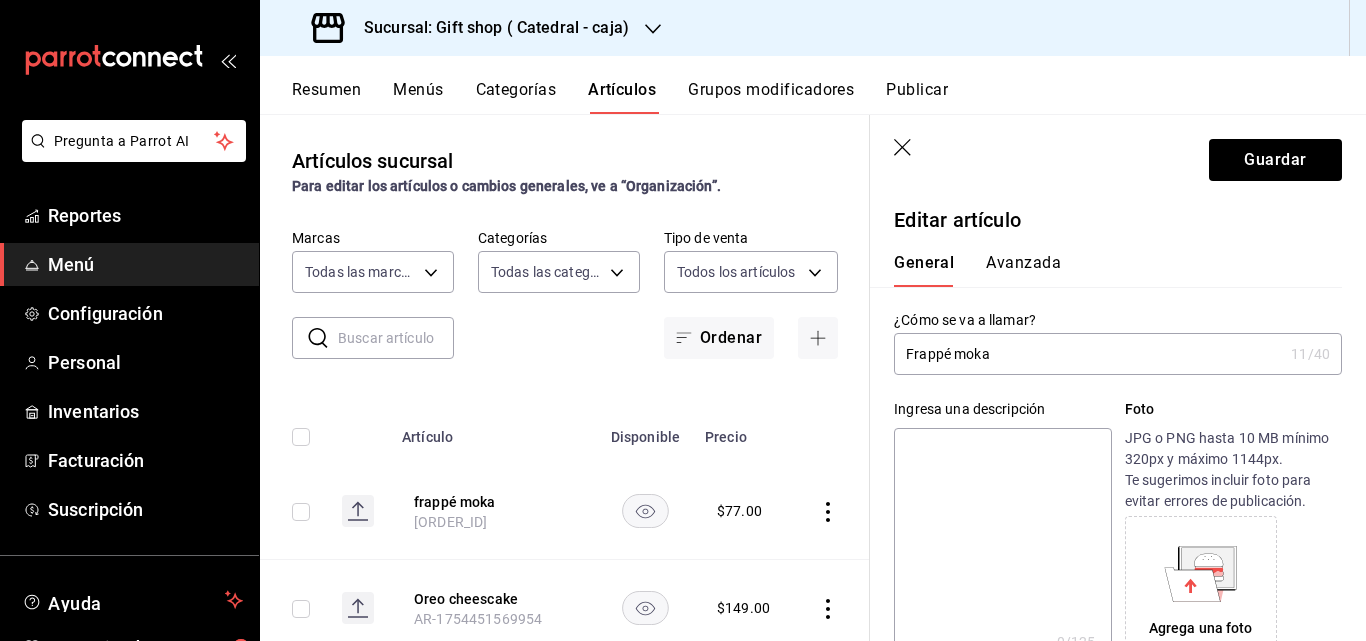 click on "Frappé moka" at bounding box center (1088, 354) 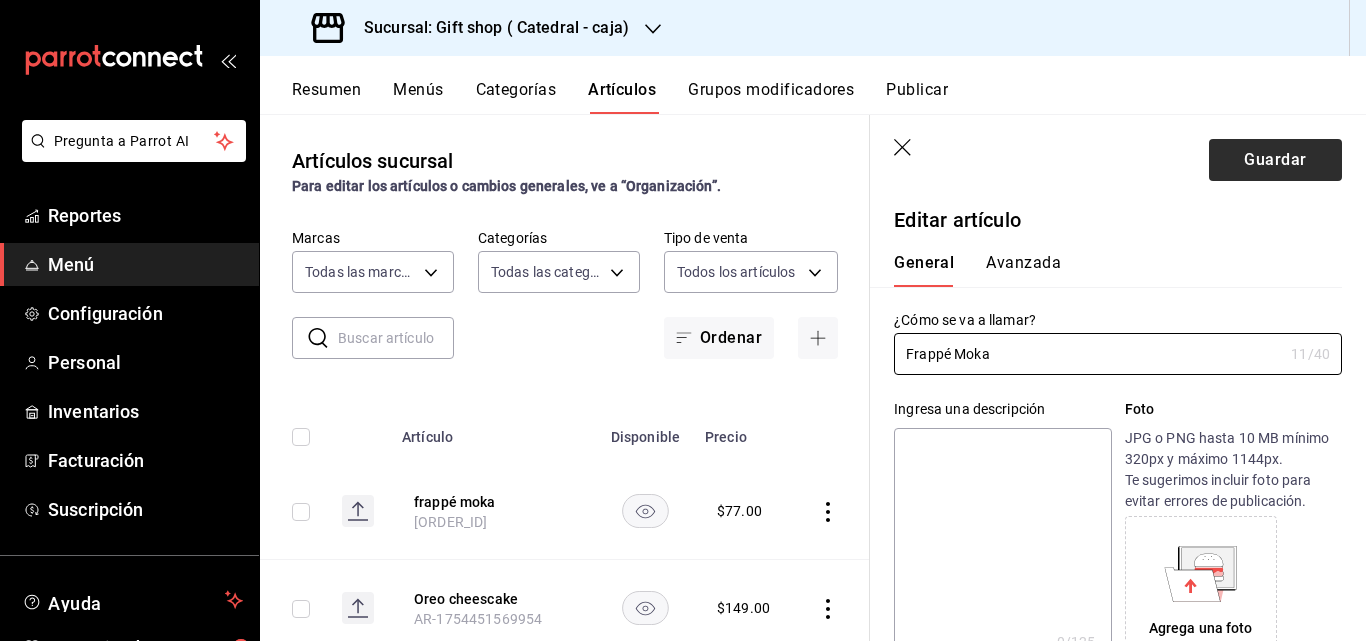 type on "Frappé Moka" 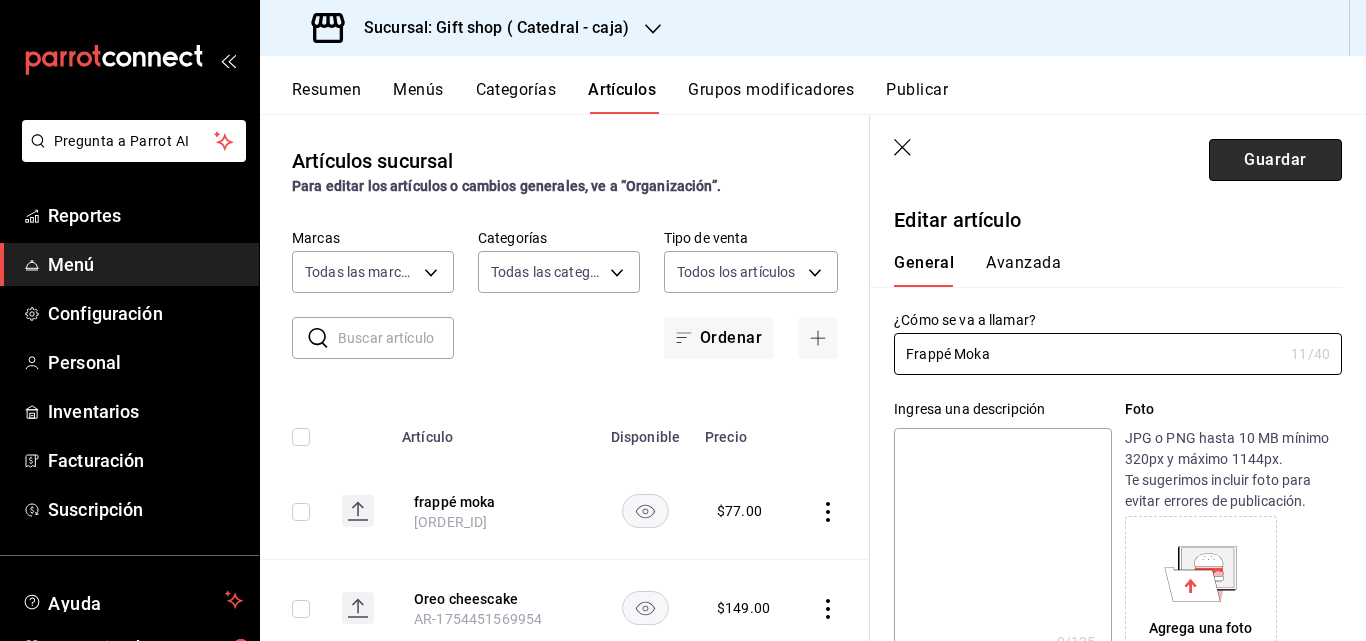 click on "Guardar" at bounding box center [1275, 160] 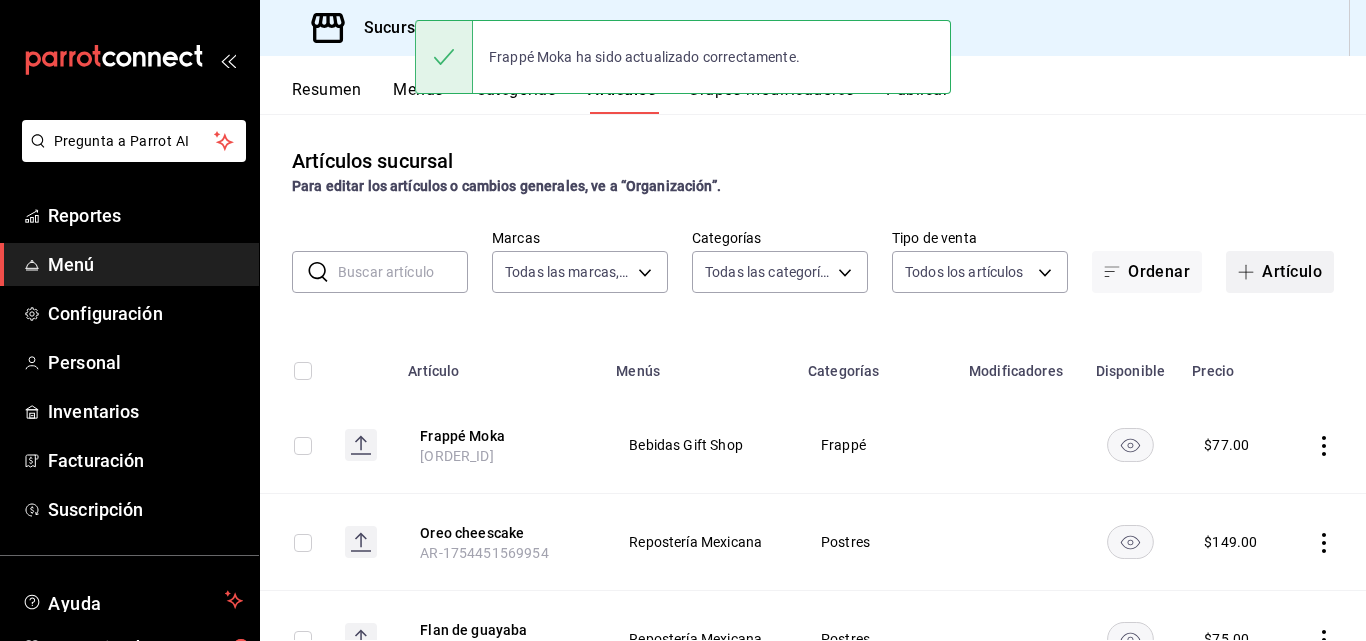 click on "Artículo" at bounding box center [1280, 272] 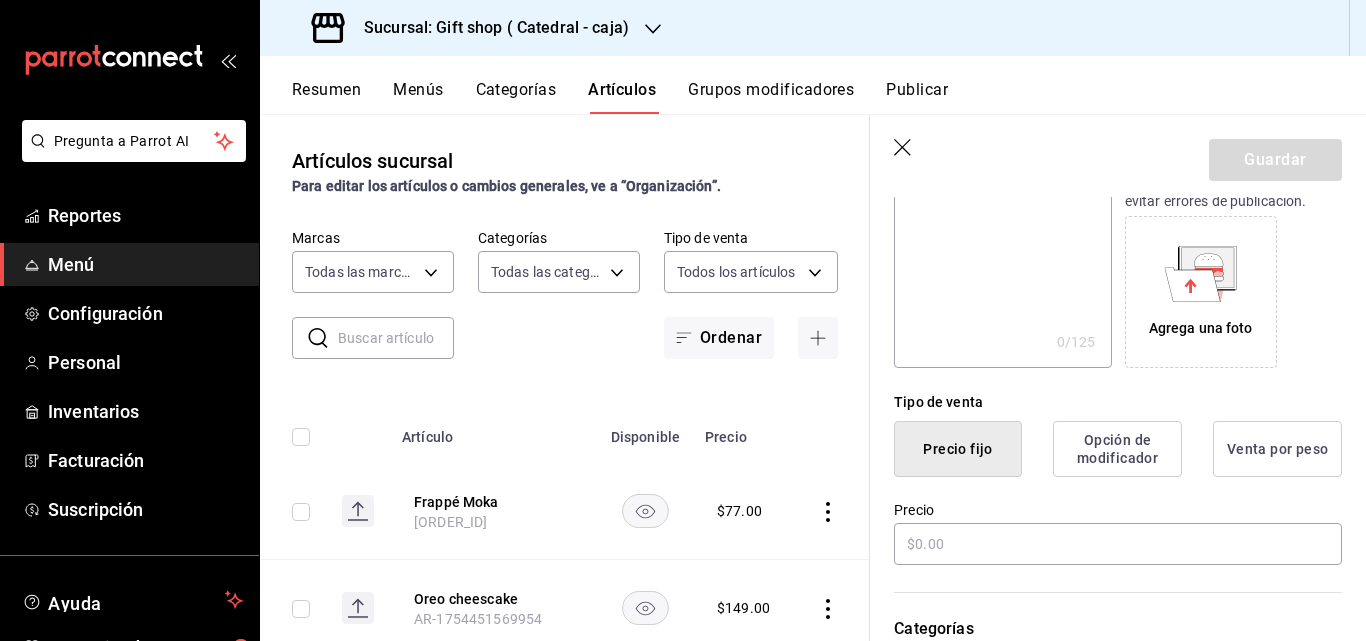 scroll, scrollTop: 500, scrollLeft: 0, axis: vertical 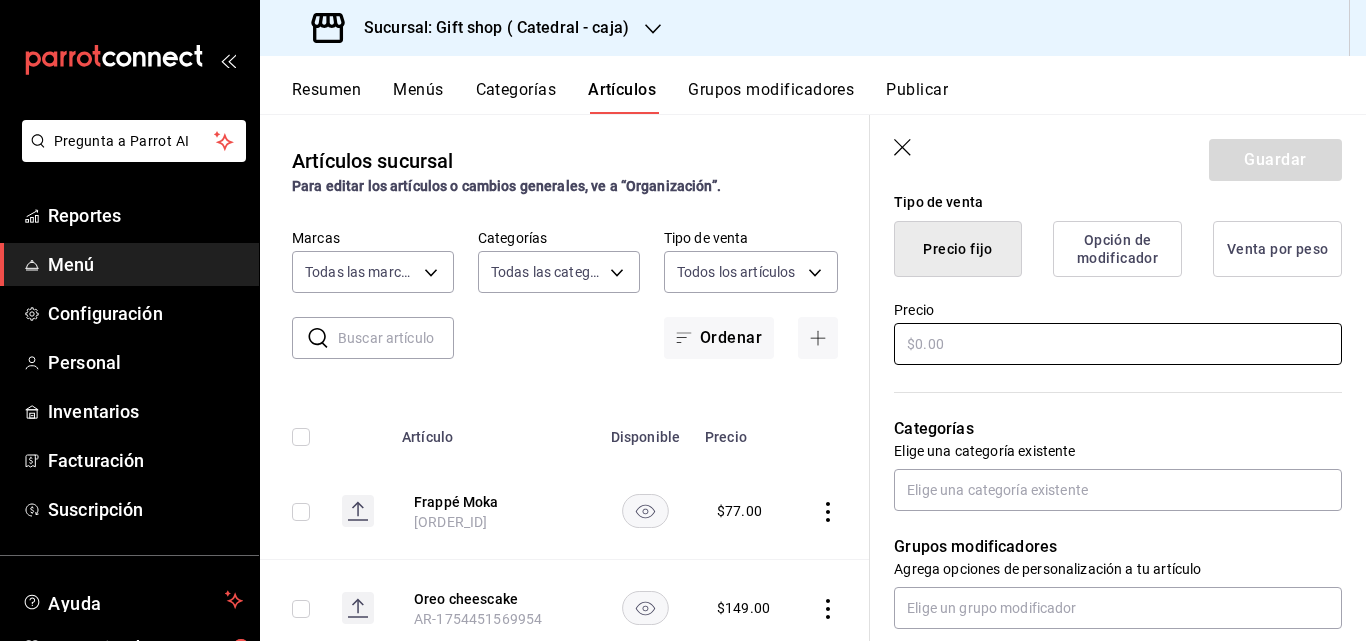 type on "Frappé Vainilla Latte" 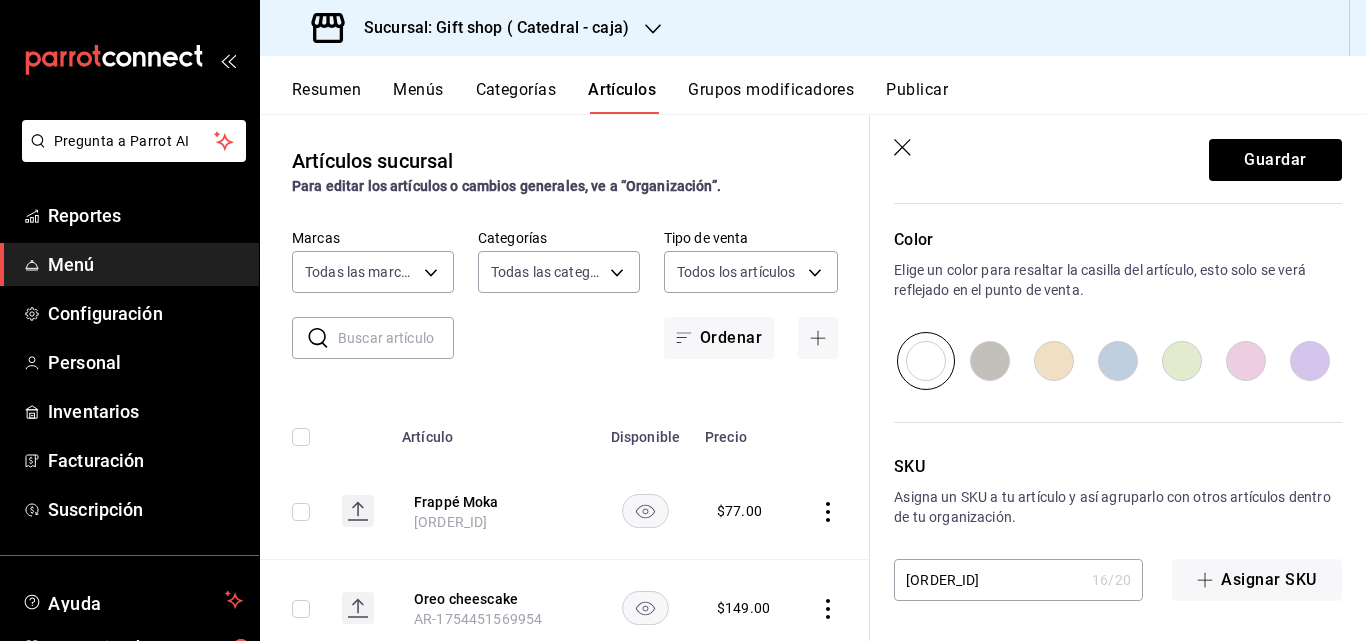 scroll, scrollTop: 558, scrollLeft: 0, axis: vertical 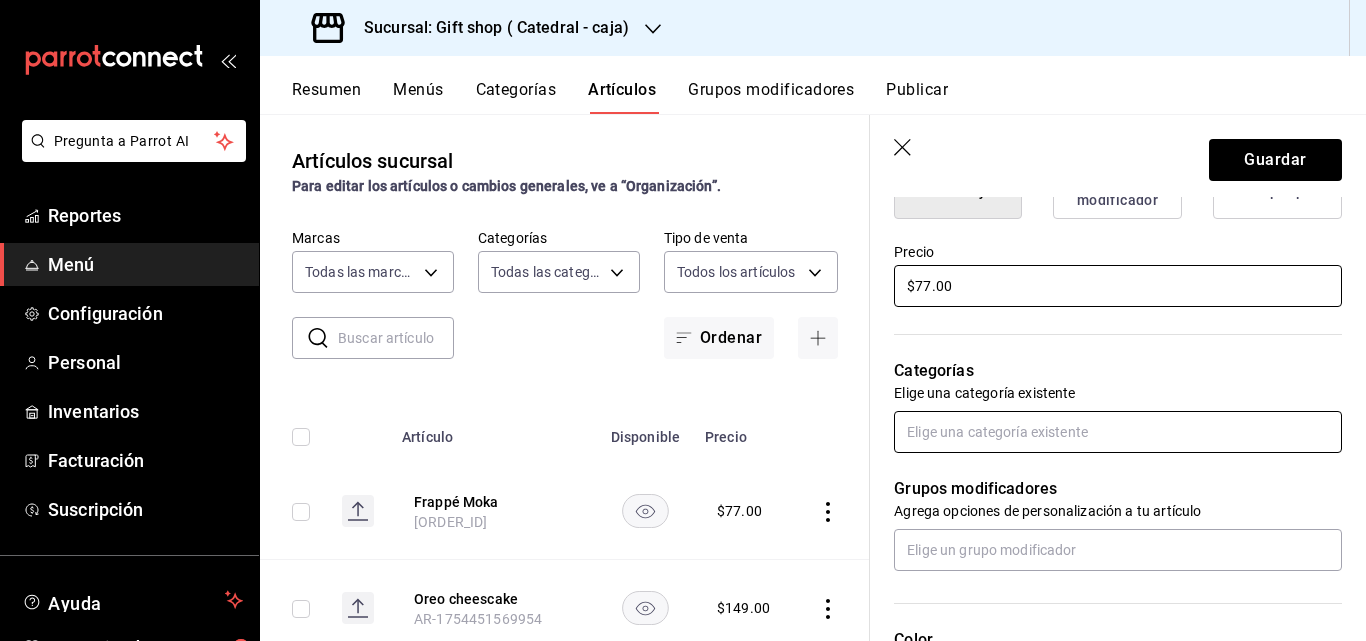 type on "$77.00" 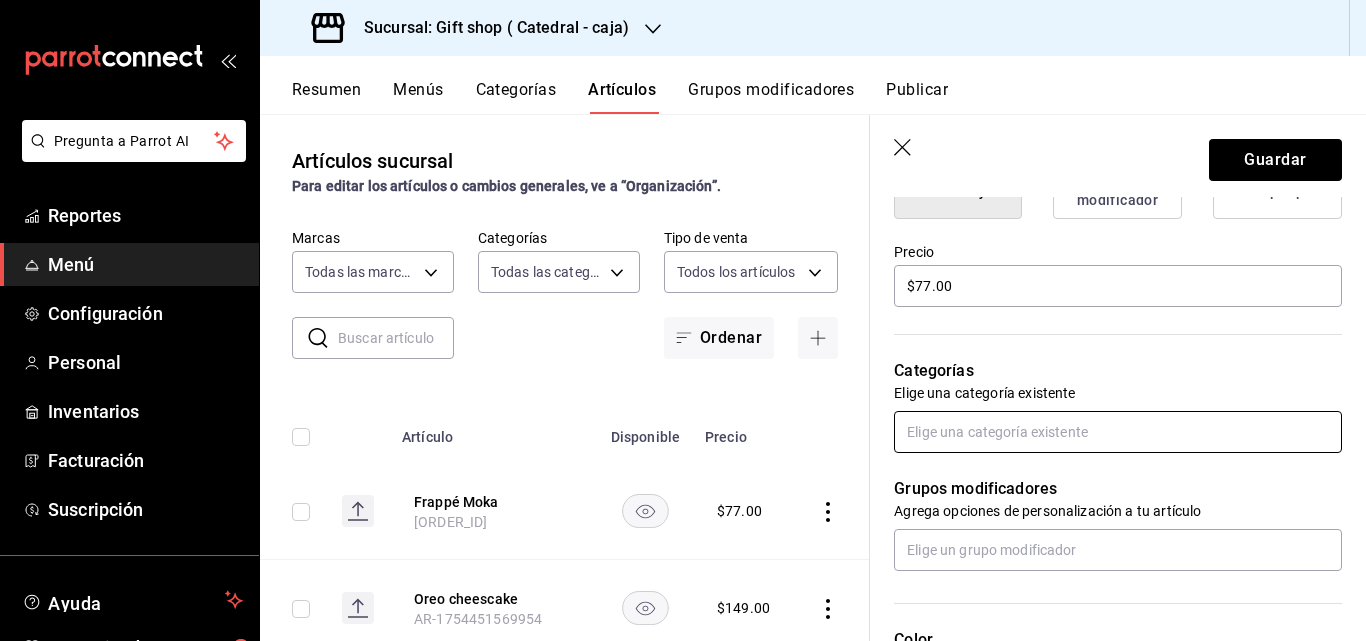 click at bounding box center (1118, 432) 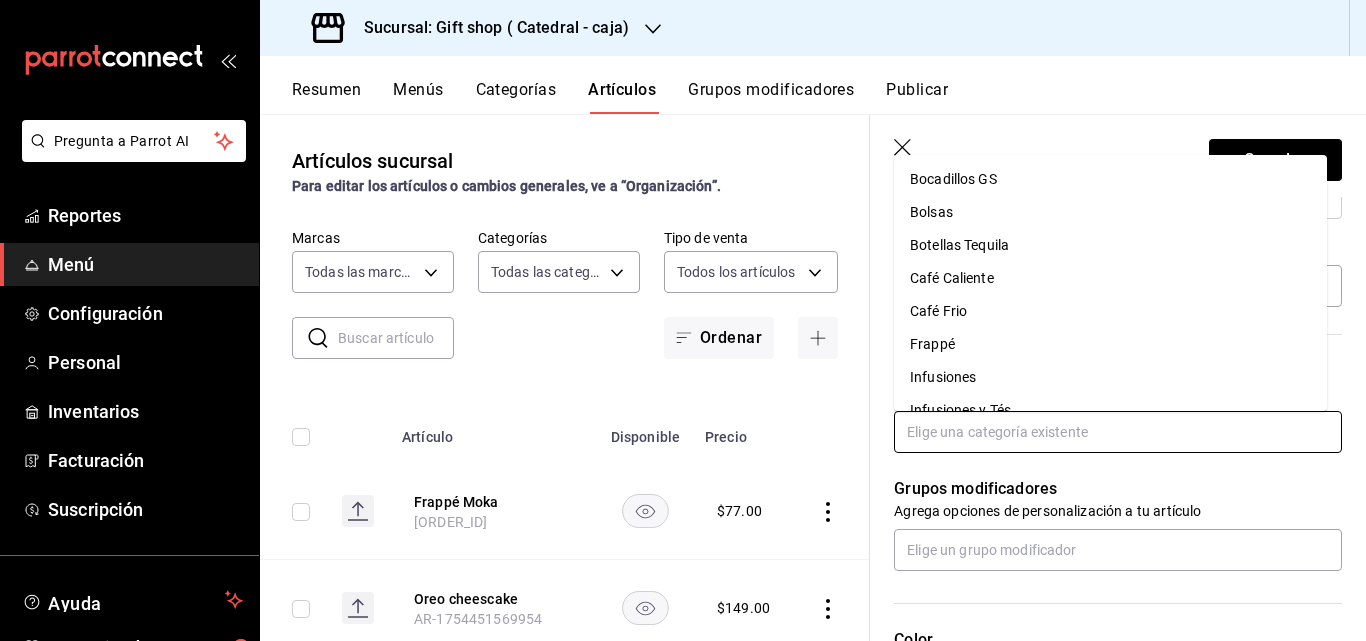 scroll, scrollTop: 100, scrollLeft: 0, axis: vertical 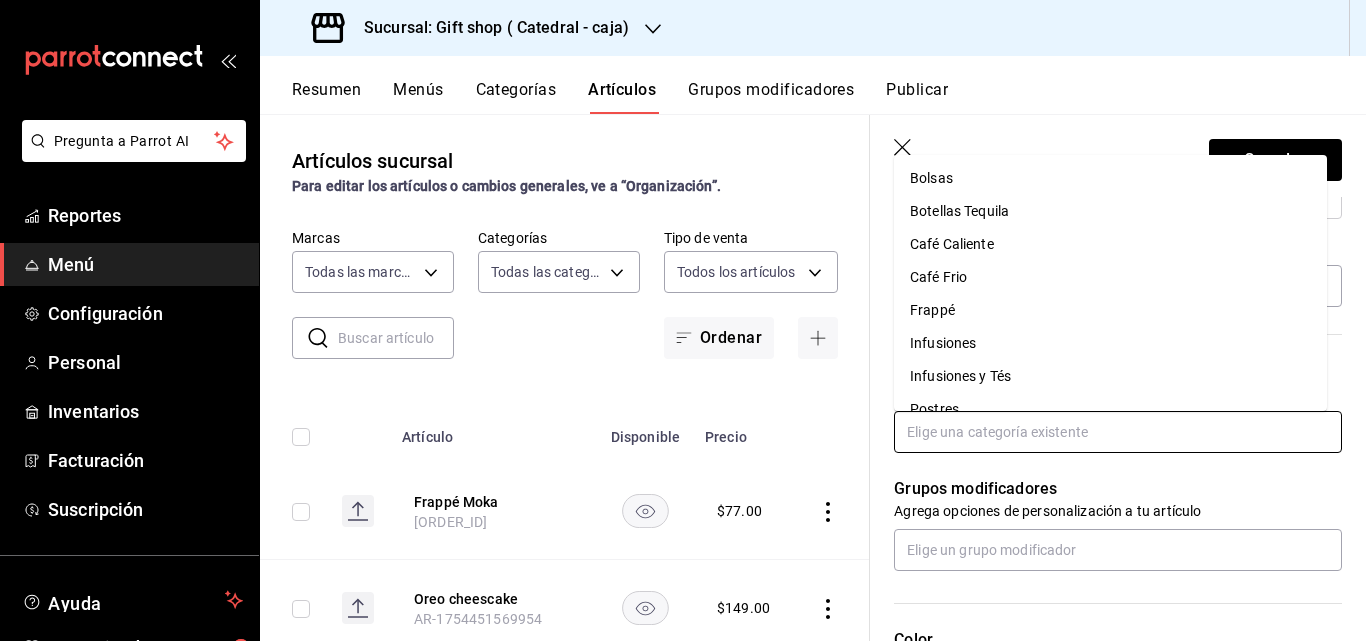 click on "Frappé" at bounding box center [1110, 310] 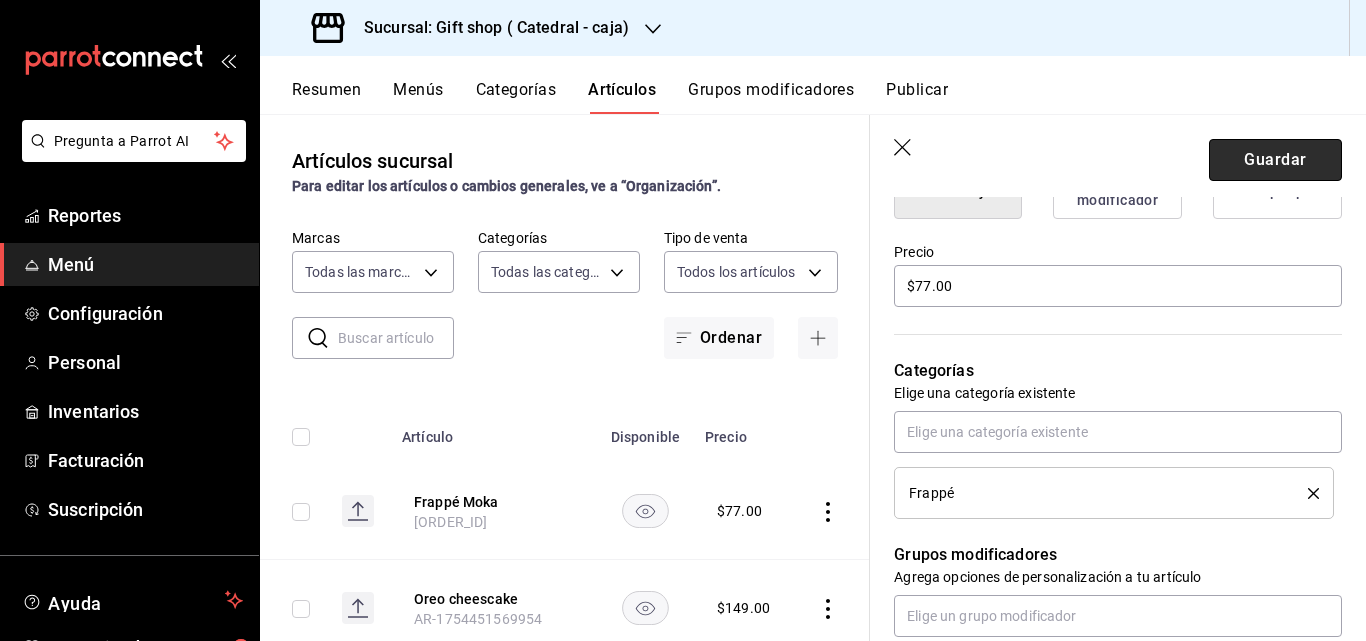 click on "Guardar" at bounding box center [1275, 160] 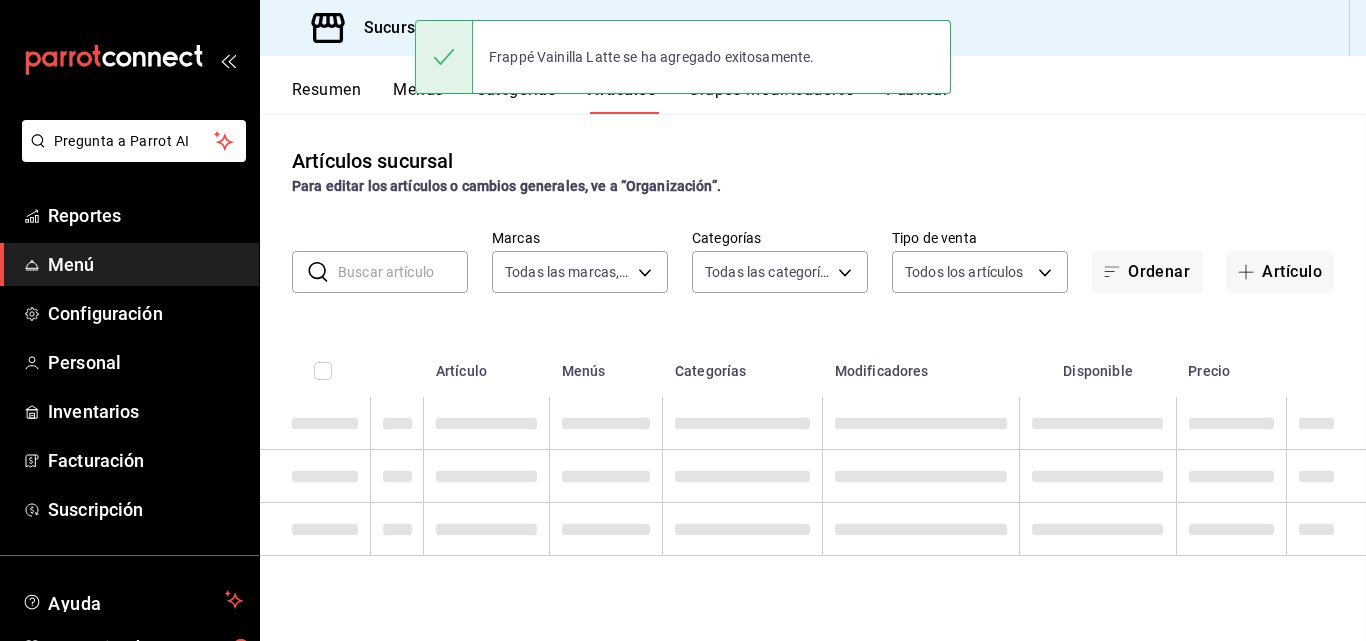 scroll, scrollTop: 0, scrollLeft: 0, axis: both 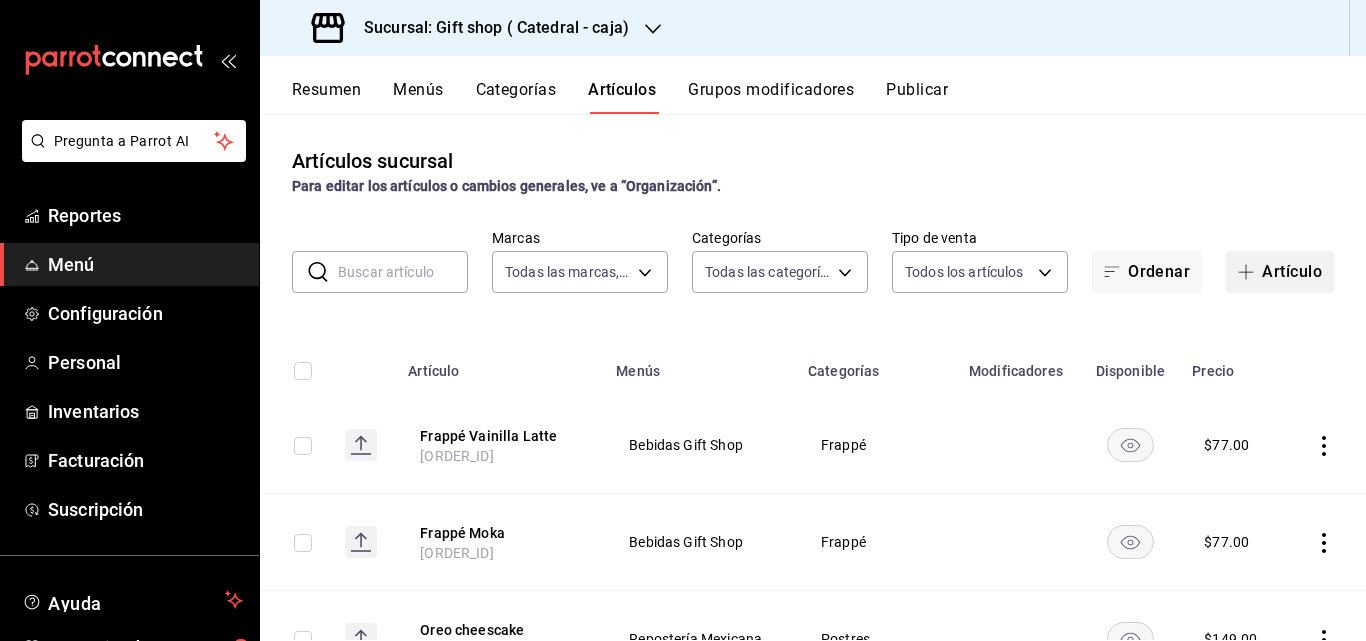 click on "Artículo" at bounding box center (1280, 272) 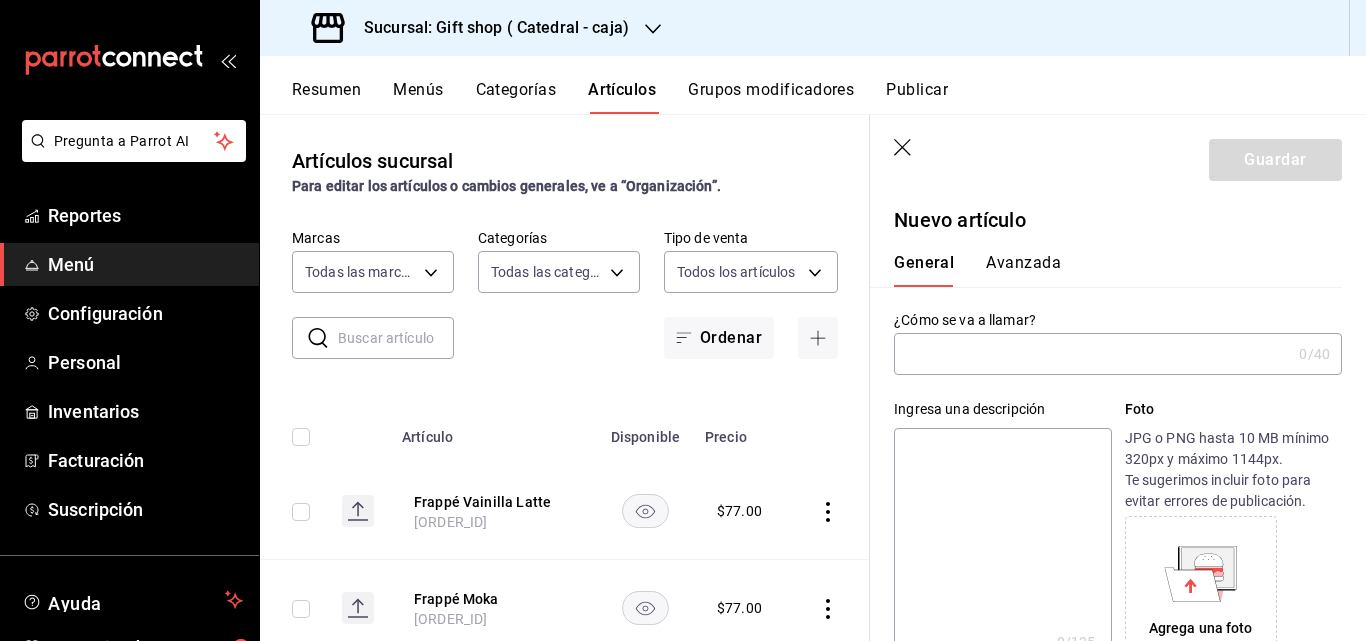 click at bounding box center [1092, 354] 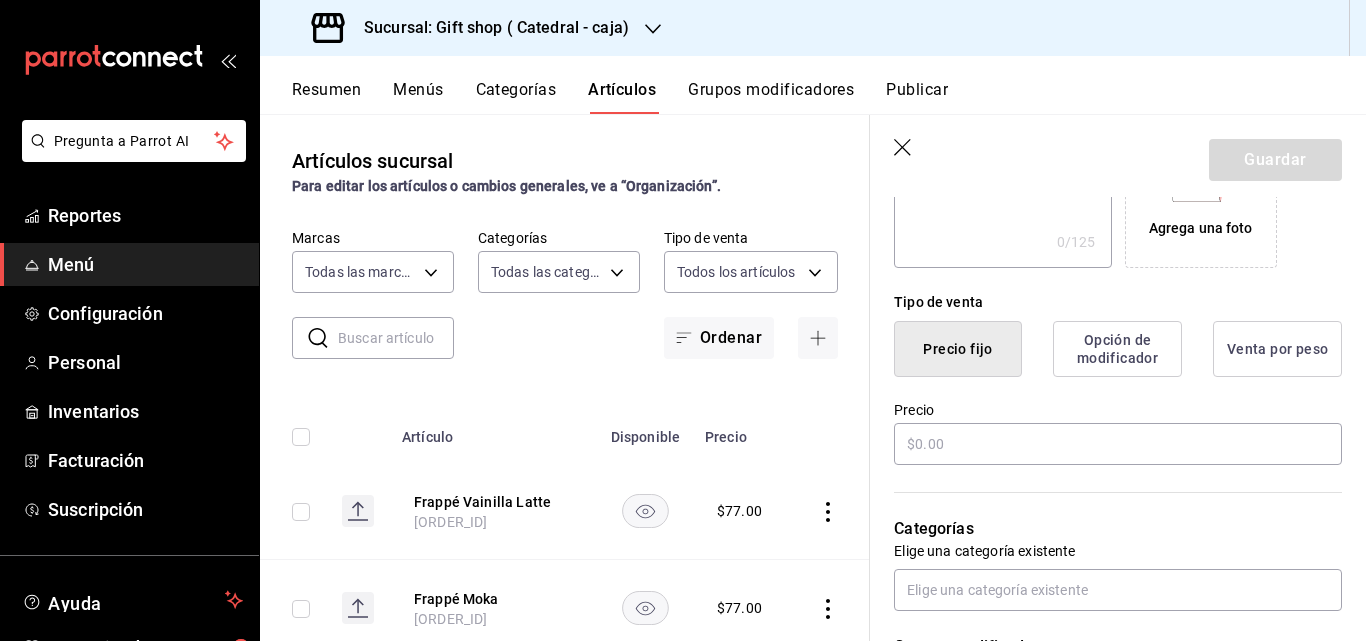scroll, scrollTop: 500, scrollLeft: 0, axis: vertical 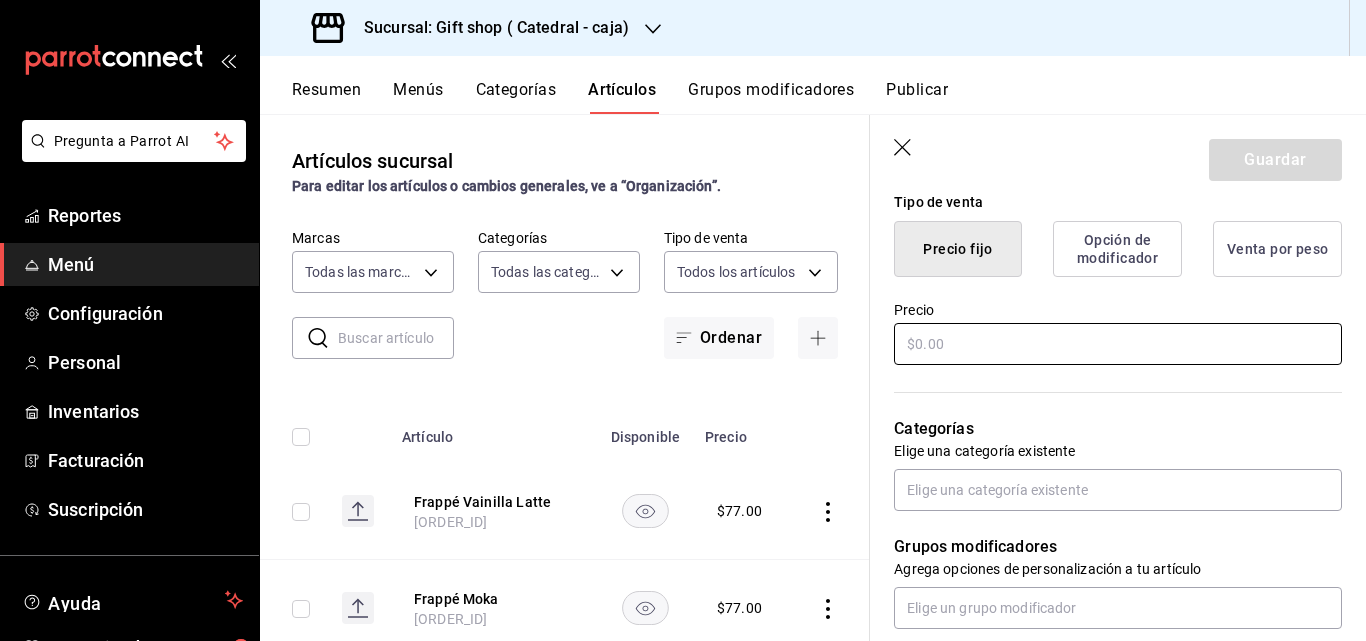 type on "Frappé Chocolate" 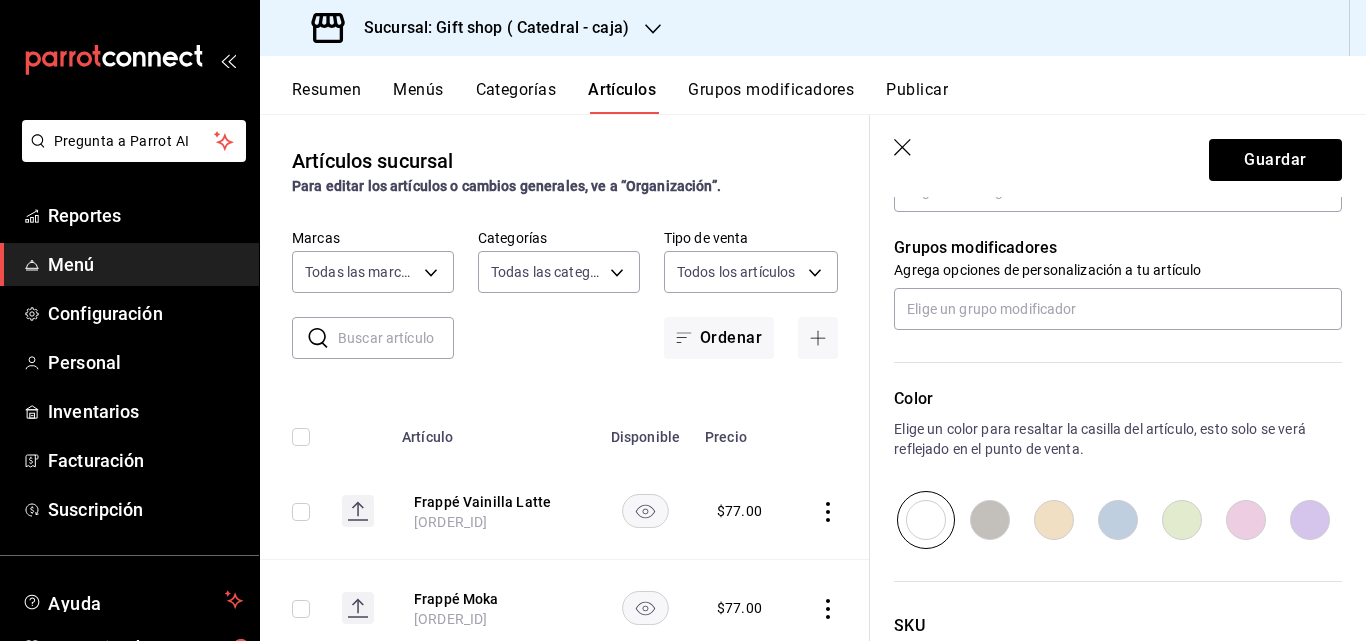scroll, scrollTop: 800, scrollLeft: 0, axis: vertical 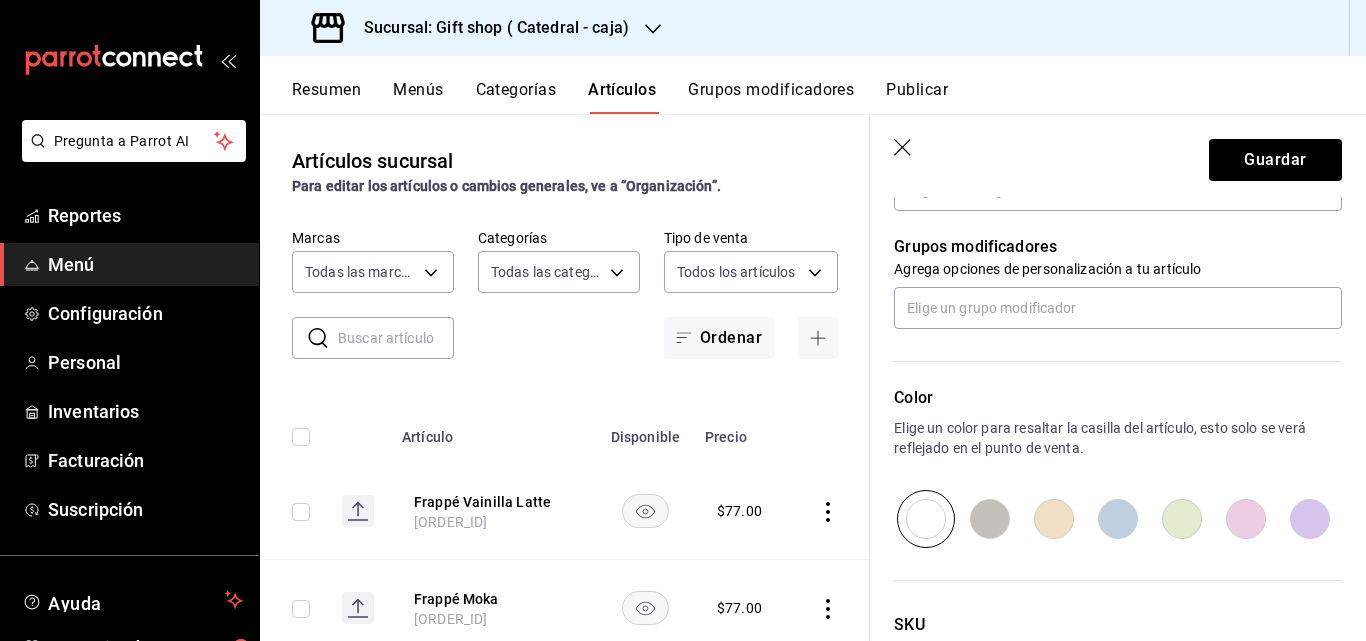 type on "$63.00" 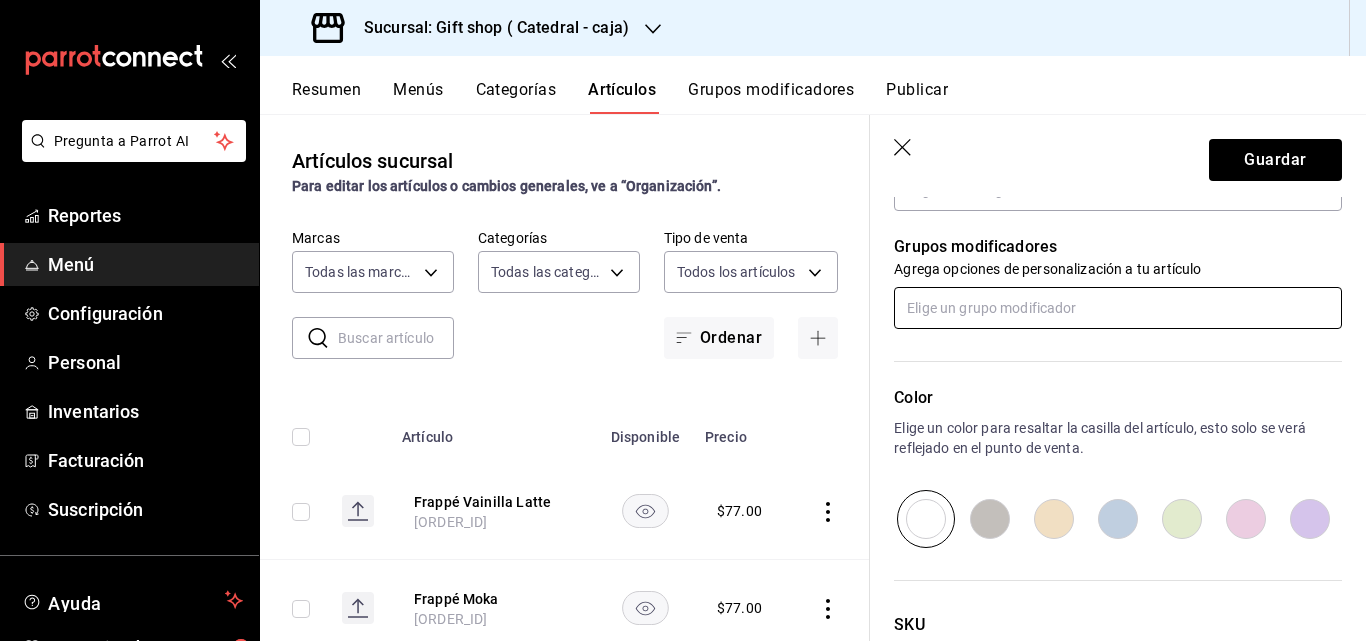 click at bounding box center [1118, 308] 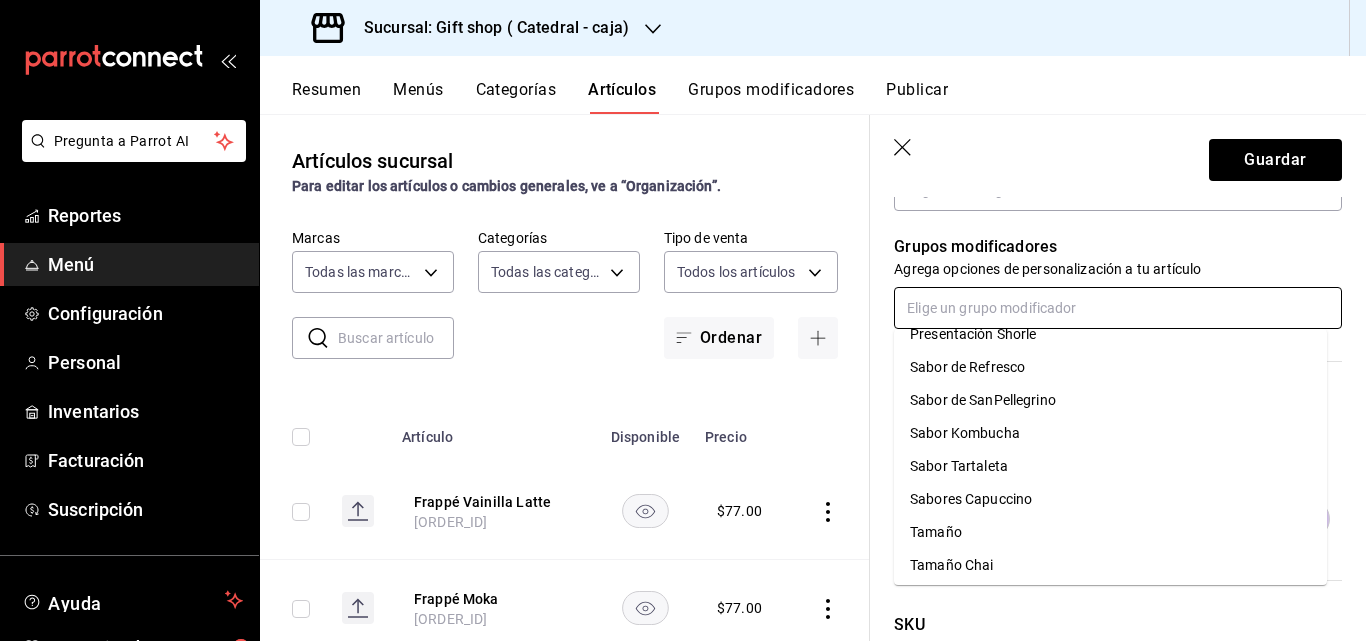 scroll, scrollTop: 0, scrollLeft: 0, axis: both 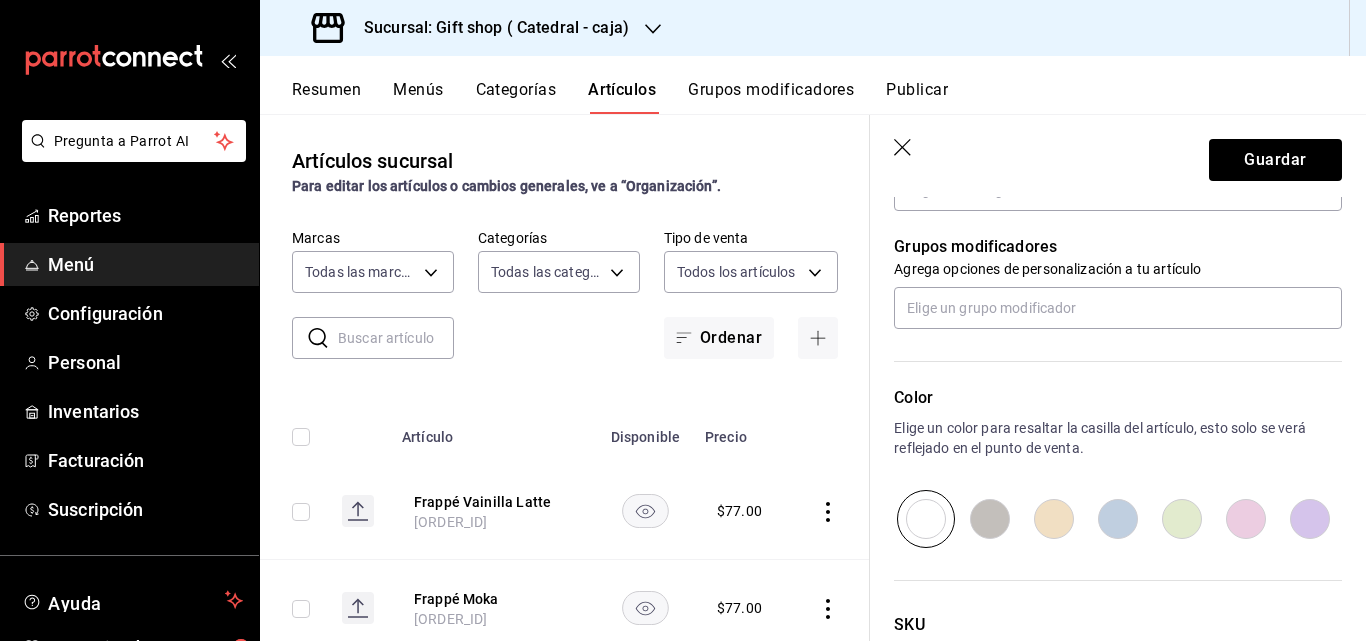 click on "Grupos modificadores" at bounding box center [1118, 247] 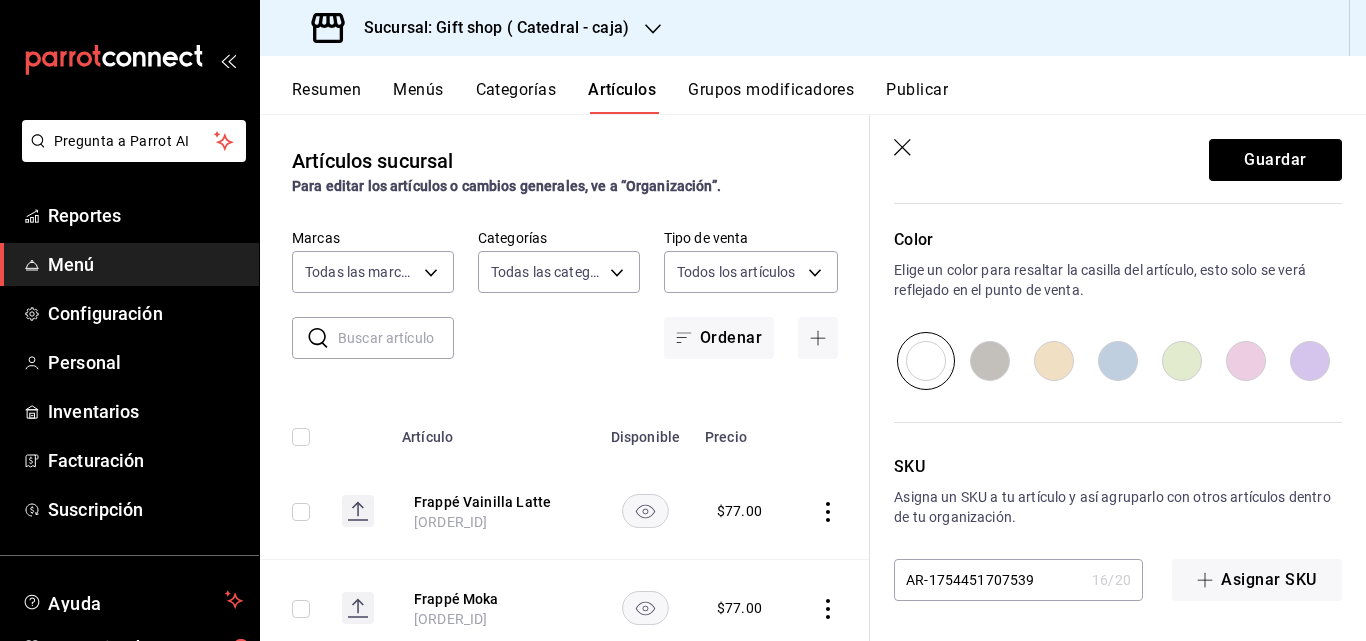 scroll, scrollTop: 758, scrollLeft: 0, axis: vertical 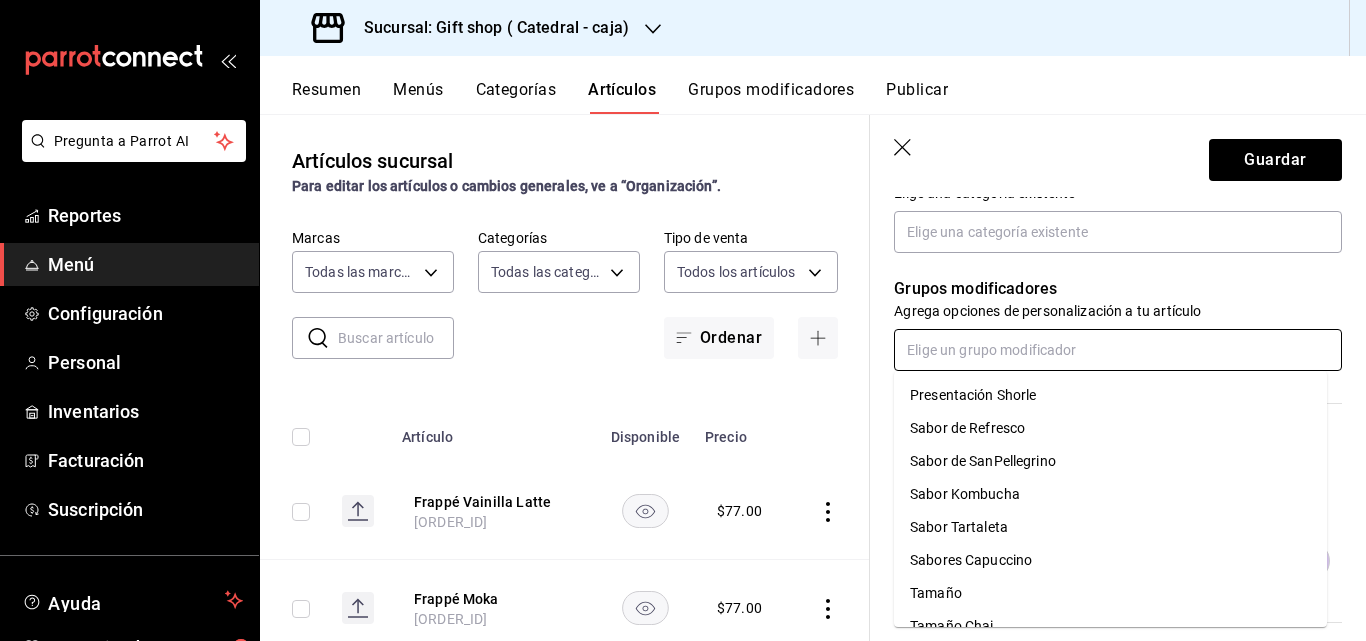 click at bounding box center (1118, 350) 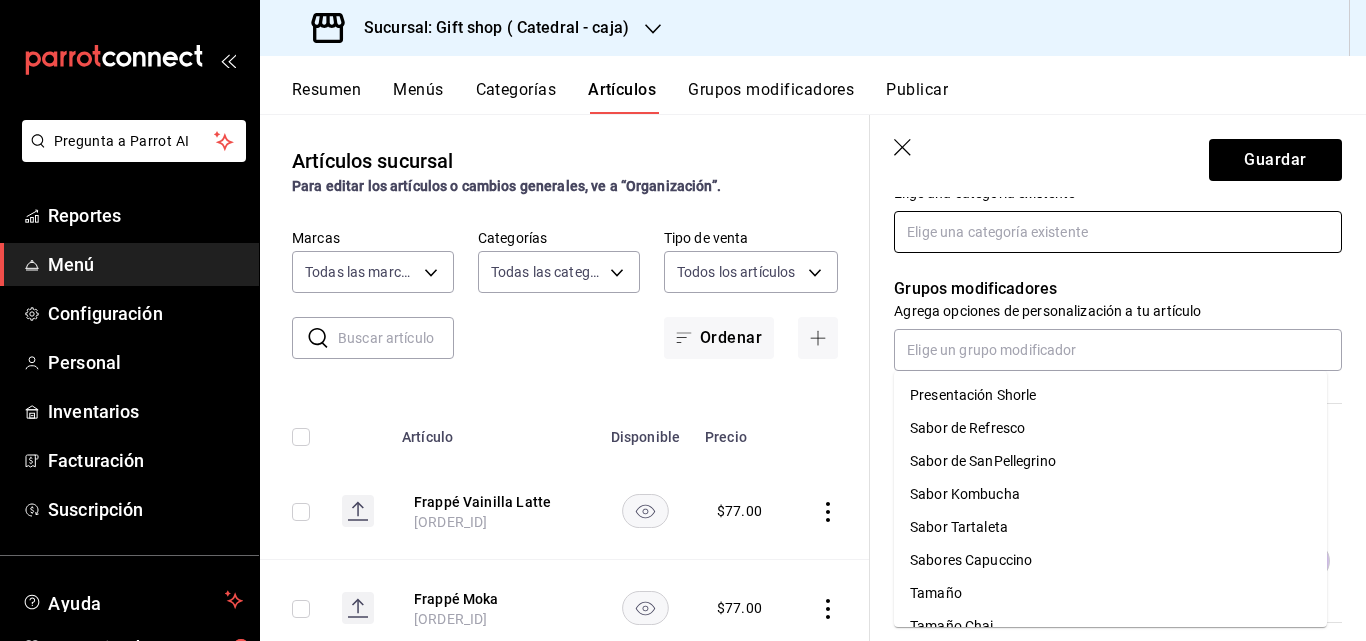 click at bounding box center (1118, 232) 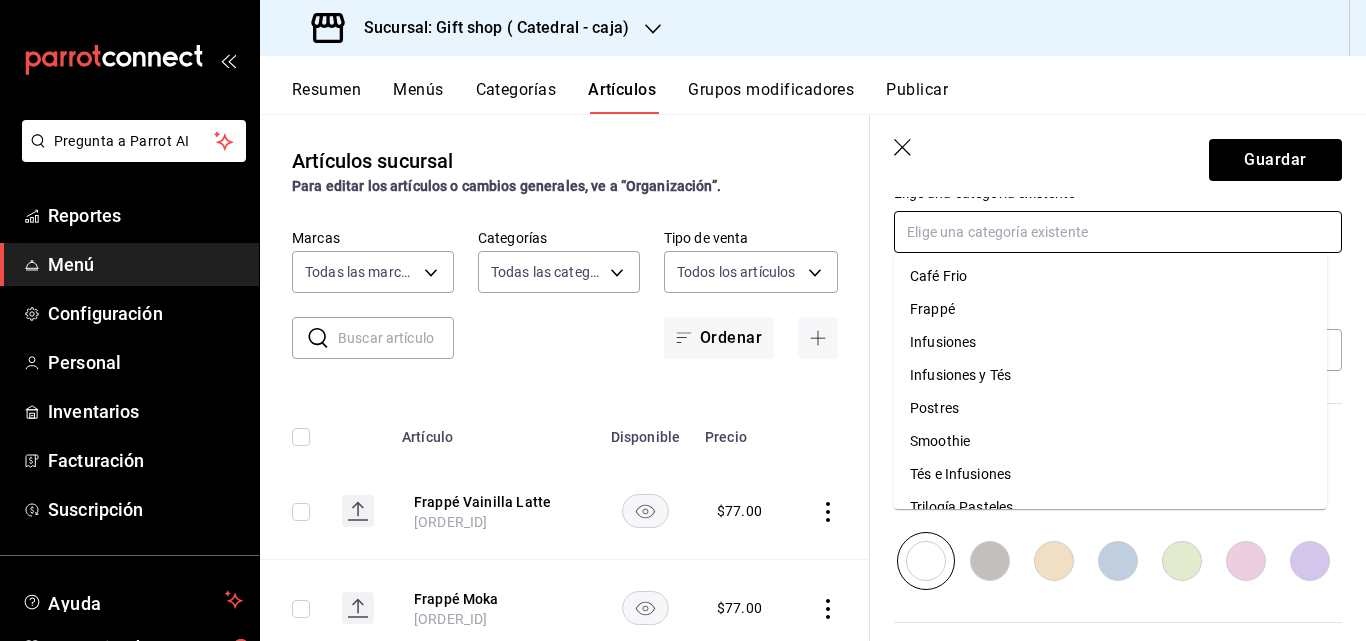 scroll, scrollTop: 200, scrollLeft: 0, axis: vertical 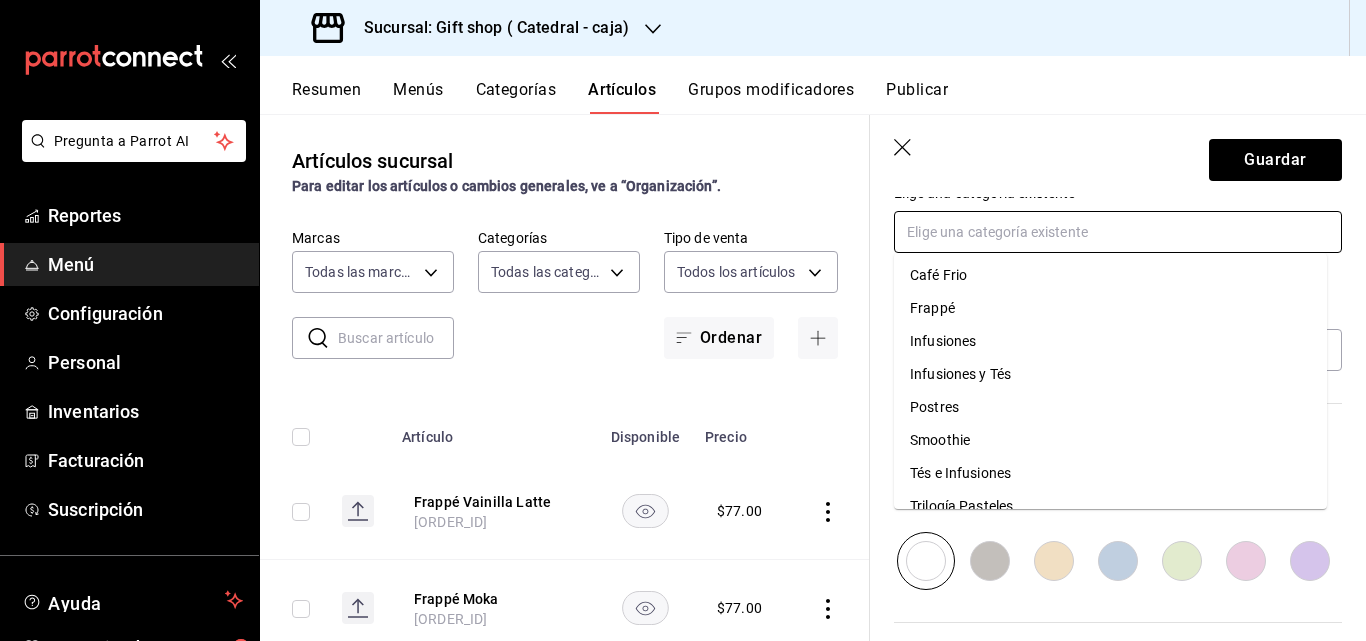 click on "Frappé" at bounding box center [1110, 308] 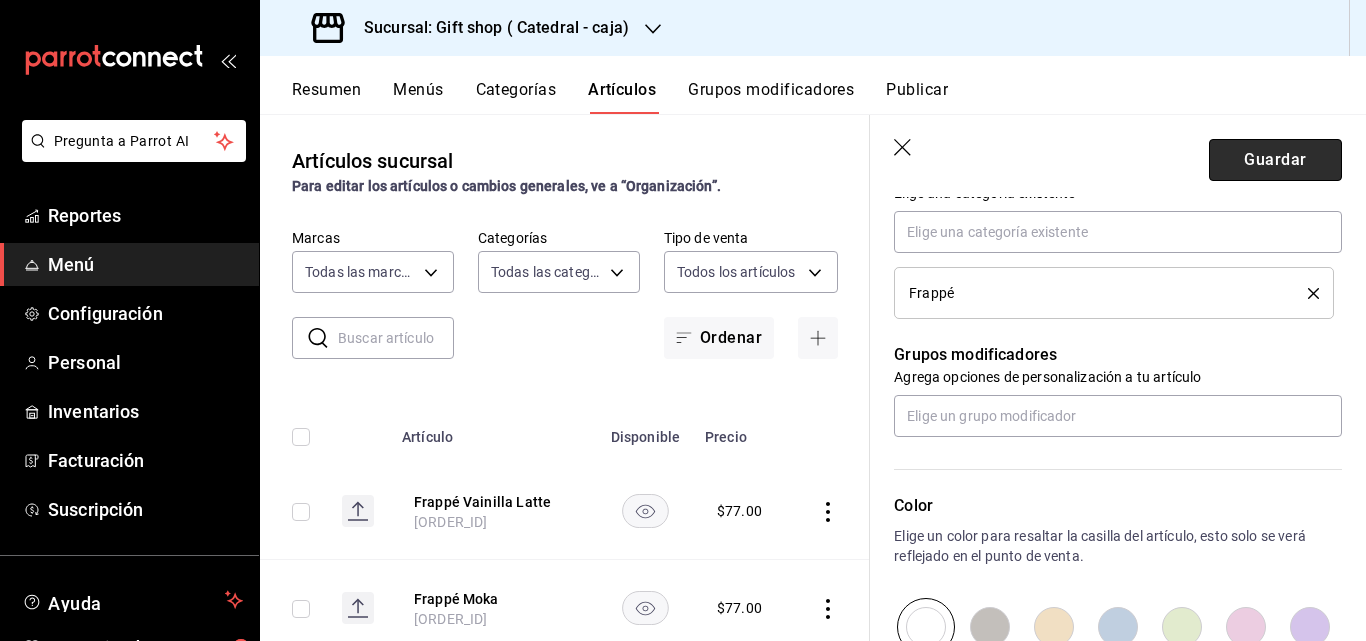 click on "Guardar" at bounding box center [1275, 160] 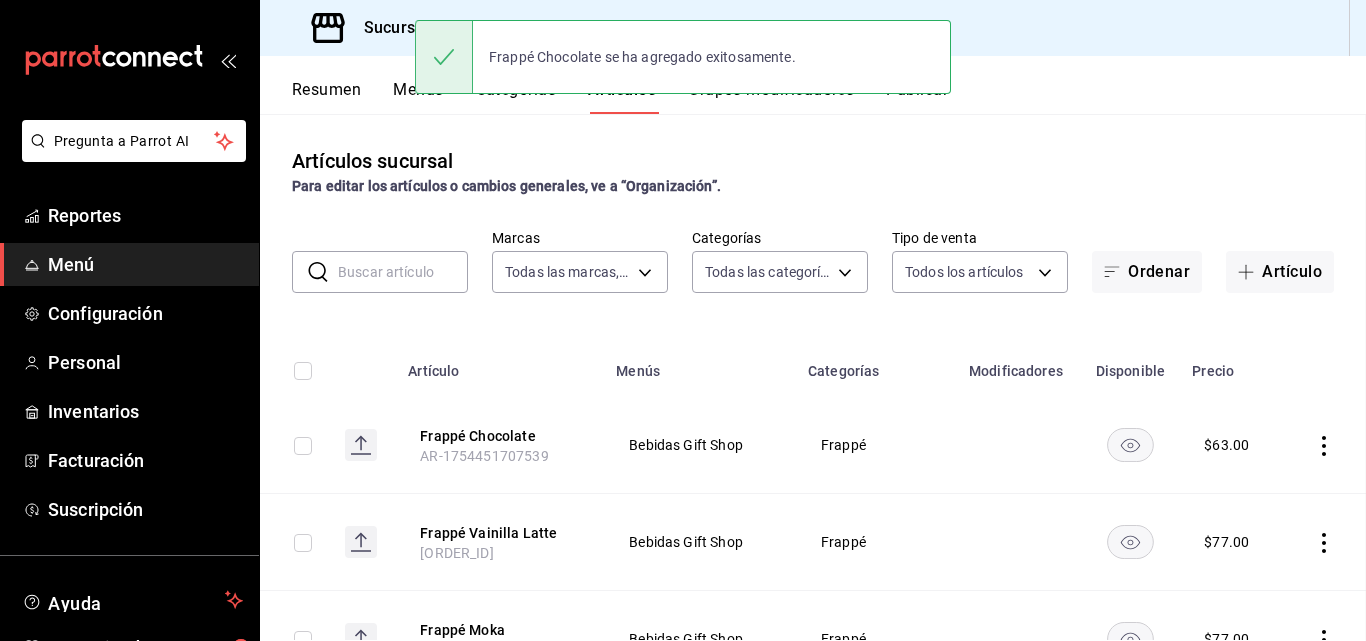 scroll, scrollTop: 0, scrollLeft: 0, axis: both 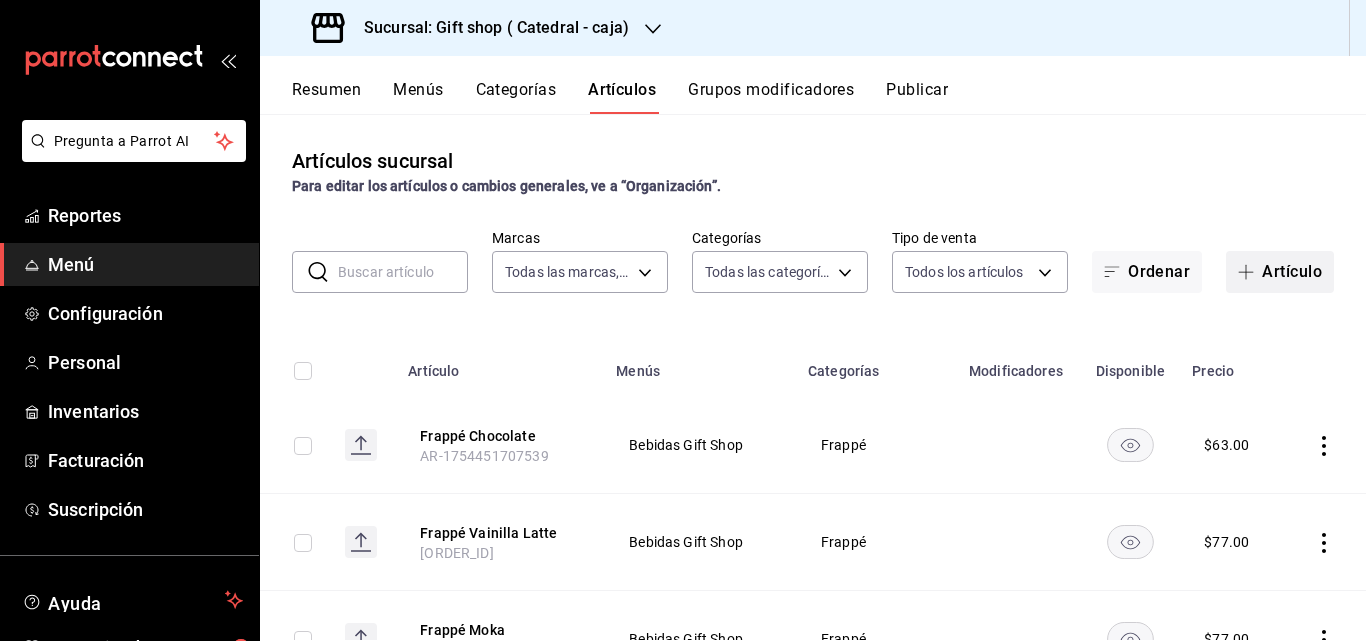 click on "Artículo" at bounding box center (1280, 272) 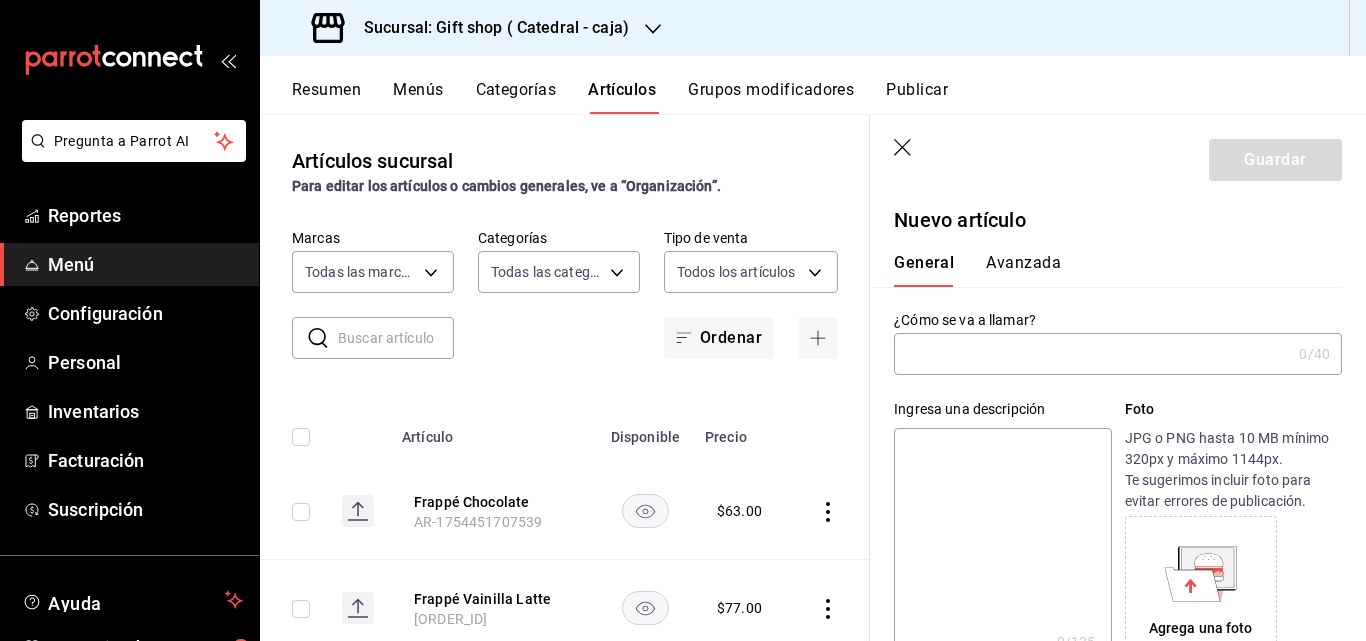 click at bounding box center [1092, 354] 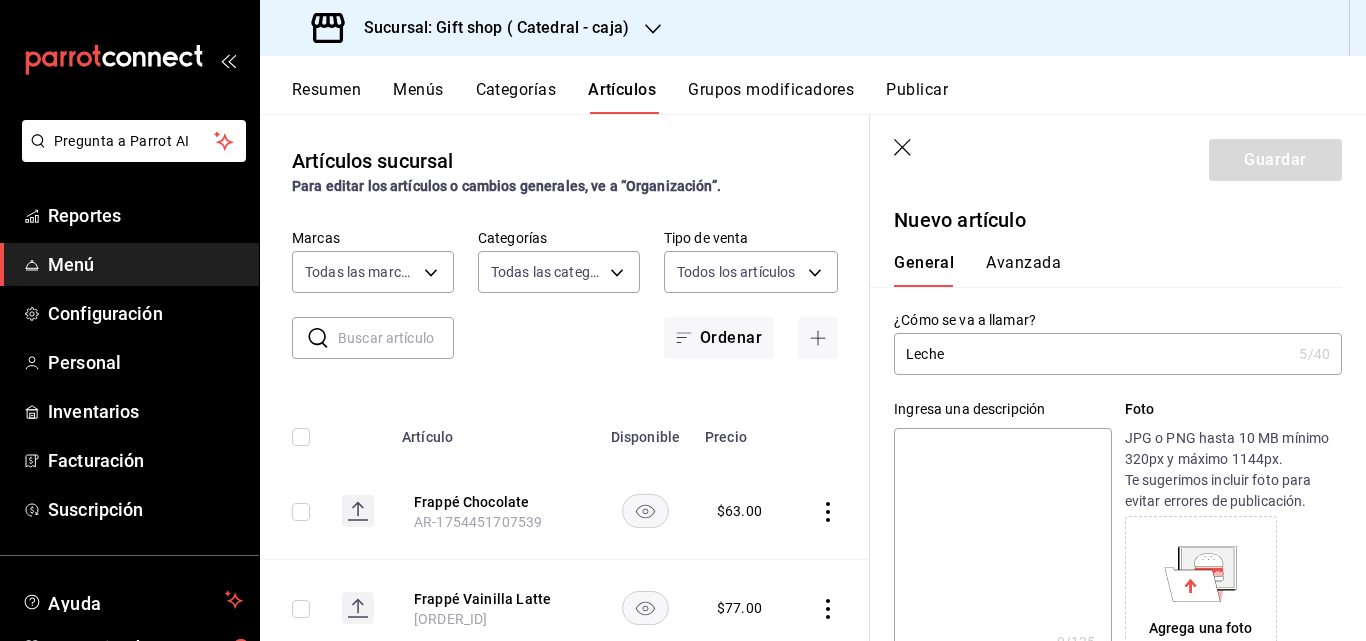 click on "Leche" at bounding box center (1092, 354) 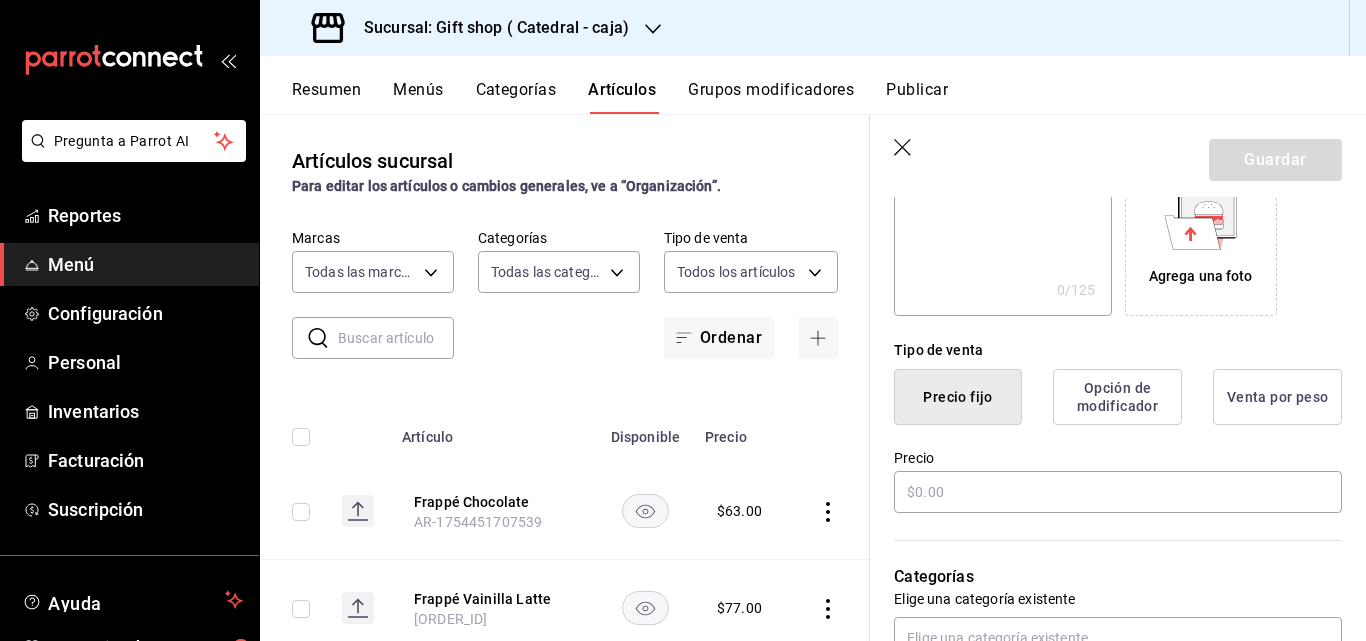 scroll, scrollTop: 400, scrollLeft: 0, axis: vertical 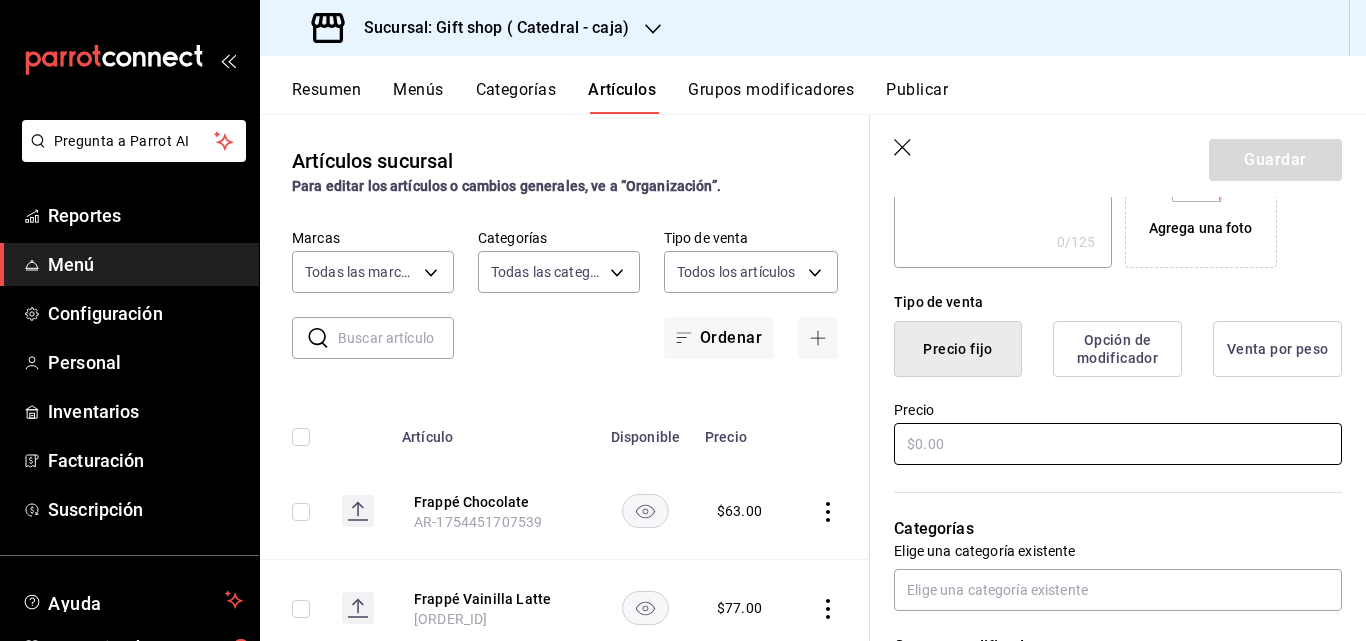 type on "Leche" 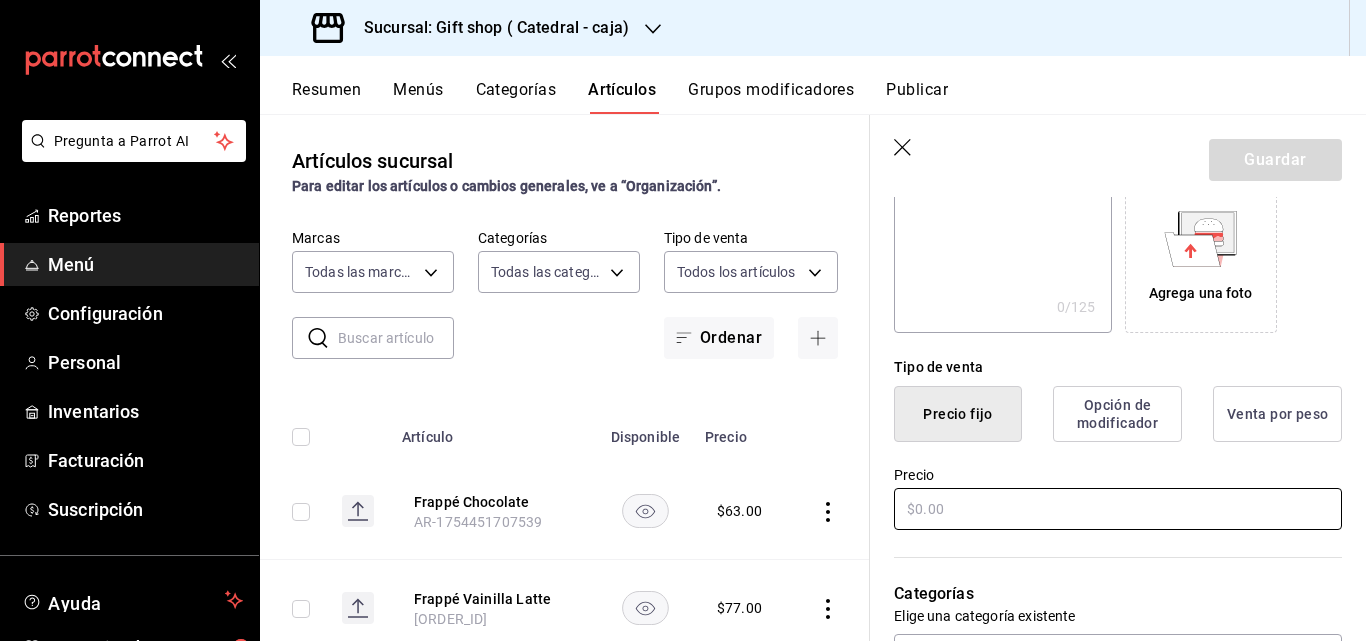 scroll, scrollTop: 300, scrollLeft: 0, axis: vertical 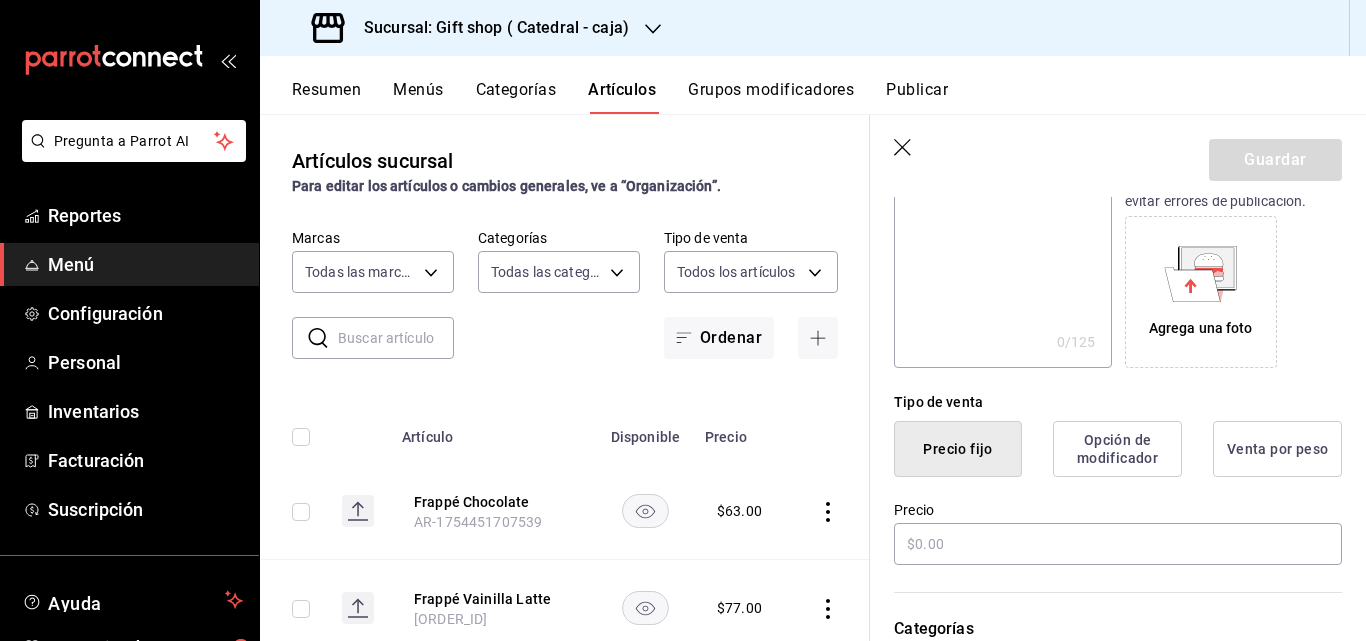 click on "Opción de modificador" at bounding box center (1117, 449) 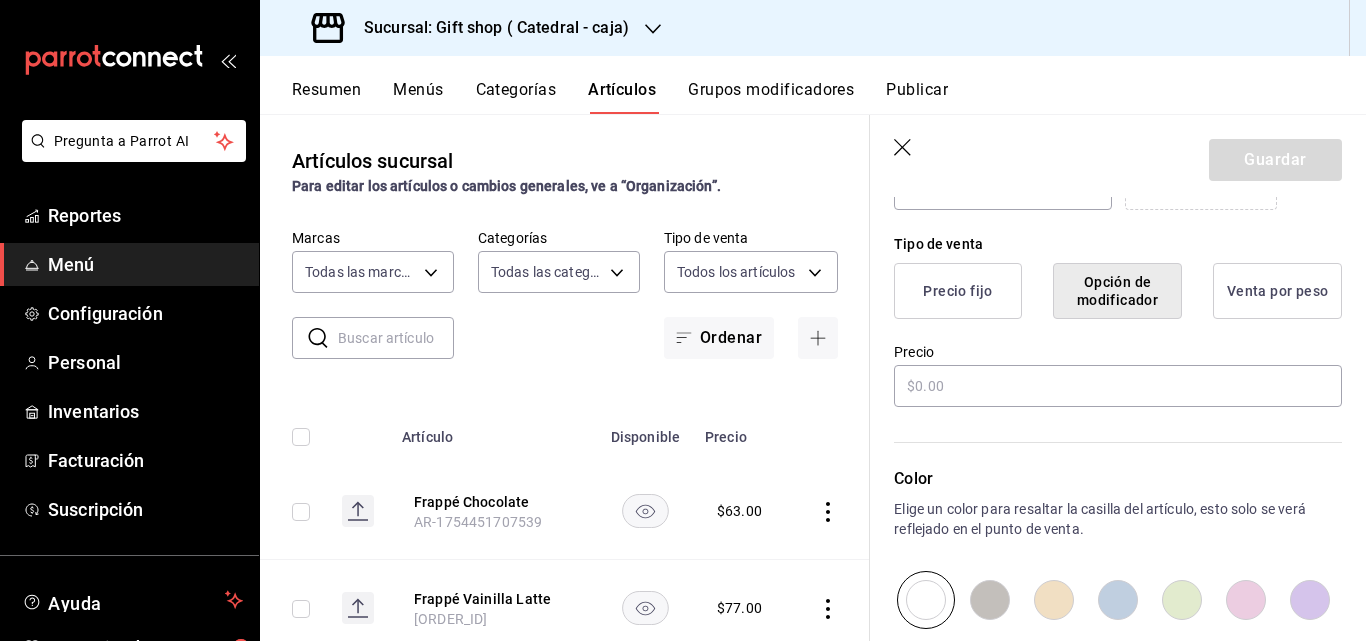 scroll, scrollTop: 500, scrollLeft: 0, axis: vertical 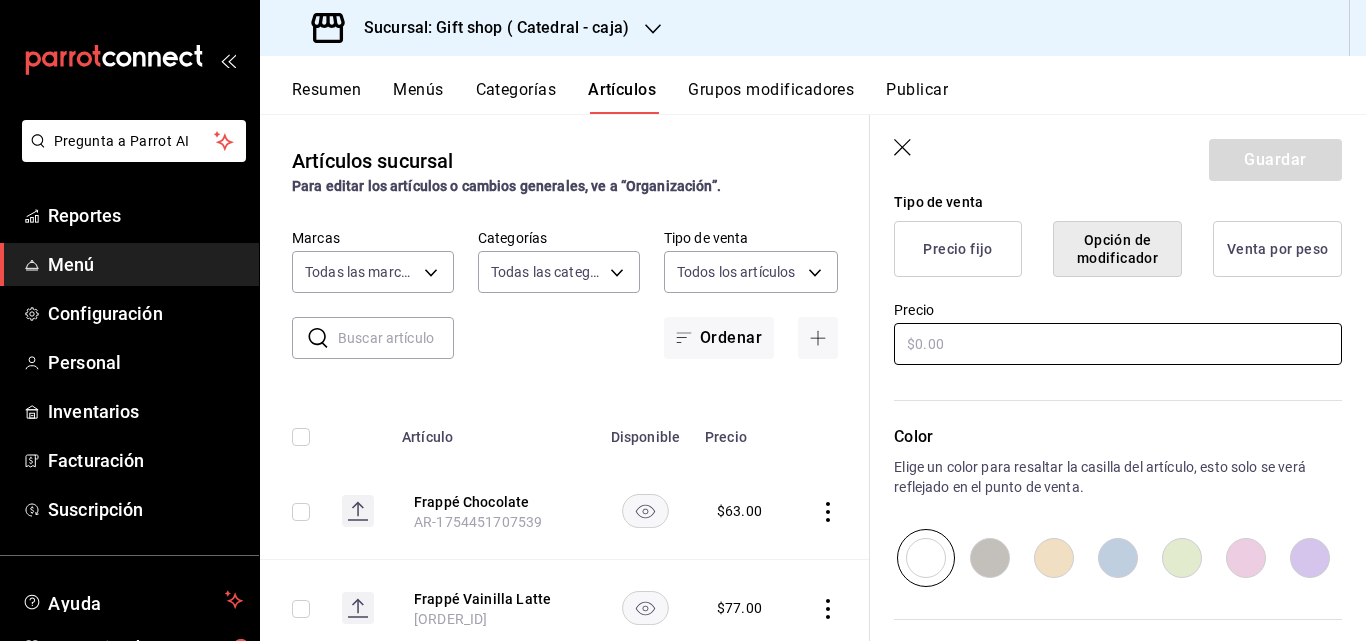 click at bounding box center [1118, 344] 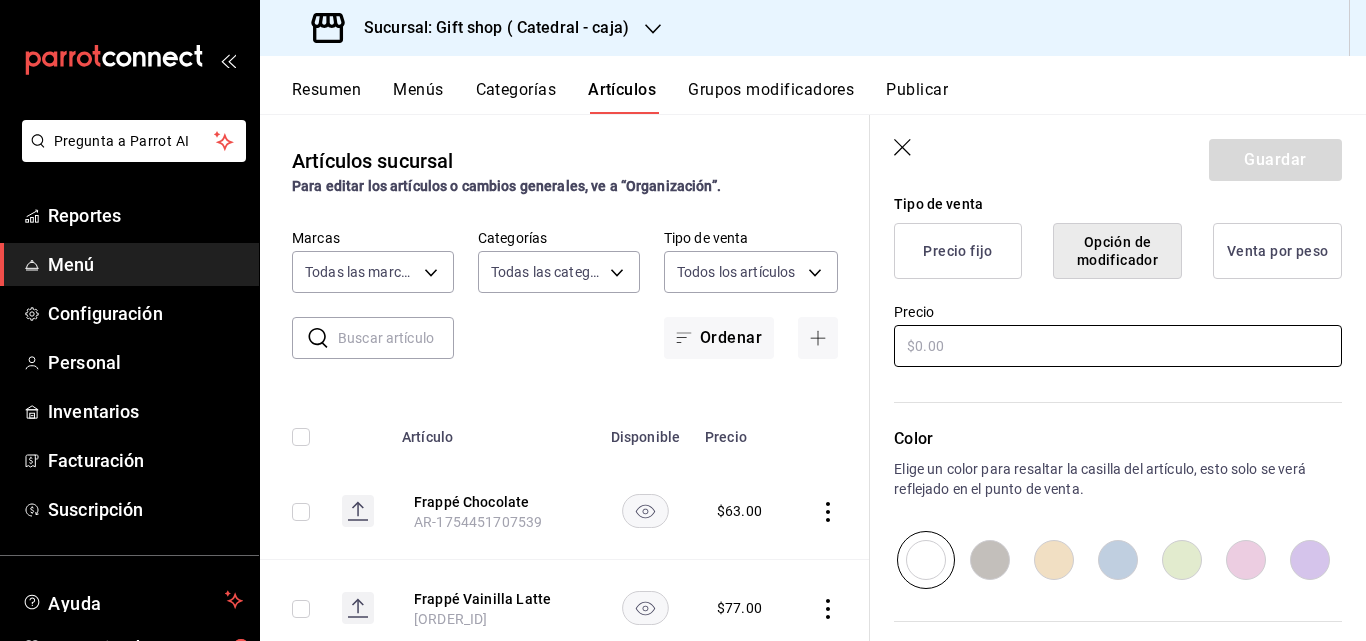scroll, scrollTop: 497, scrollLeft: 0, axis: vertical 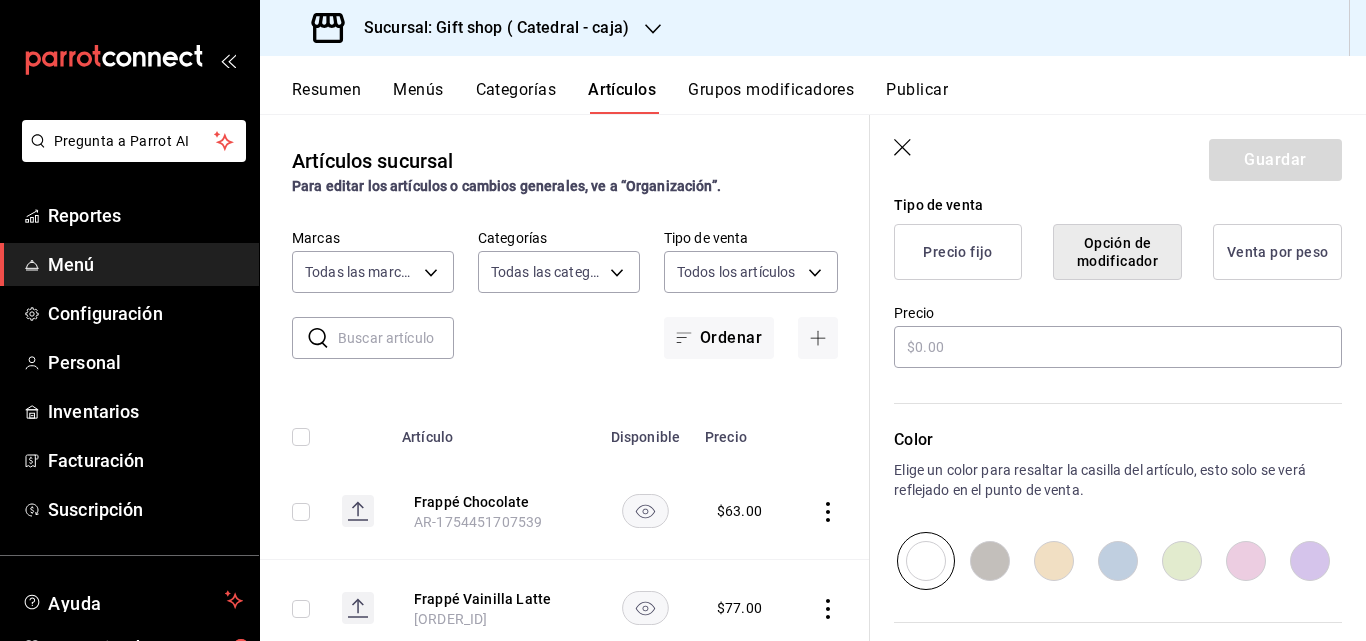 click on "Precio fijo" at bounding box center (958, 252) 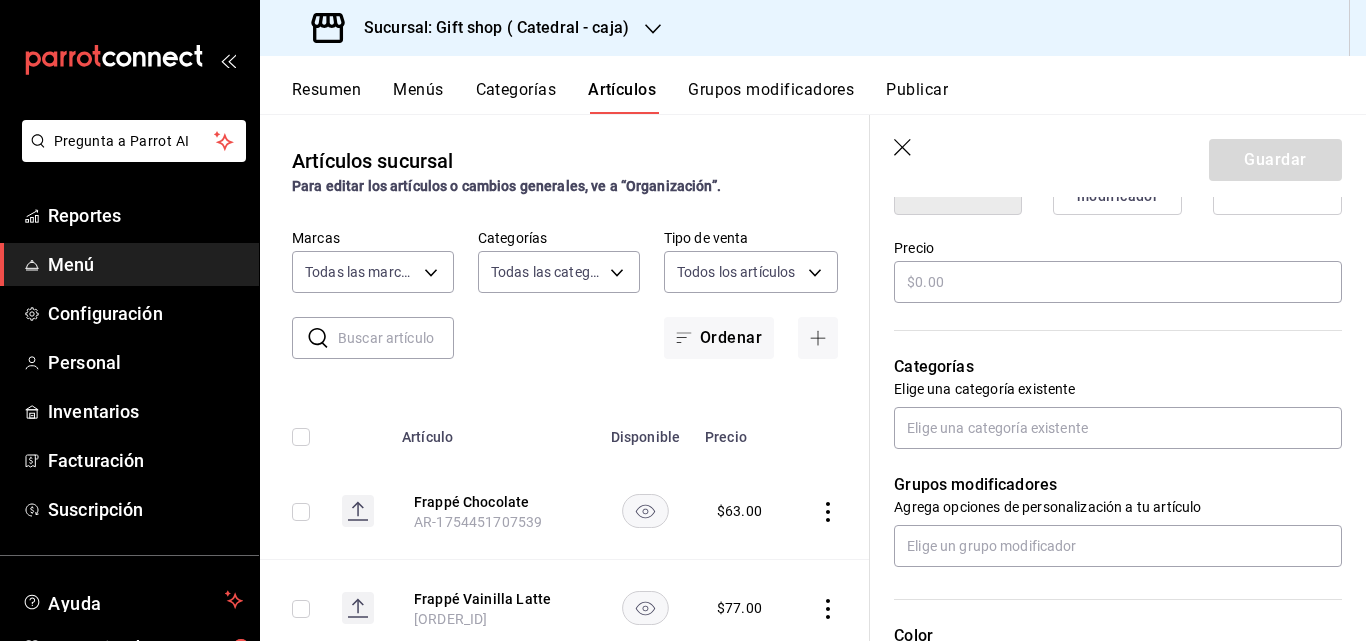 scroll, scrollTop: 597, scrollLeft: 0, axis: vertical 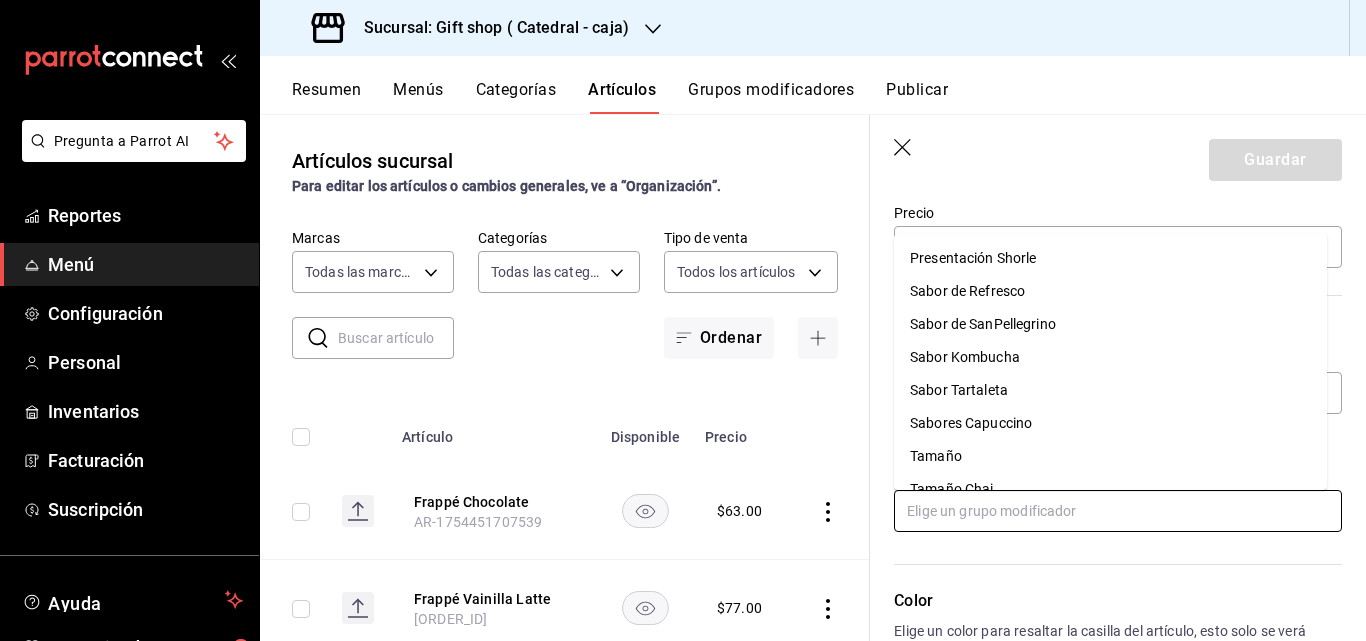 click at bounding box center (1118, 511) 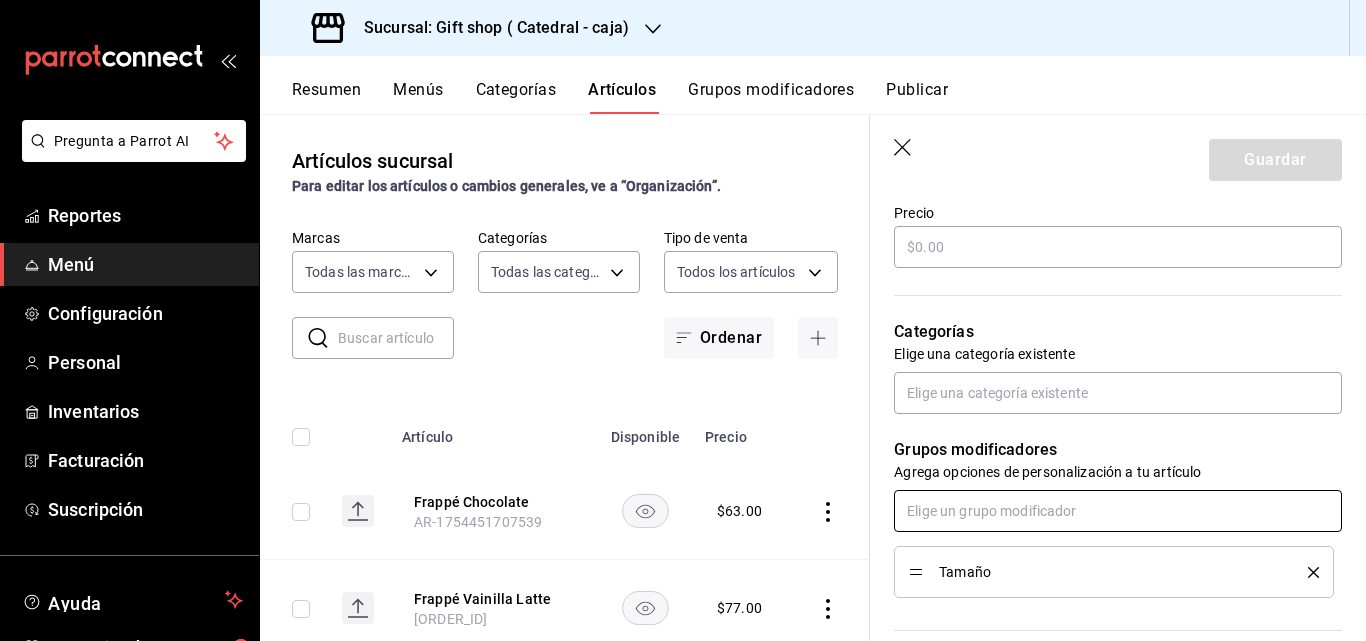 scroll, scrollTop: 797, scrollLeft: 0, axis: vertical 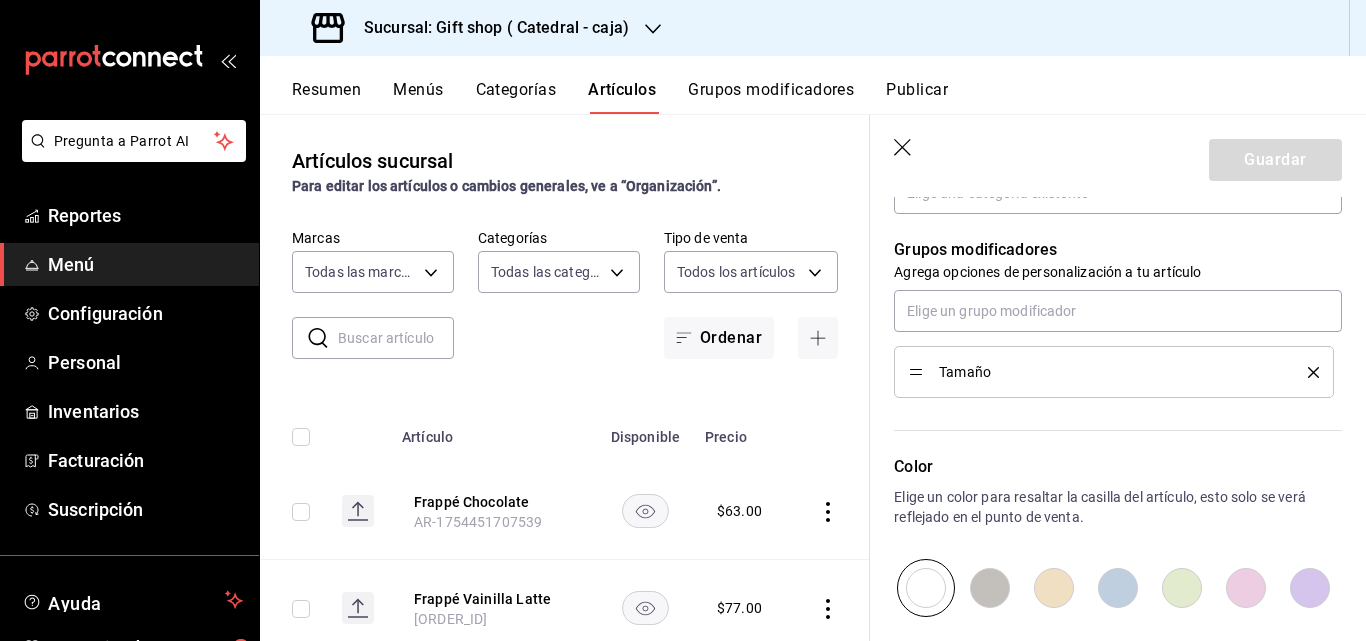 click on "Tamaño" at bounding box center (1114, 372) 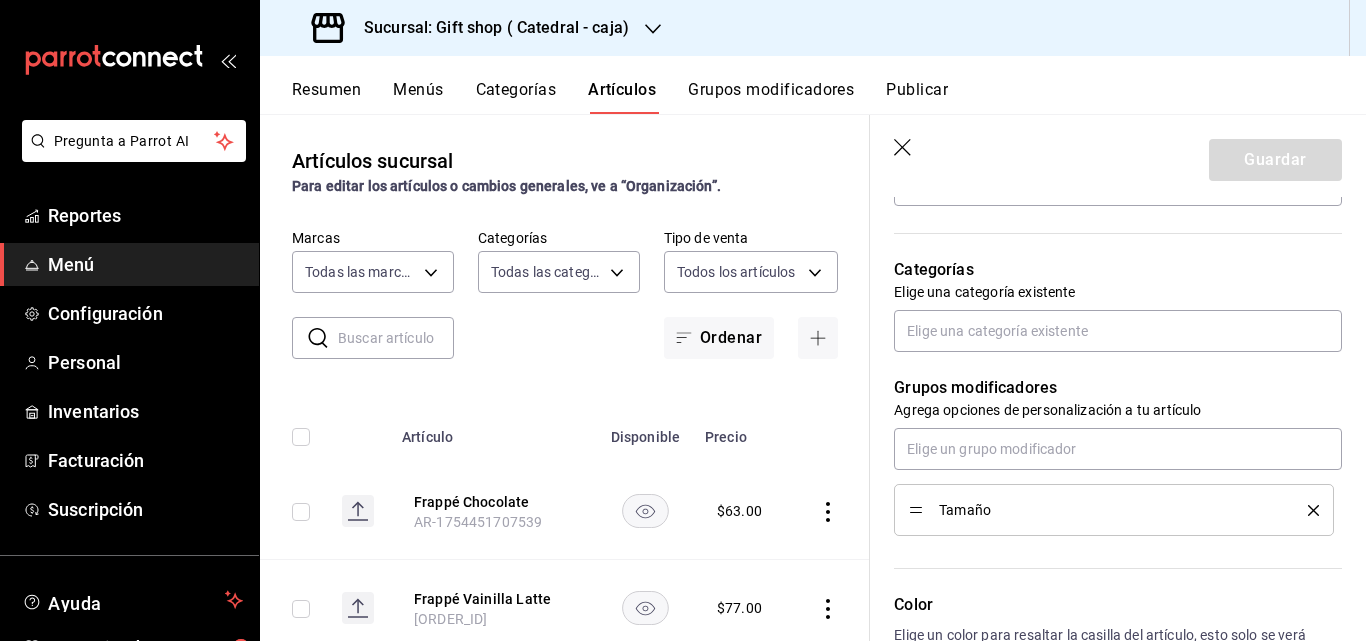 scroll, scrollTop: 624, scrollLeft: 0, axis: vertical 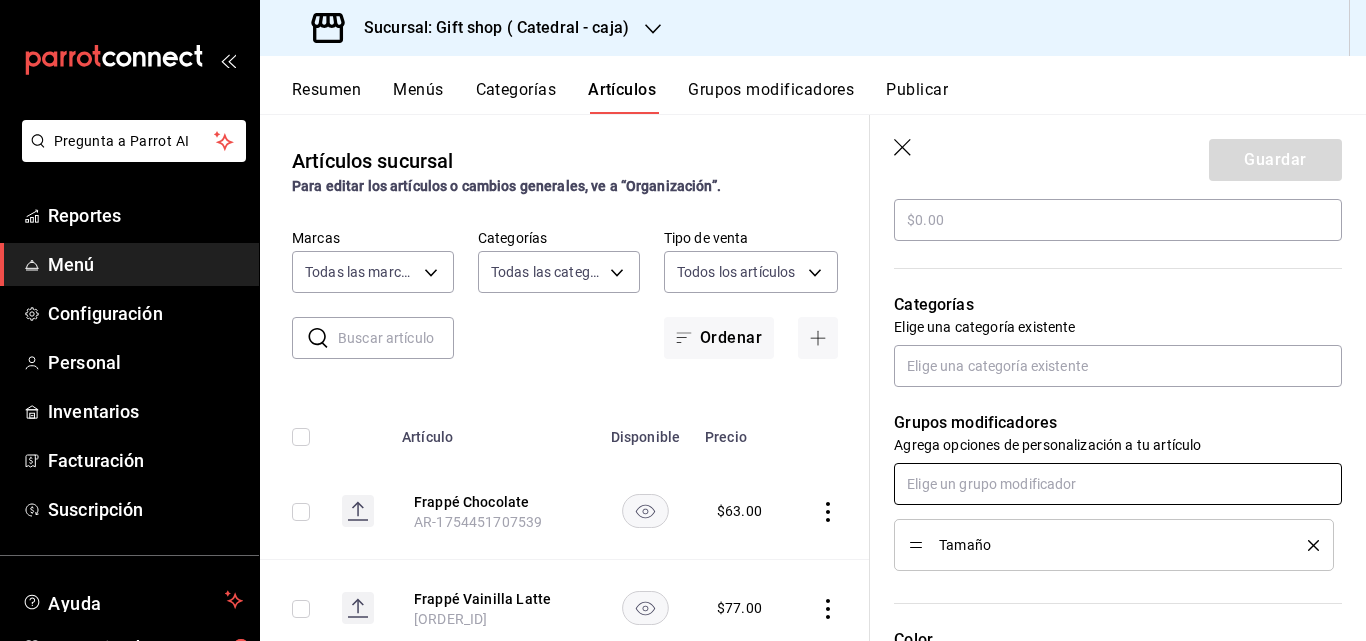 click at bounding box center (1118, 484) 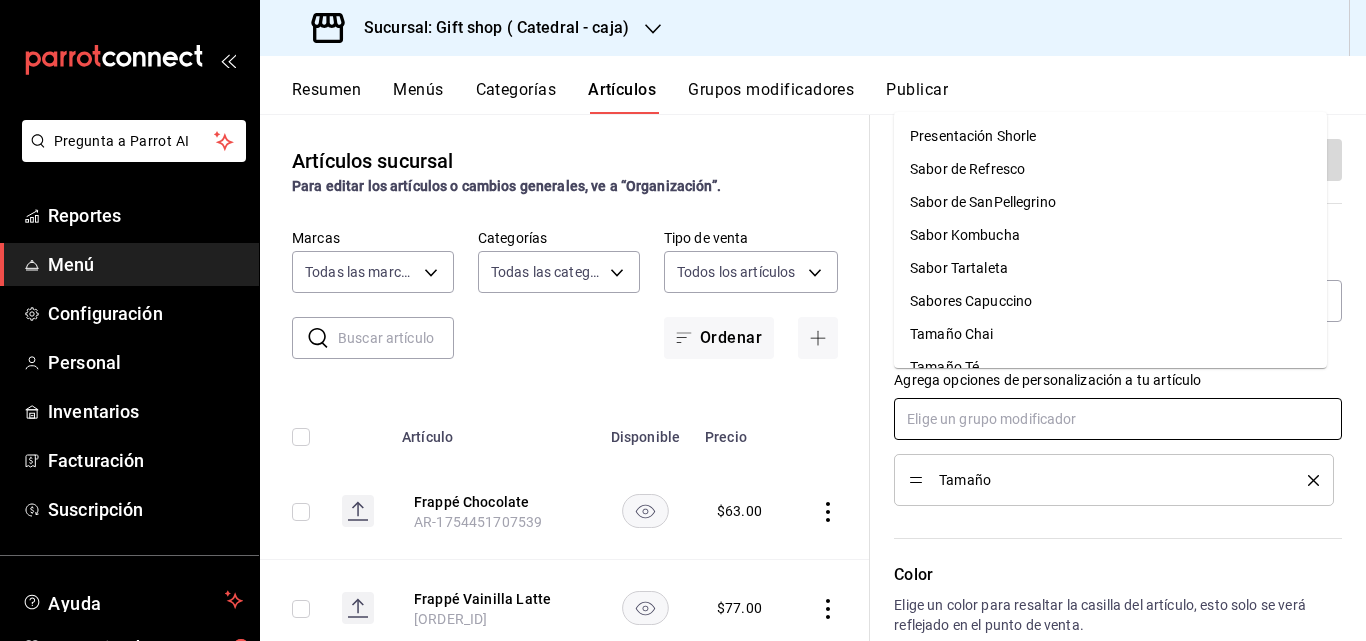 scroll, scrollTop: 724, scrollLeft: 0, axis: vertical 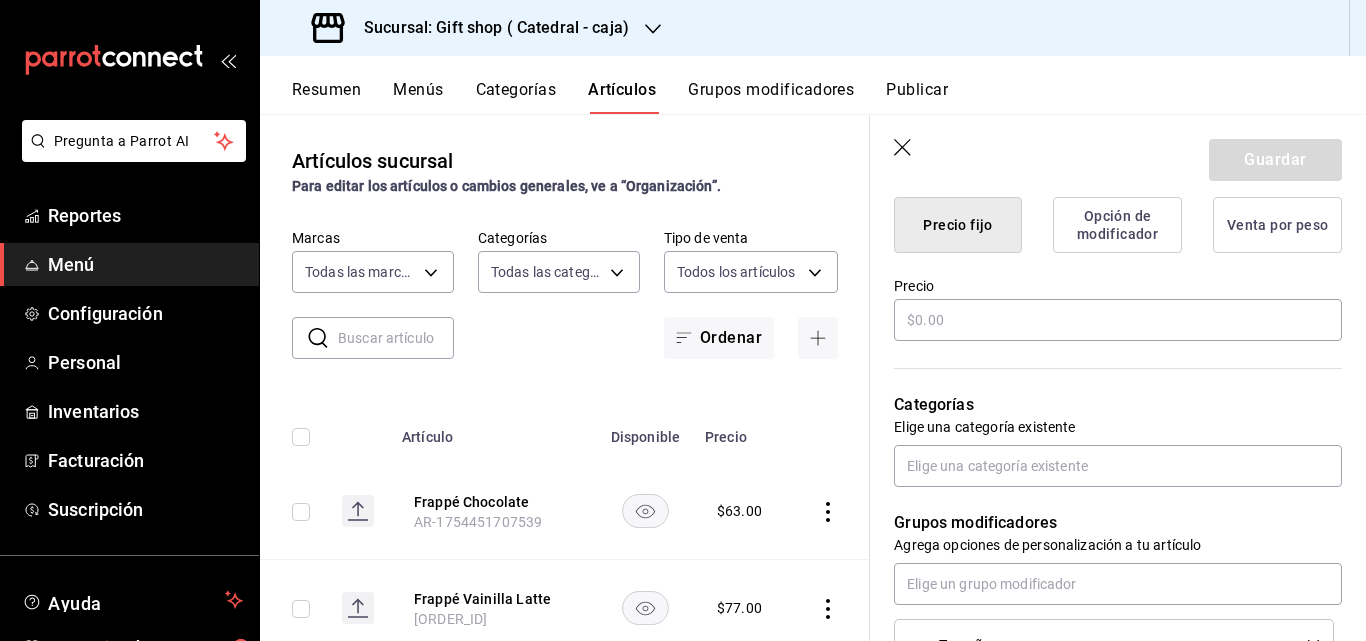 click on "Guardar" at bounding box center [1118, 156] 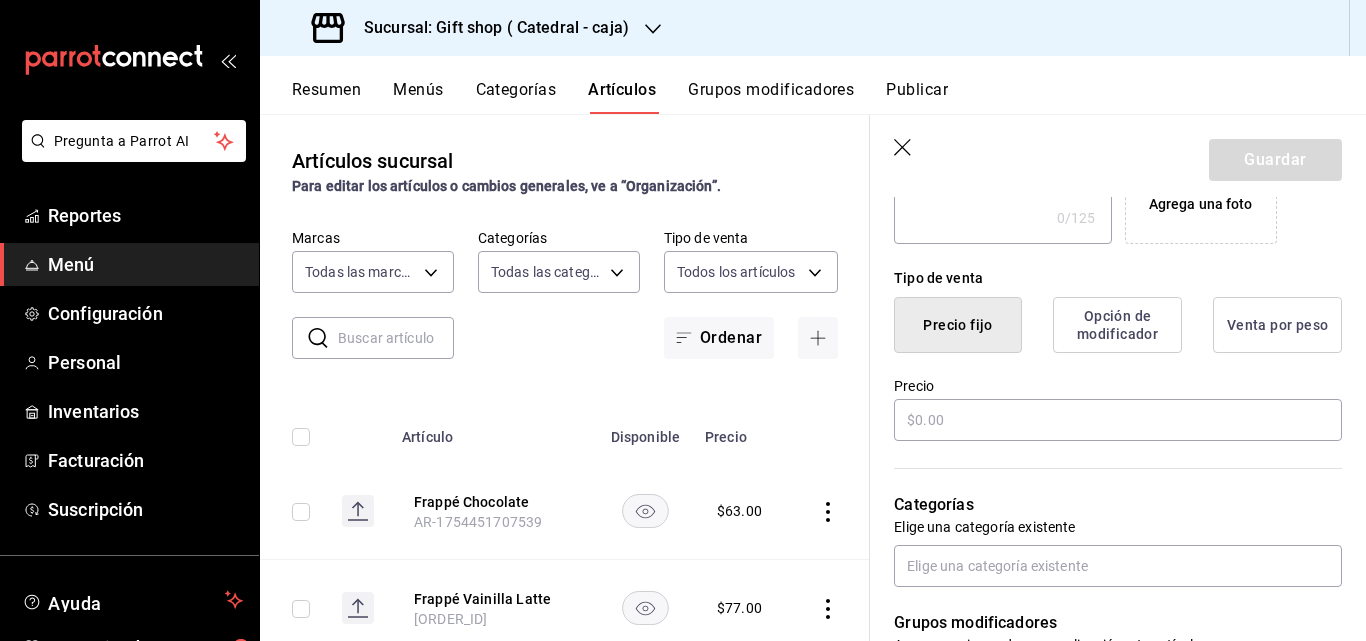 scroll, scrollTop: 524, scrollLeft: 0, axis: vertical 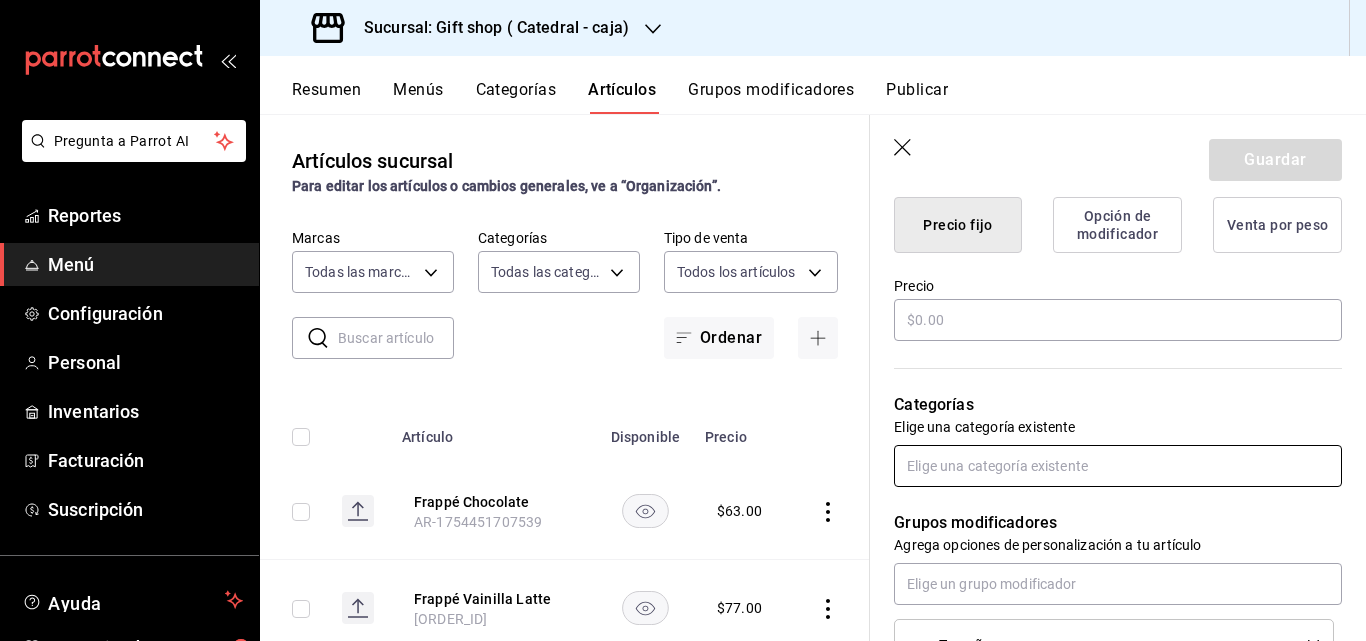 click at bounding box center (1118, 466) 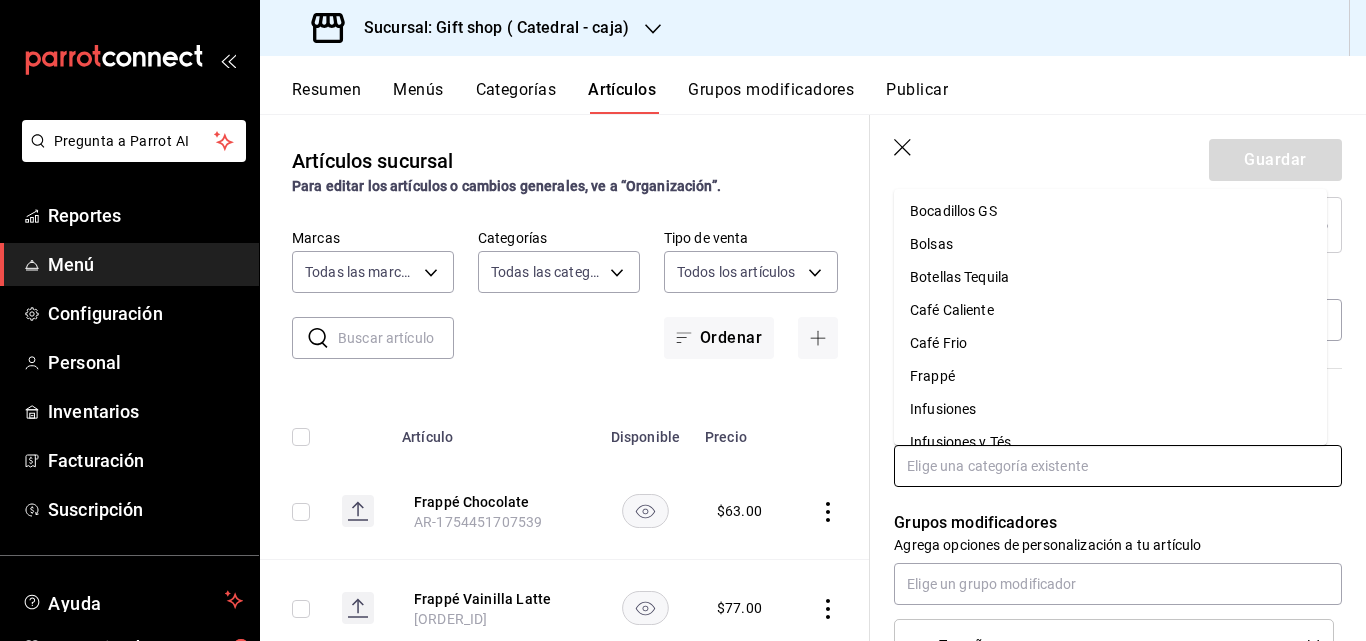 scroll, scrollTop: 100, scrollLeft: 0, axis: vertical 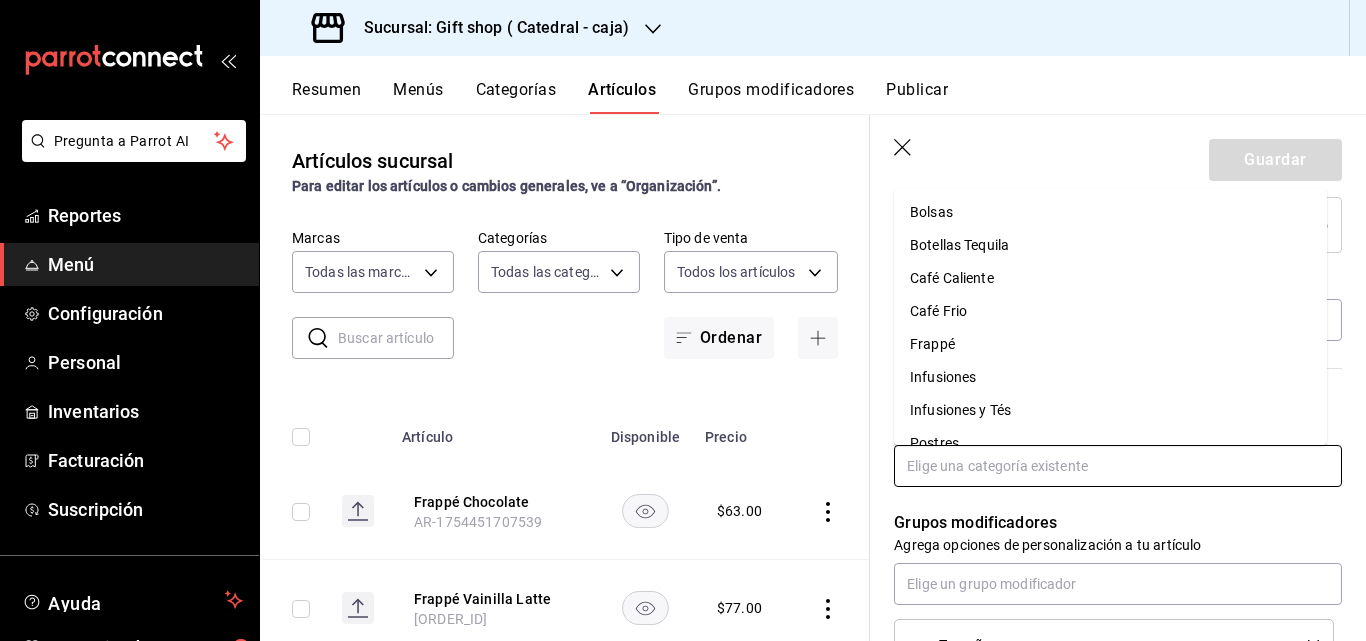 click on "Café Caliente" at bounding box center [1110, 278] 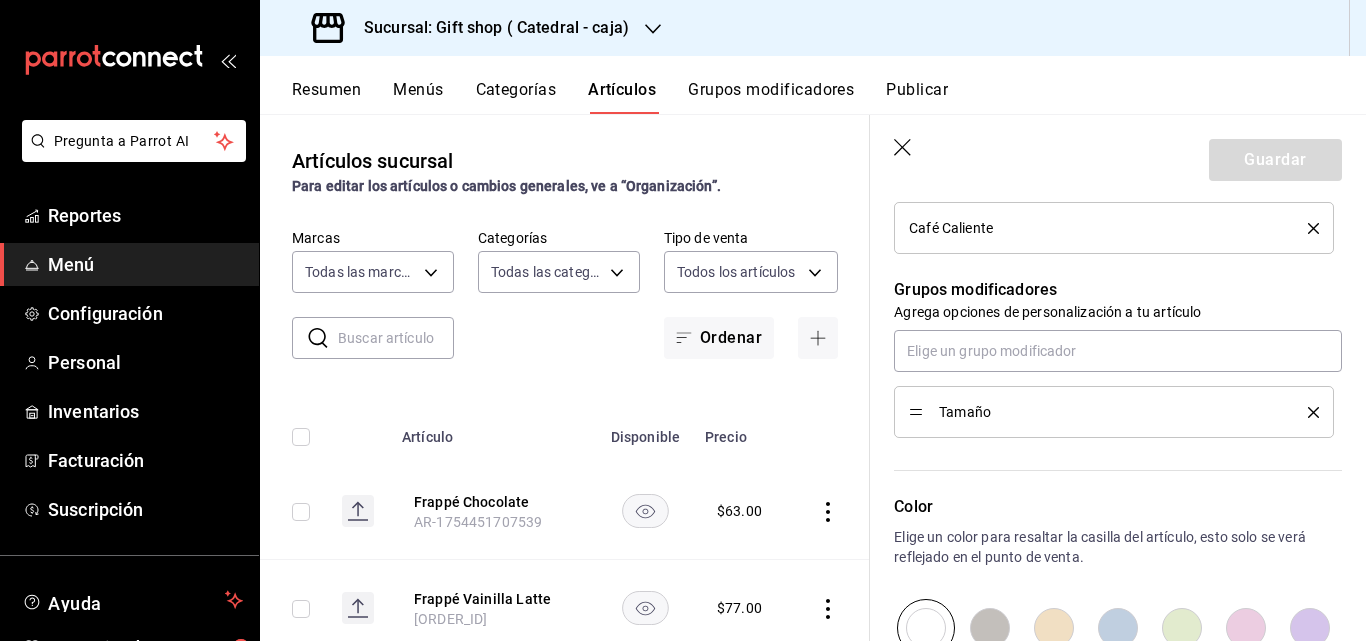 scroll, scrollTop: 824, scrollLeft: 0, axis: vertical 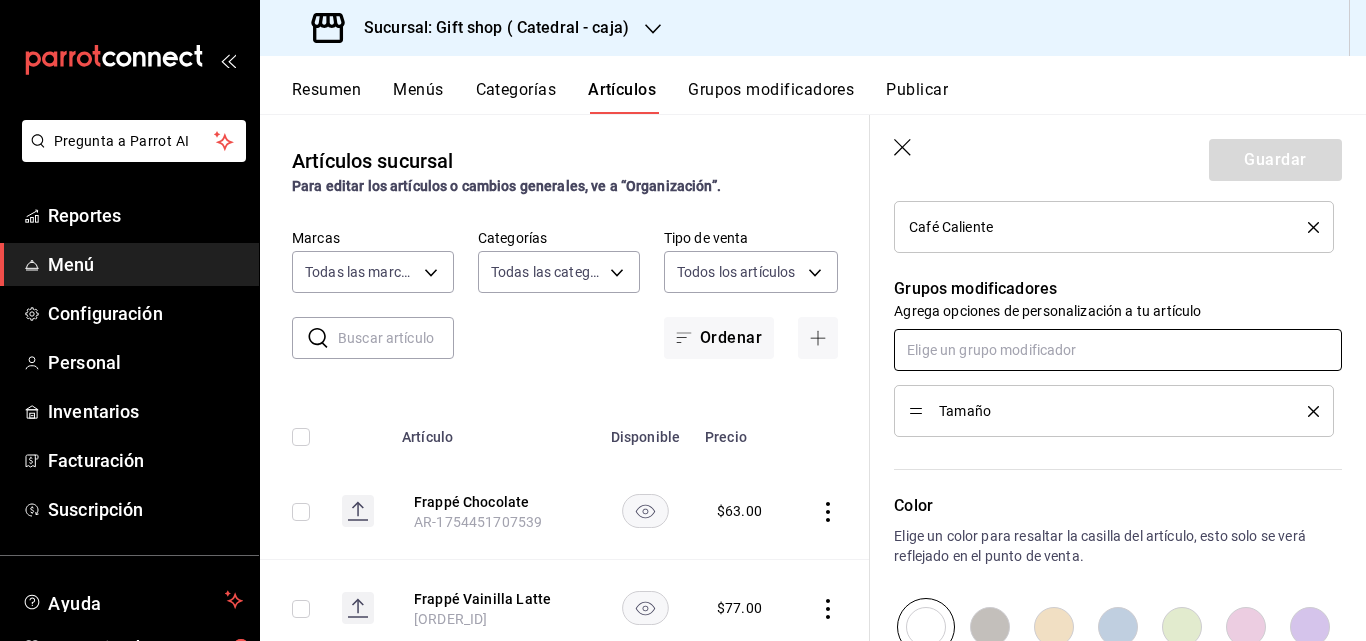 click at bounding box center (1118, 350) 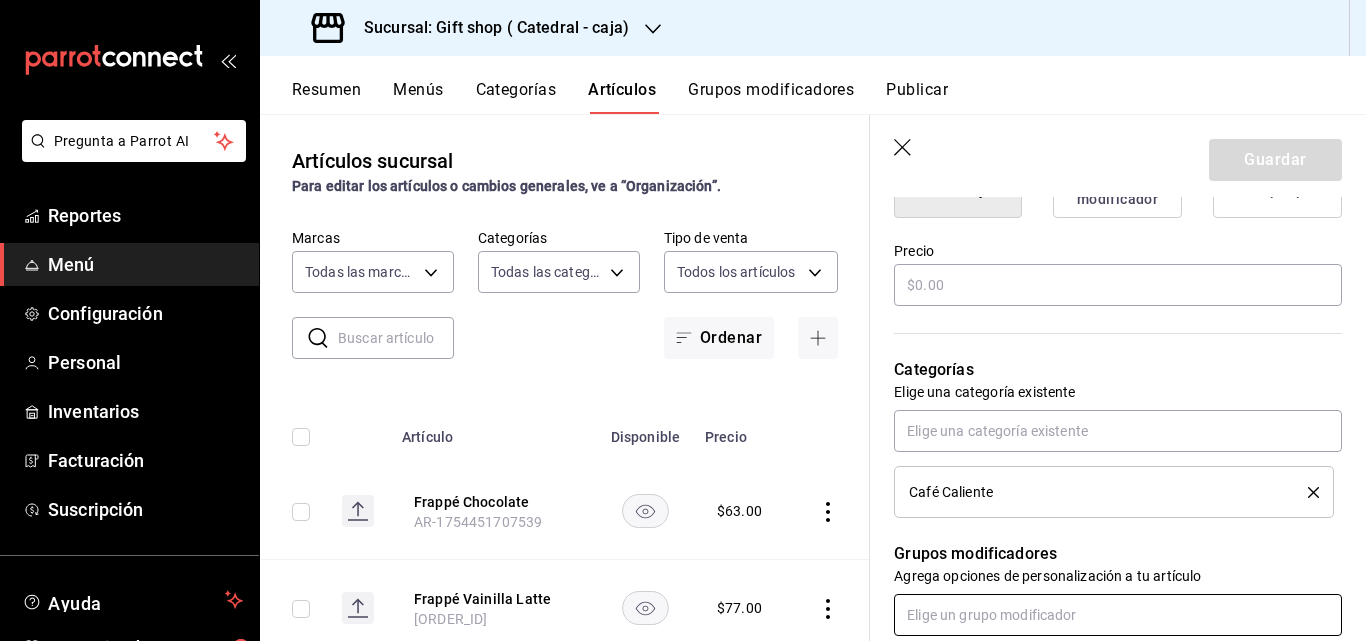 scroll, scrollTop: 524, scrollLeft: 0, axis: vertical 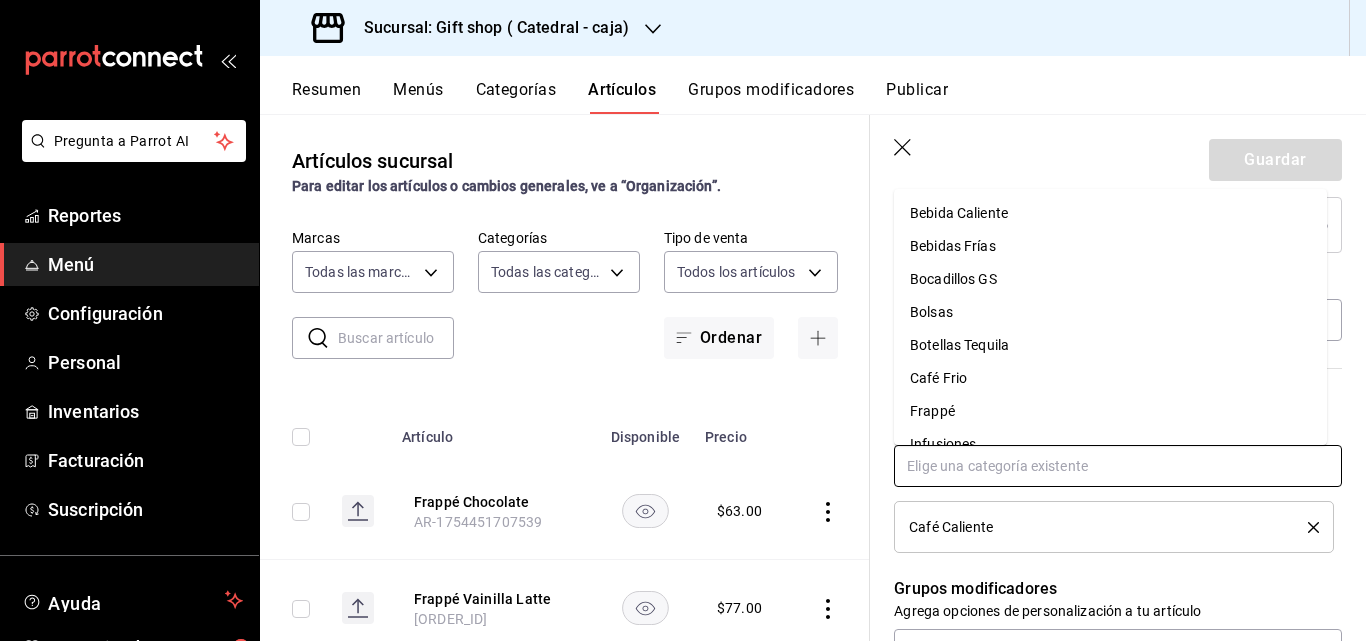click at bounding box center [1118, 466] 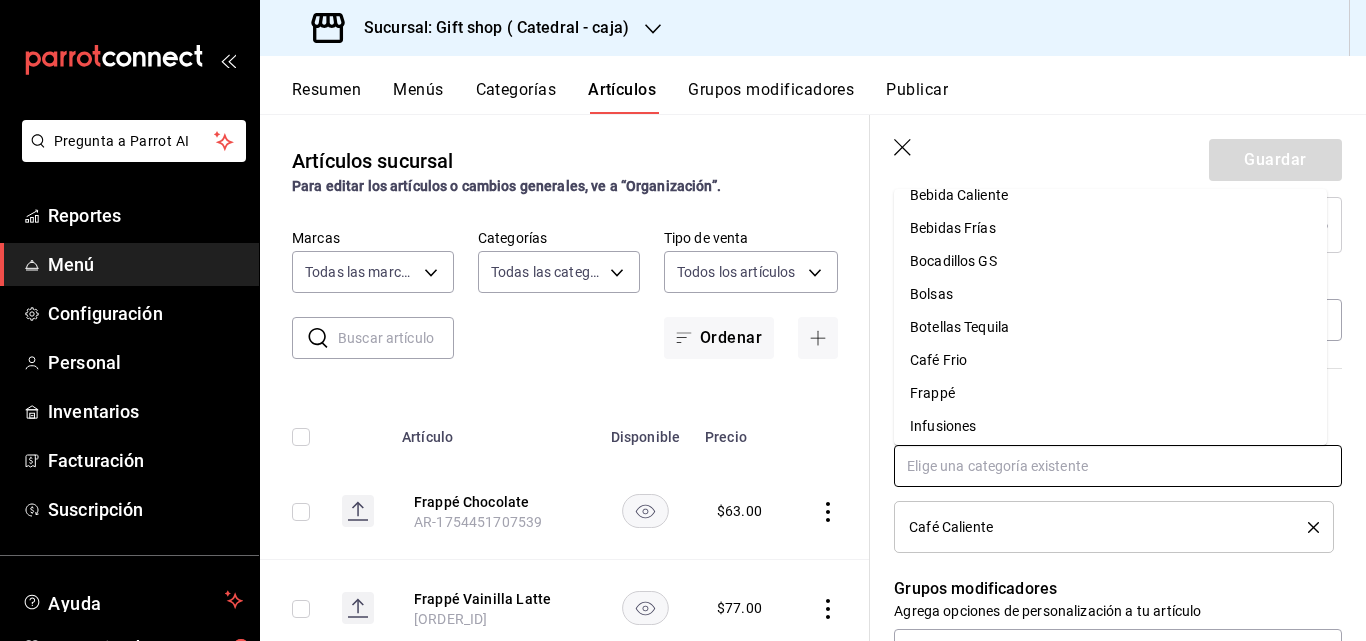 scroll, scrollTop: 0, scrollLeft: 0, axis: both 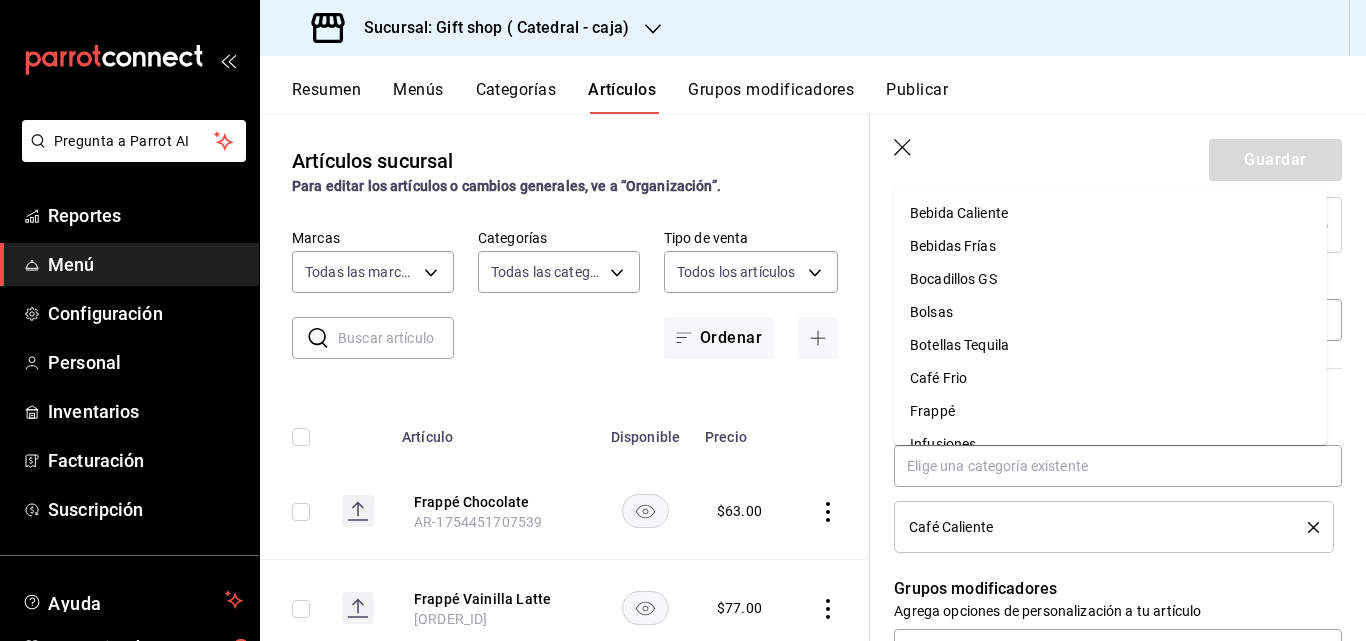 click on "Nuevo artículo General Avanzada ¿Cómo se va a llamar? Leche 5 /40 ¿Cómo se va a llamar? Ingresa una descripción x 0 /125 ​ Foto JPG o PNG hasta 10 MB mínimo 320px y máximo 1144px. Te sugerimos incluir foto para evitar errores de publicación. Agrega una foto Tipo de venta Precio fijo Opción de modificador Venta por peso Precio Categorías Elige una categoría existente Café Caliente Grupos modificadores Agrega opciones de personalización a tu artículo Tamaño Color Elige un color para resaltar la casilla del artículo, esto solo se verá reflejado en el punto de venta. SKU Asigna un SKU a tu artículo y así agruparlo con otros artículos dentro de tu organización. [ID] 16 / 20 ​ Asignar SKU Nombre en el Punto de venta 0 /70 Nombre en el Punto de venta Código de barras 0 /30 Código de barras SAT  (Opcional) Unidad de medida Elige una opción Catálogo de producto Elige una opción Impuestos Exento Al activar esta opción no podrás agregar algún otro impuesto adicional IVA Caja" at bounding box center (1118, 440) 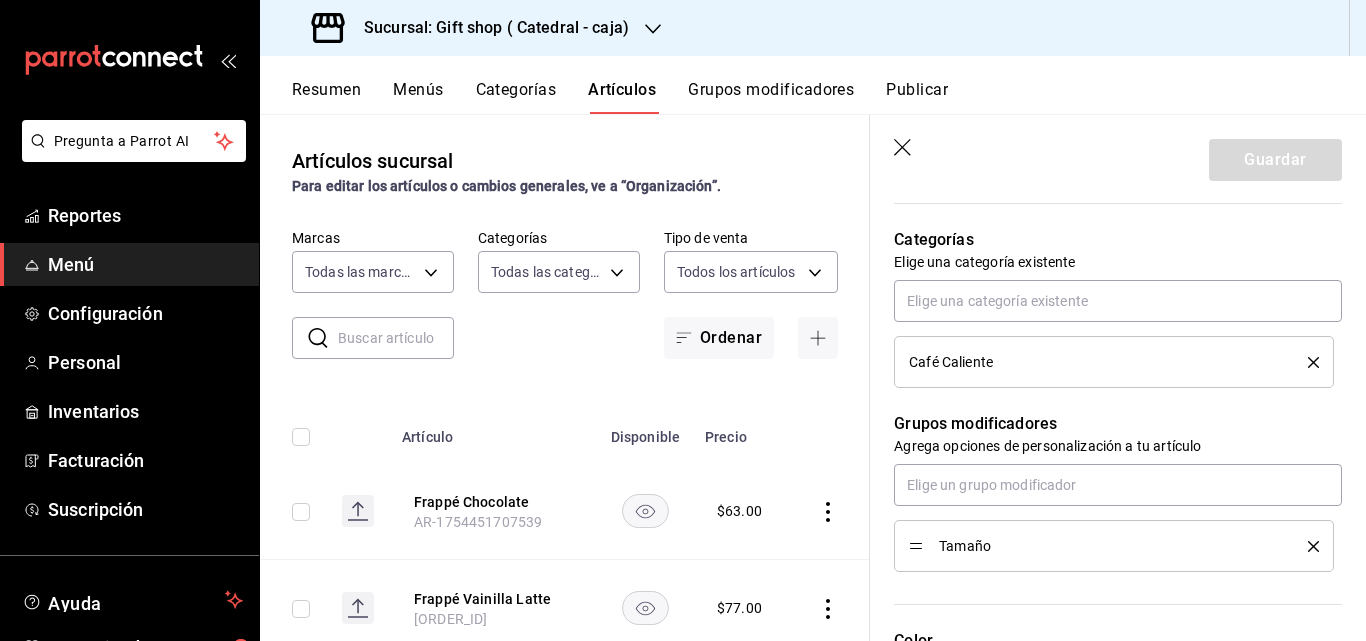 scroll, scrollTop: 724, scrollLeft: 0, axis: vertical 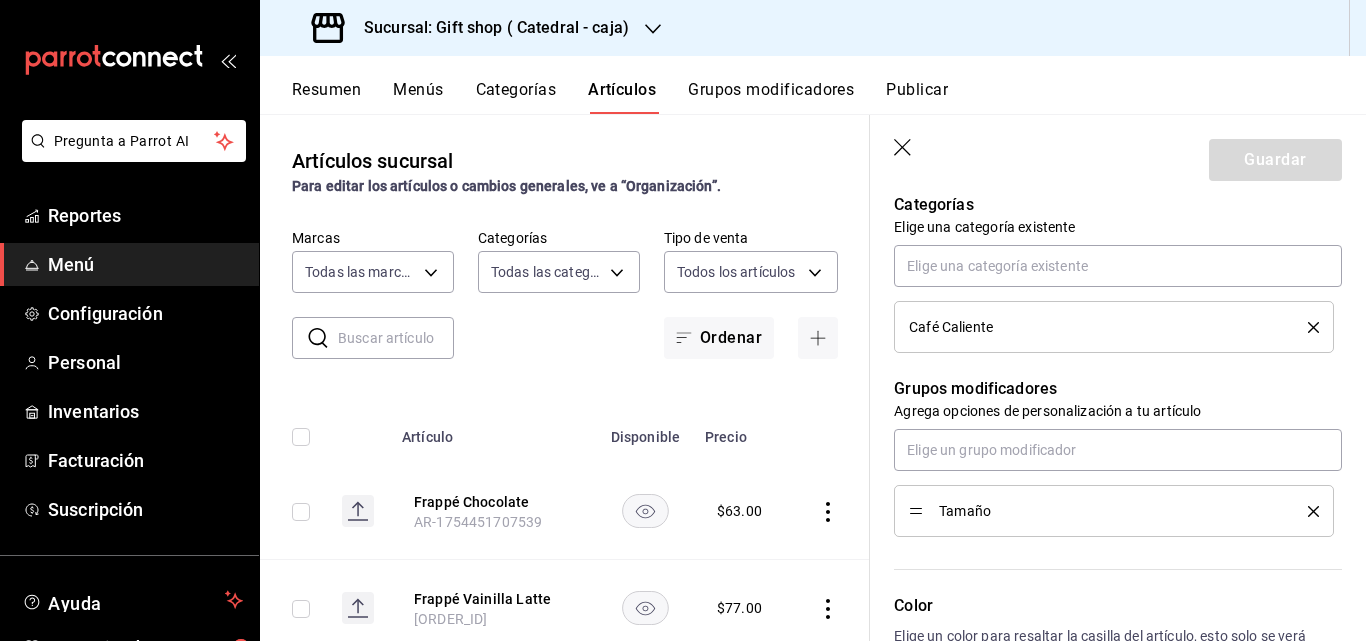 click on "Tamaño" at bounding box center (1108, 511) 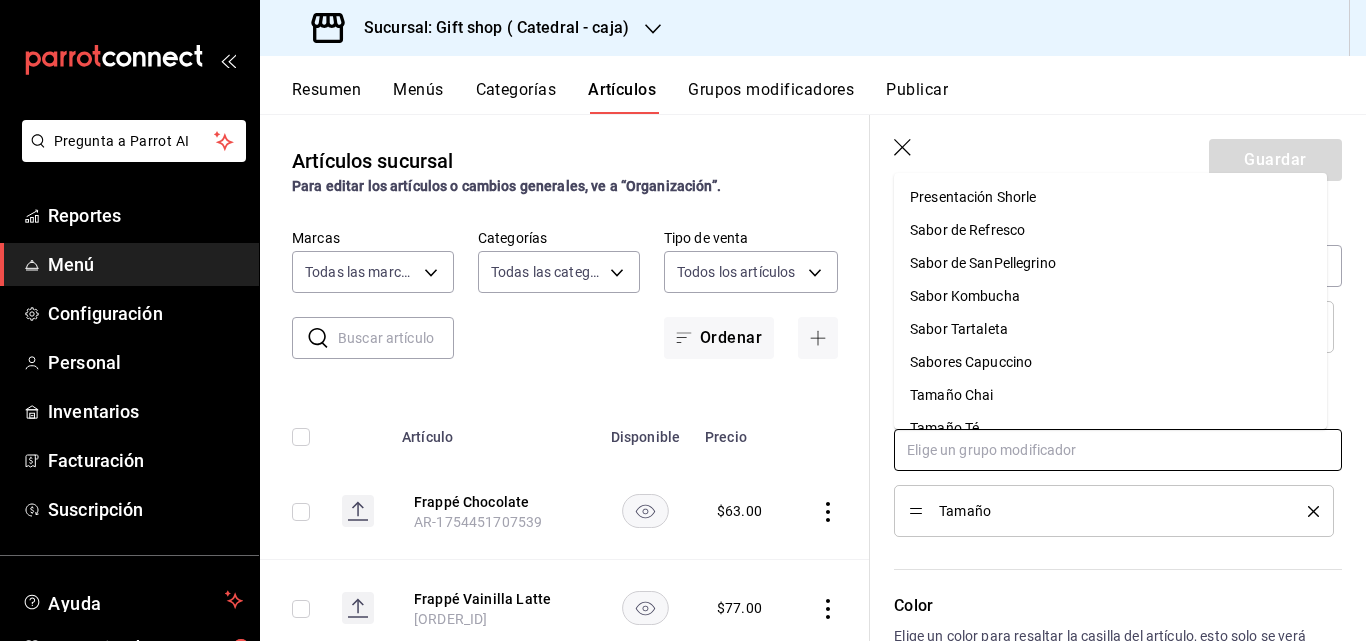 click at bounding box center (1118, 450) 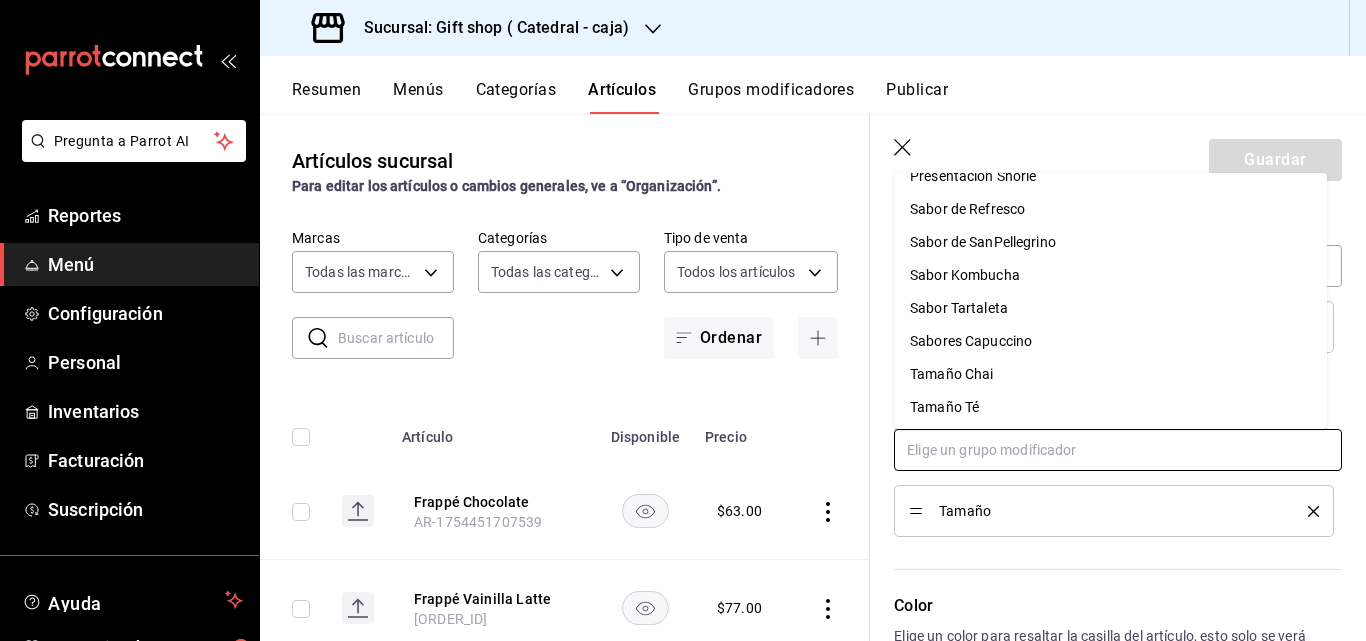 scroll, scrollTop: 24, scrollLeft: 0, axis: vertical 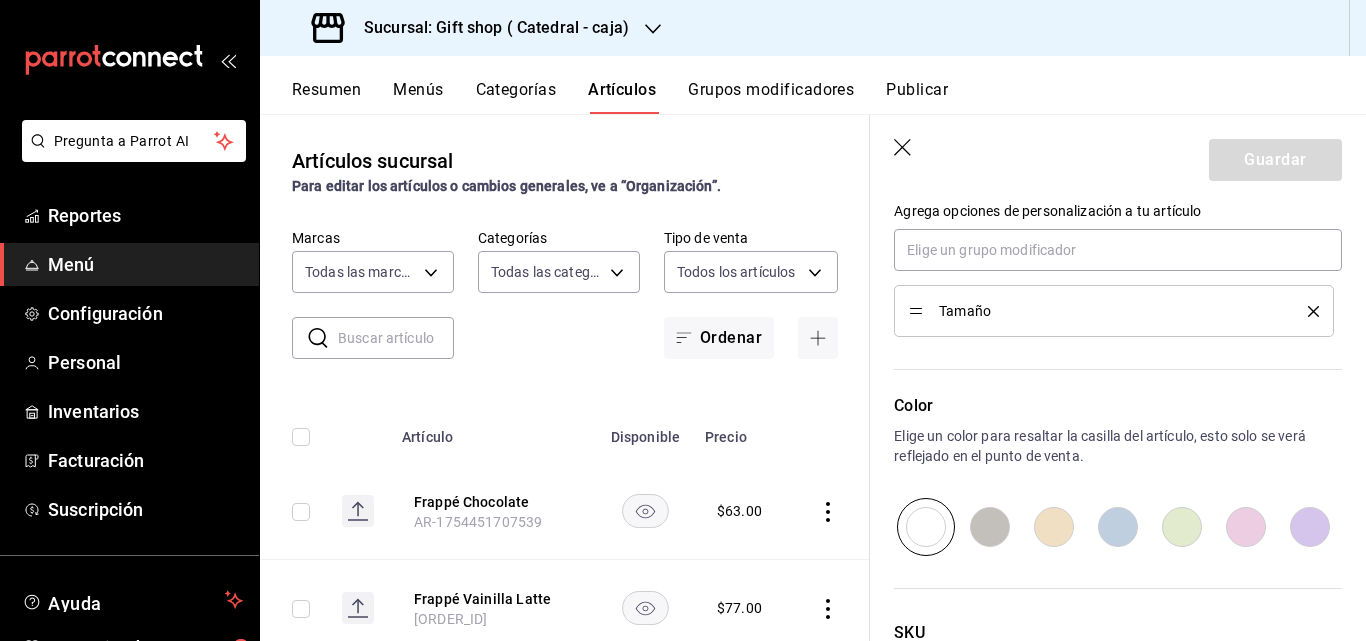 click on "Agrega opciones de personalización a tu artículo" at bounding box center (1118, 211) 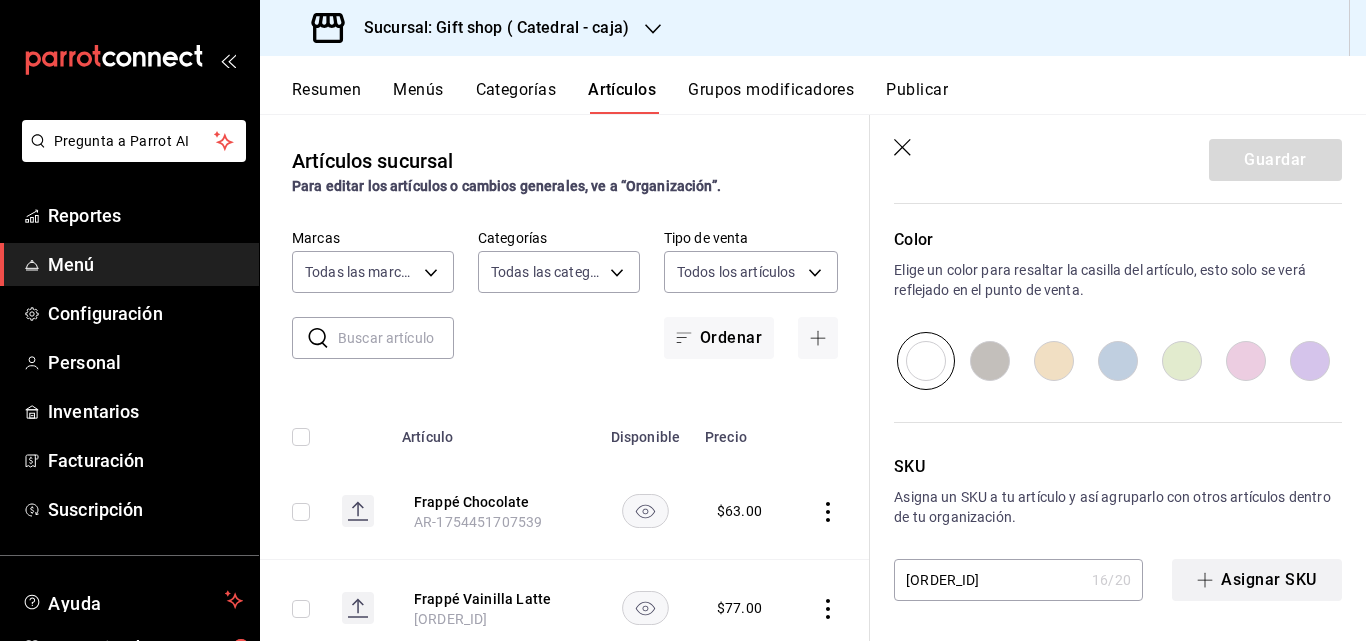 click on "Asignar SKU" at bounding box center (1257, 580) 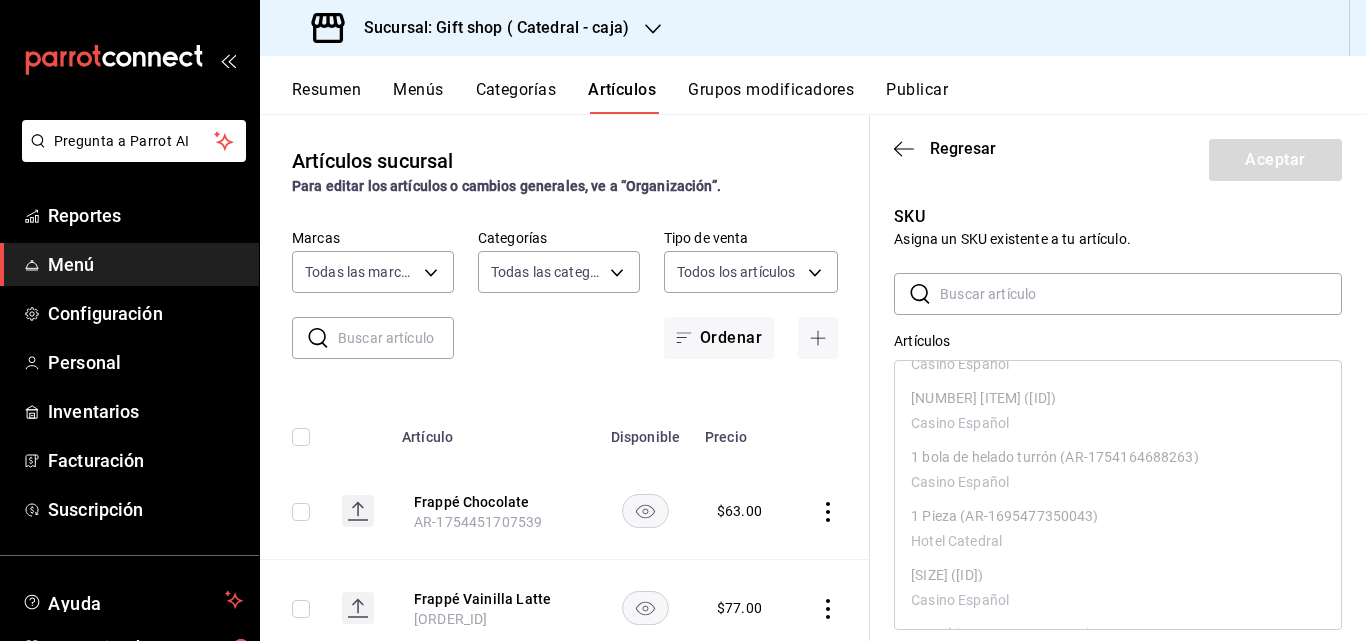 scroll, scrollTop: 900, scrollLeft: 0, axis: vertical 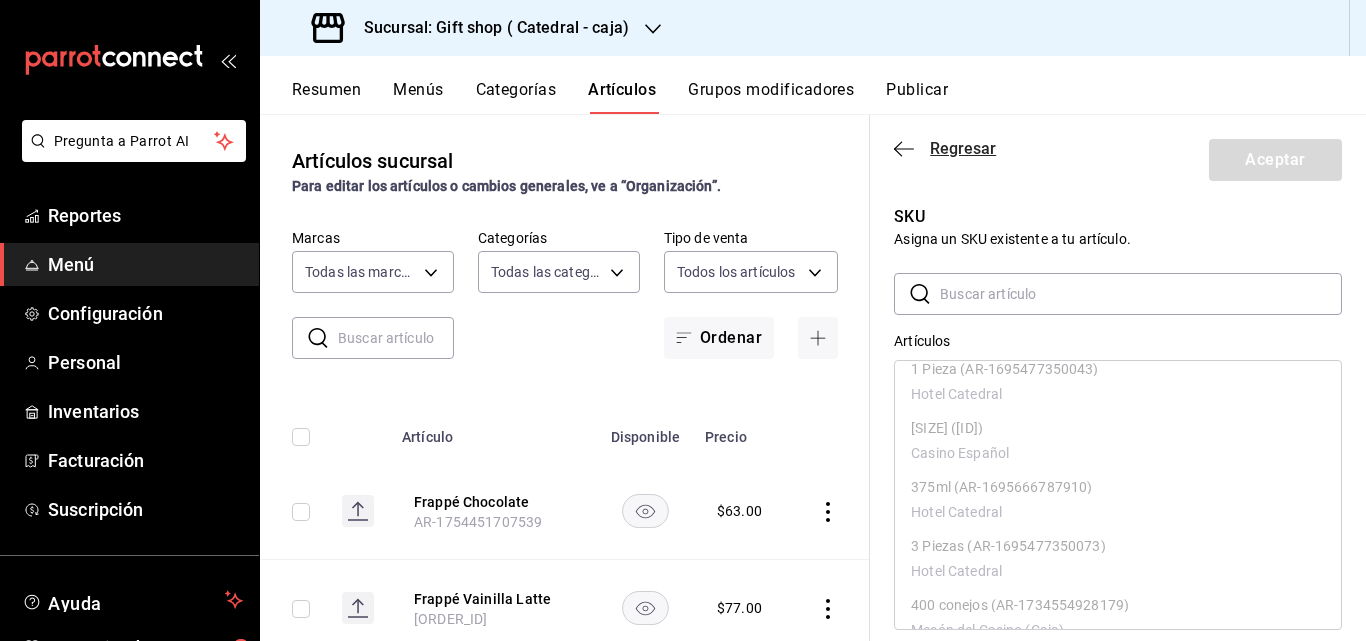 click 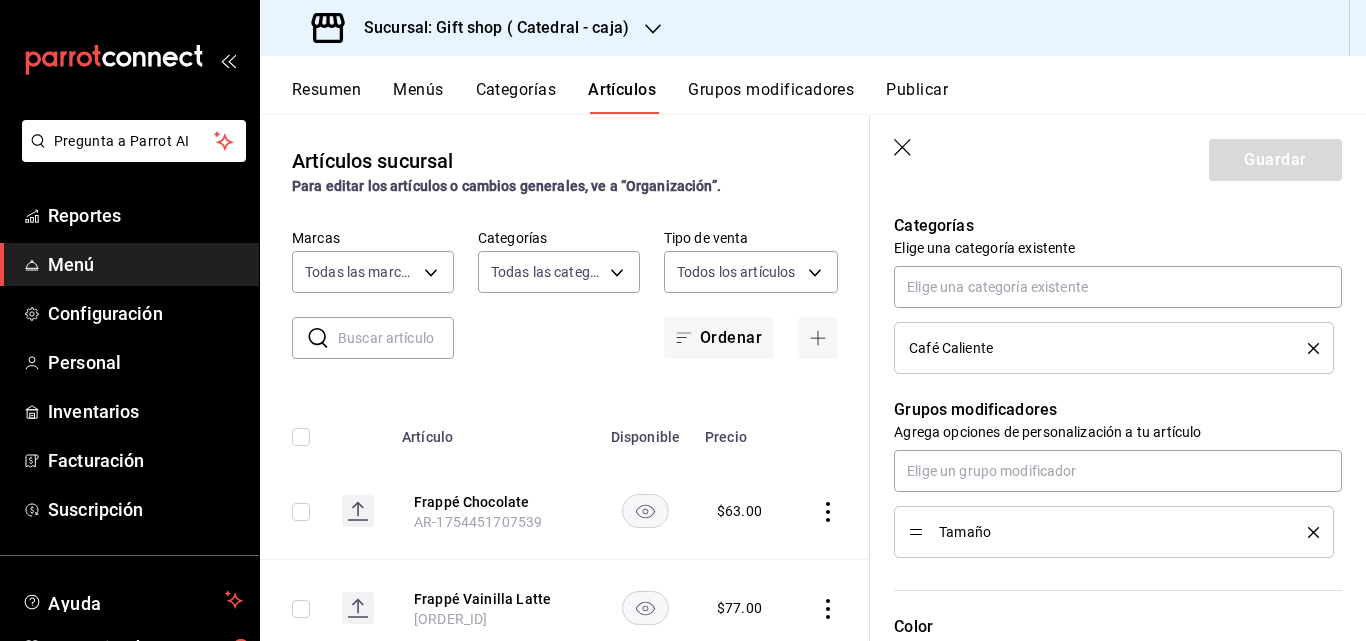 scroll, scrollTop: 690, scrollLeft: 0, axis: vertical 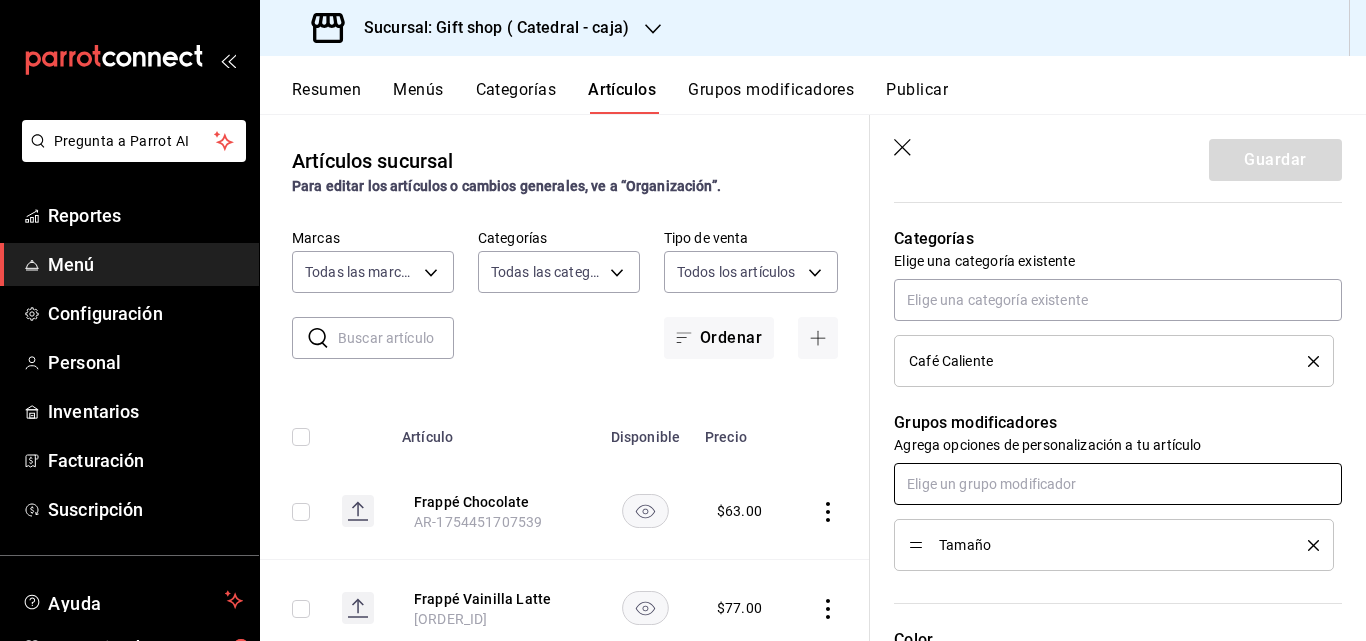 click at bounding box center (1118, 484) 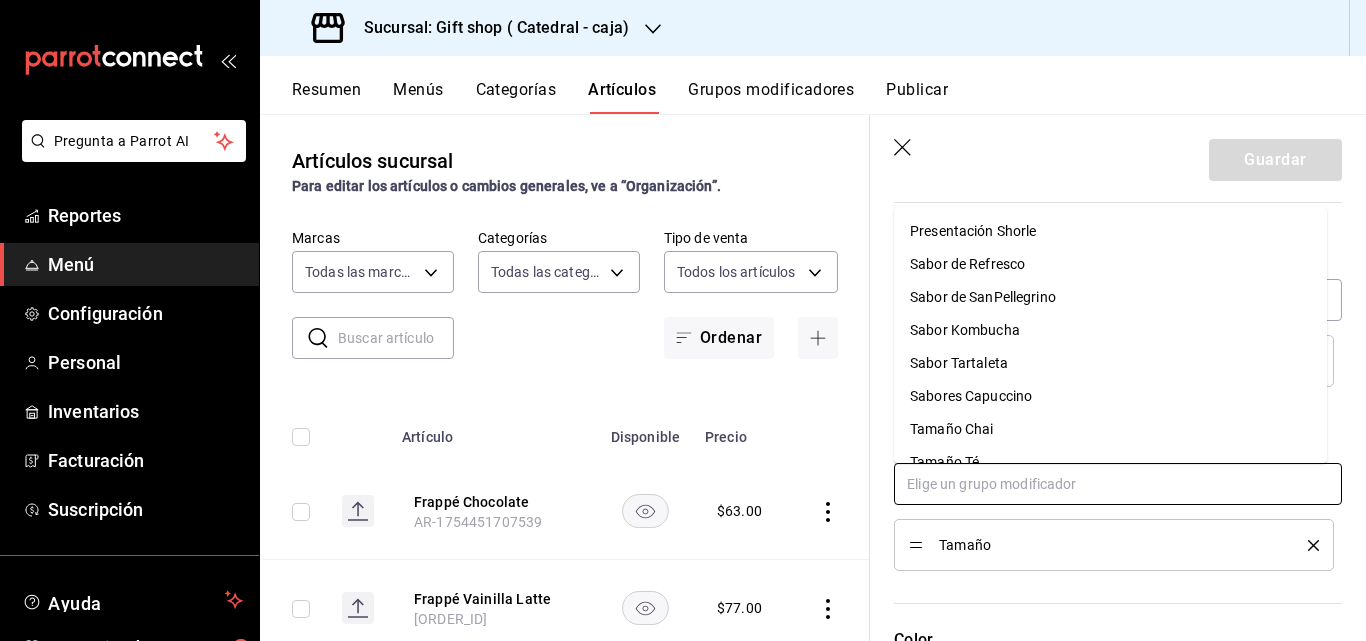 scroll, scrollTop: 24, scrollLeft: 0, axis: vertical 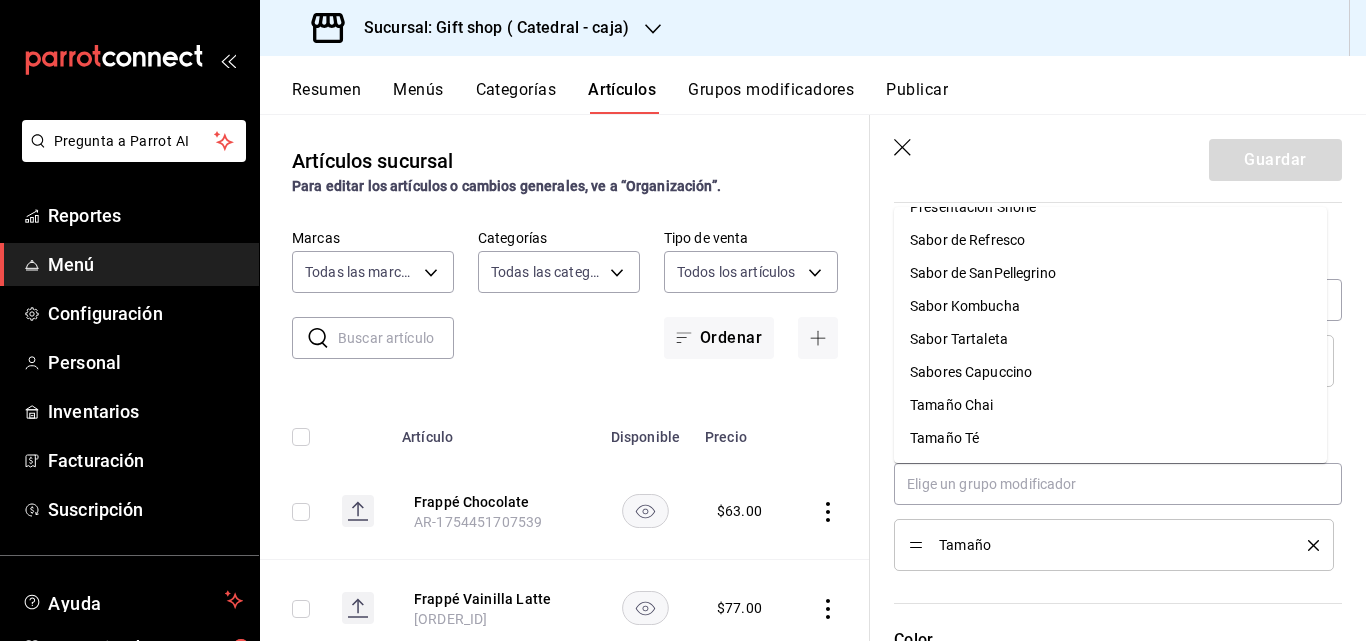 click on "Guardar" at bounding box center (1118, 156) 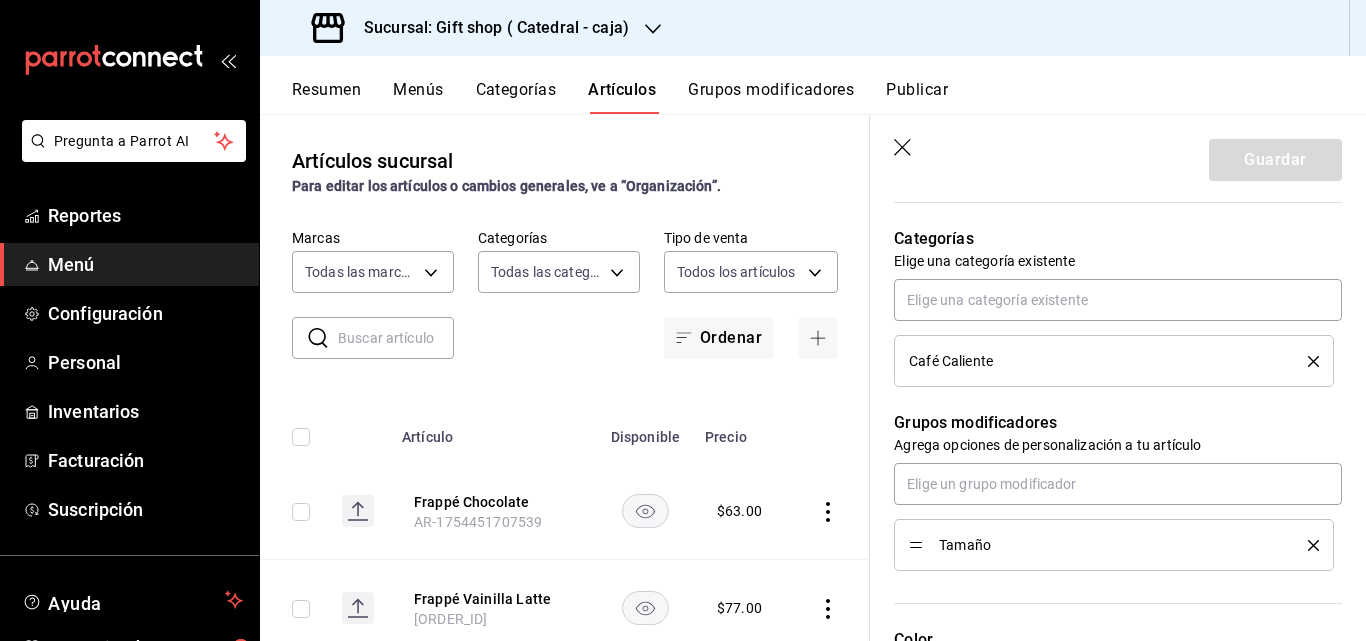 click on "Tamaño" at bounding box center (1114, 545) 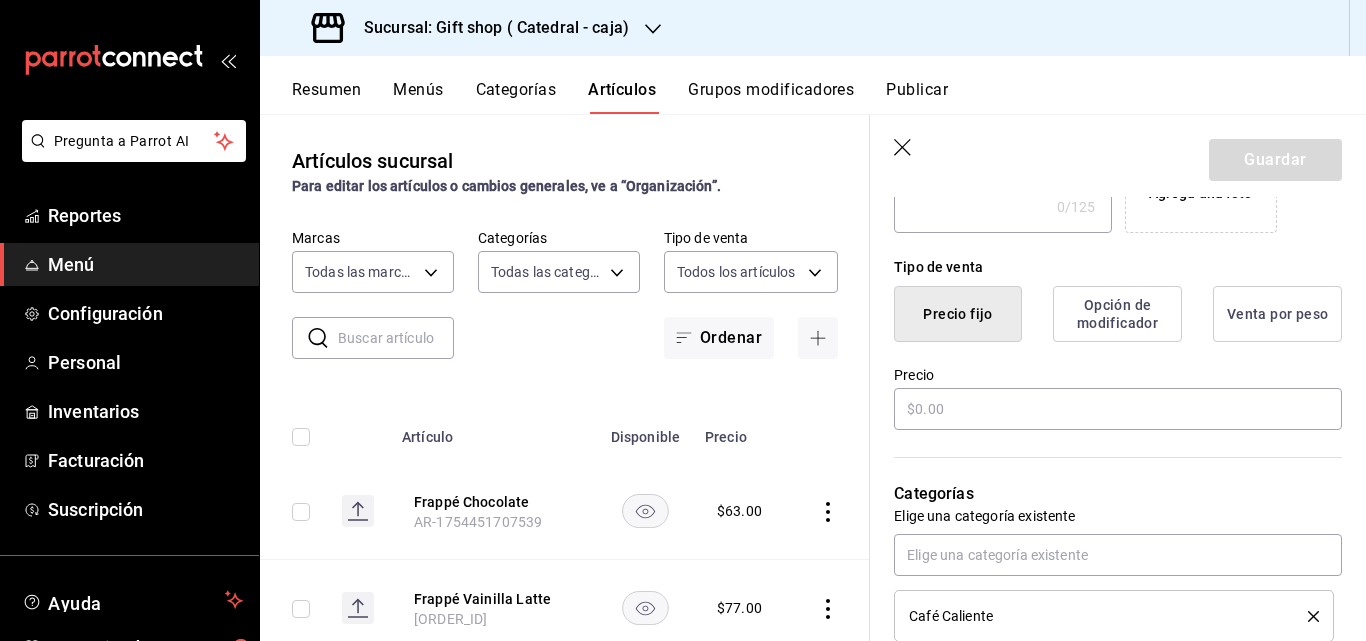scroll, scrollTop: 390, scrollLeft: 0, axis: vertical 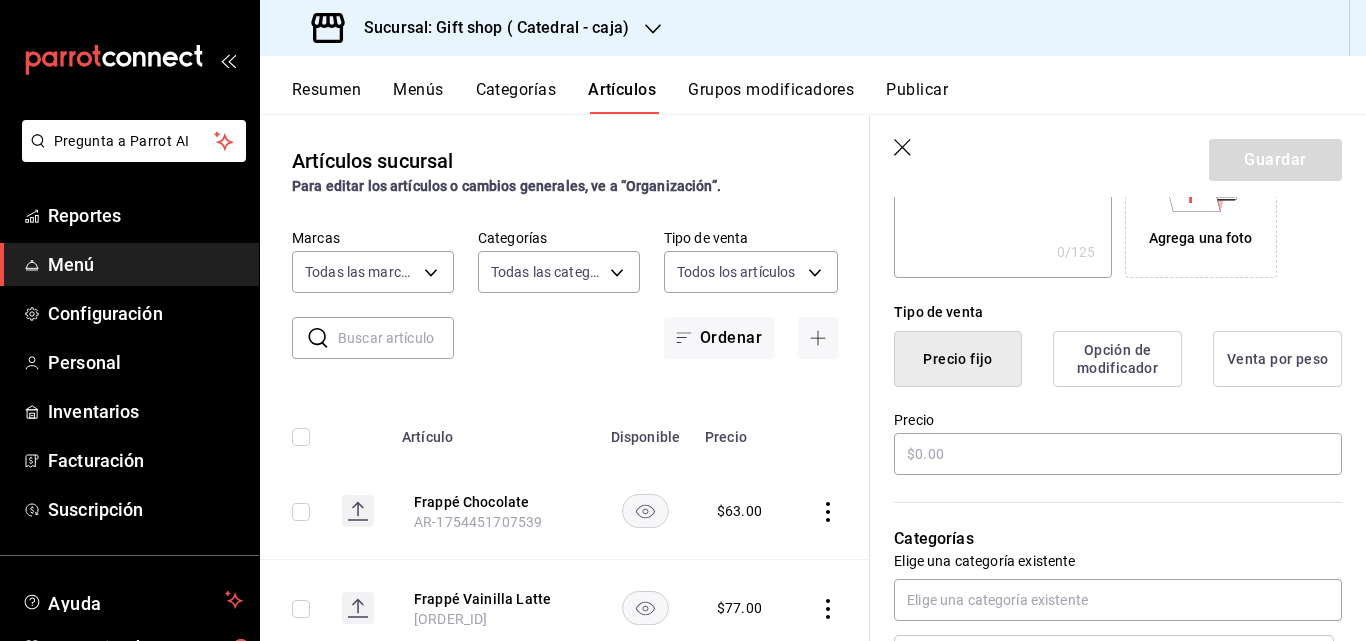click on "Opción de modificador" at bounding box center [1117, 359] 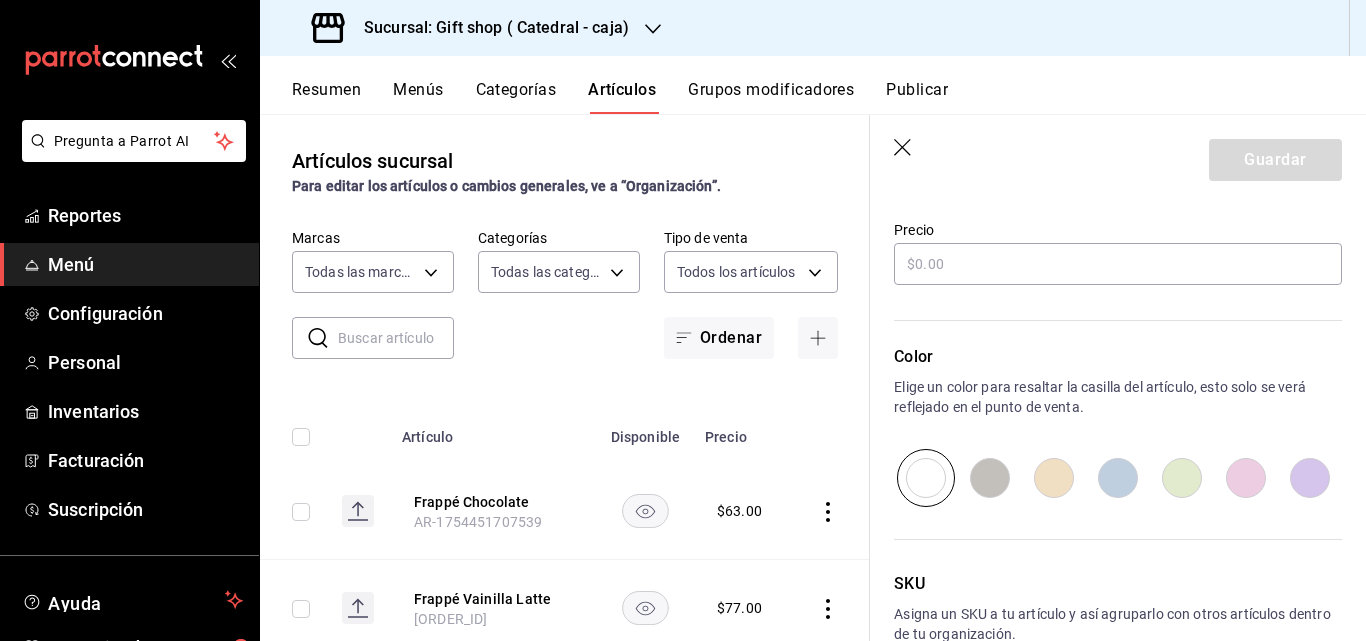 scroll, scrollTop: 497, scrollLeft: 0, axis: vertical 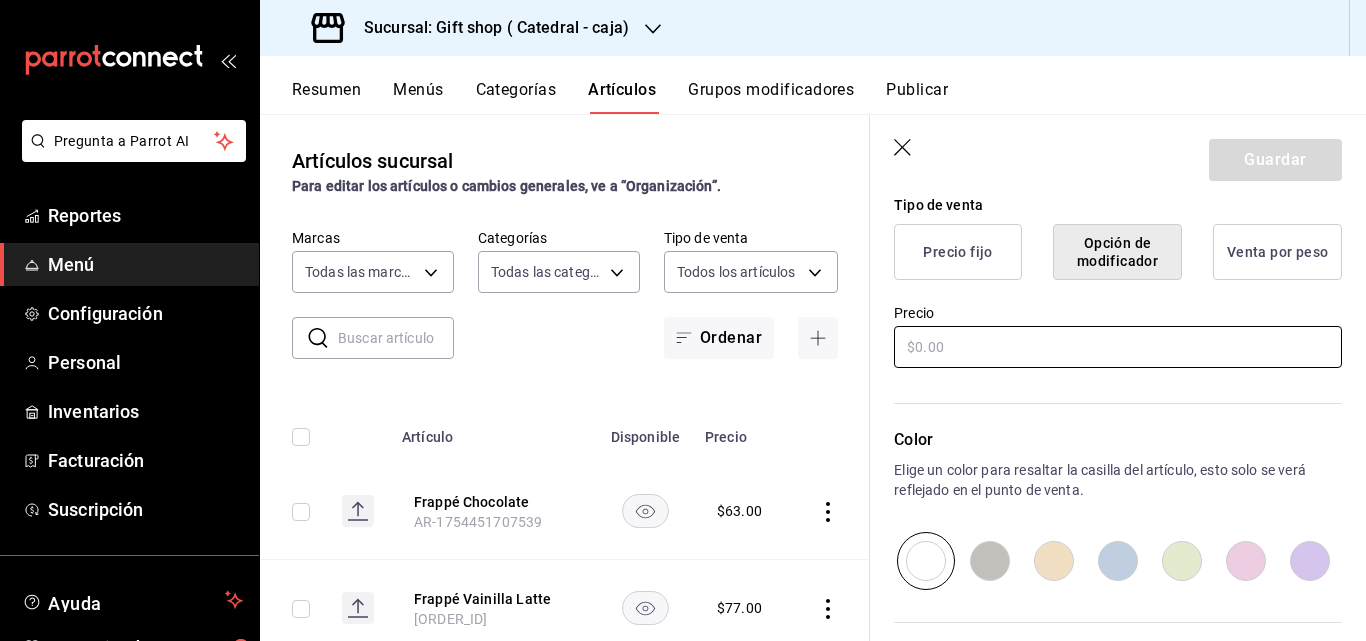 click at bounding box center [1118, 347] 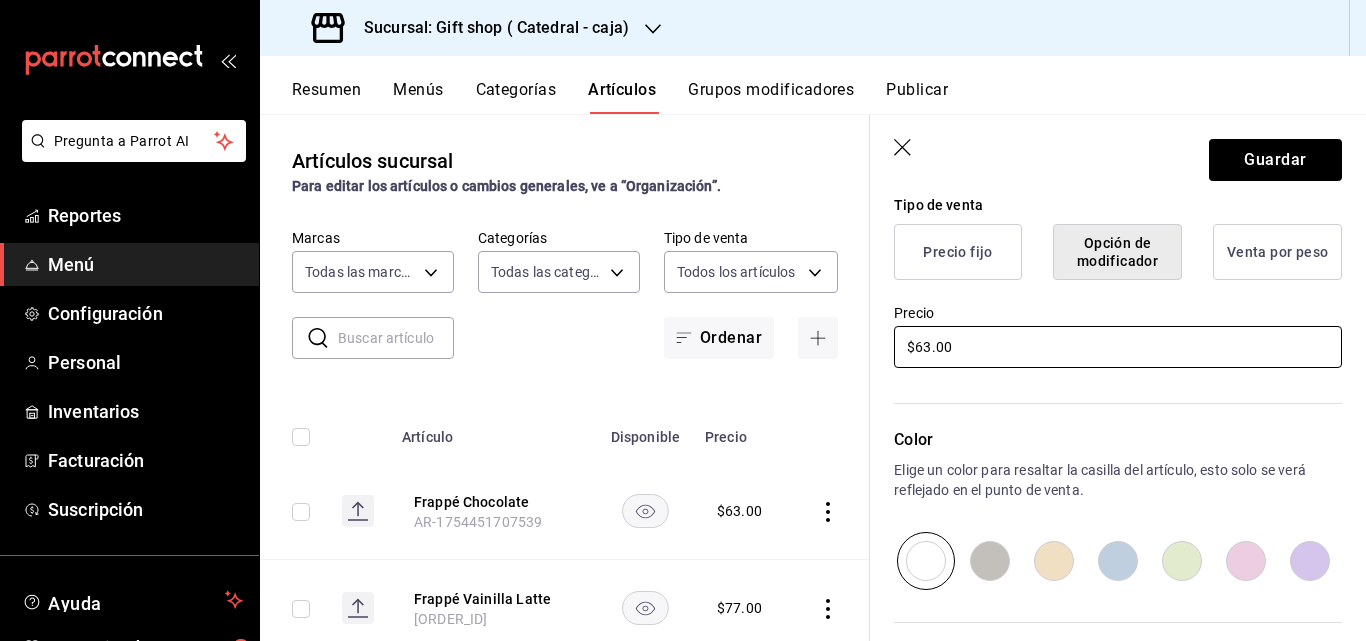 type on "$63.00" 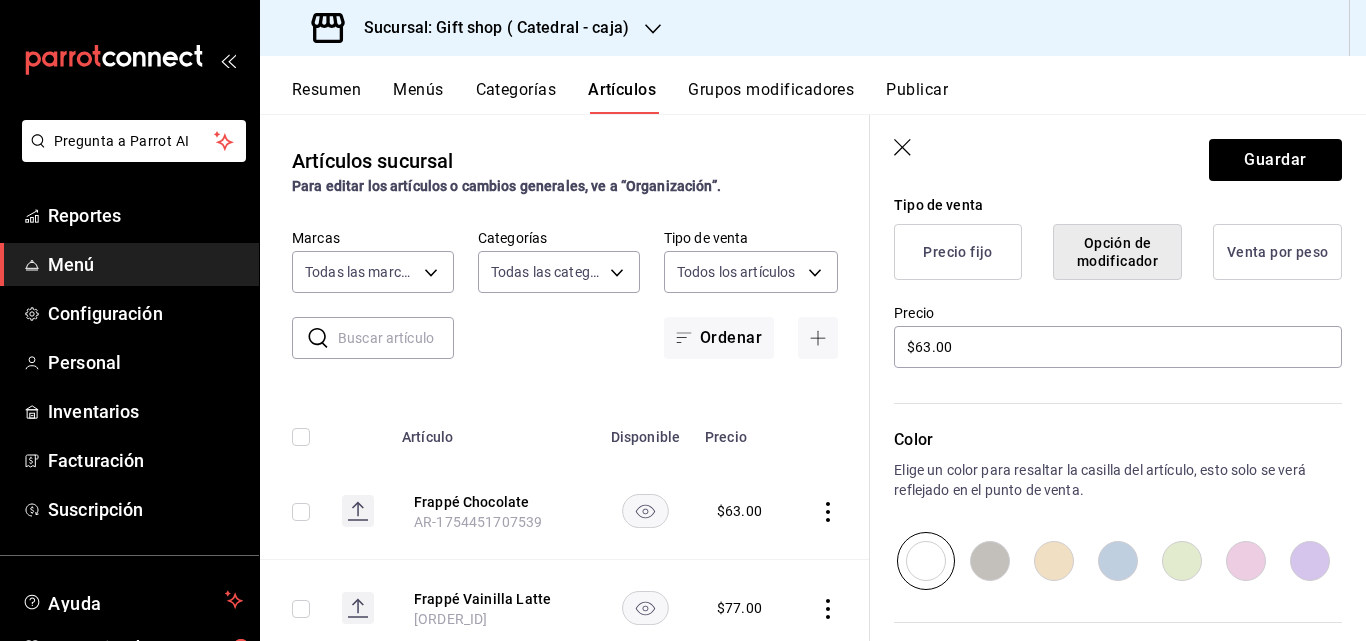 click on "Color Elige un color para resaltar la casilla del artículo, esto solo se verá reflejado en el punto de venta." at bounding box center (1106, 480) 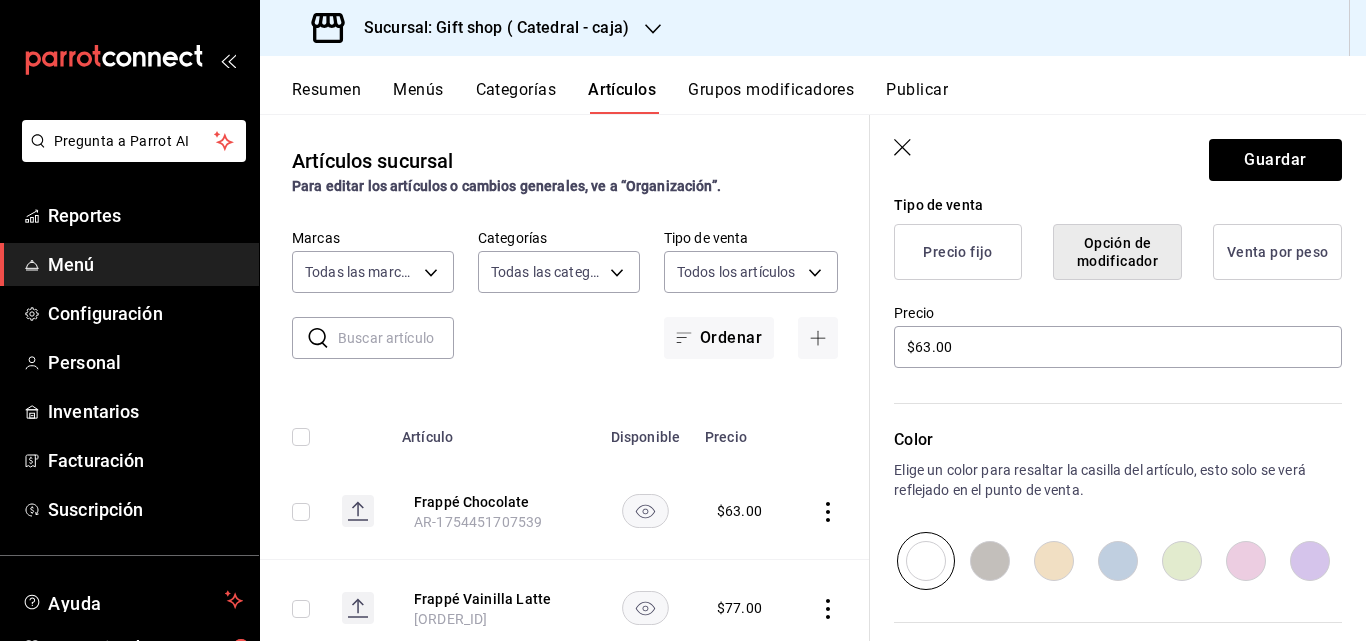 click on "Color Elige un color para resaltar la casilla del artículo, esto solo se verá reflejado en el punto de venta." at bounding box center (1106, 480) 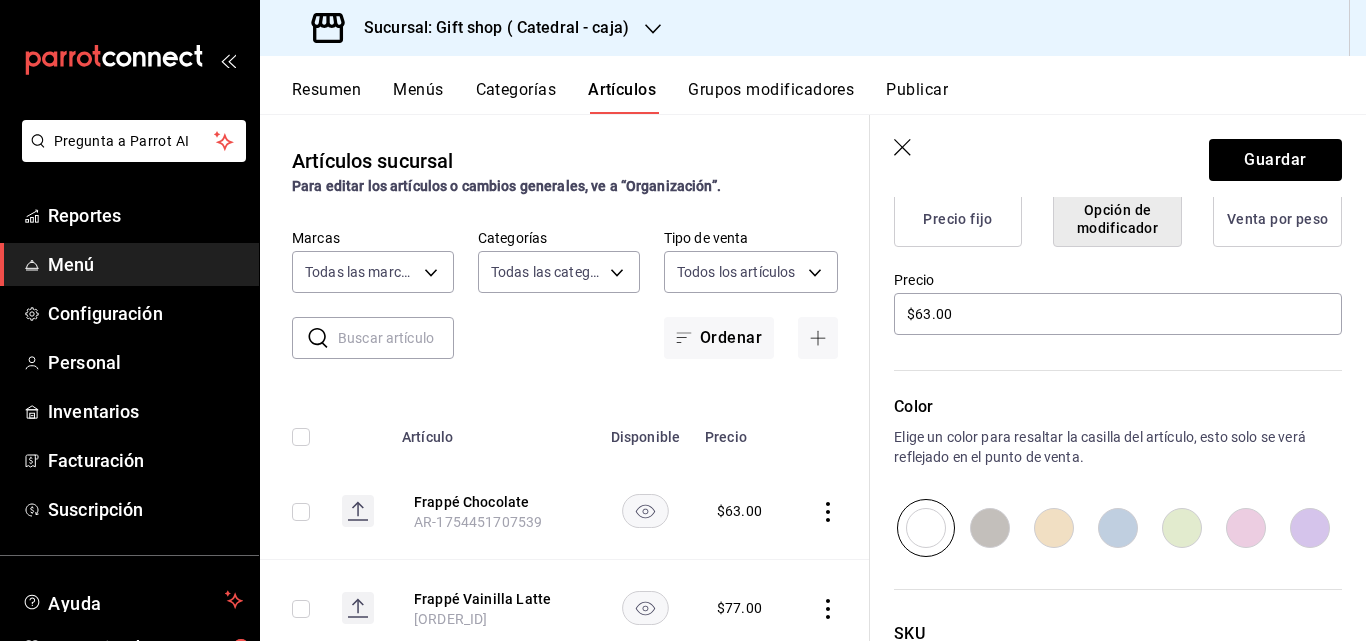 scroll, scrollTop: 497, scrollLeft: 0, axis: vertical 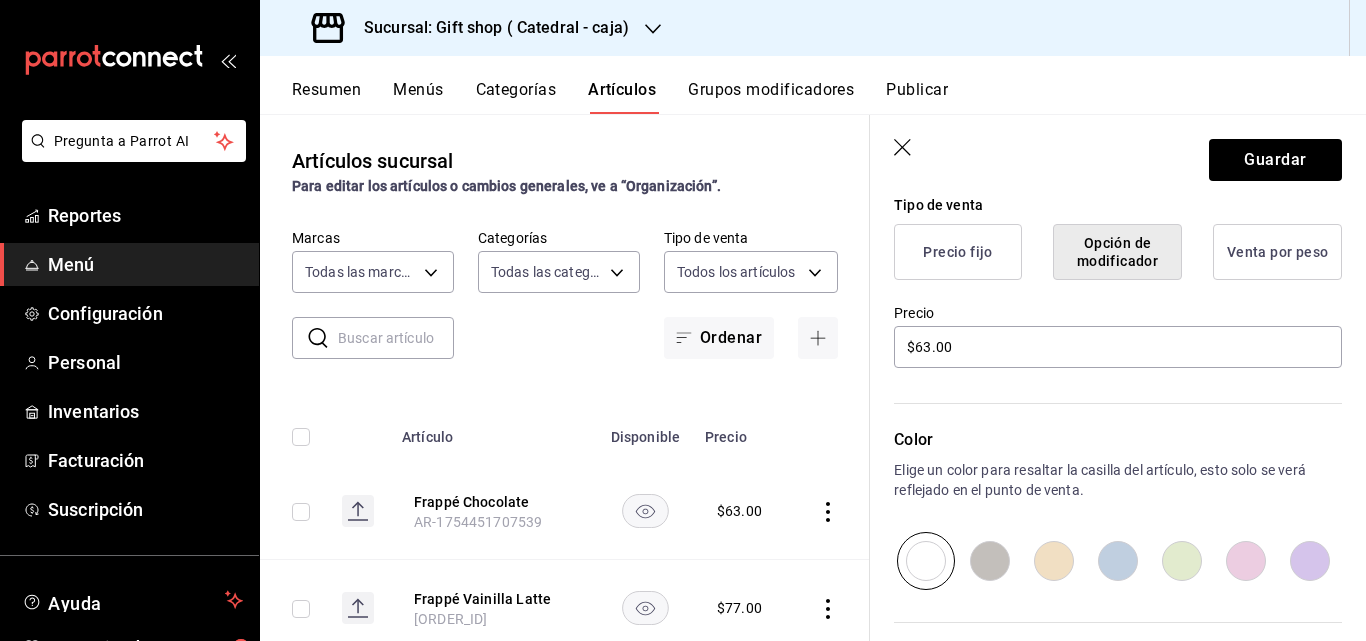 click on "Precio fijo" at bounding box center [958, 252] 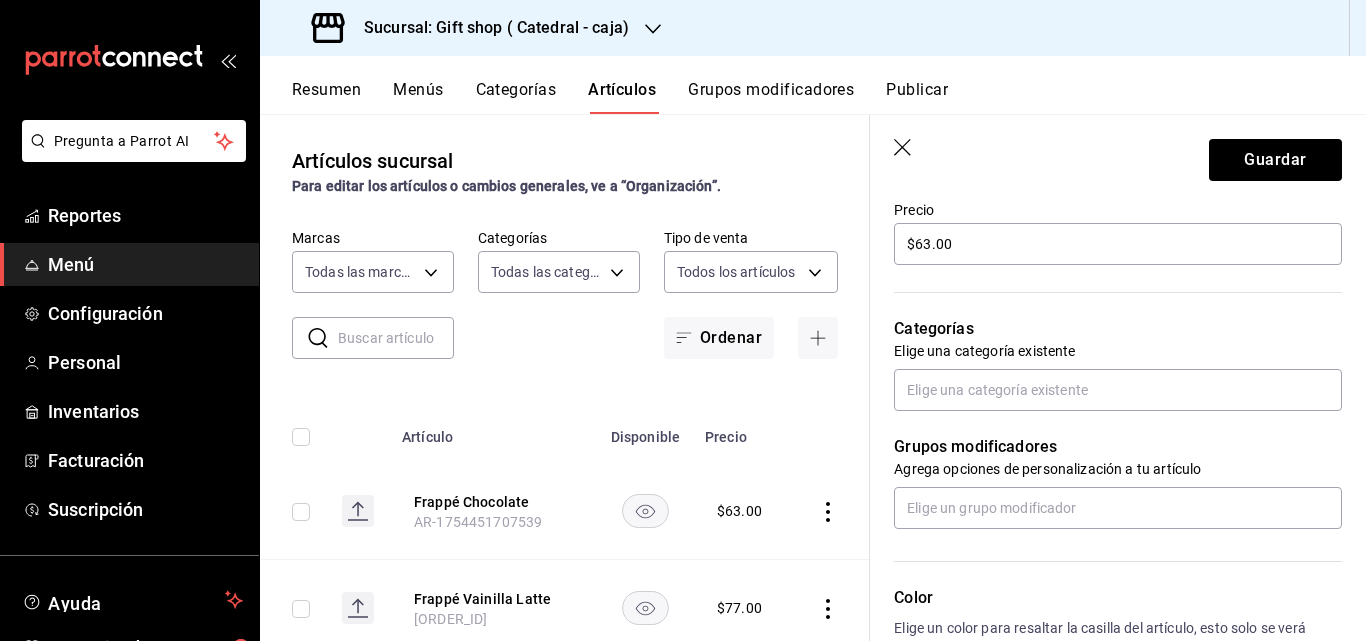 scroll, scrollTop: 697, scrollLeft: 0, axis: vertical 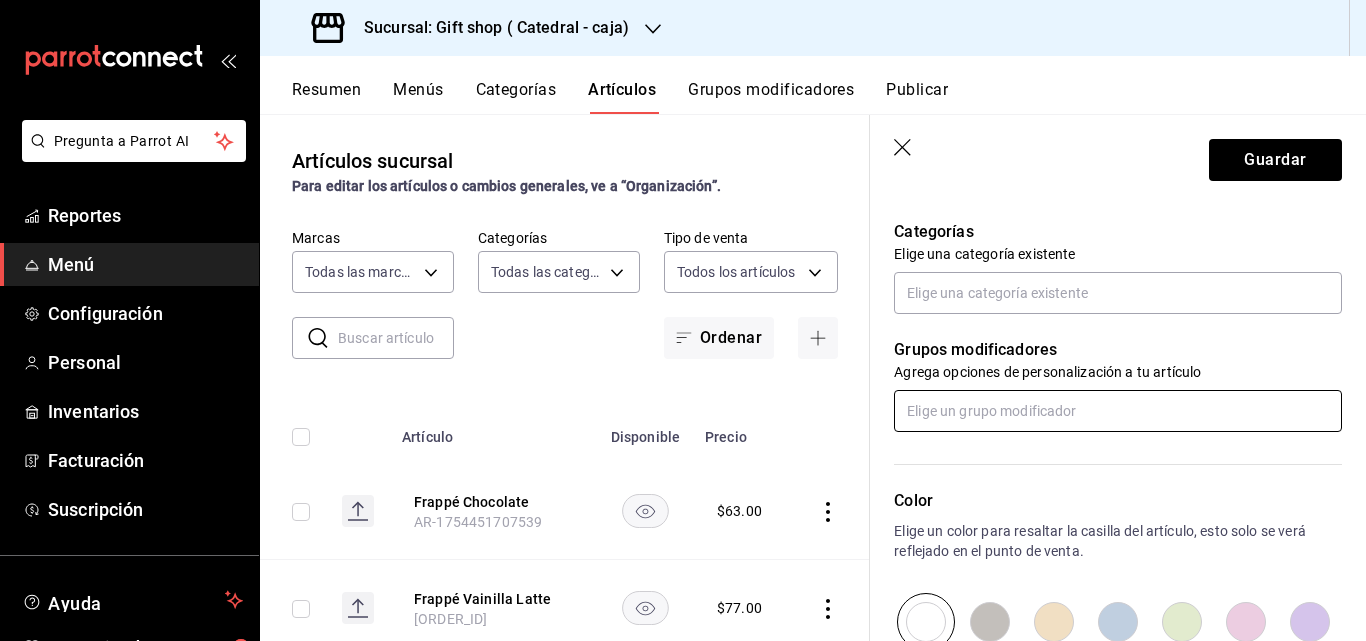 click at bounding box center [1118, 411] 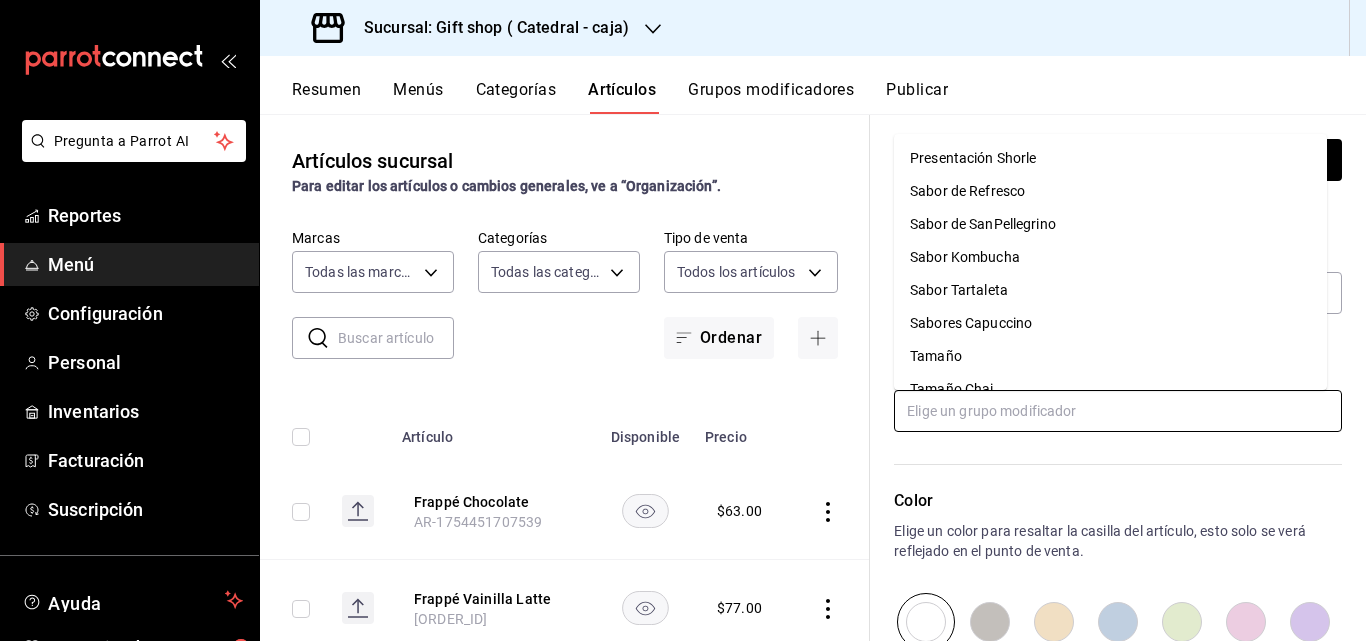 scroll, scrollTop: 57, scrollLeft: 0, axis: vertical 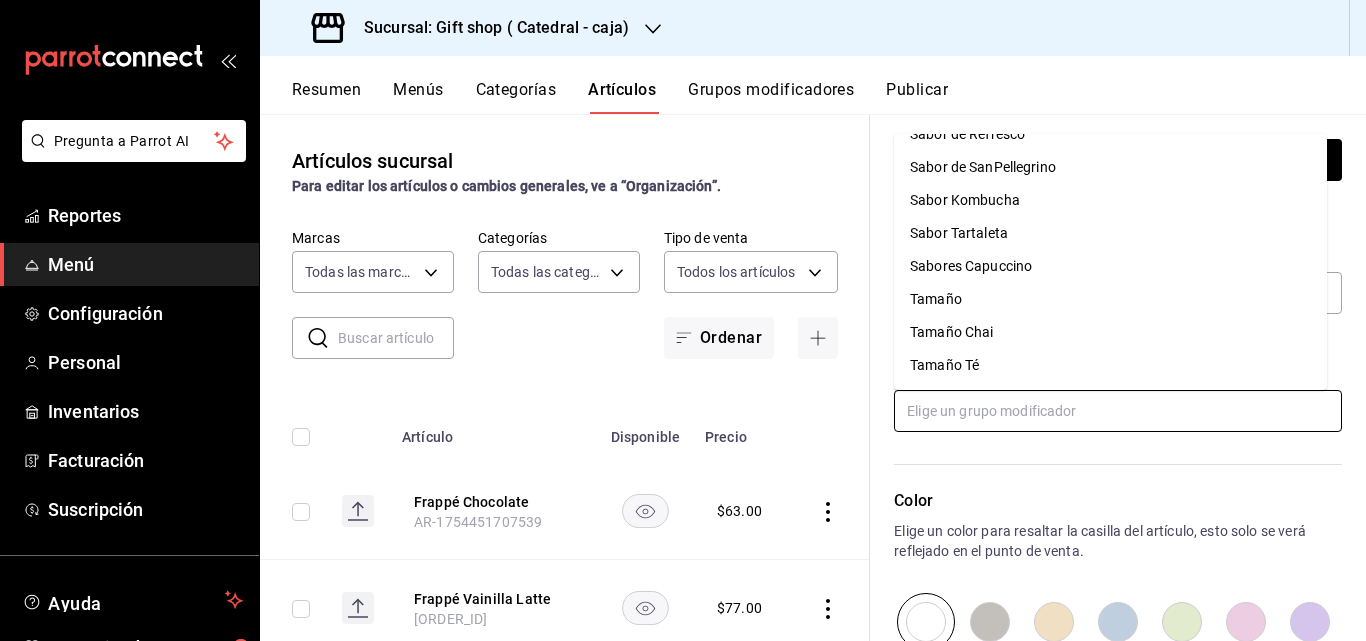 click on "Tamaño" at bounding box center [936, 299] 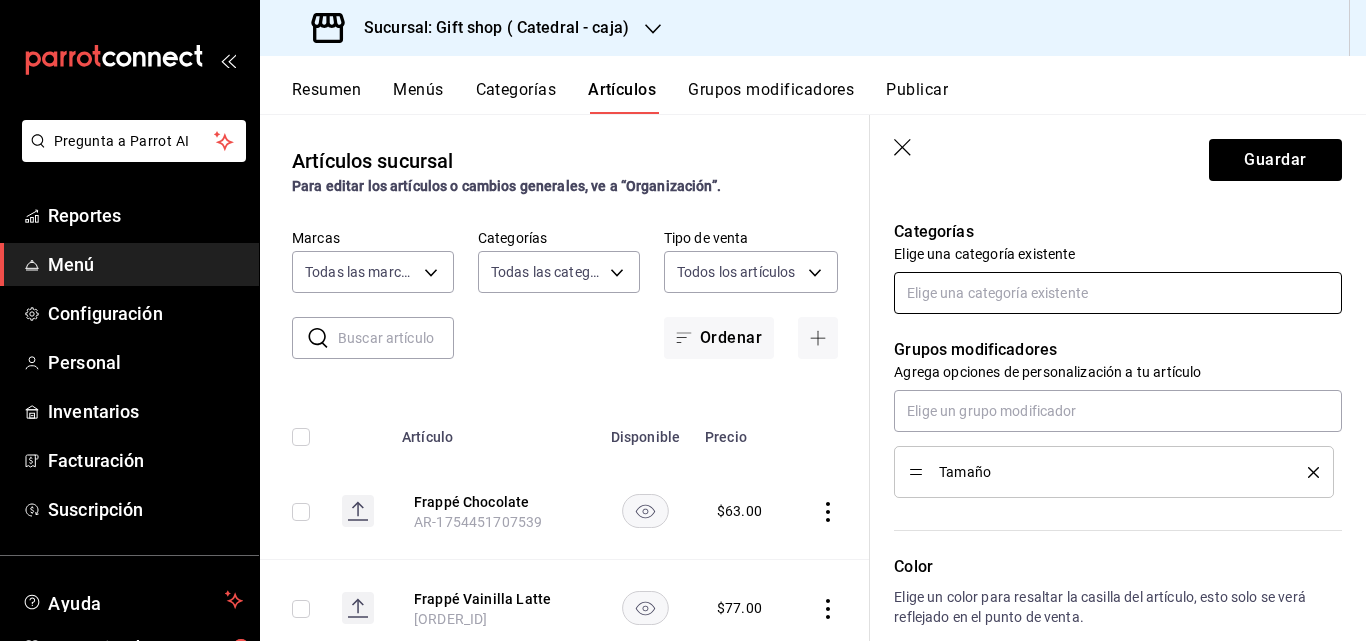 click at bounding box center (1118, 293) 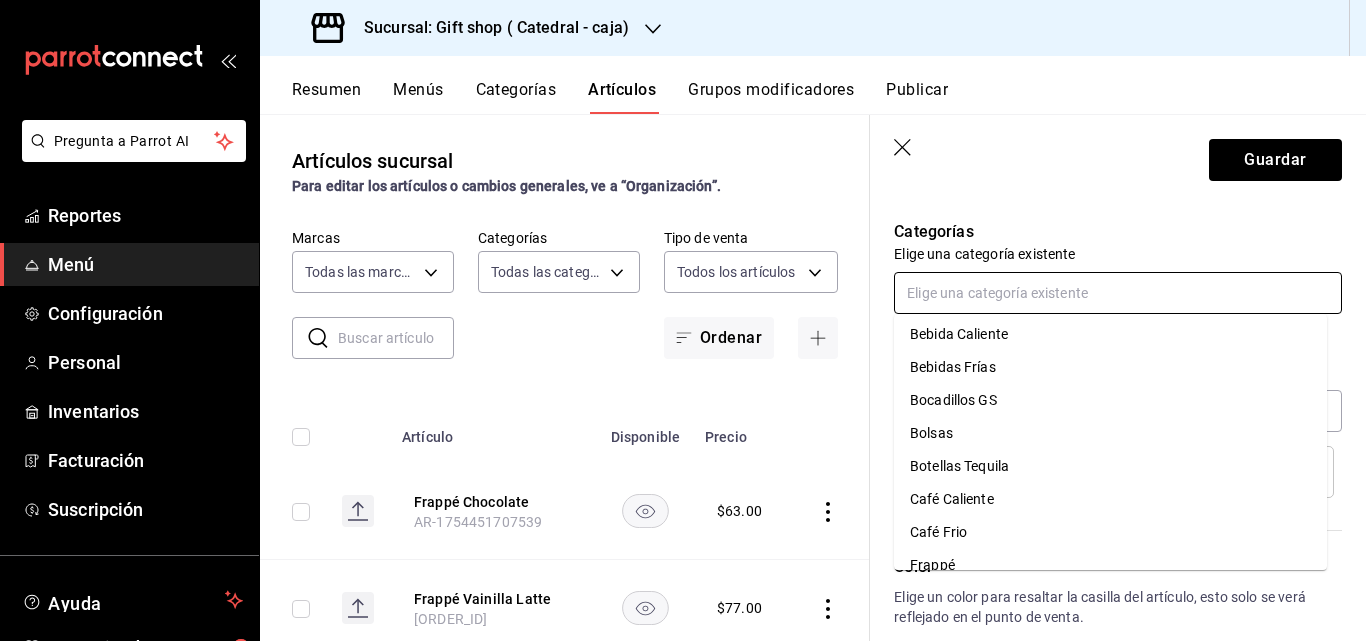 scroll, scrollTop: 0, scrollLeft: 0, axis: both 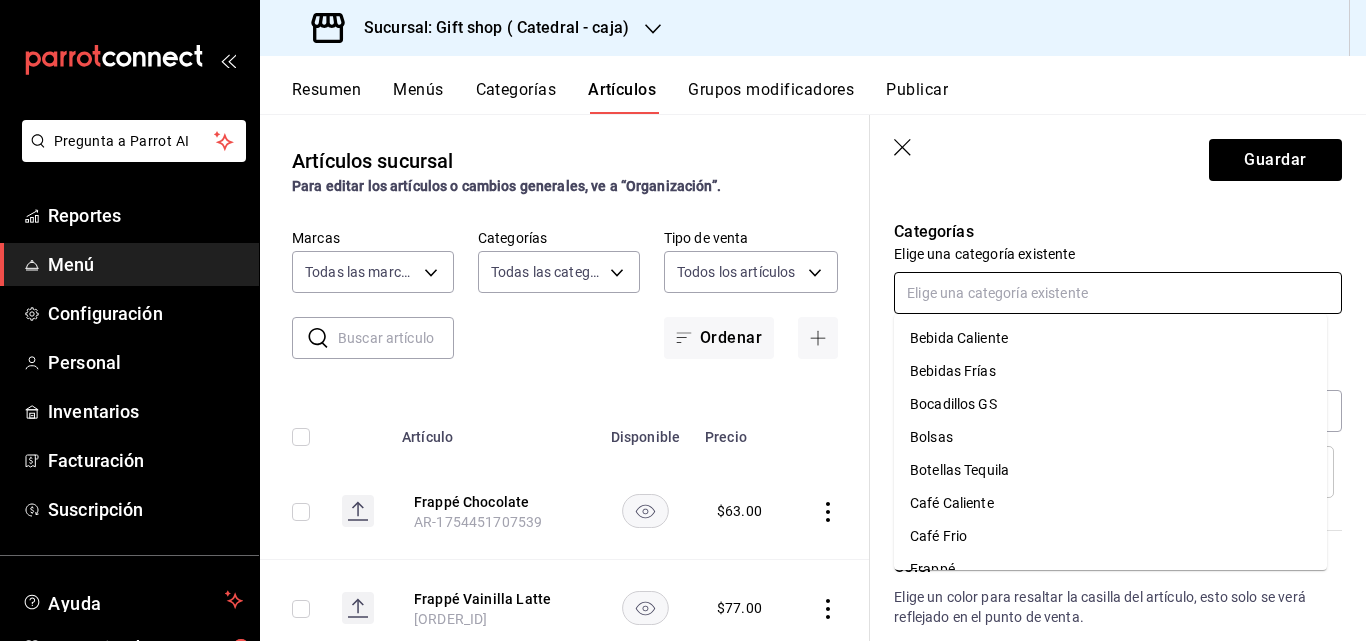click on "Café Caliente" at bounding box center [1110, 503] 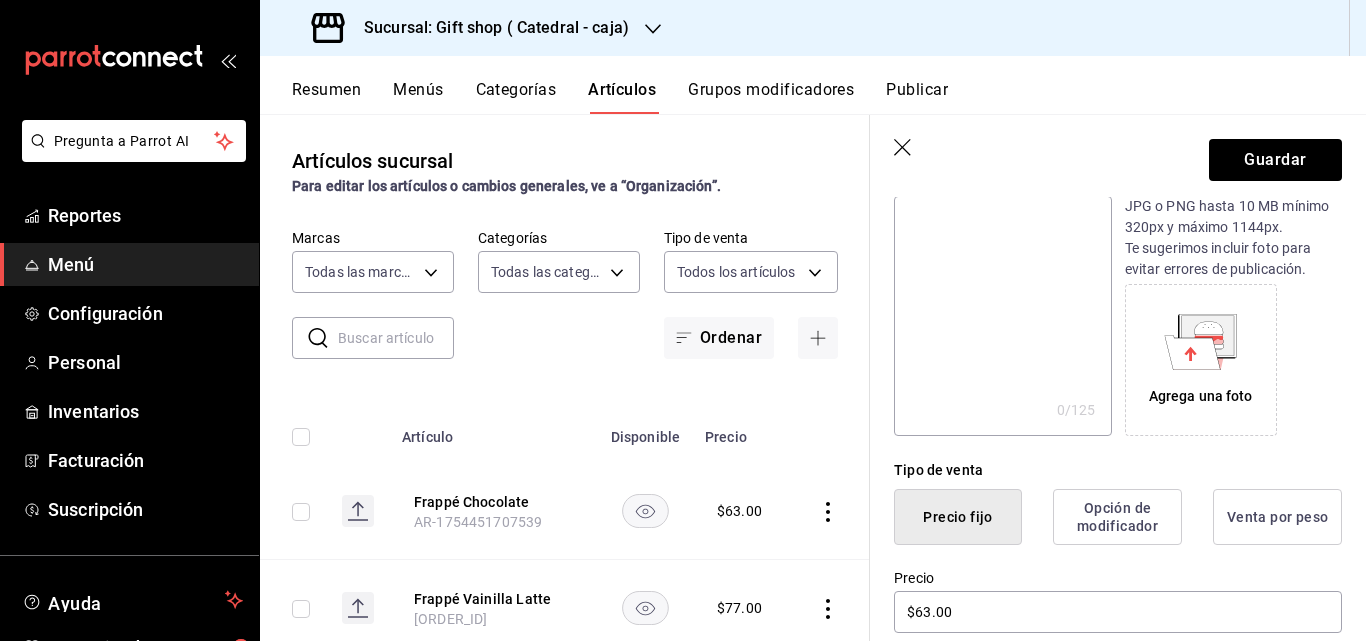 scroll, scrollTop: 197, scrollLeft: 0, axis: vertical 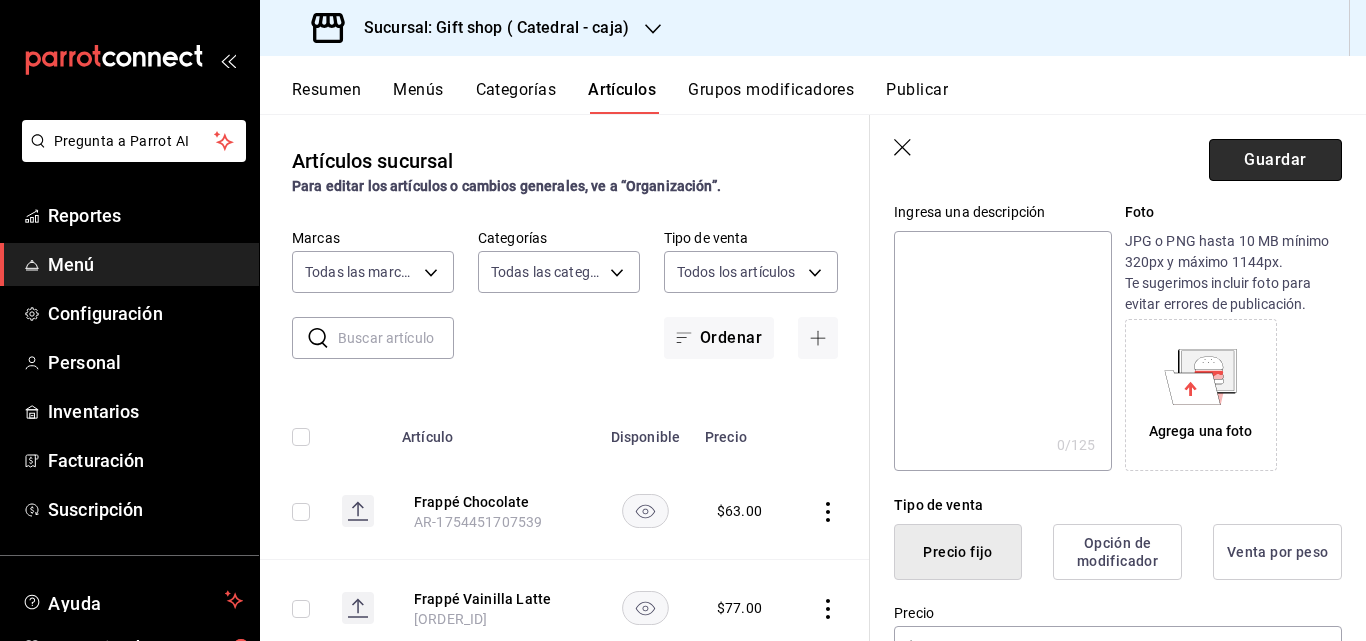click on "Guardar" at bounding box center [1275, 160] 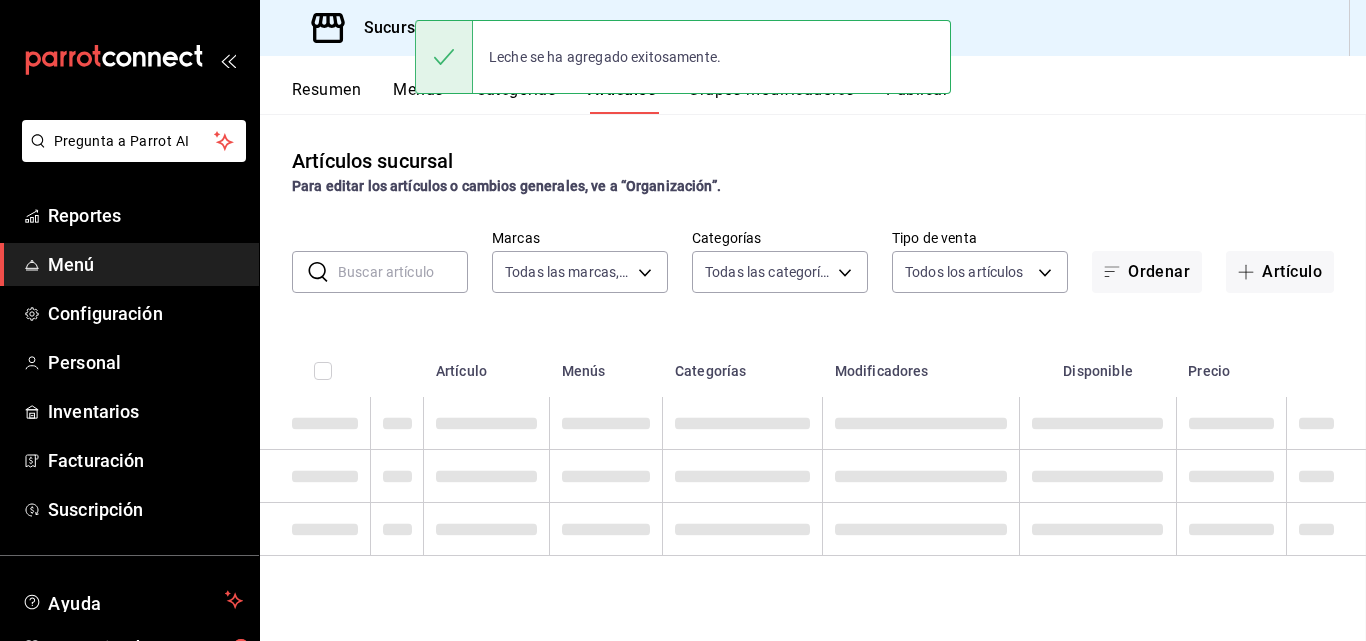 scroll, scrollTop: 0, scrollLeft: 0, axis: both 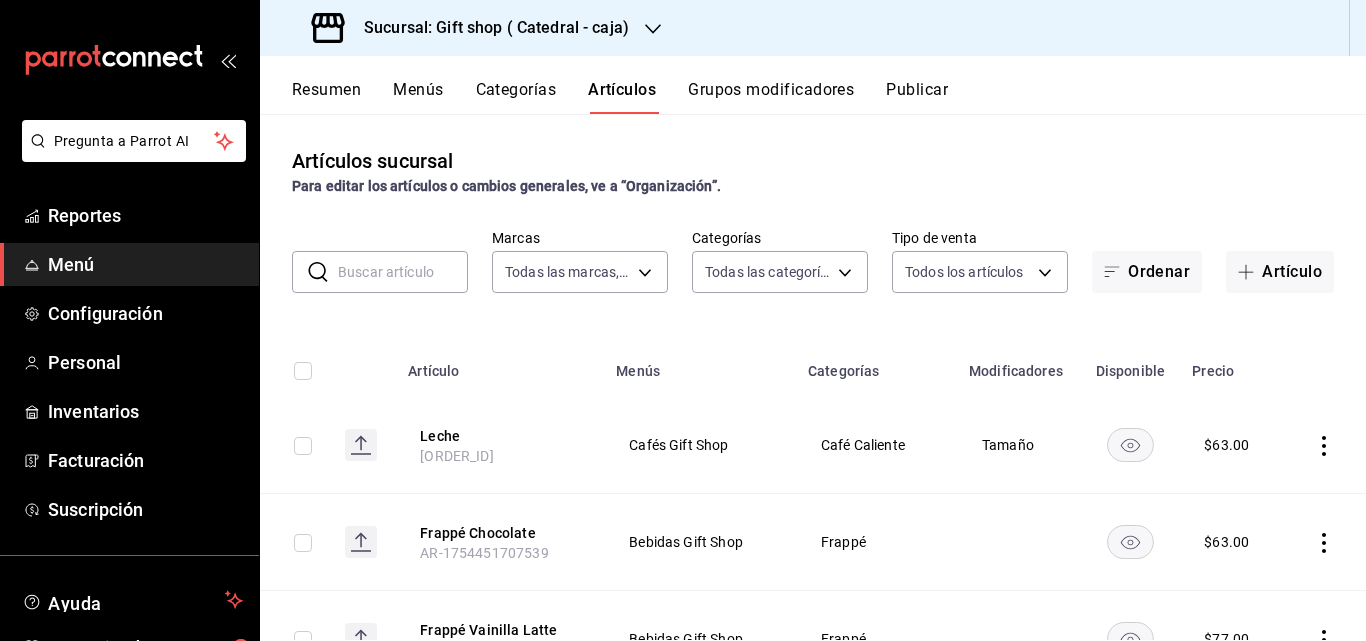 click 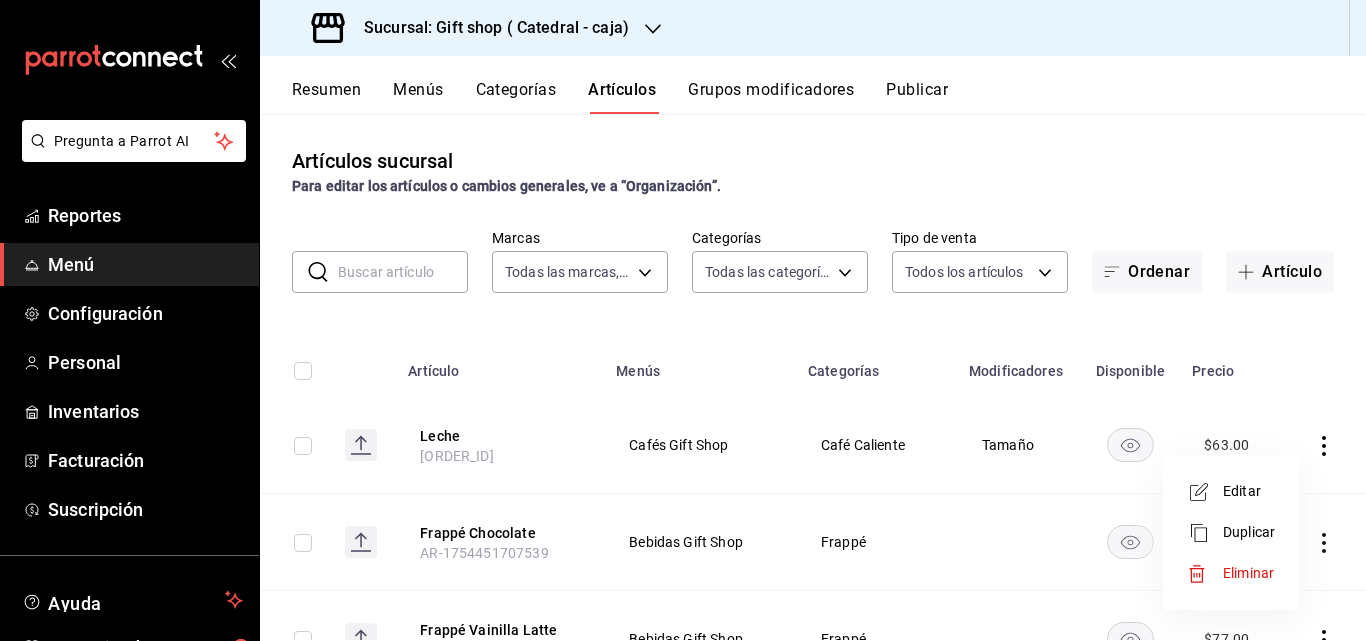 click at bounding box center (683, 320) 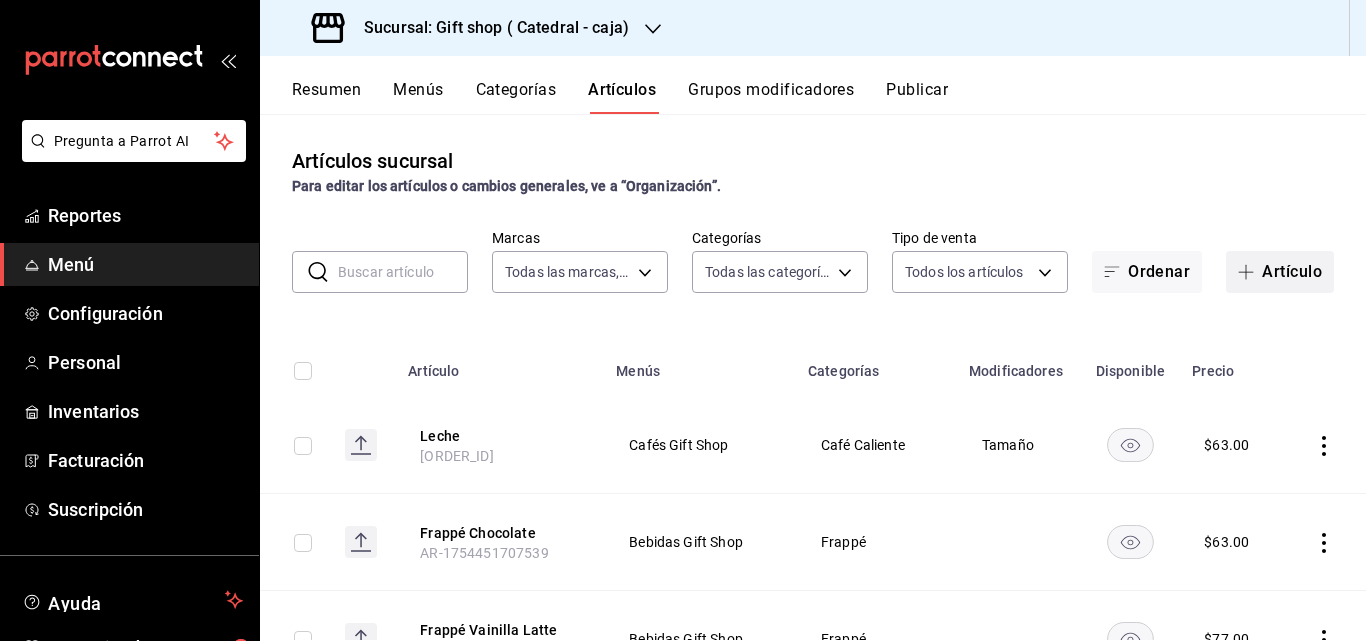 click on "Artículo" at bounding box center (1280, 272) 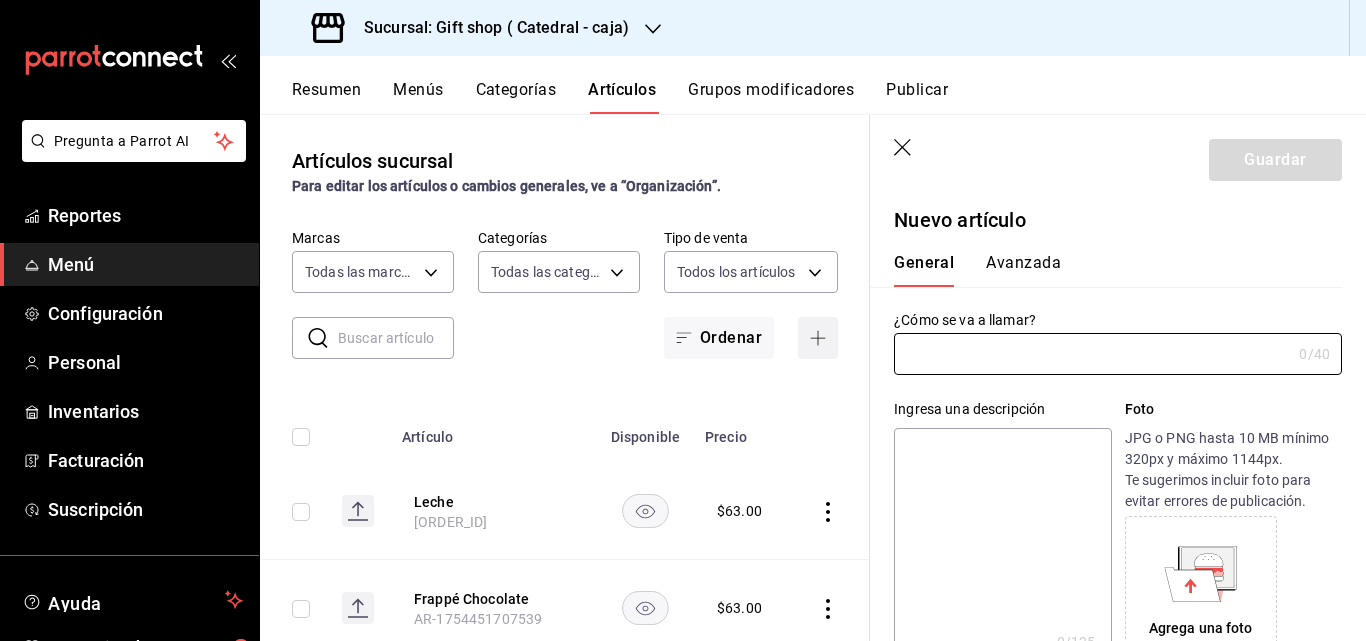 type on "AR-1754452050706" 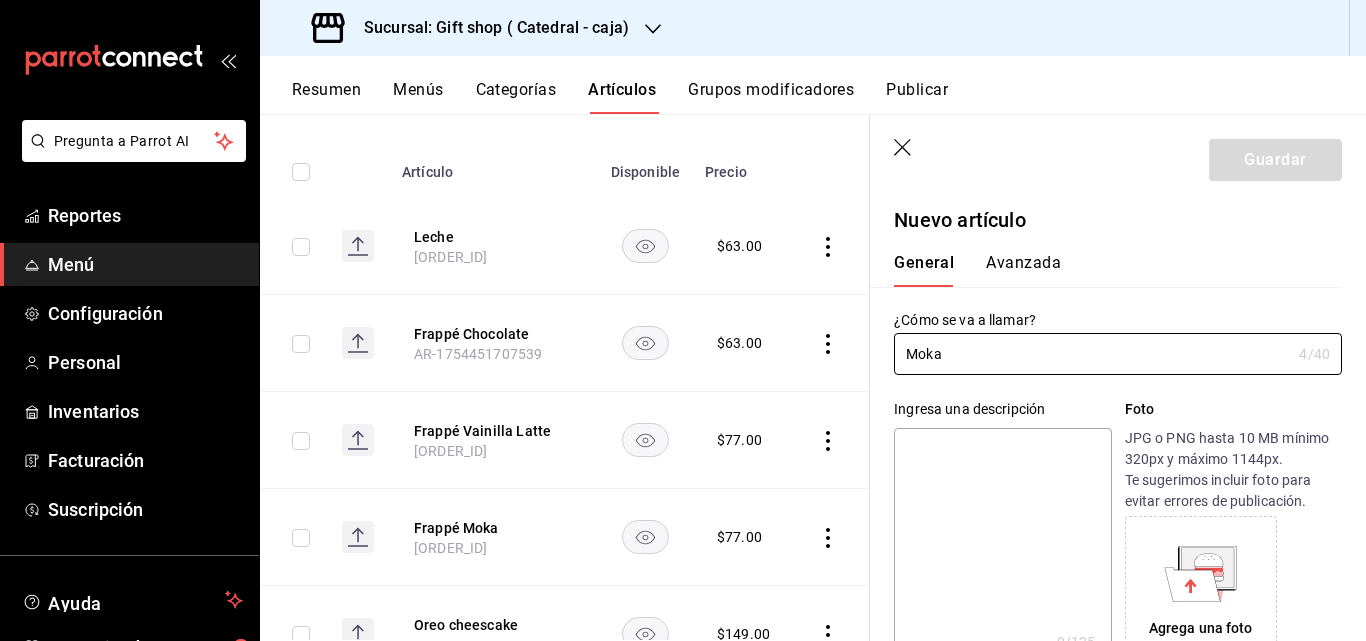 scroll, scrollTop: 300, scrollLeft: 0, axis: vertical 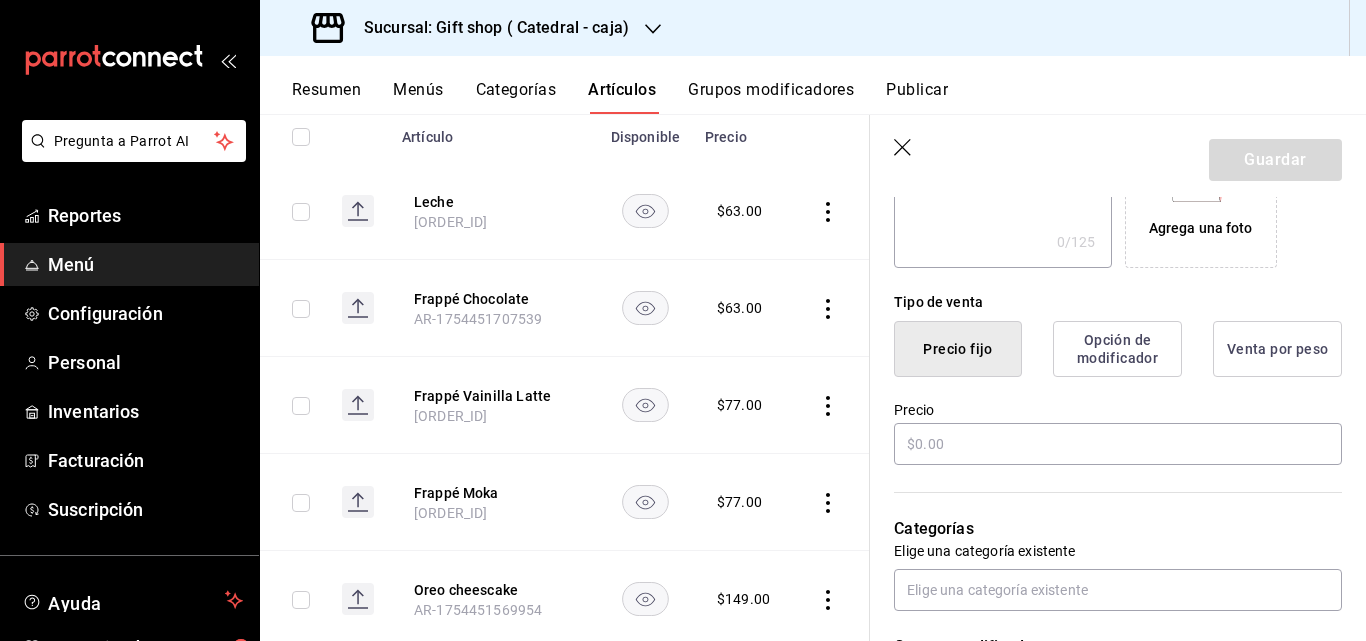 type on "Moka" 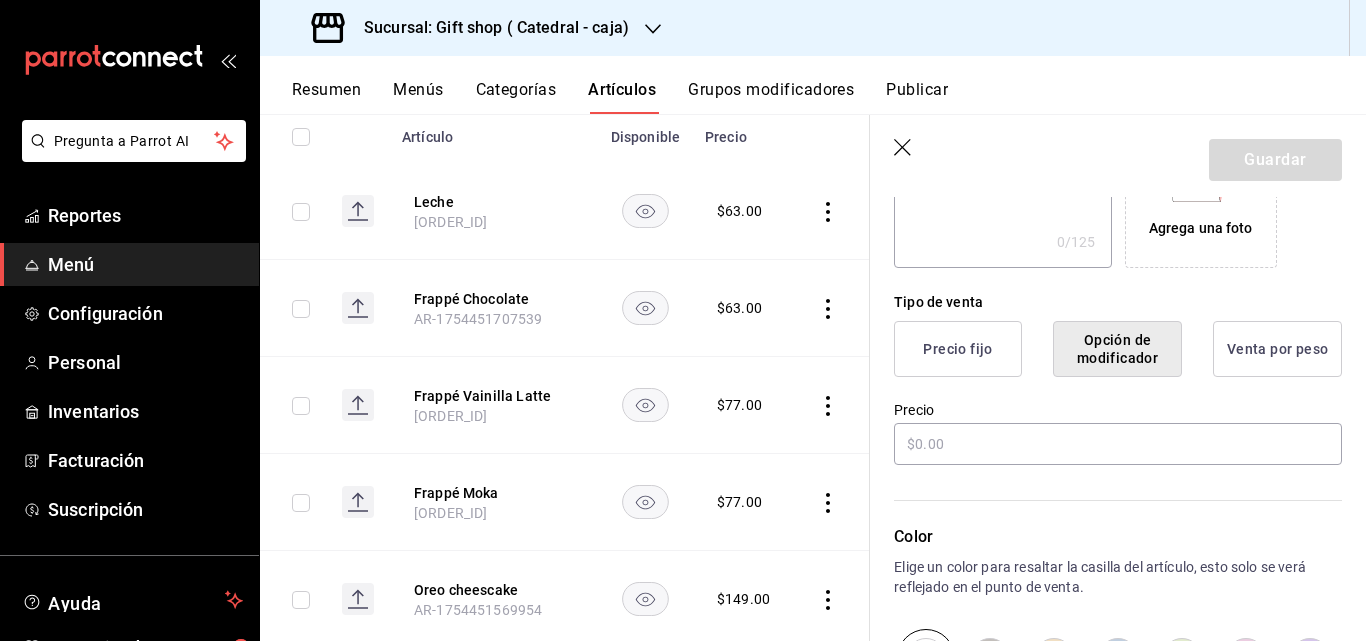 scroll, scrollTop: 500, scrollLeft: 0, axis: vertical 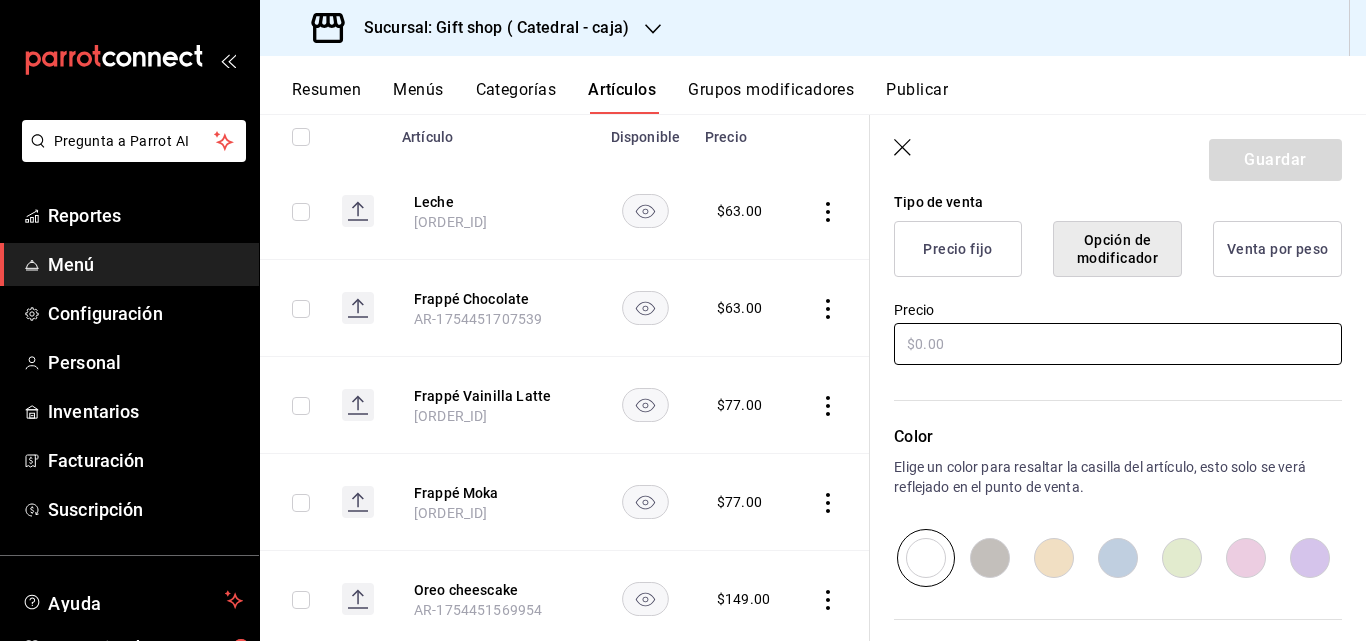 click at bounding box center (1118, 344) 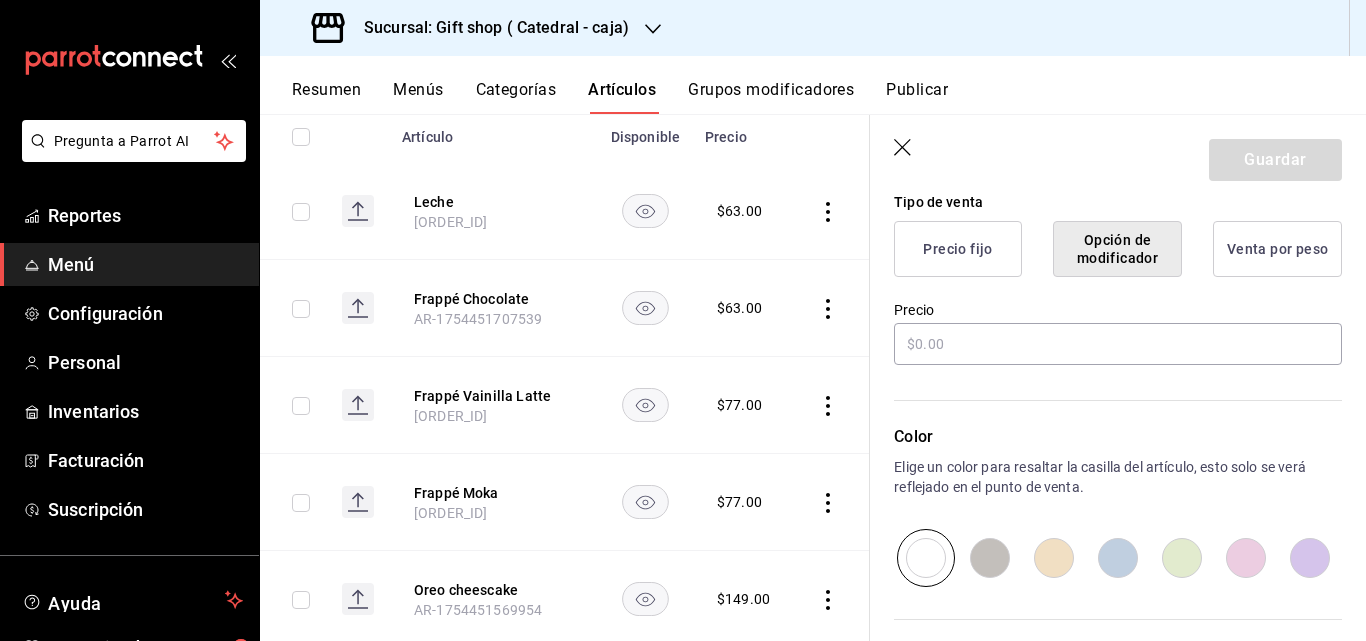 click on "Precio fijo" at bounding box center [958, 249] 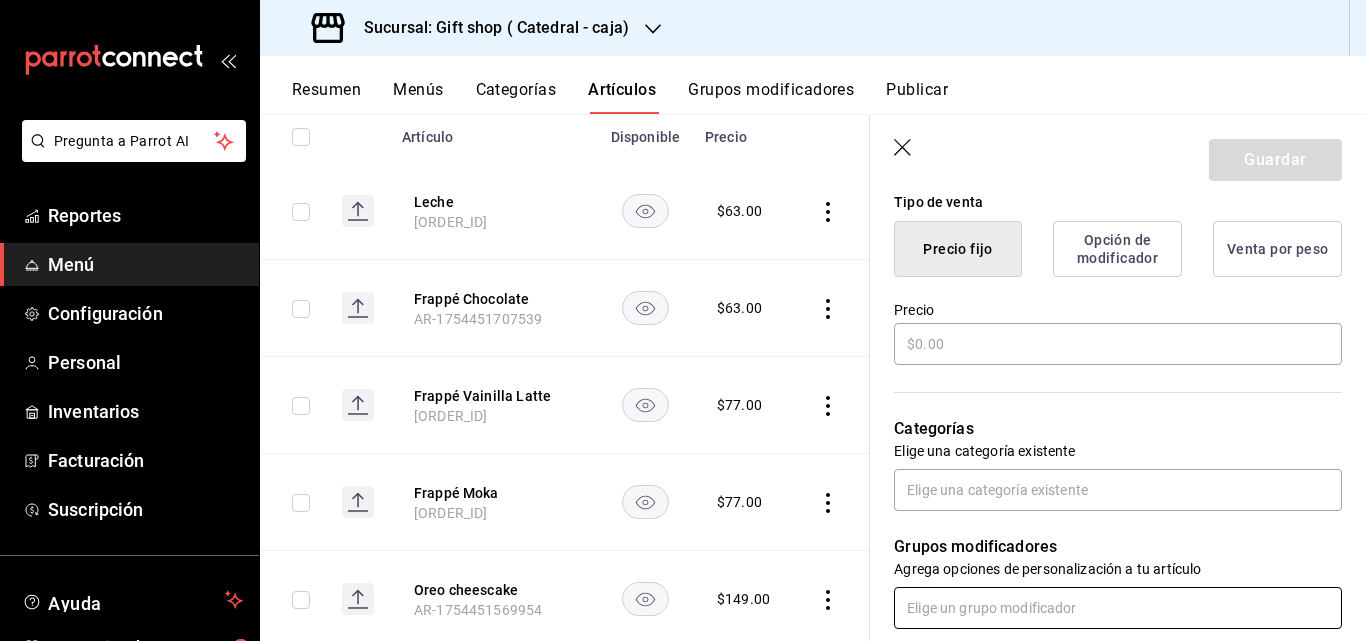 click at bounding box center (1118, 608) 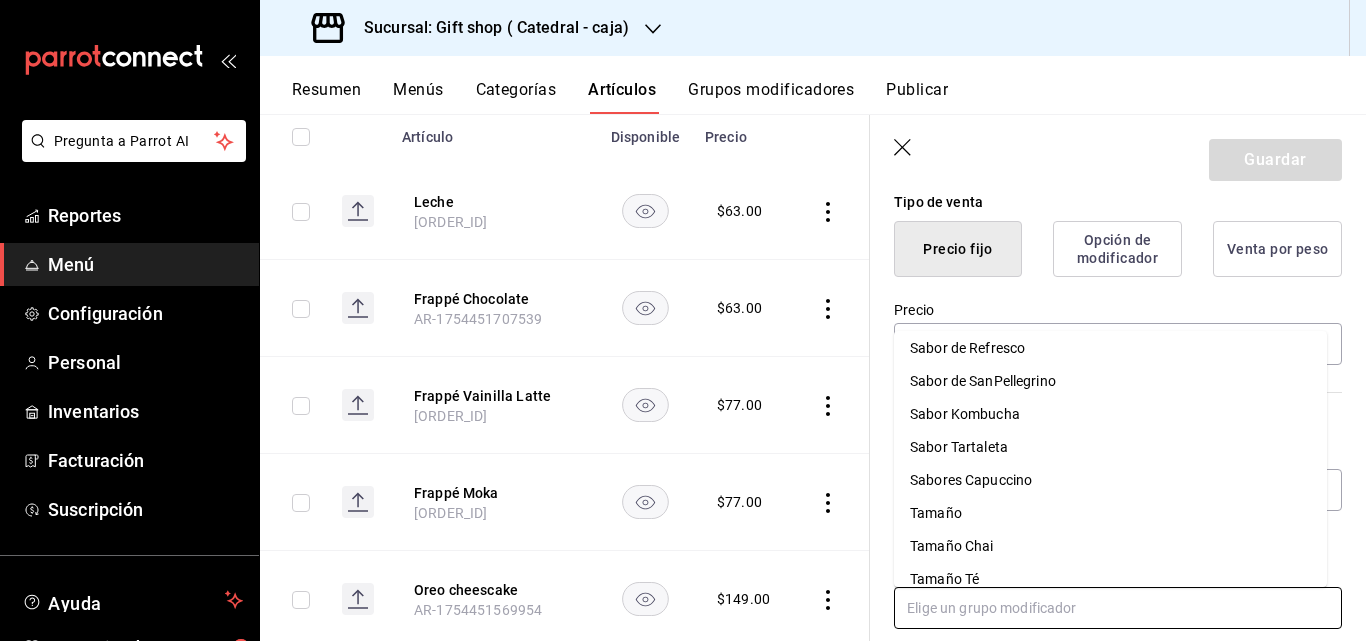 scroll, scrollTop: 57, scrollLeft: 0, axis: vertical 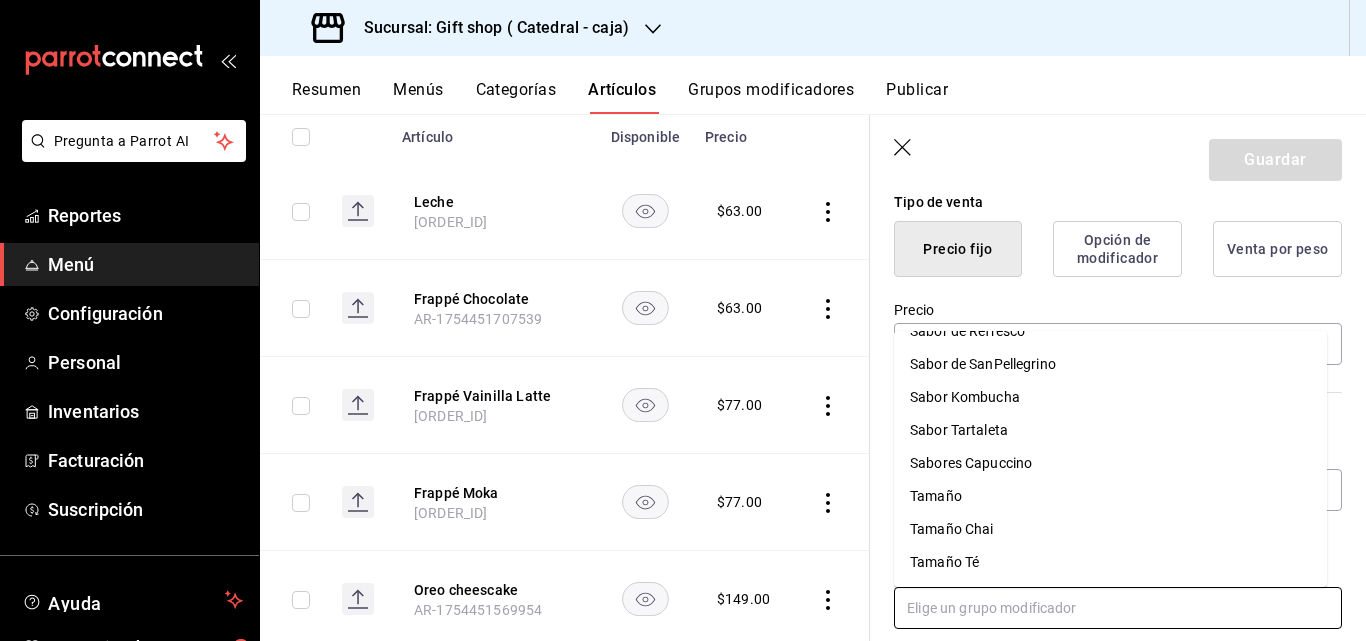 click on "Tamaño" at bounding box center [1110, 496] 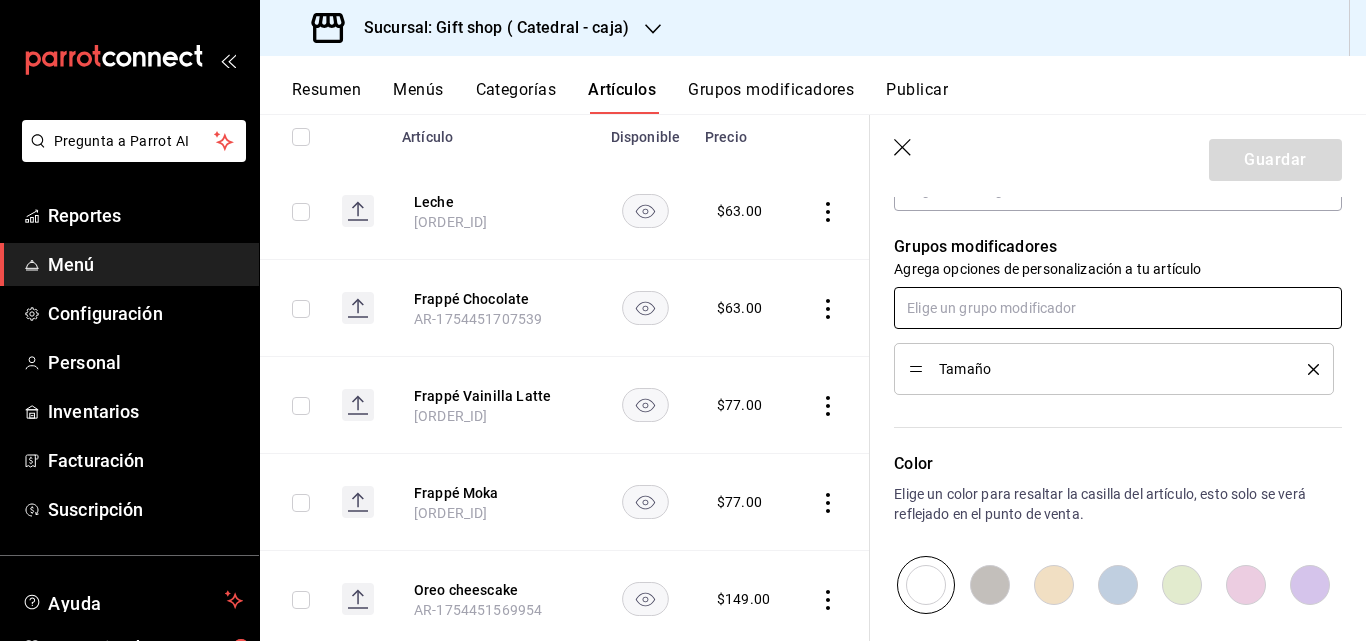 scroll, scrollTop: 600, scrollLeft: 0, axis: vertical 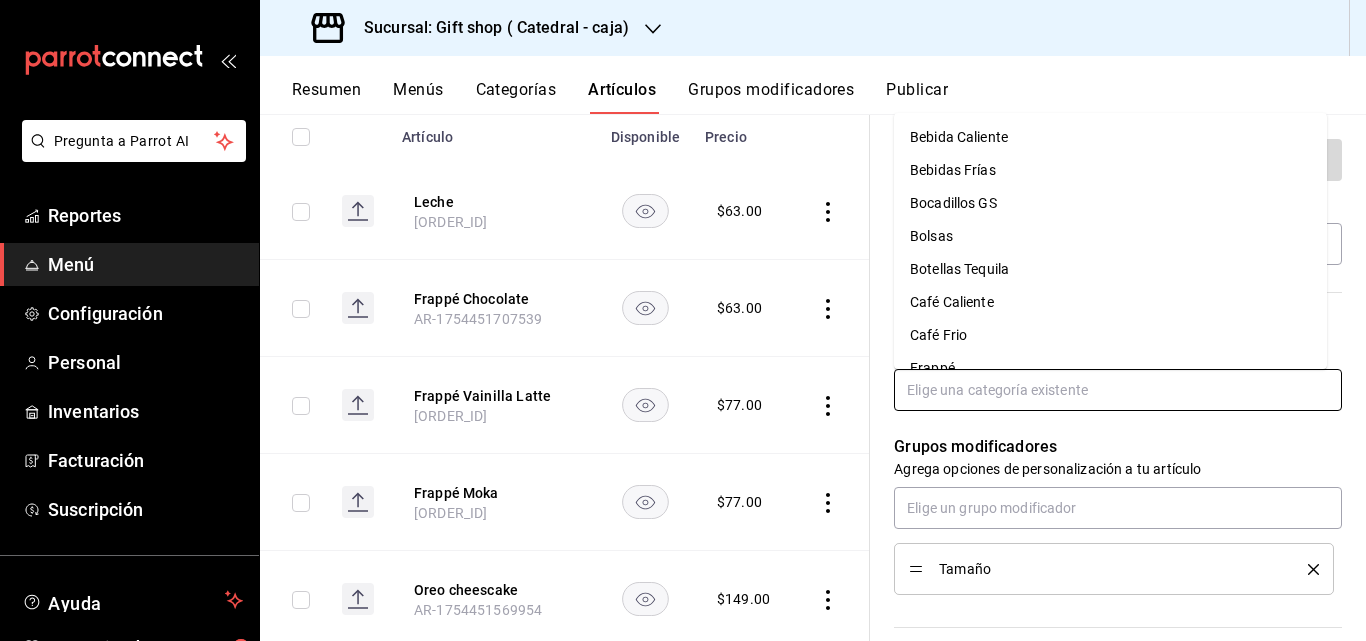 click at bounding box center (1118, 390) 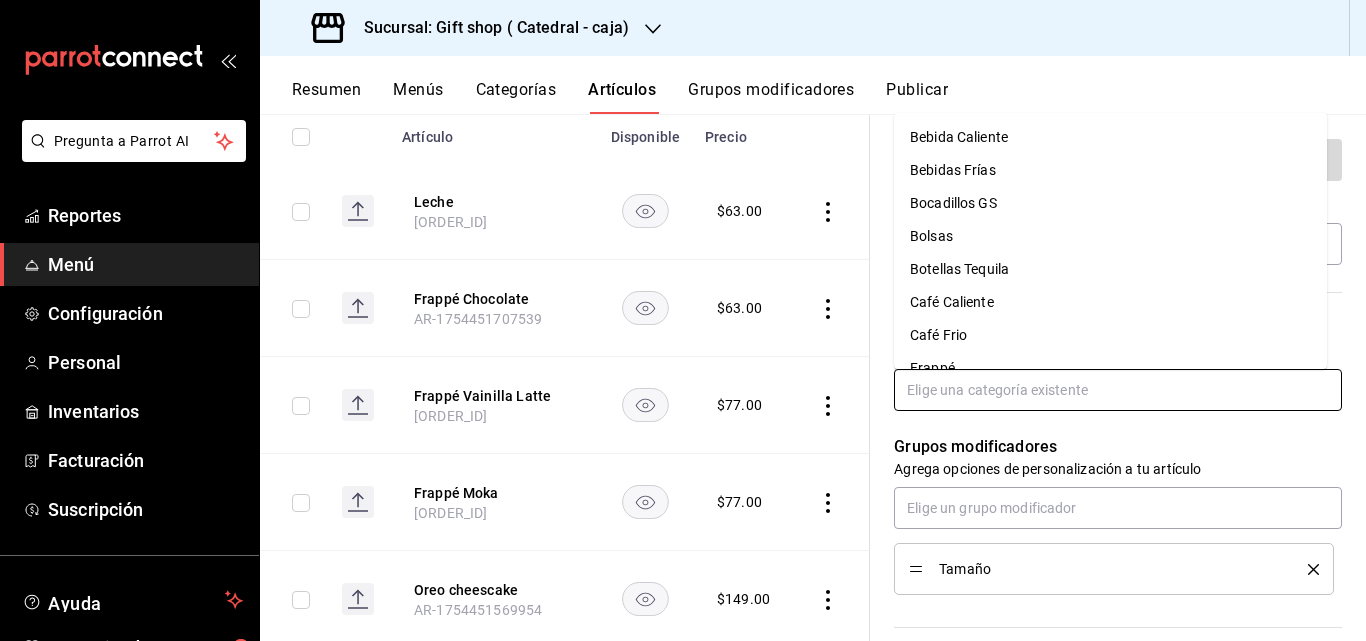 click on "Café Caliente" at bounding box center (1110, 302) 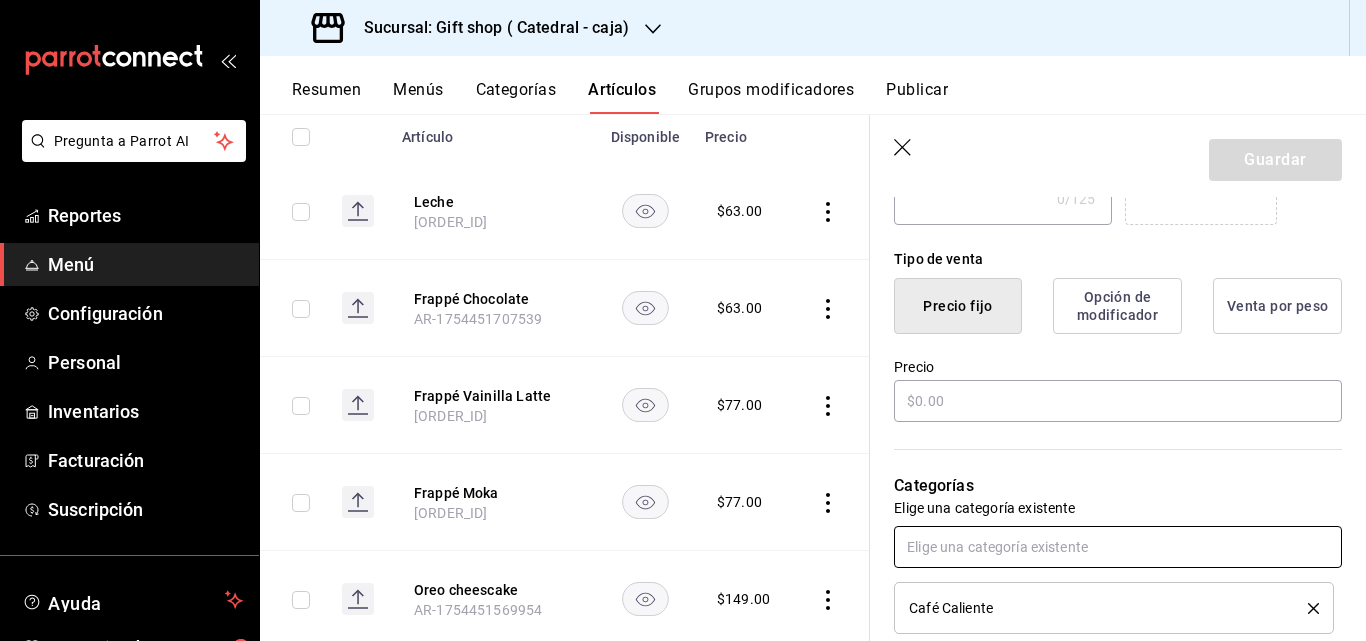 scroll, scrollTop: 400, scrollLeft: 0, axis: vertical 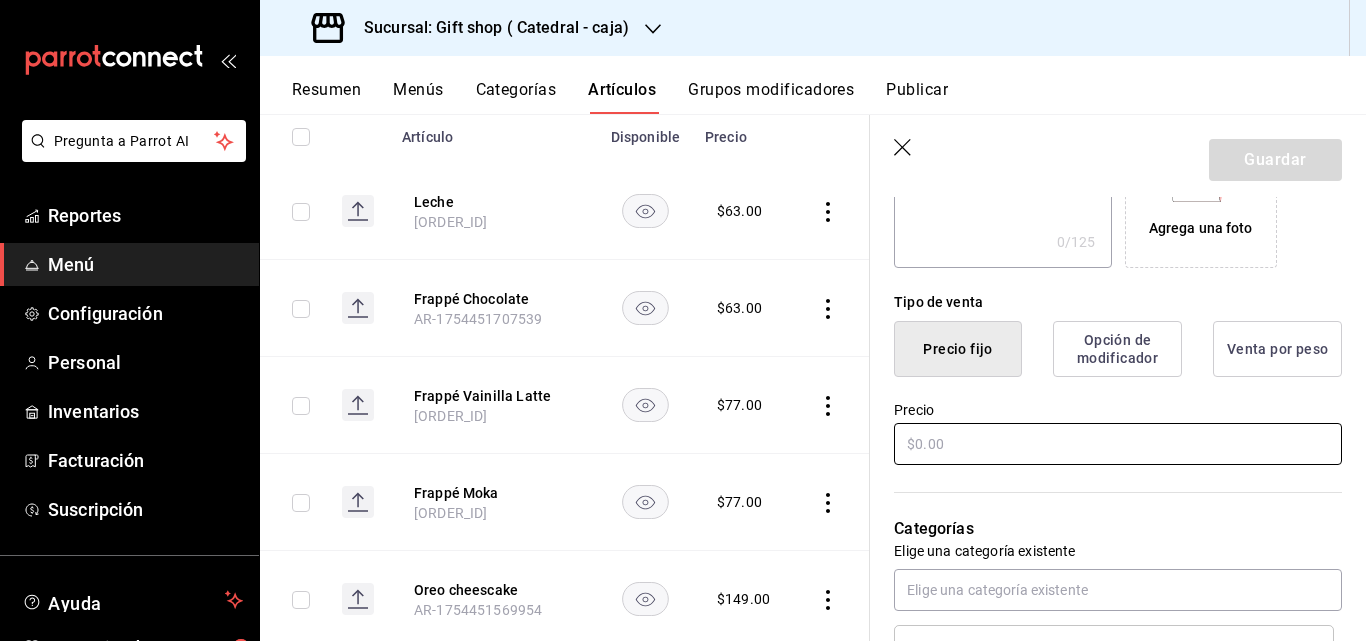 click at bounding box center (1118, 444) 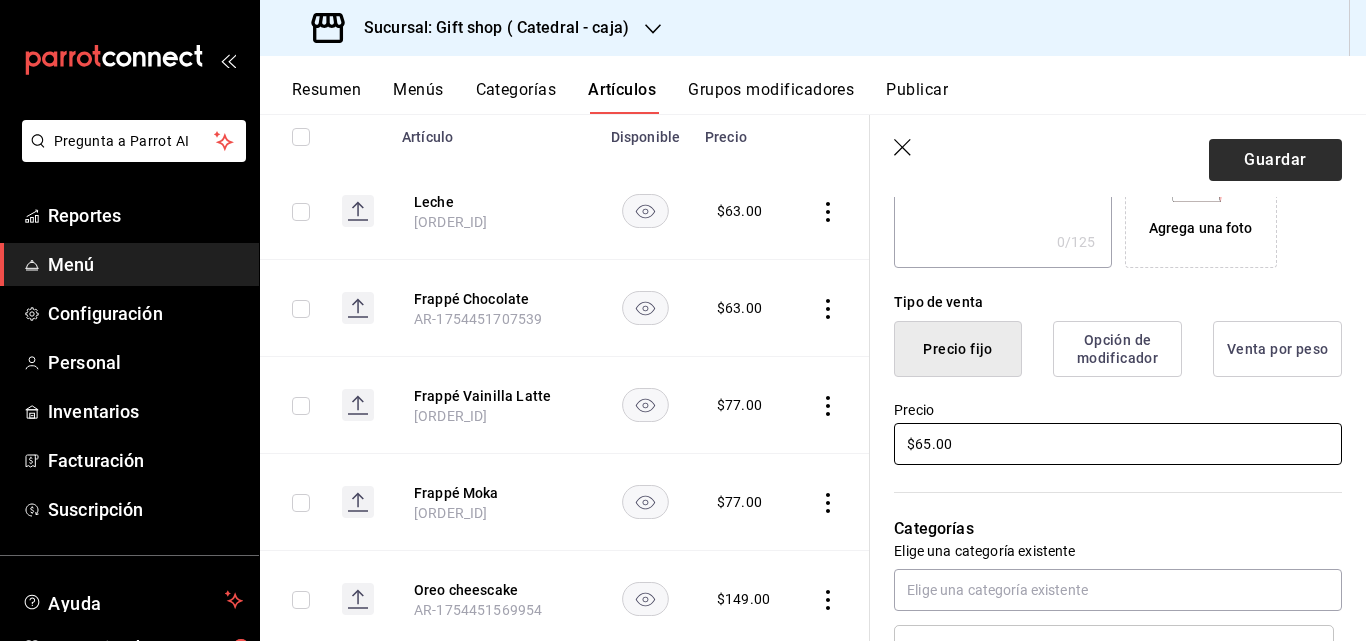 type on "$65.00" 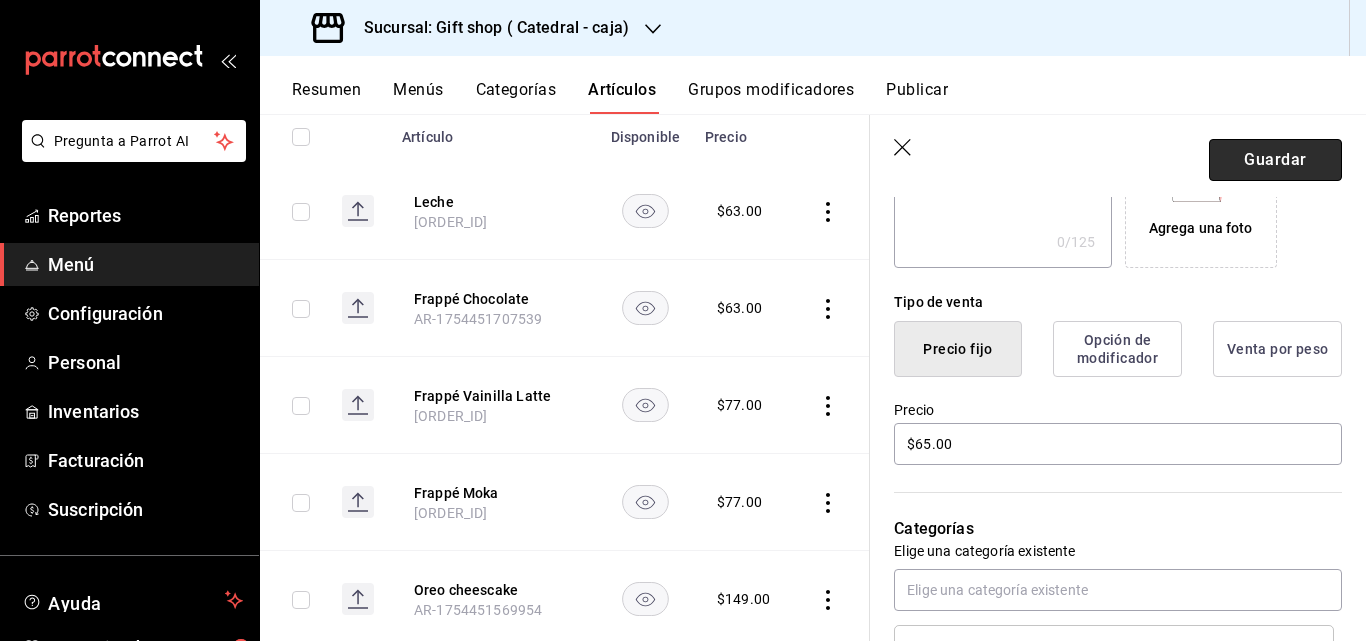 click on "Guardar" at bounding box center [1275, 160] 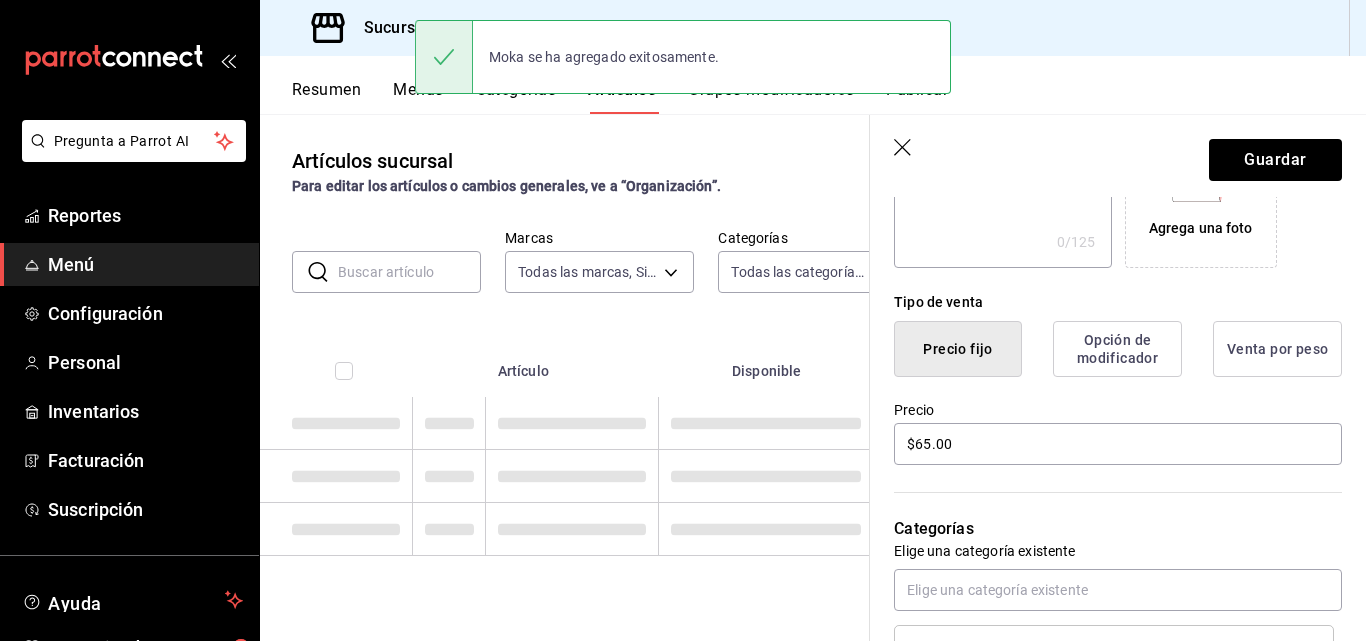 scroll, scrollTop: 0, scrollLeft: 0, axis: both 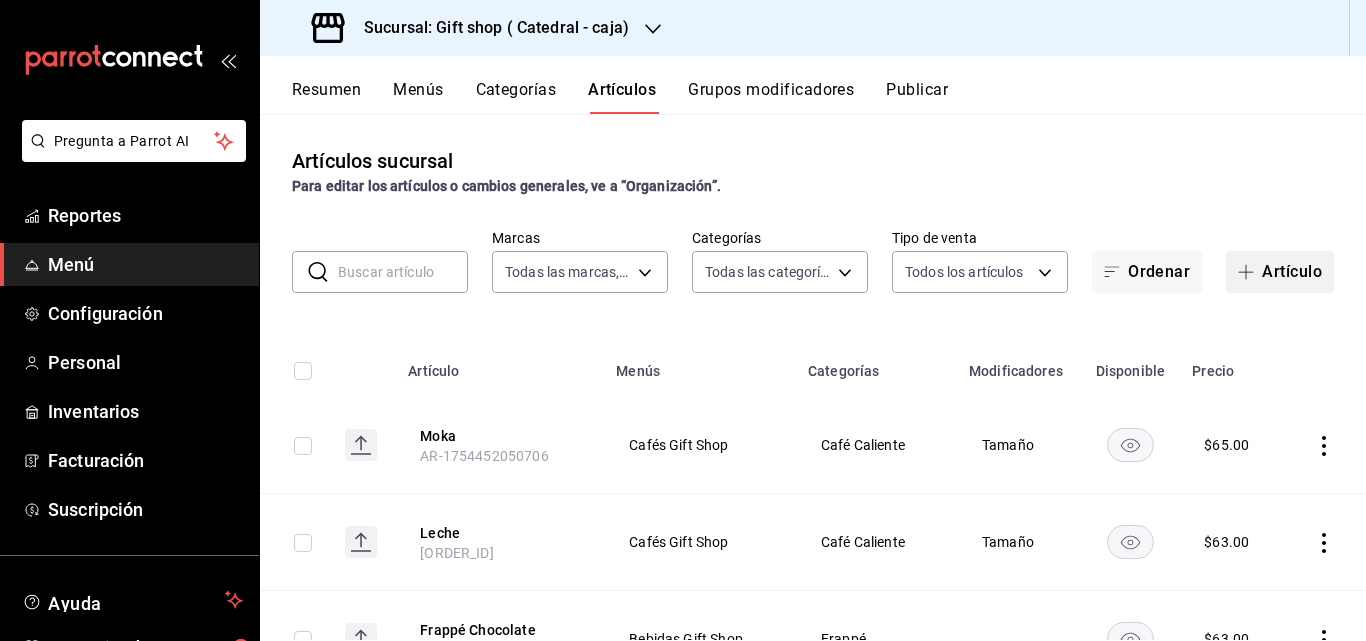 click on "Artículo" at bounding box center [1280, 272] 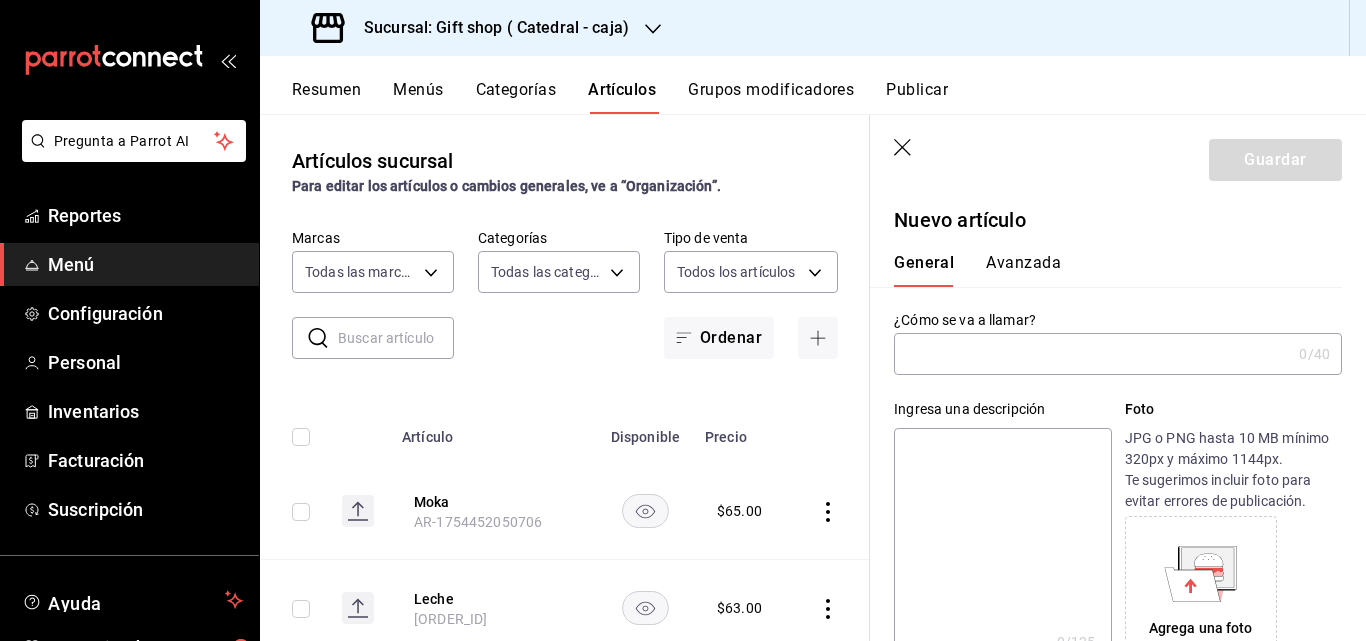 click at bounding box center (1092, 354) 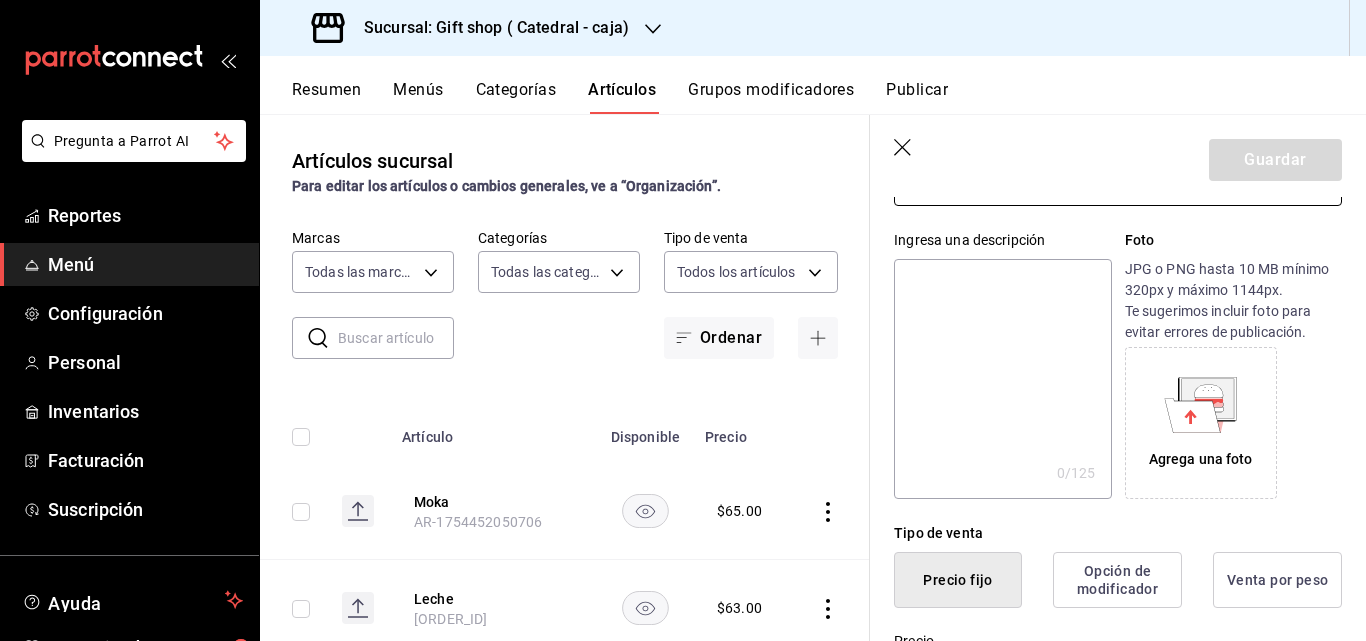 scroll, scrollTop: 300, scrollLeft: 0, axis: vertical 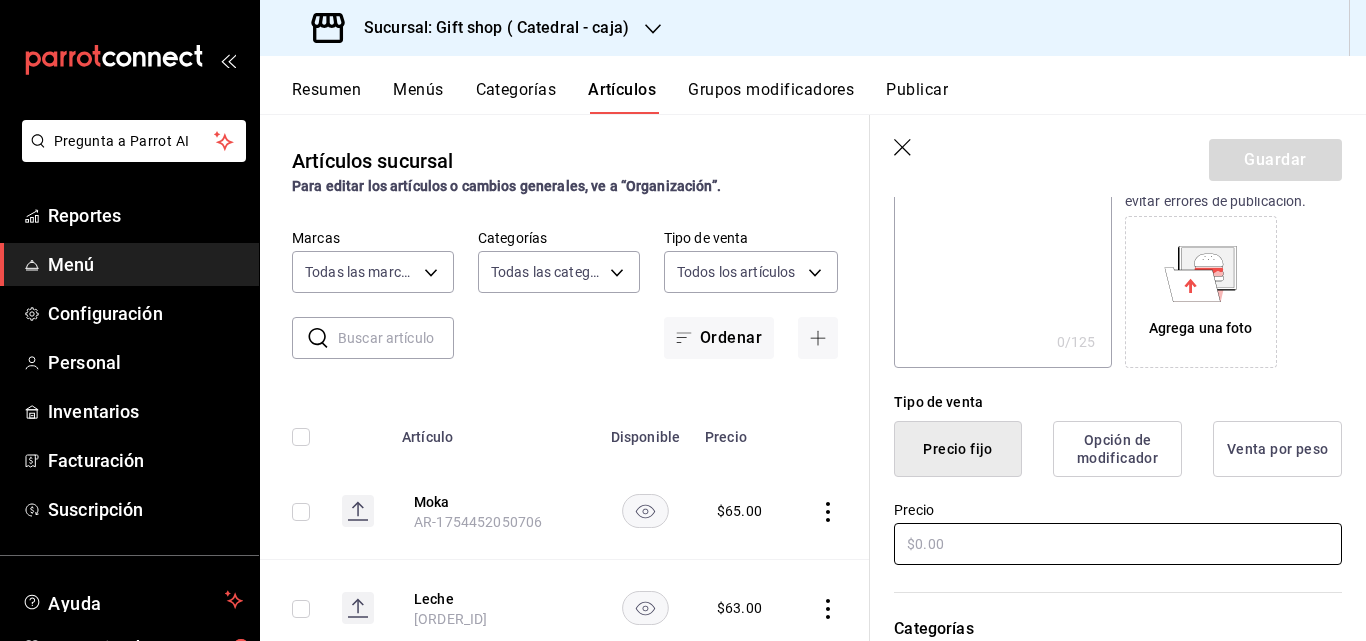 type on "Chocolate Caliente" 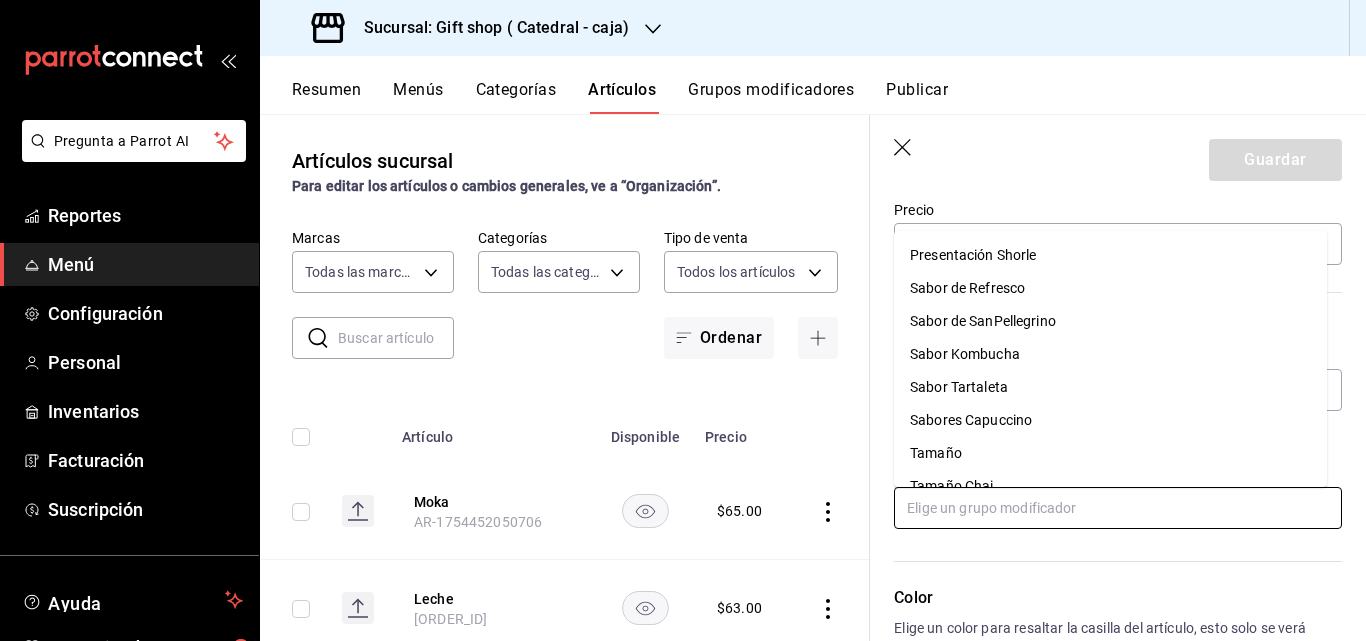 click at bounding box center [1118, 508] 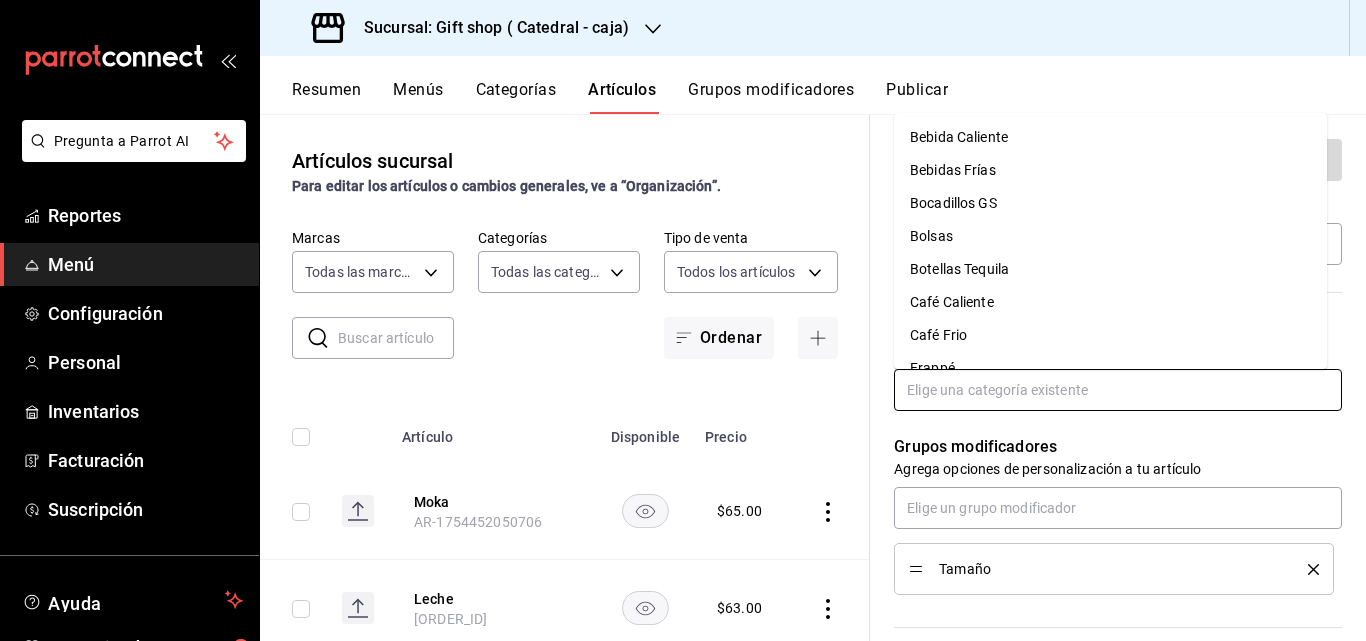 click at bounding box center [1118, 390] 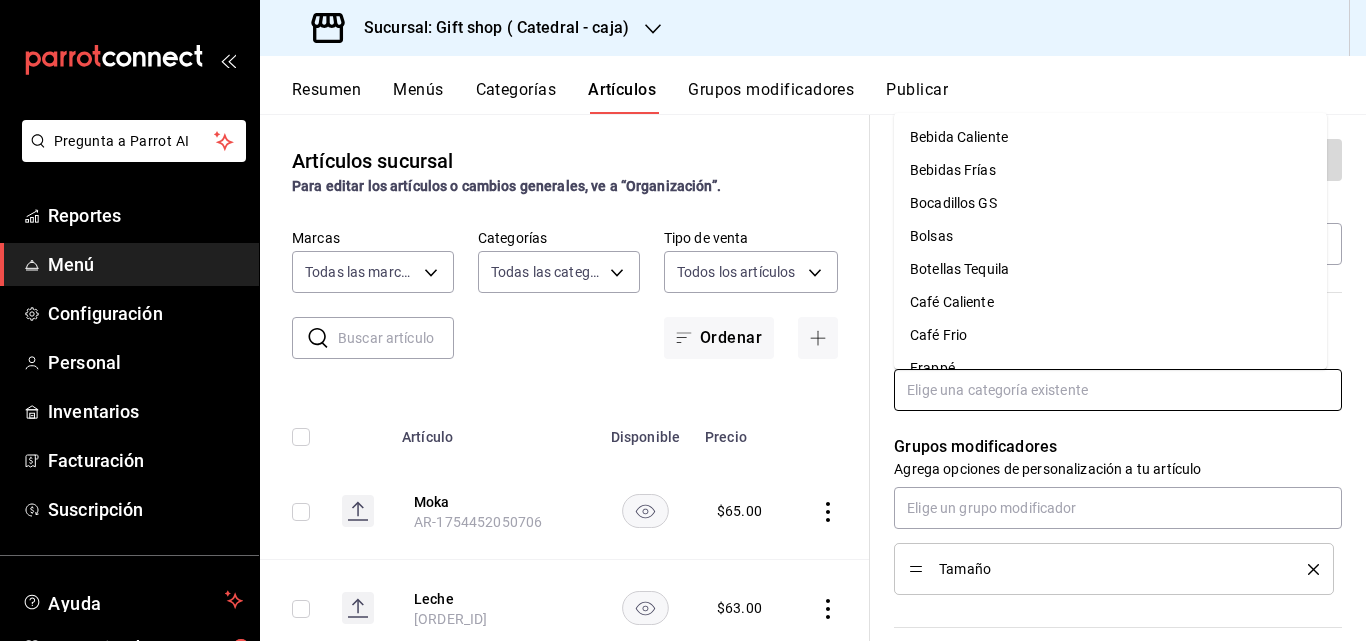 click on "Café Caliente" at bounding box center (1110, 302) 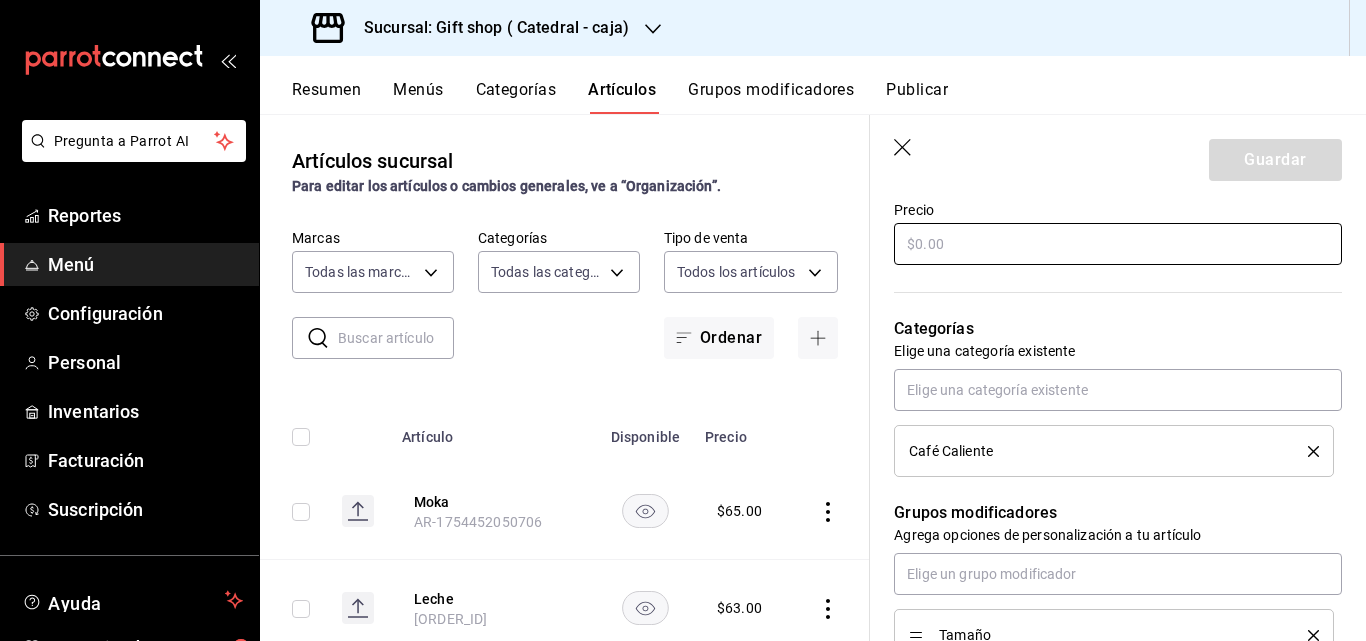 click at bounding box center (1118, 244) 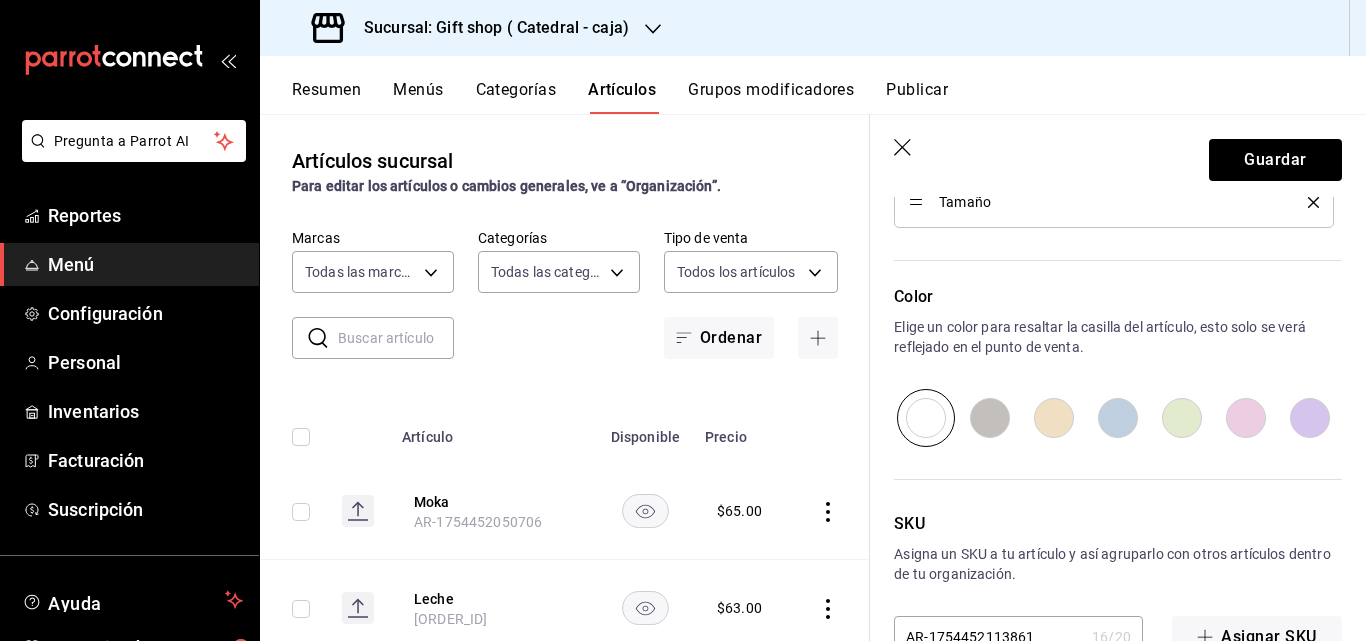 scroll, scrollTop: 1090, scrollLeft: 0, axis: vertical 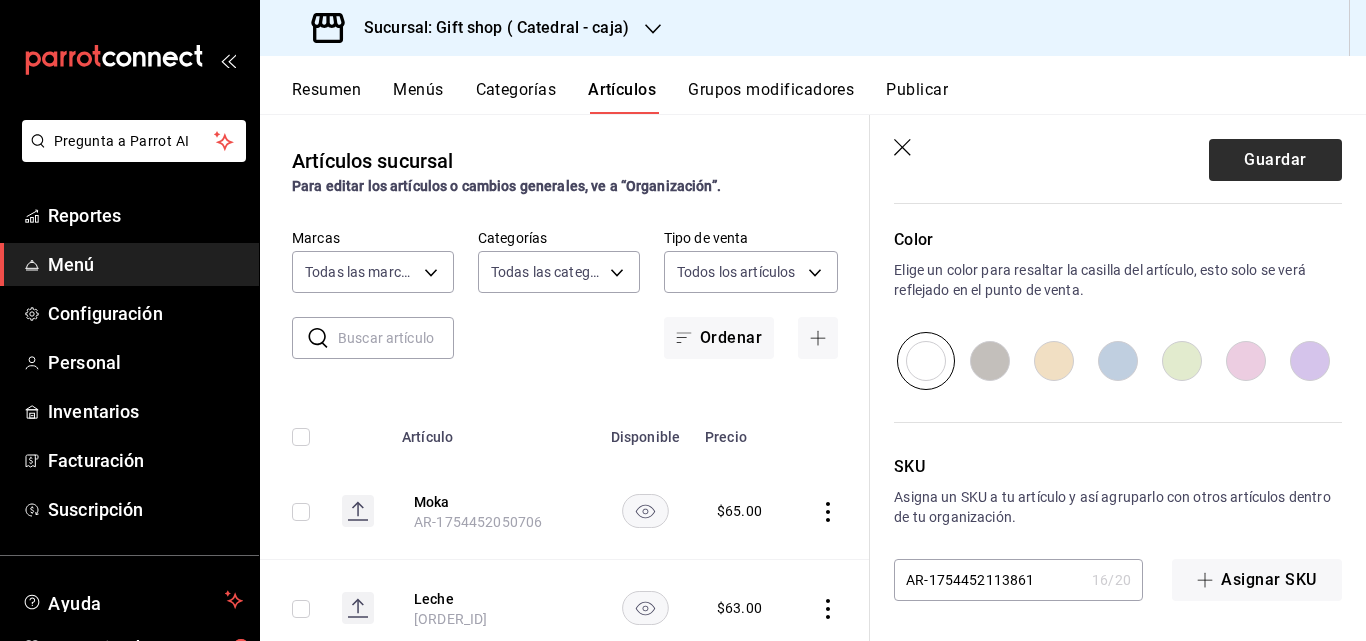 type on "$51.00" 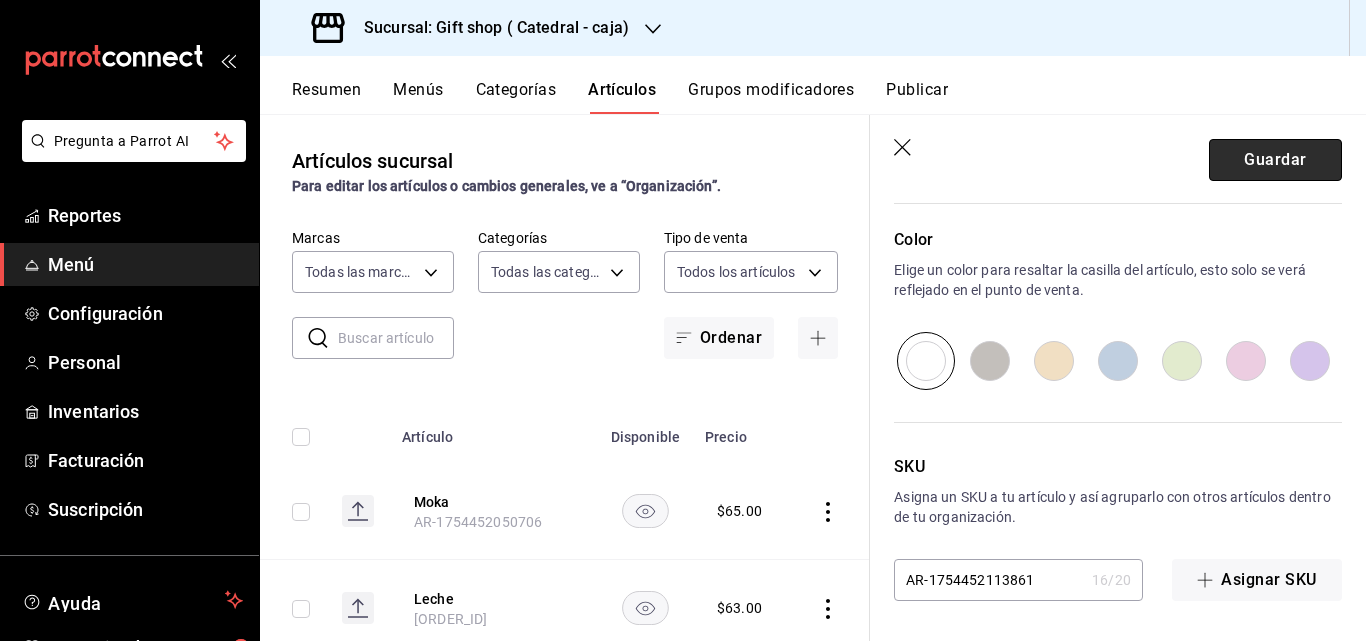 click on "Guardar" at bounding box center [1275, 160] 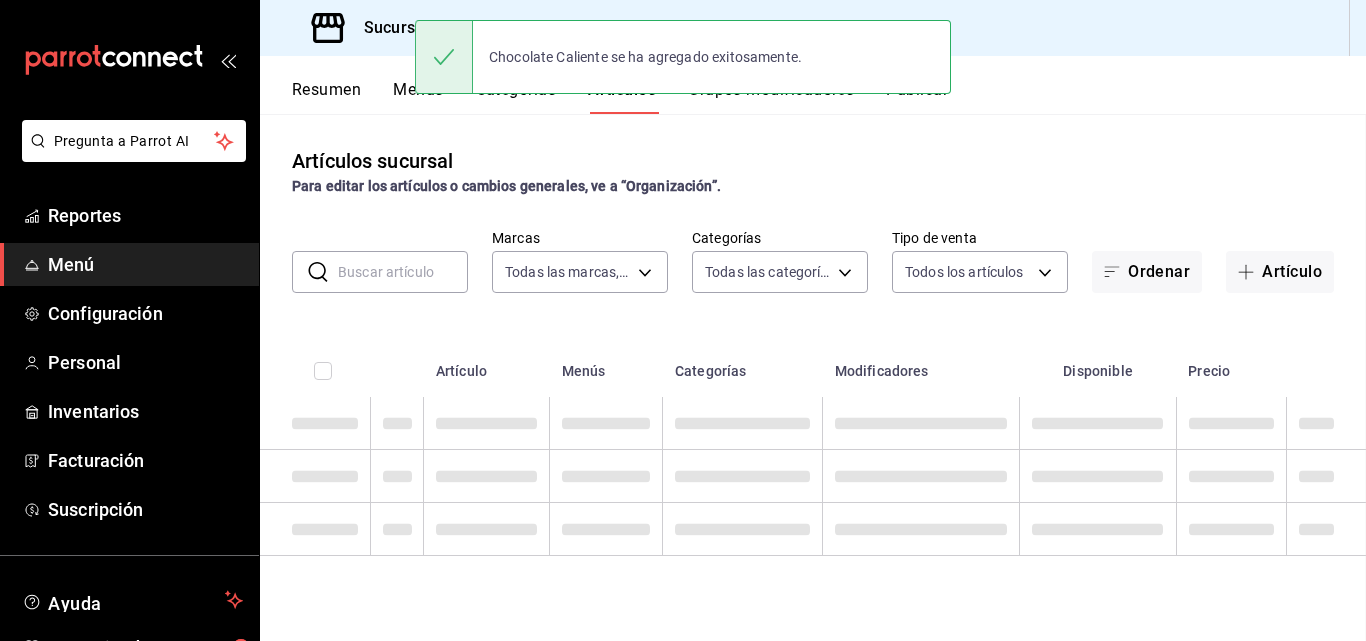 scroll, scrollTop: 0, scrollLeft: 0, axis: both 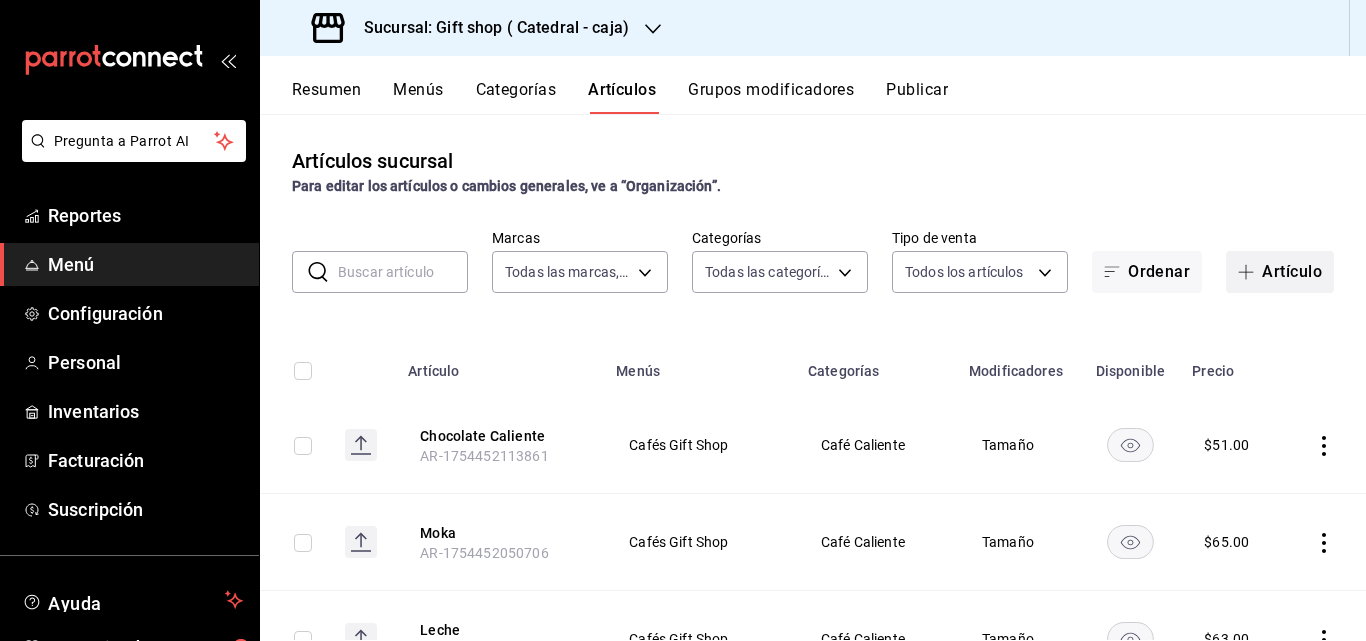 click on "Artículo" at bounding box center (1280, 272) 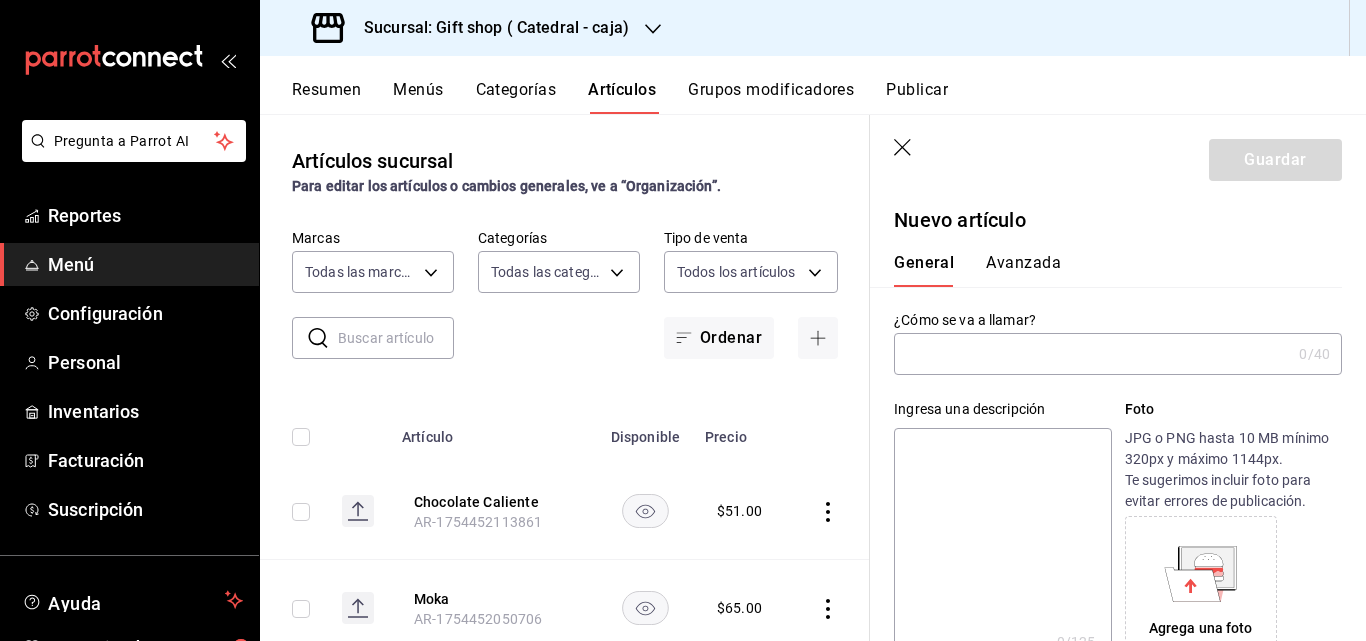 click at bounding box center [1092, 354] 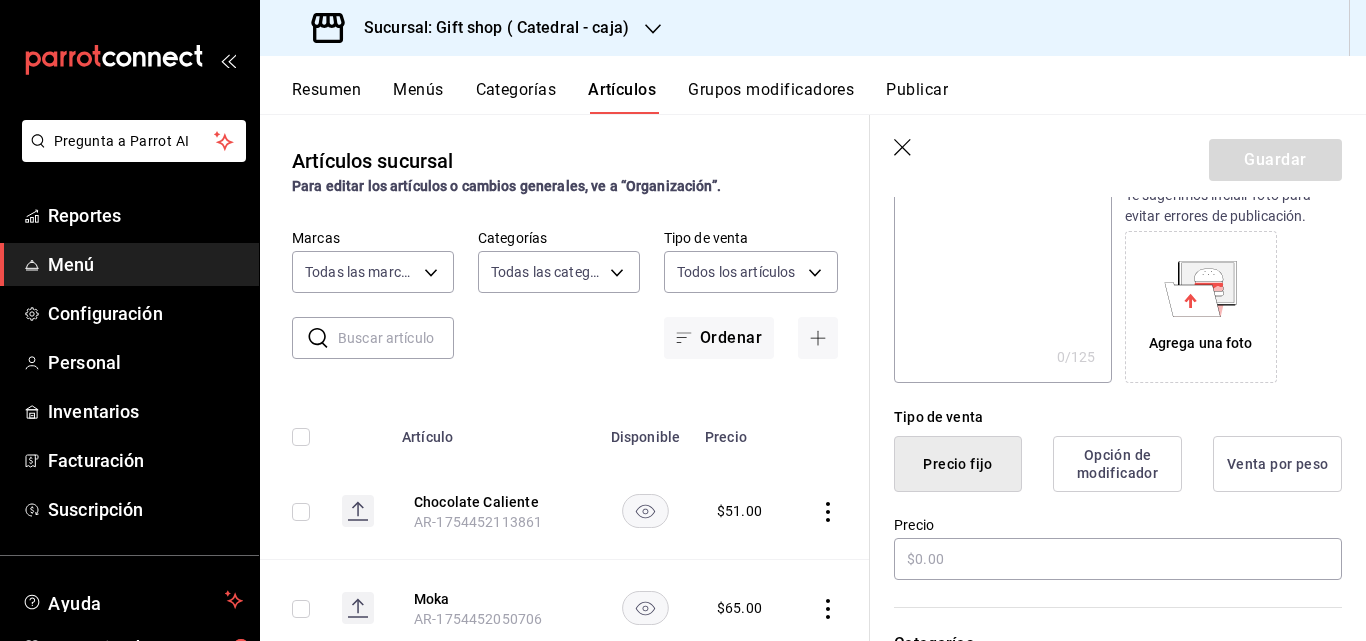 scroll, scrollTop: 400, scrollLeft: 0, axis: vertical 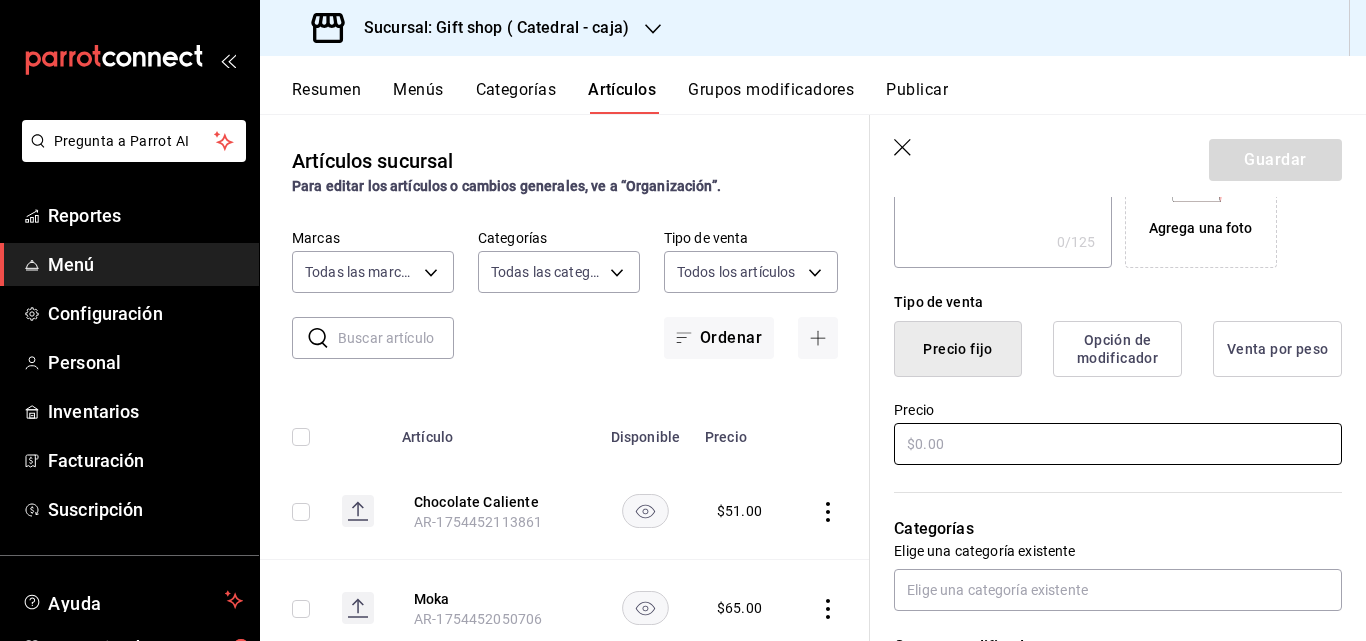 type on "Matcha Latte" 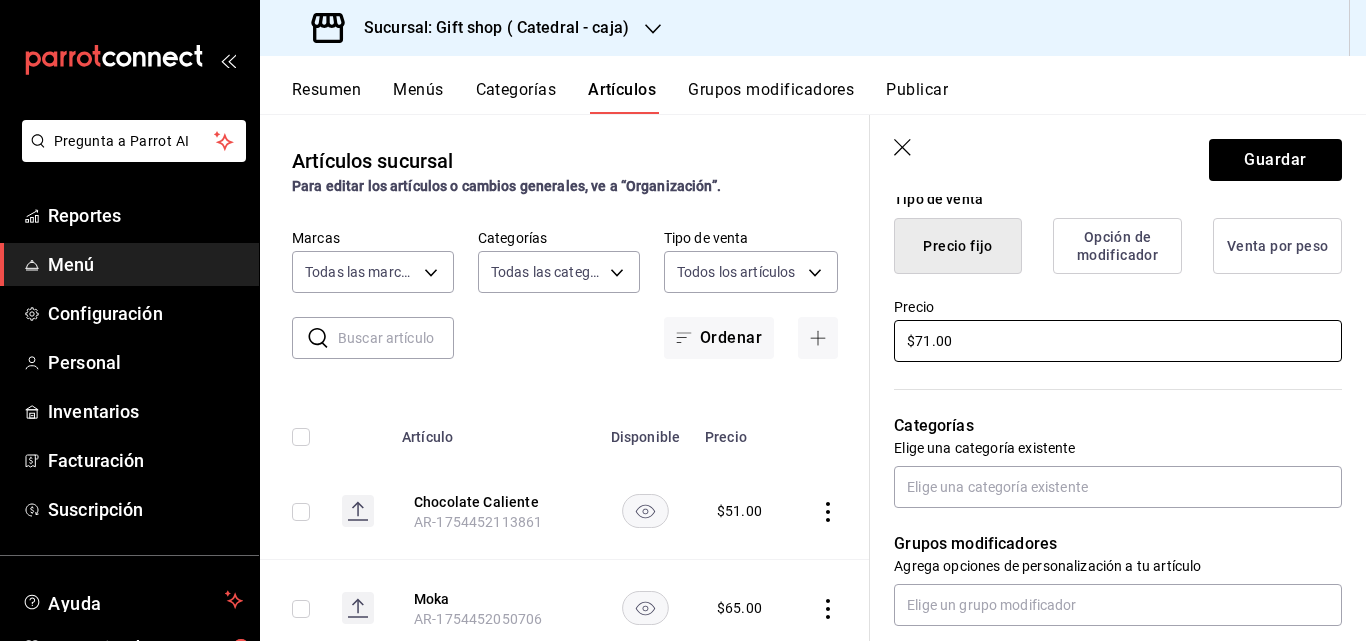 scroll, scrollTop: 600, scrollLeft: 0, axis: vertical 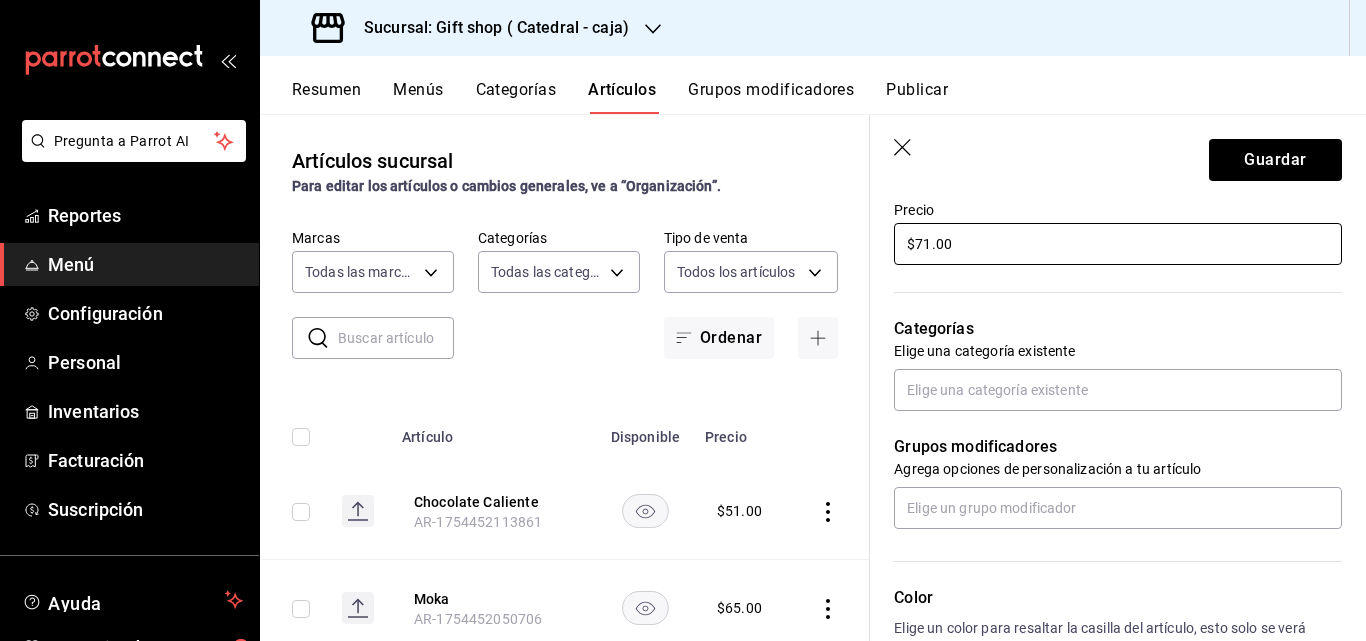 type on "$71.00" 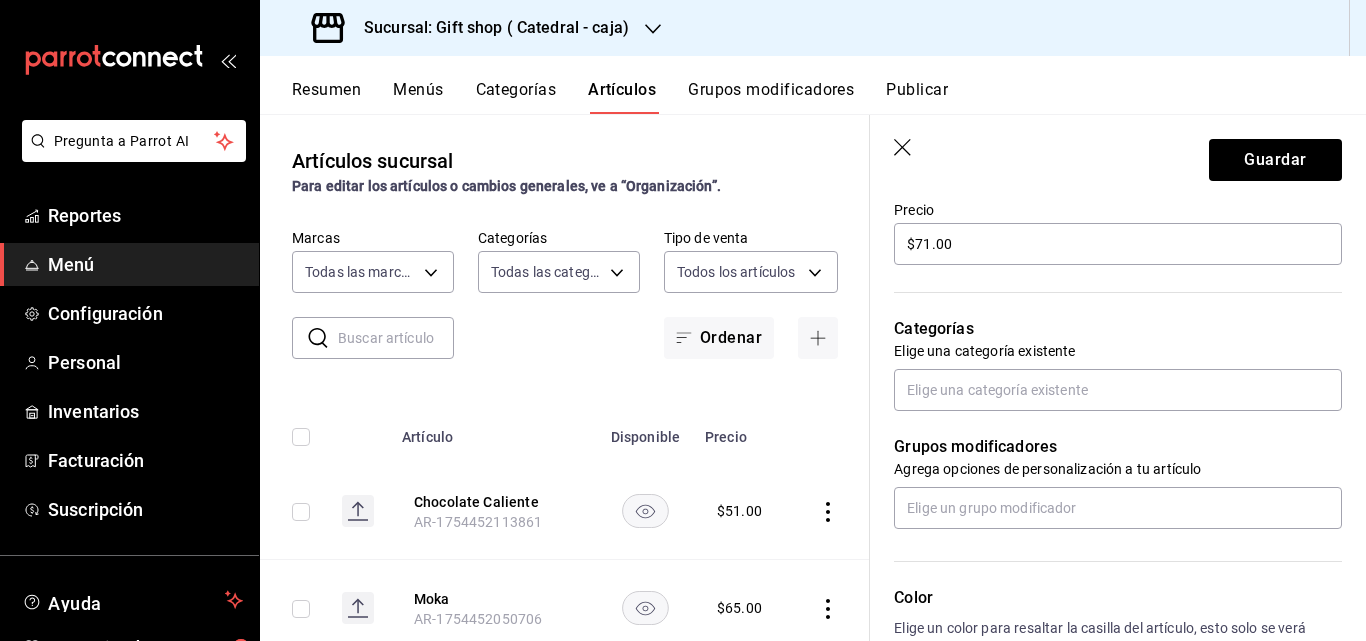 click on "Grupos modificadores Agrega opciones de personalización a tu artículo" at bounding box center [1106, 470] 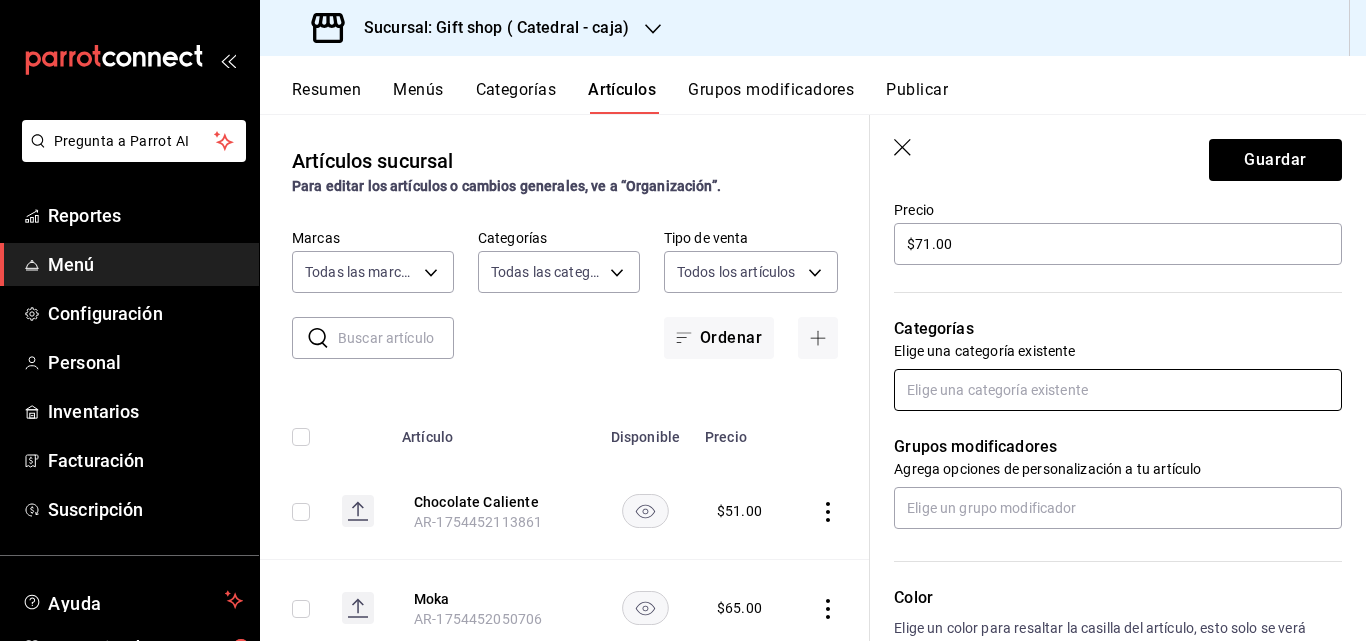 click at bounding box center (1118, 390) 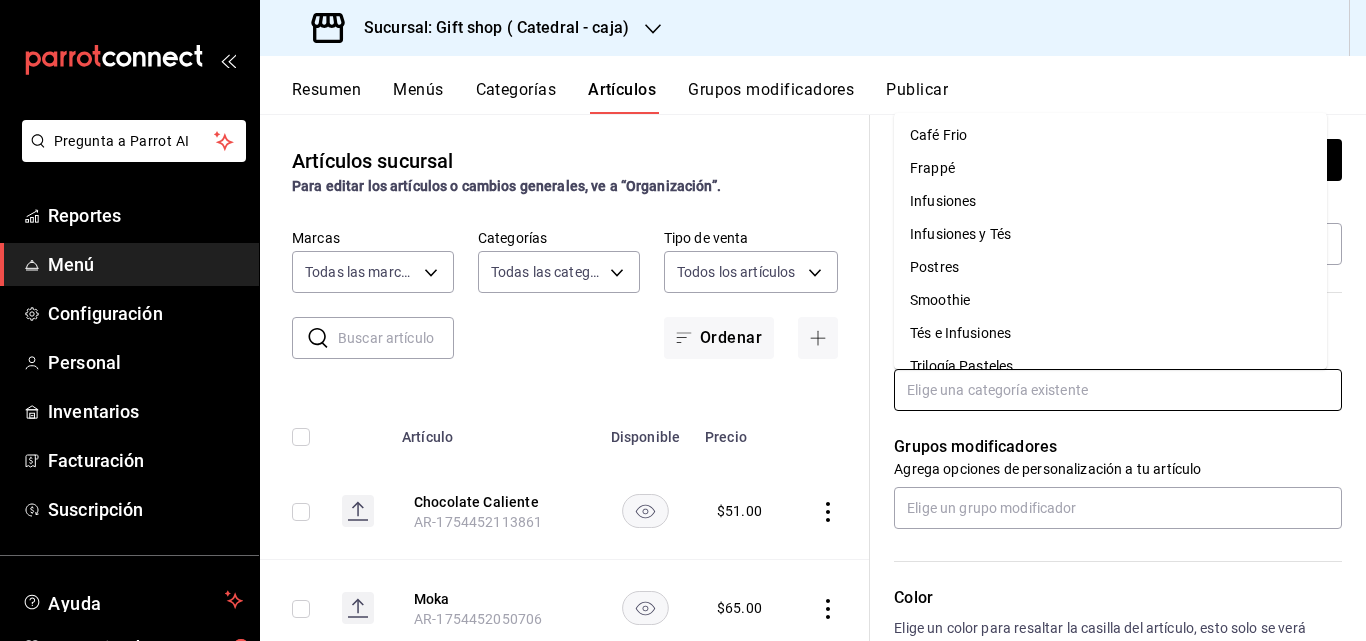 scroll, scrollTop: 100, scrollLeft: 0, axis: vertical 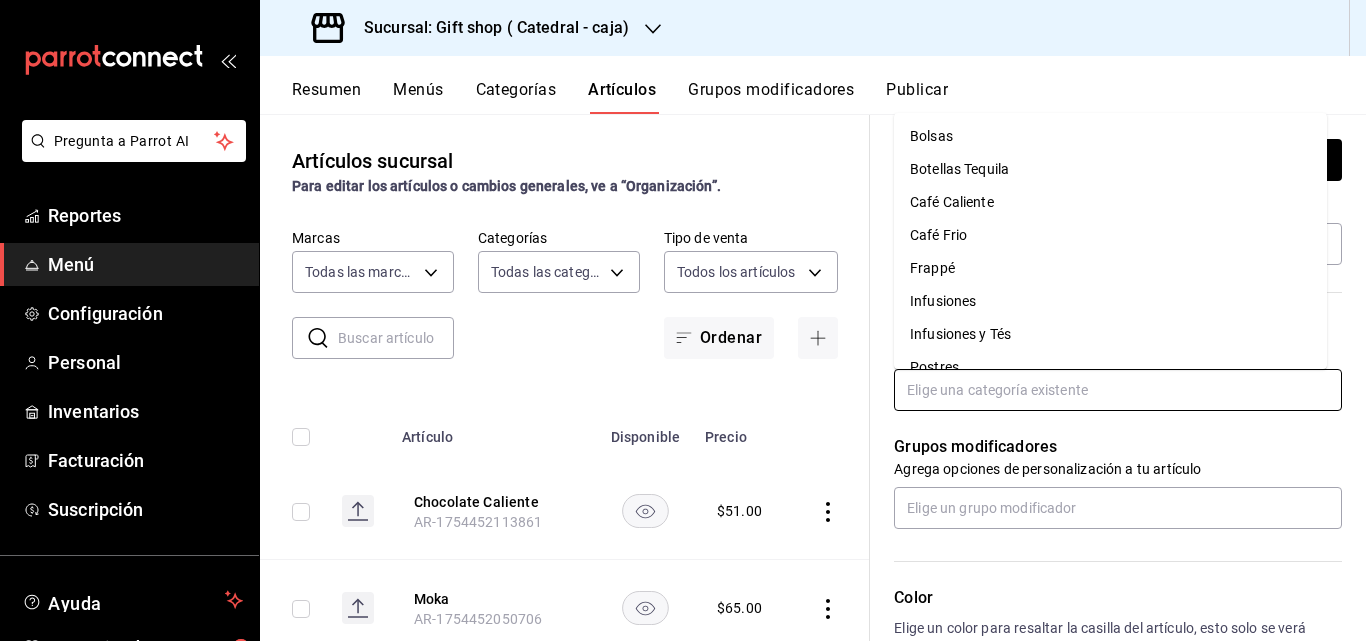 click on "Infusiones" at bounding box center (1110, 301) 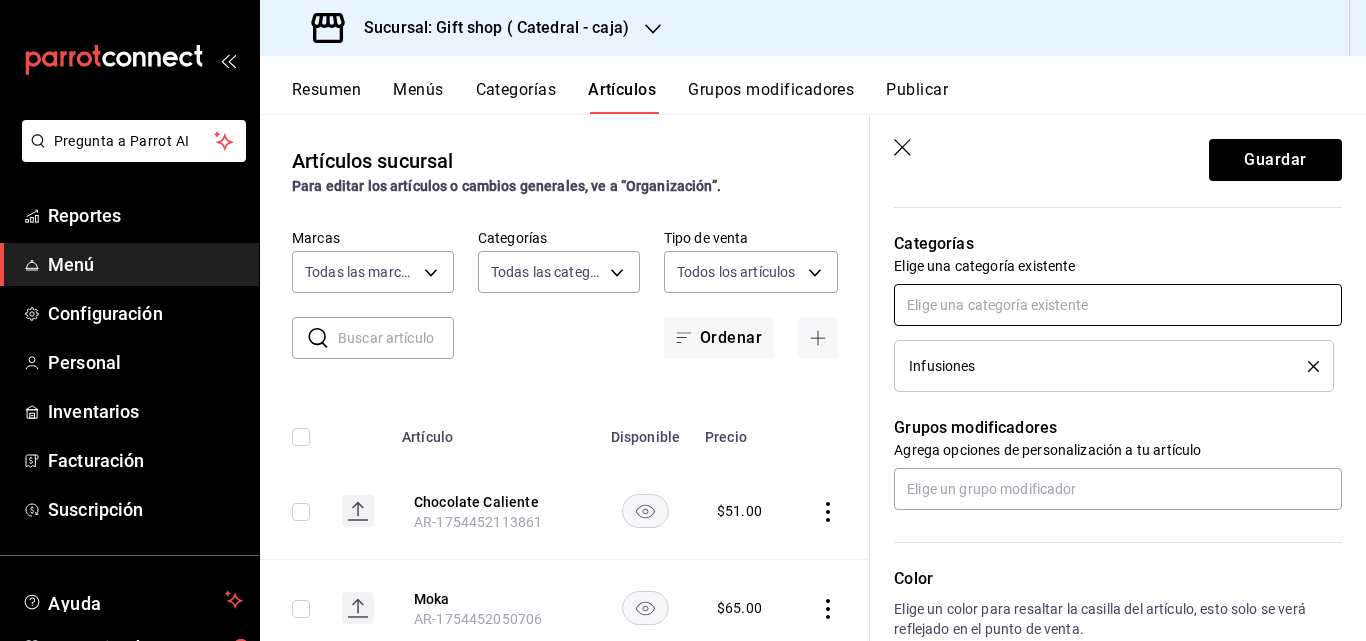 scroll, scrollTop: 800, scrollLeft: 0, axis: vertical 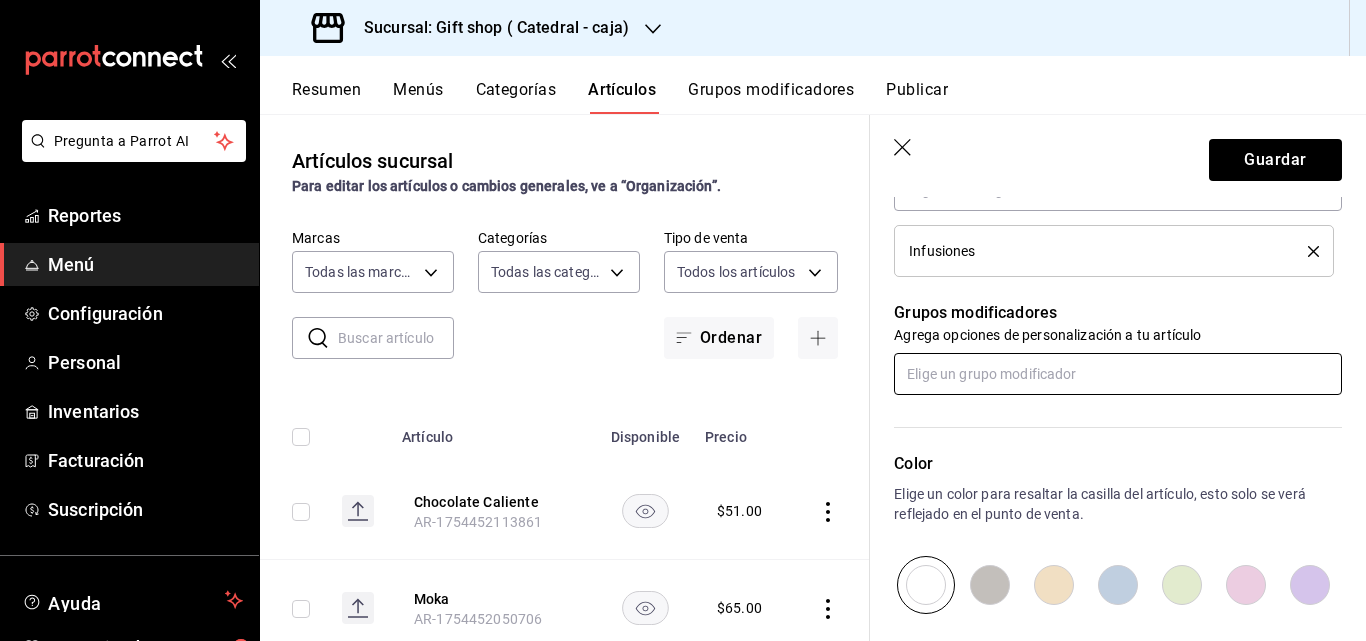 click at bounding box center [1118, 374] 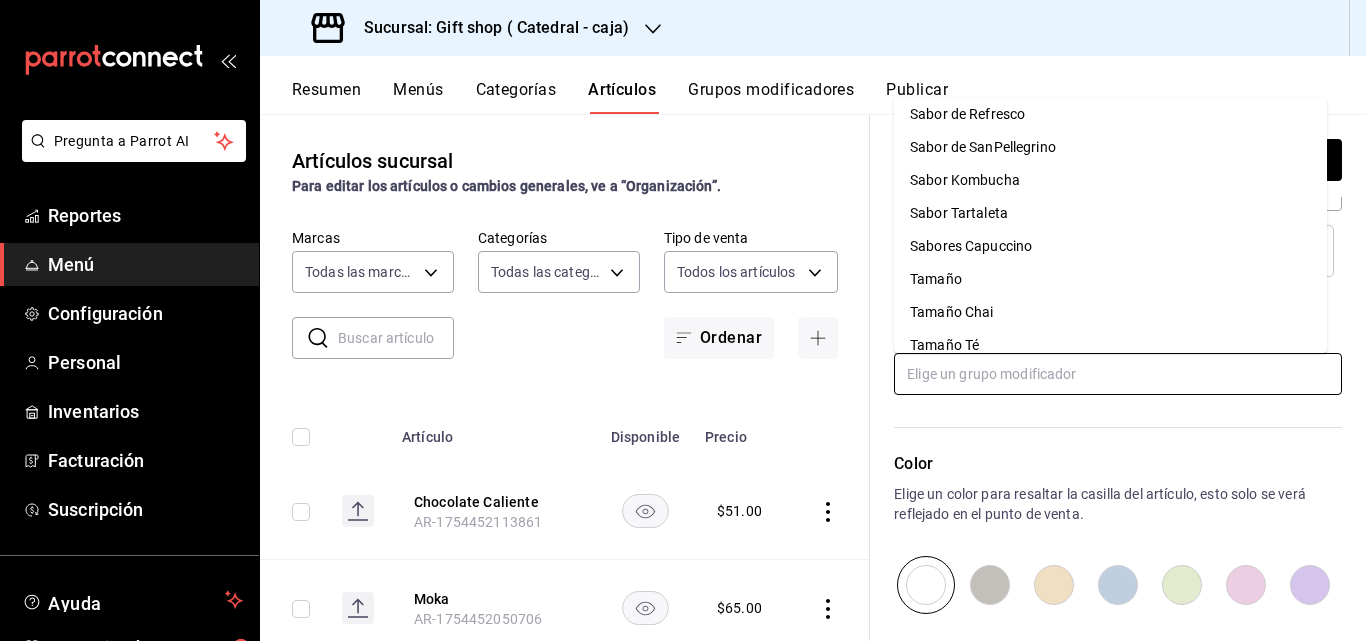 scroll, scrollTop: 57, scrollLeft: 0, axis: vertical 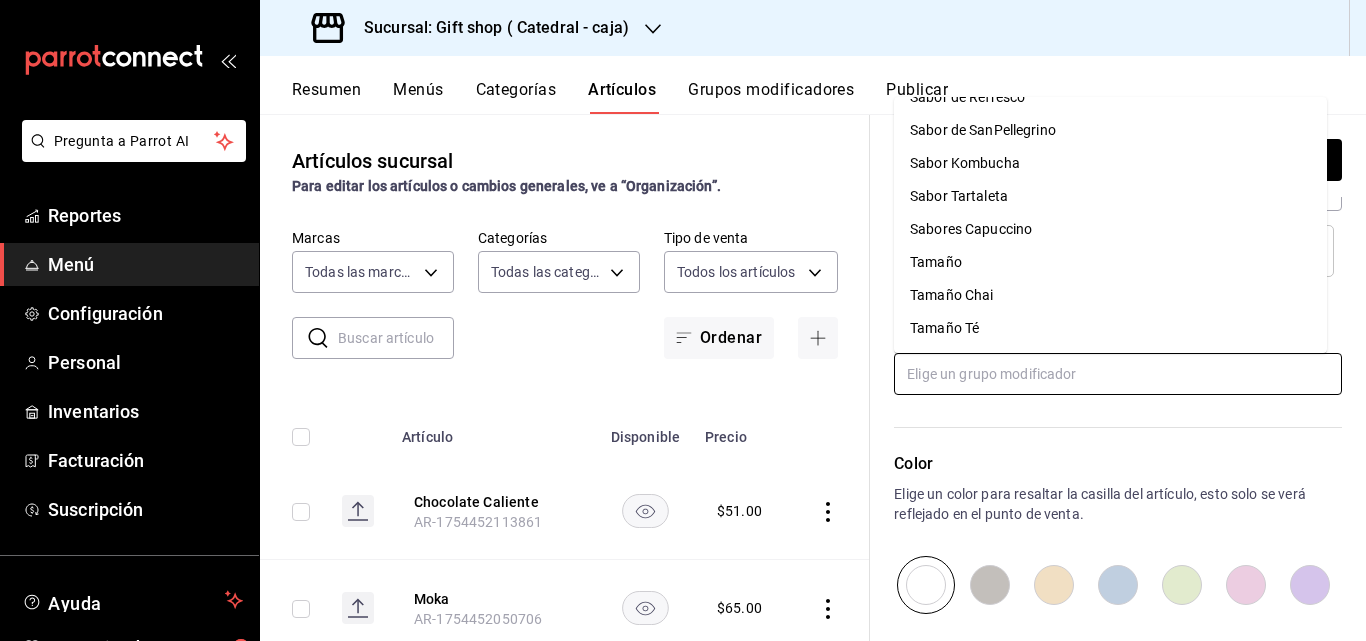 click on "Tamaño" at bounding box center [1110, 262] 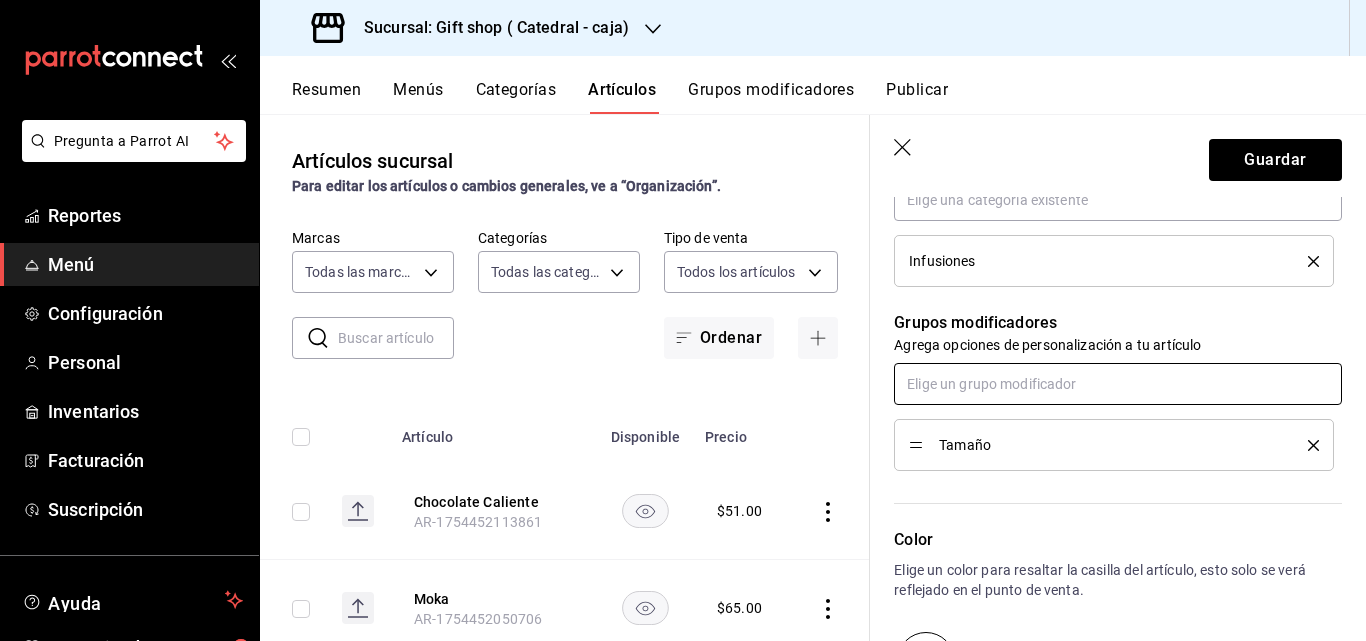 scroll, scrollTop: 390, scrollLeft: 0, axis: vertical 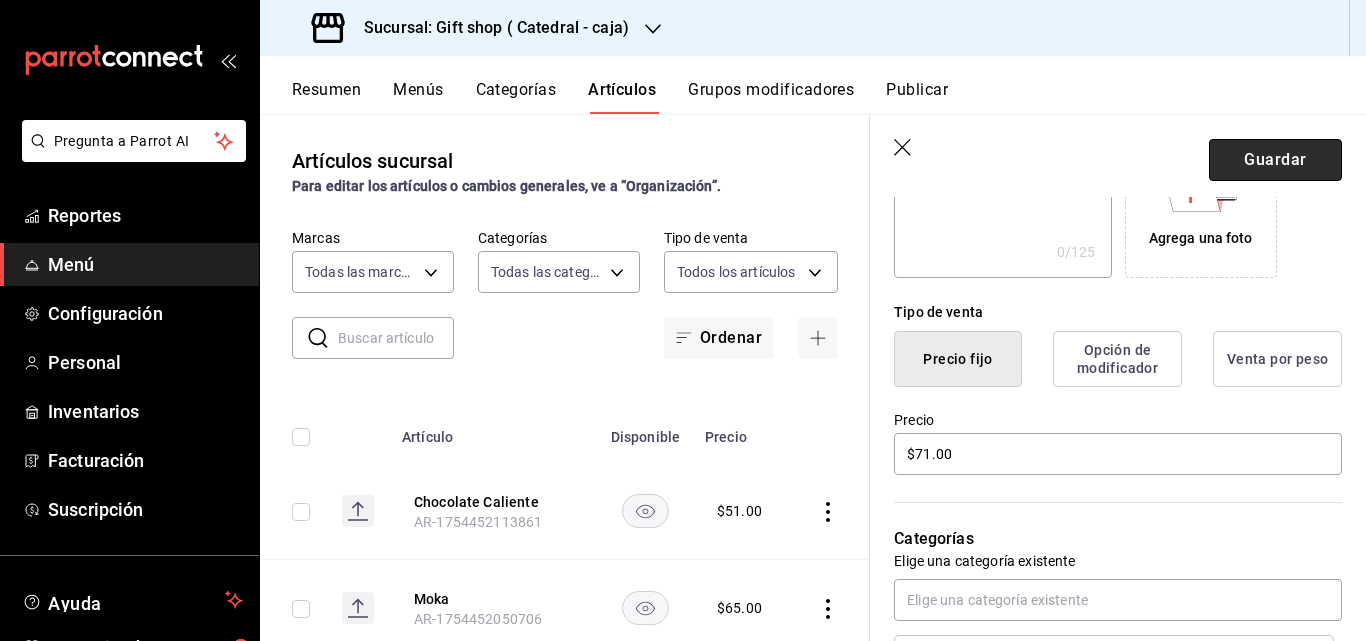 click on "Guardar" at bounding box center (1275, 160) 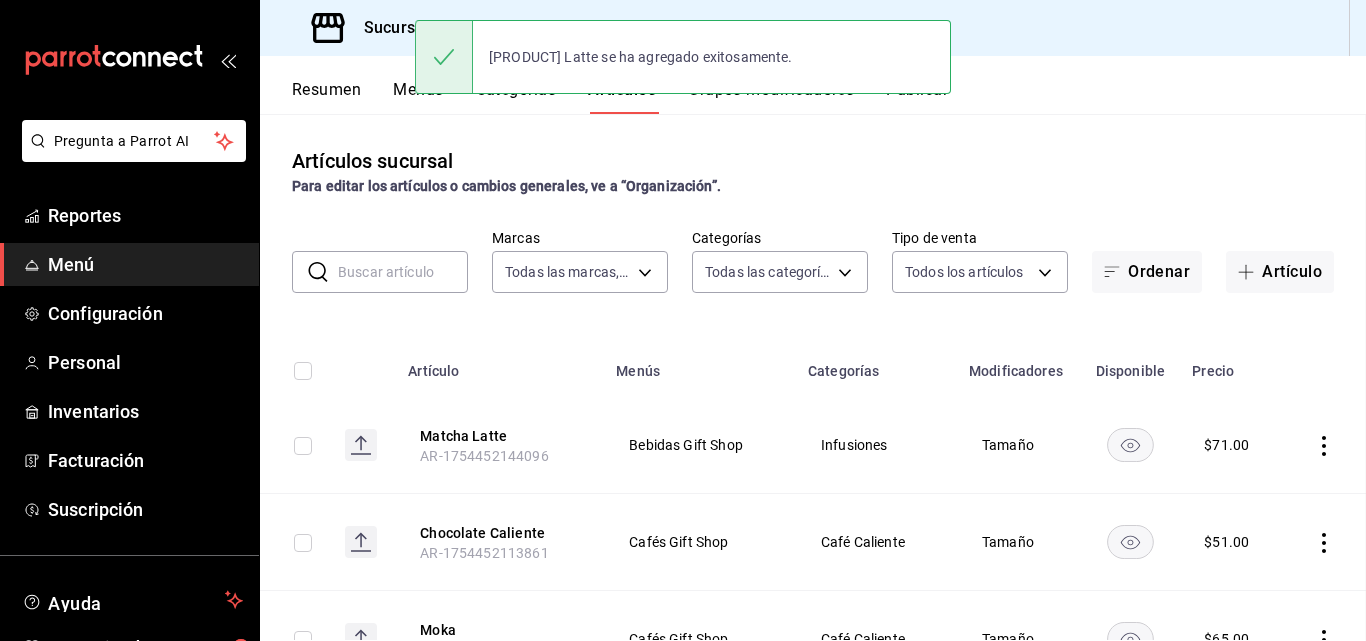 scroll, scrollTop: 0, scrollLeft: 0, axis: both 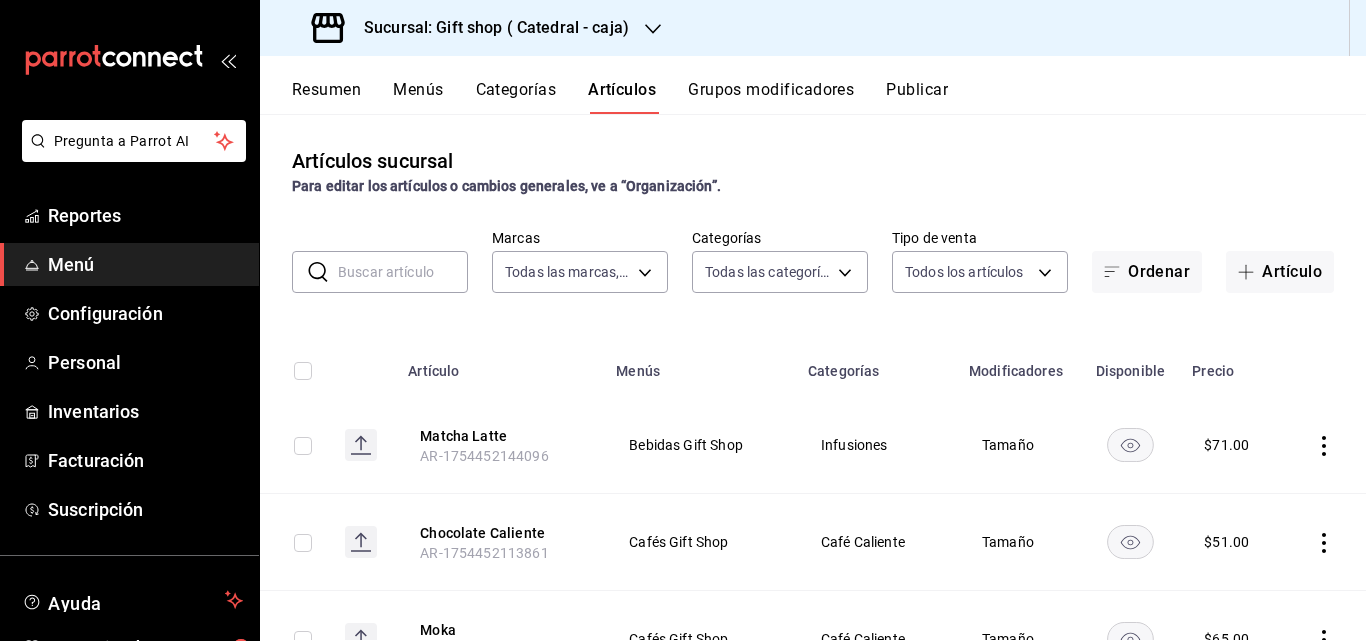 click on "​ ​" at bounding box center [380, 272] 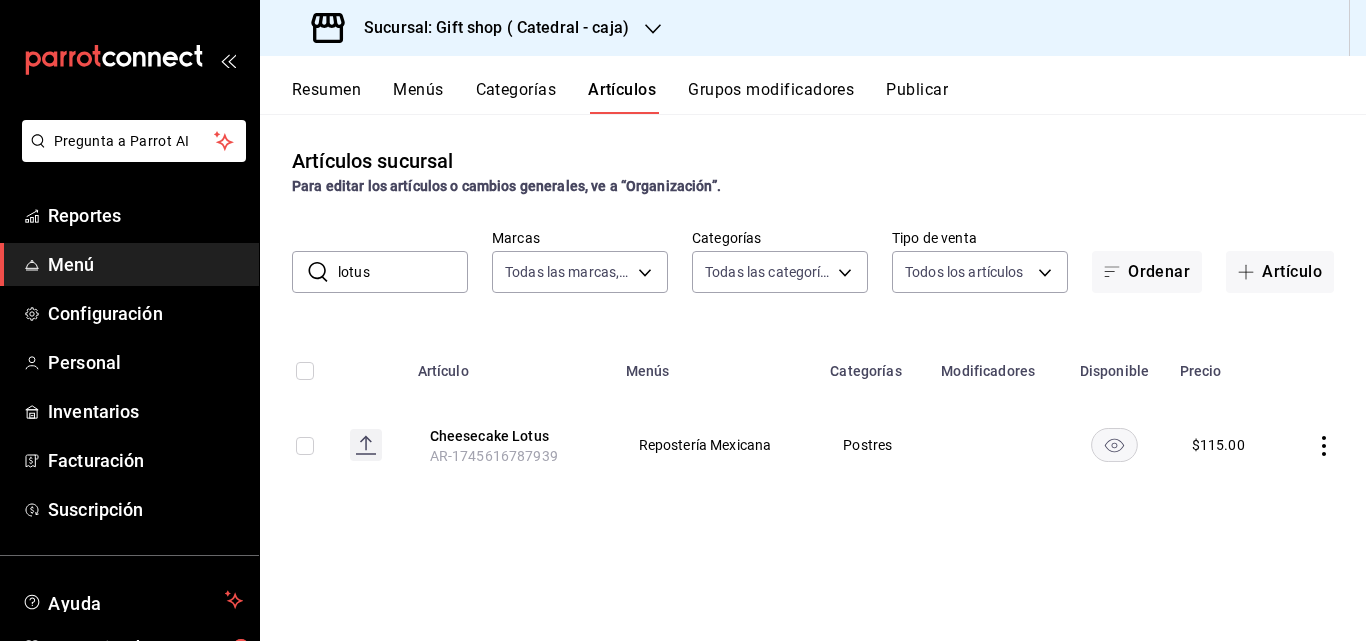 click 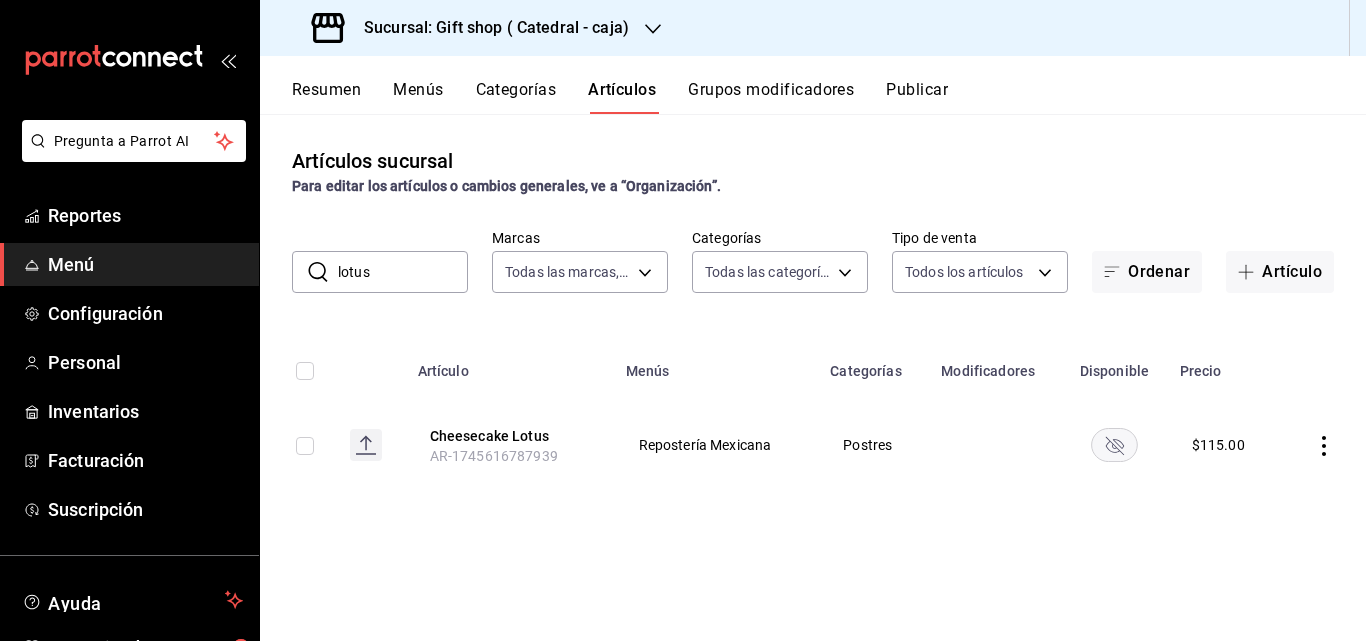 click on "lotus" at bounding box center [403, 272] 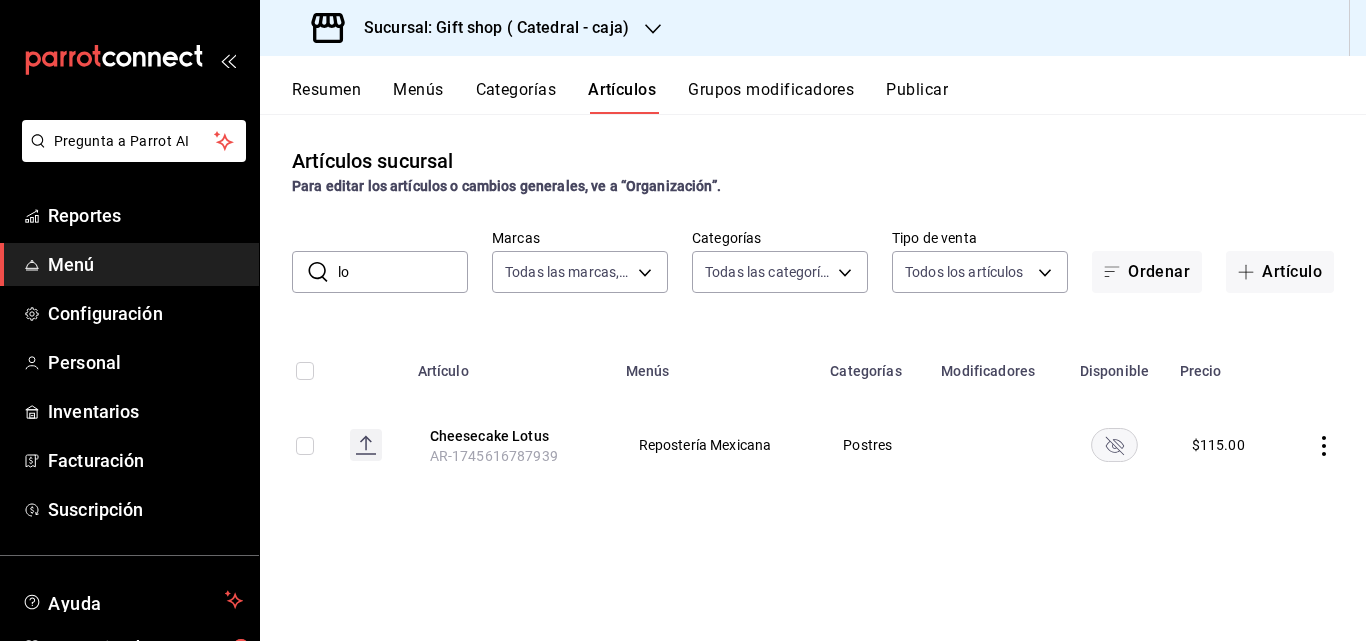 type on "l" 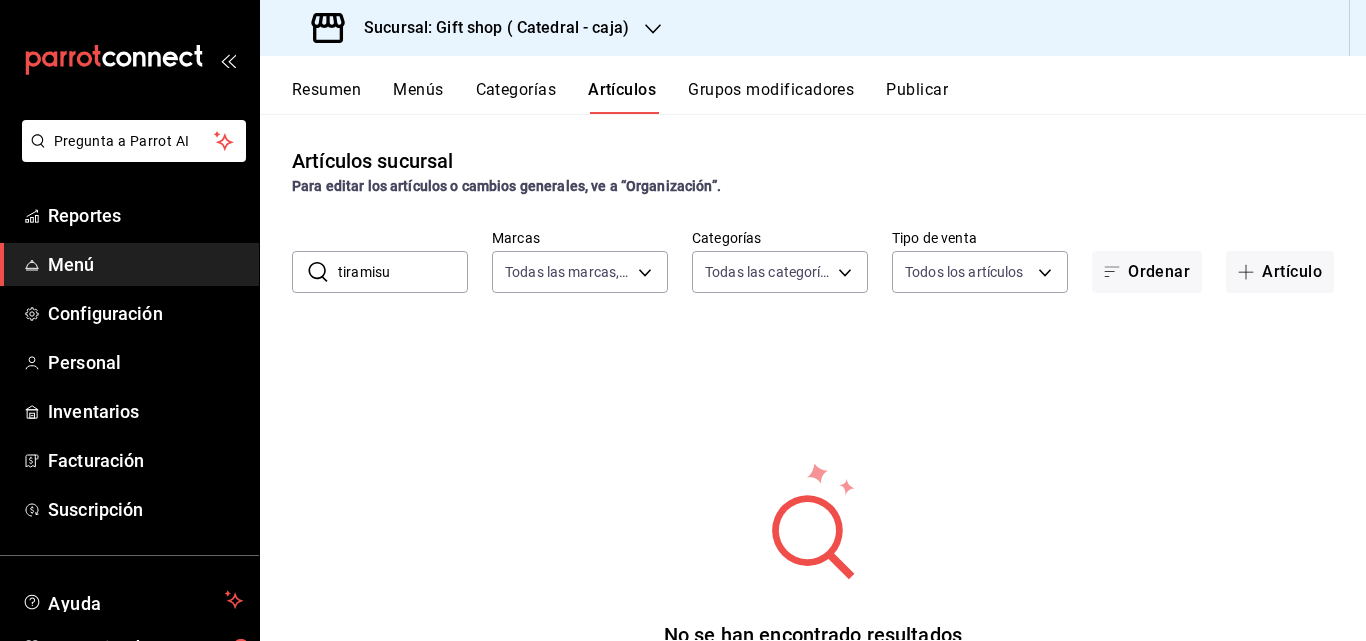 click on "tiramisu" at bounding box center [403, 272] 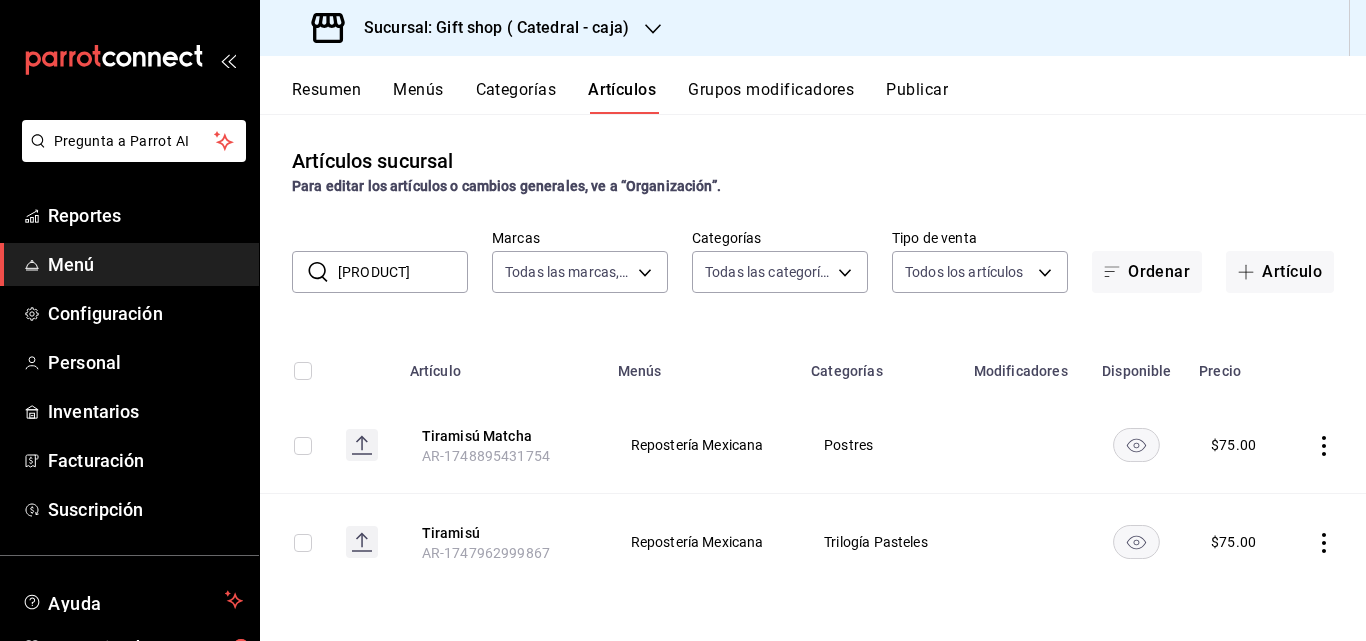 click 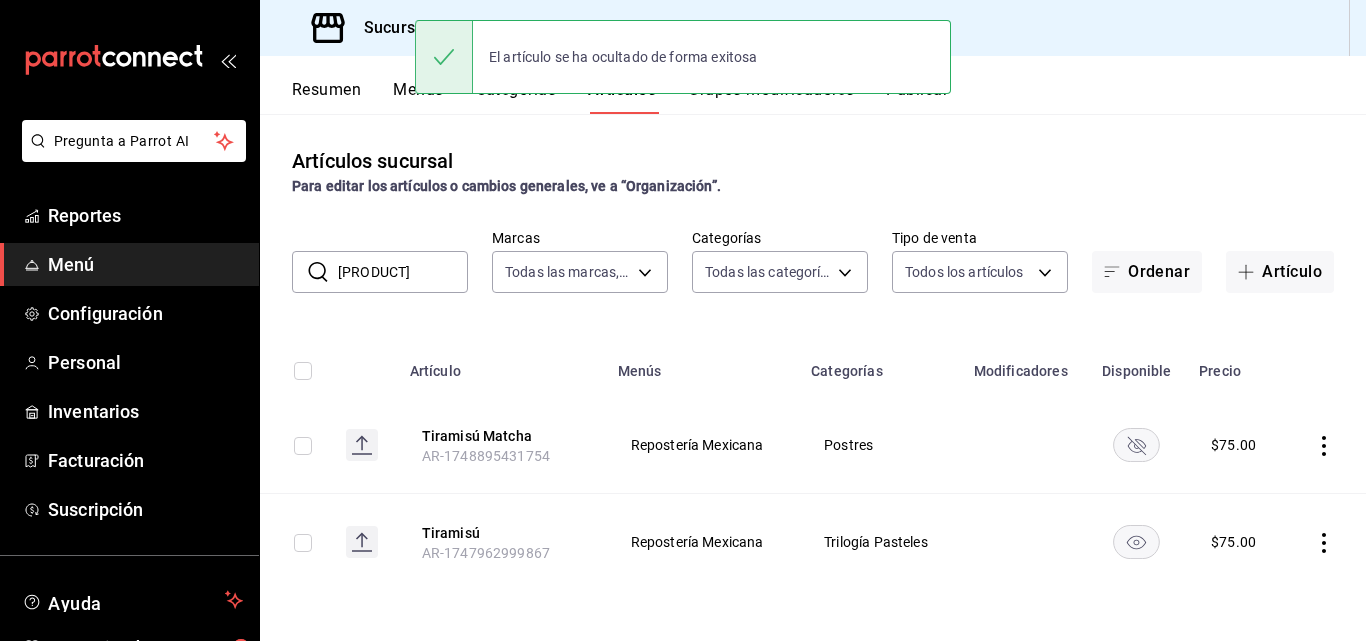 click 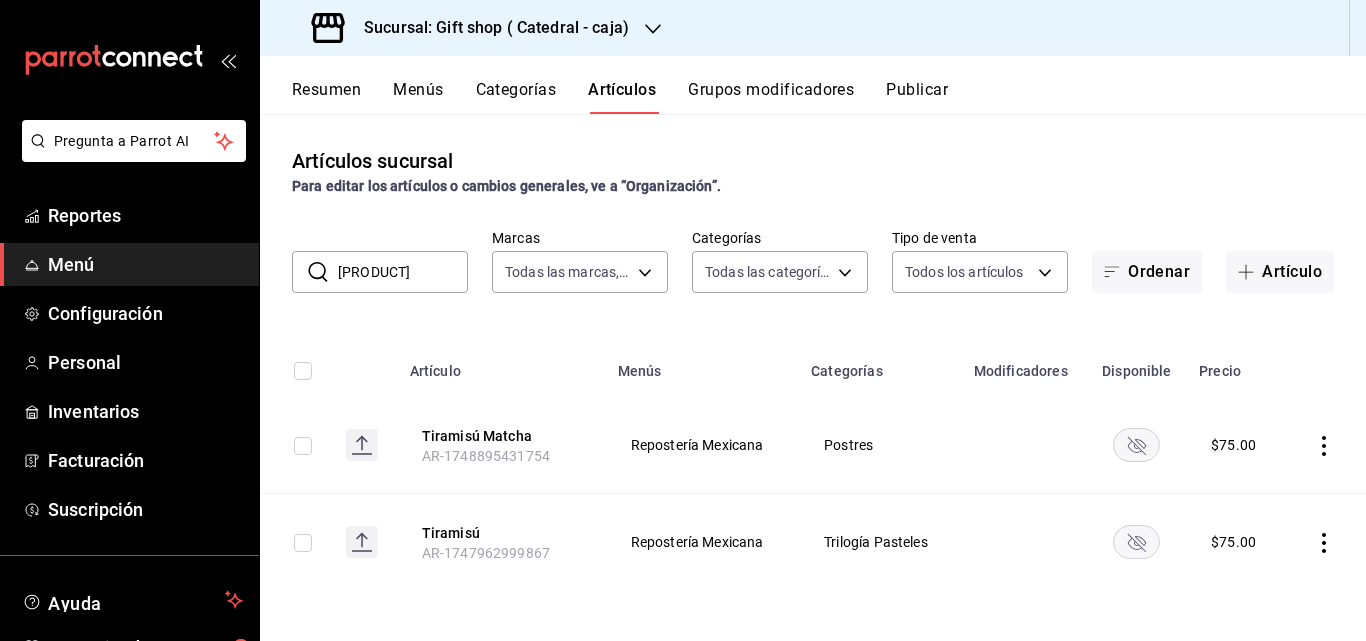 click on "[PRODUCT]" at bounding box center (403, 272) 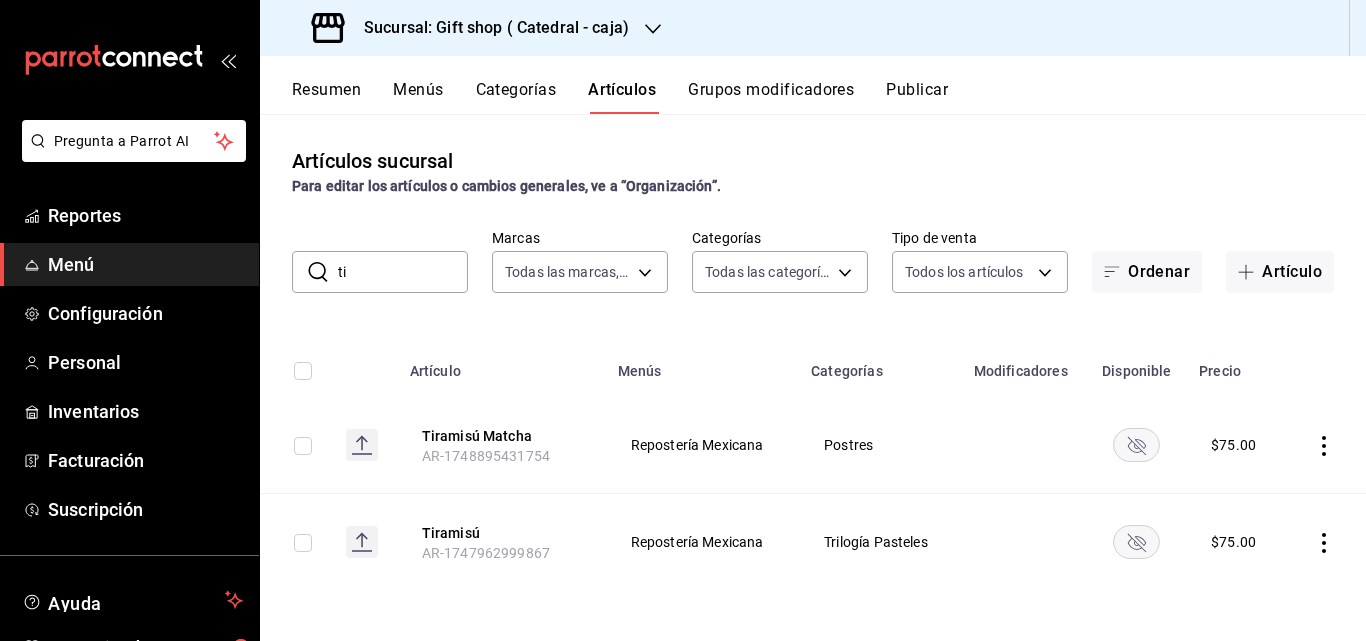 type on "t" 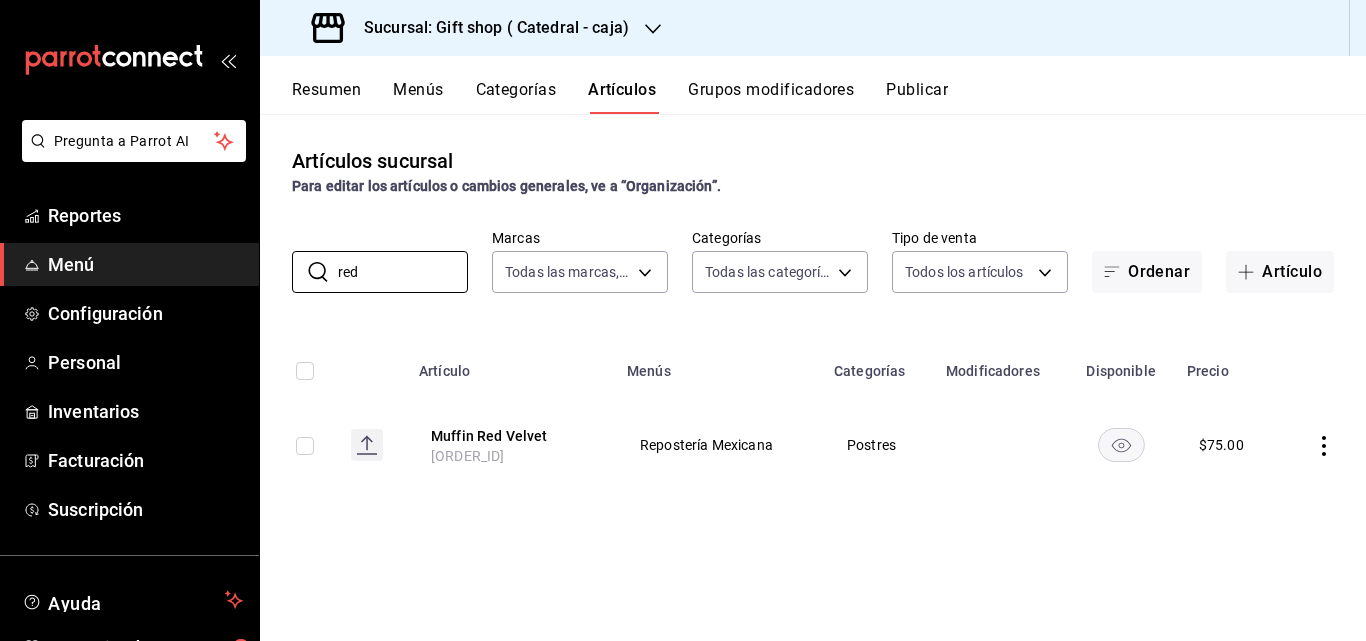 click 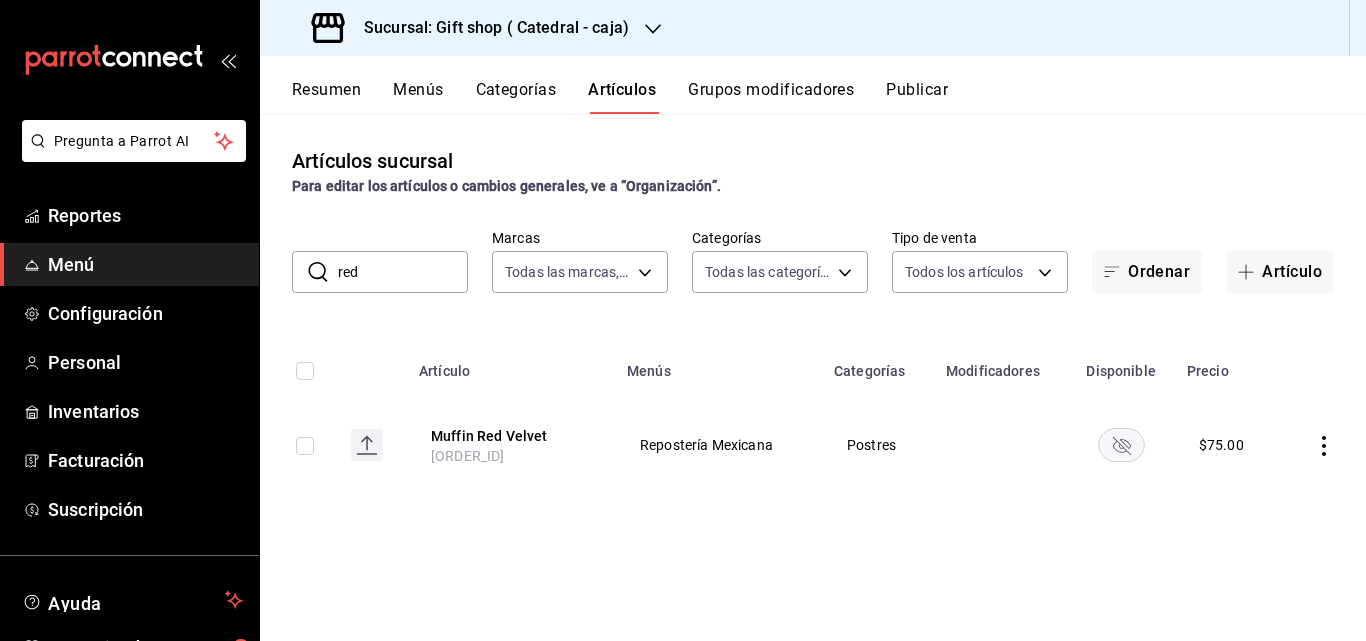 click on "red" at bounding box center [403, 272] 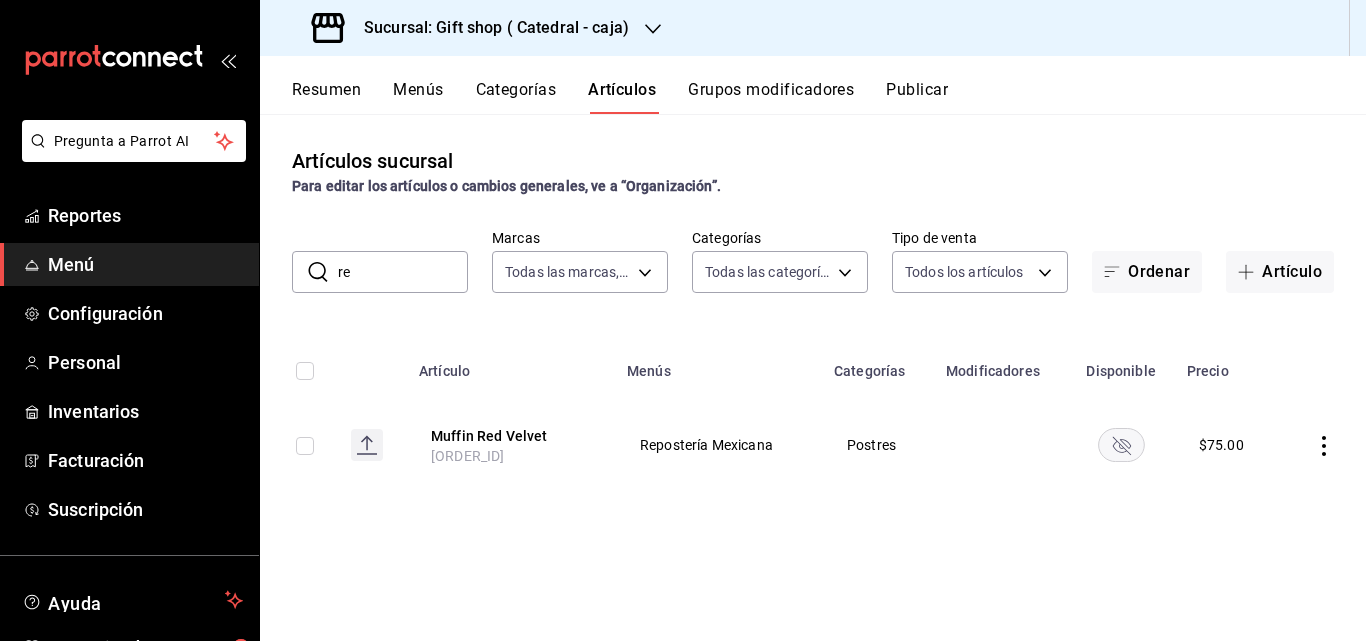 type on "r" 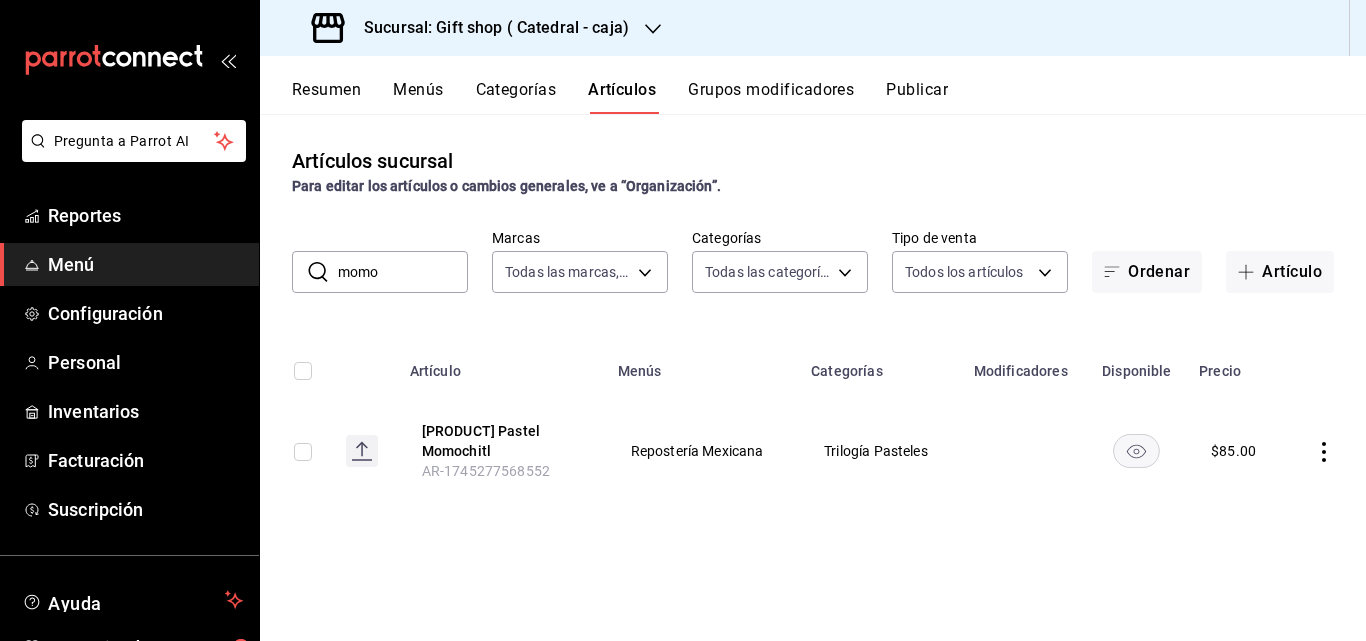 click 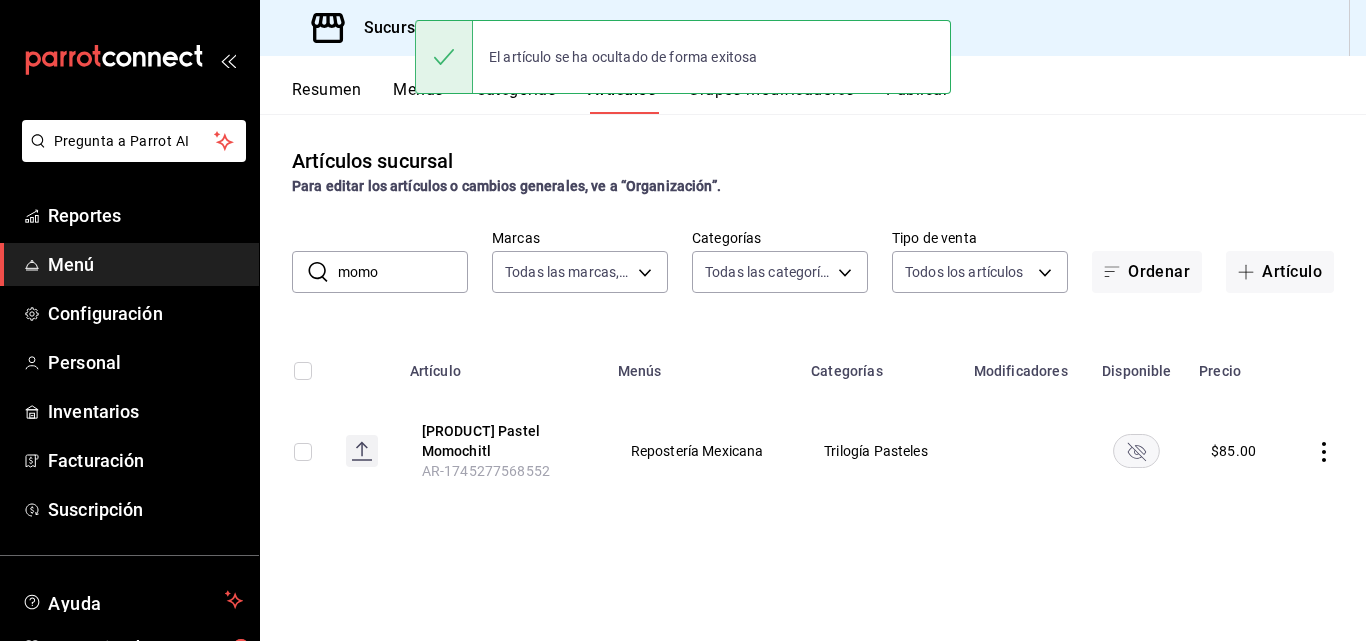 click on "momo" at bounding box center (403, 272) 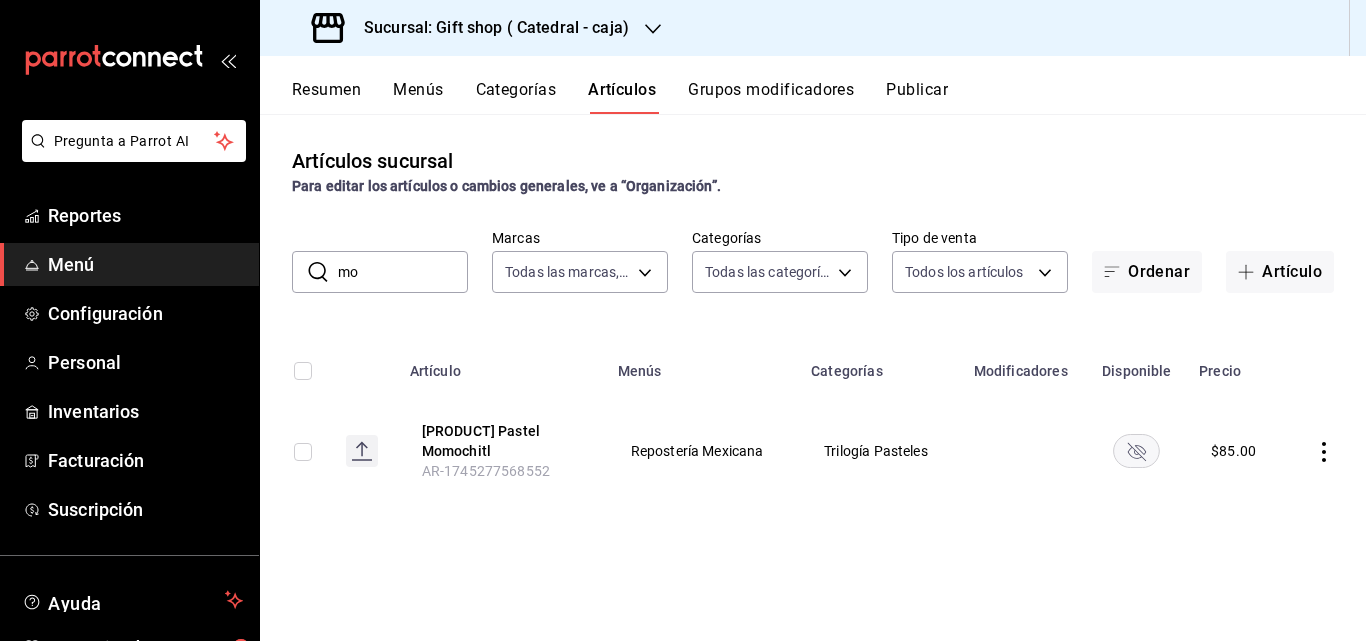 type on "m" 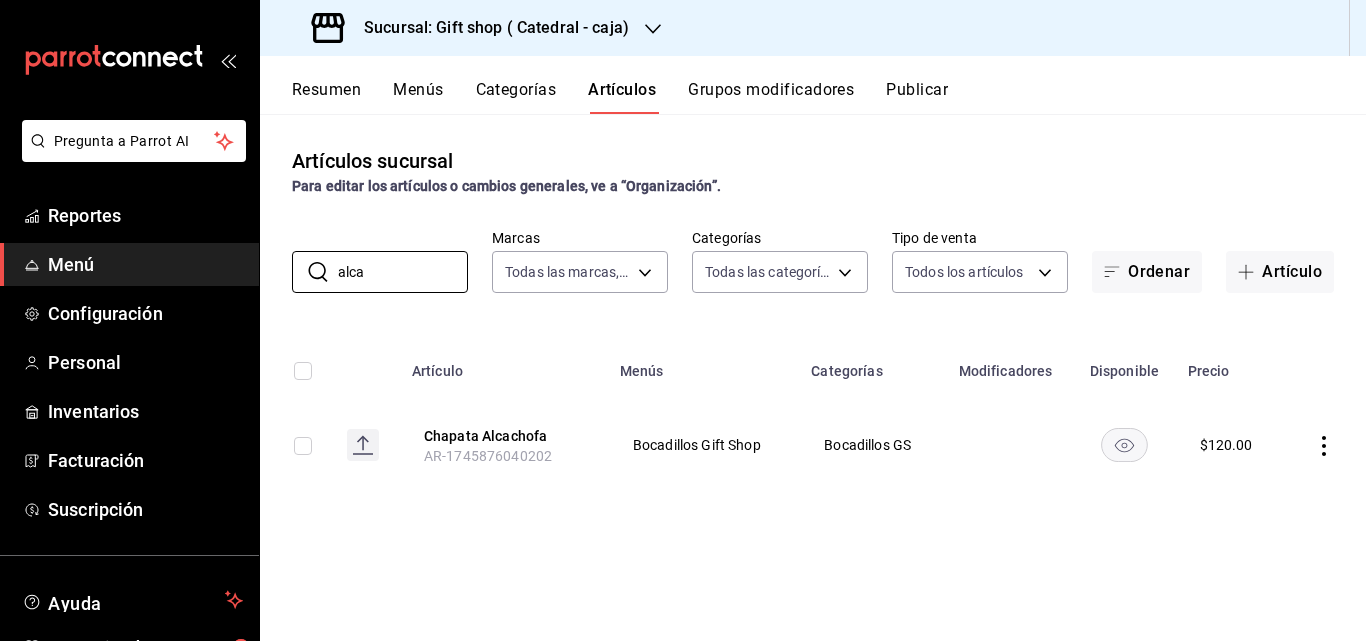 click 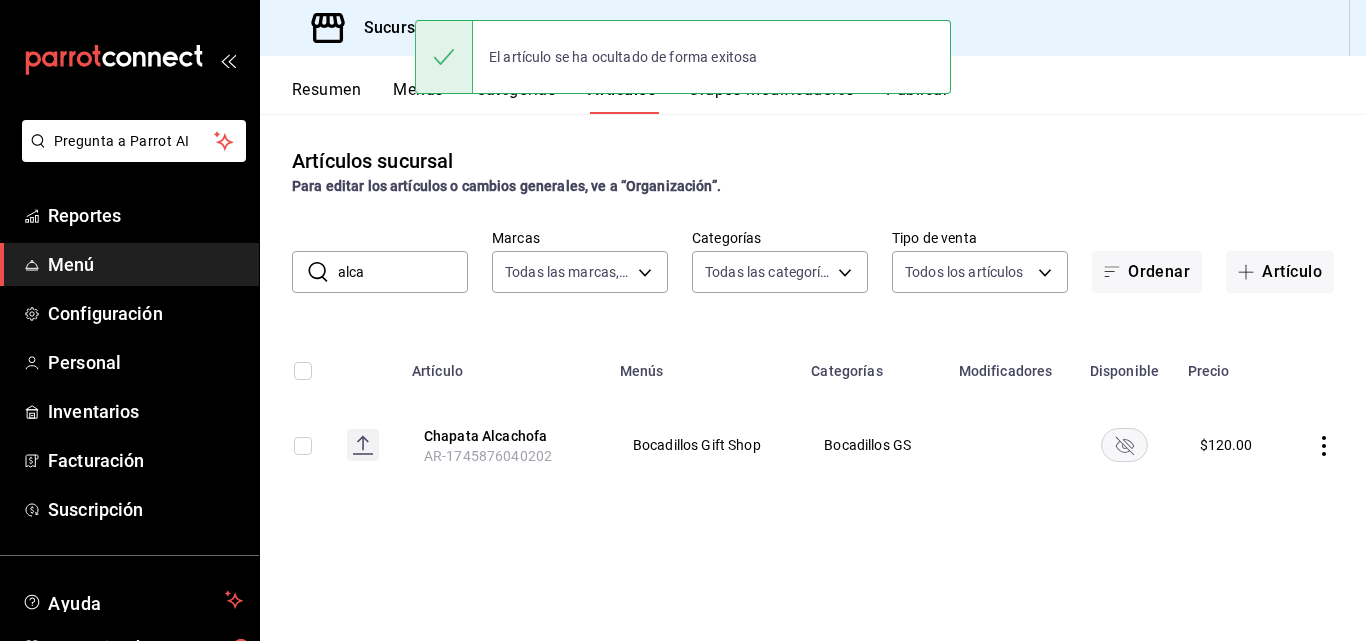 click on "alca" at bounding box center (403, 272) 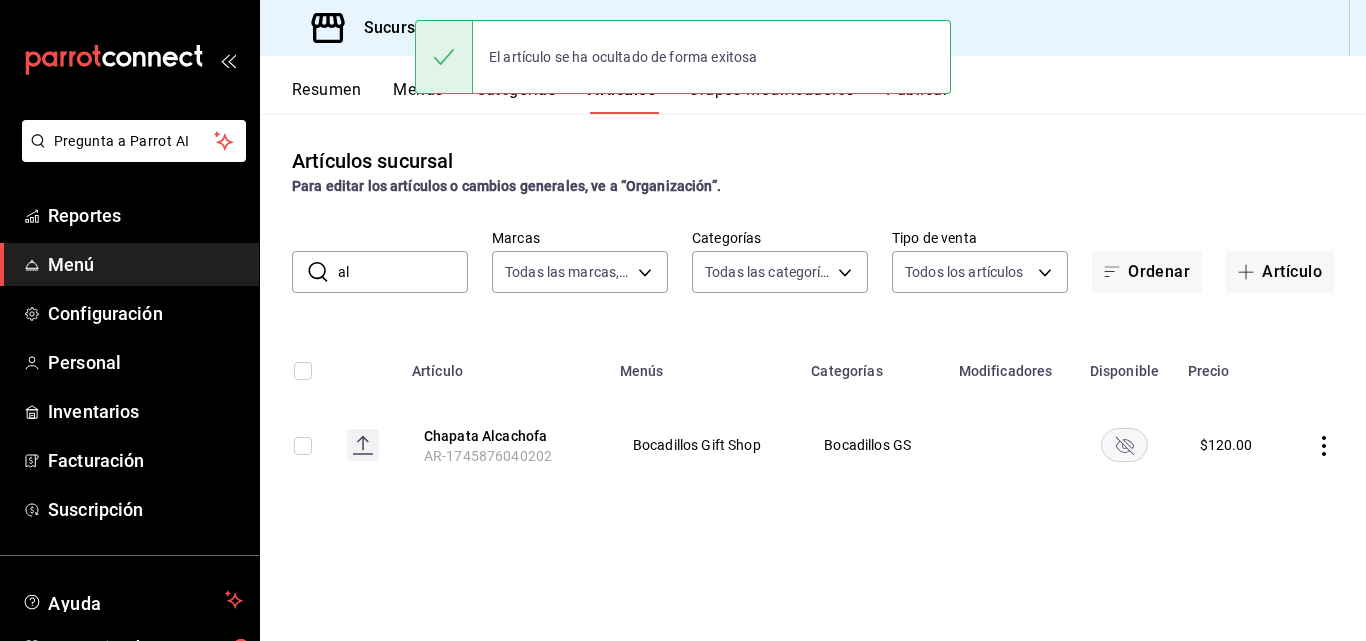 type on "a" 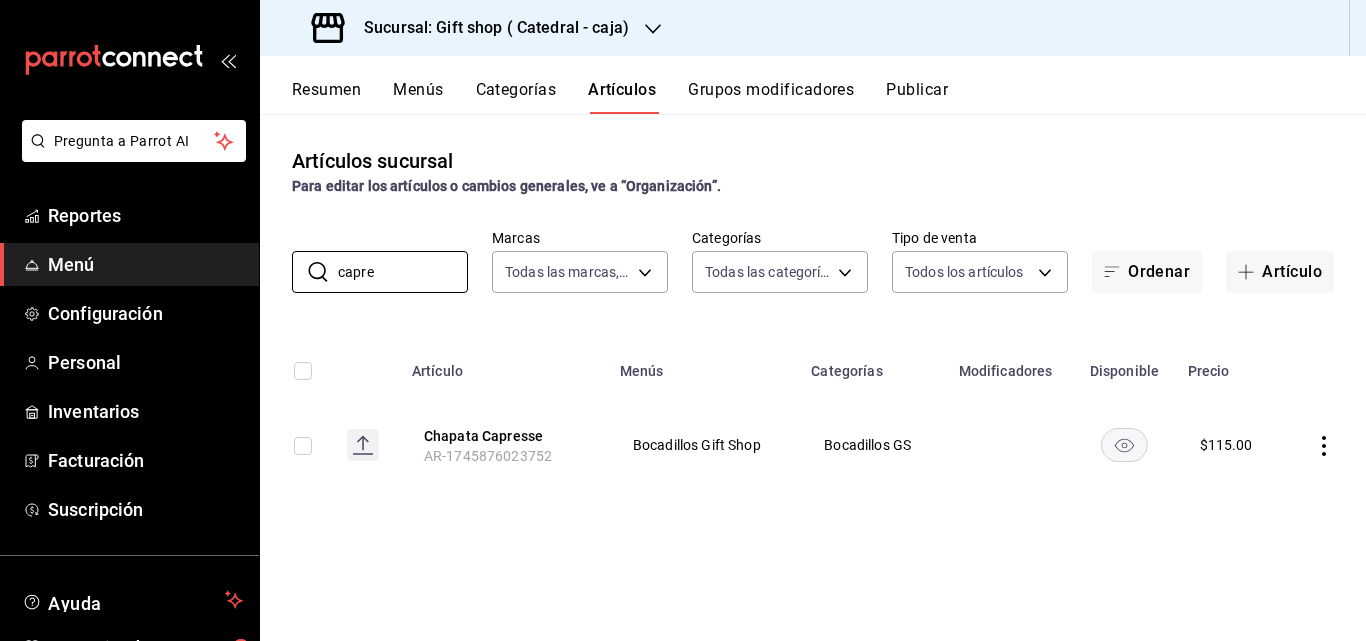 click 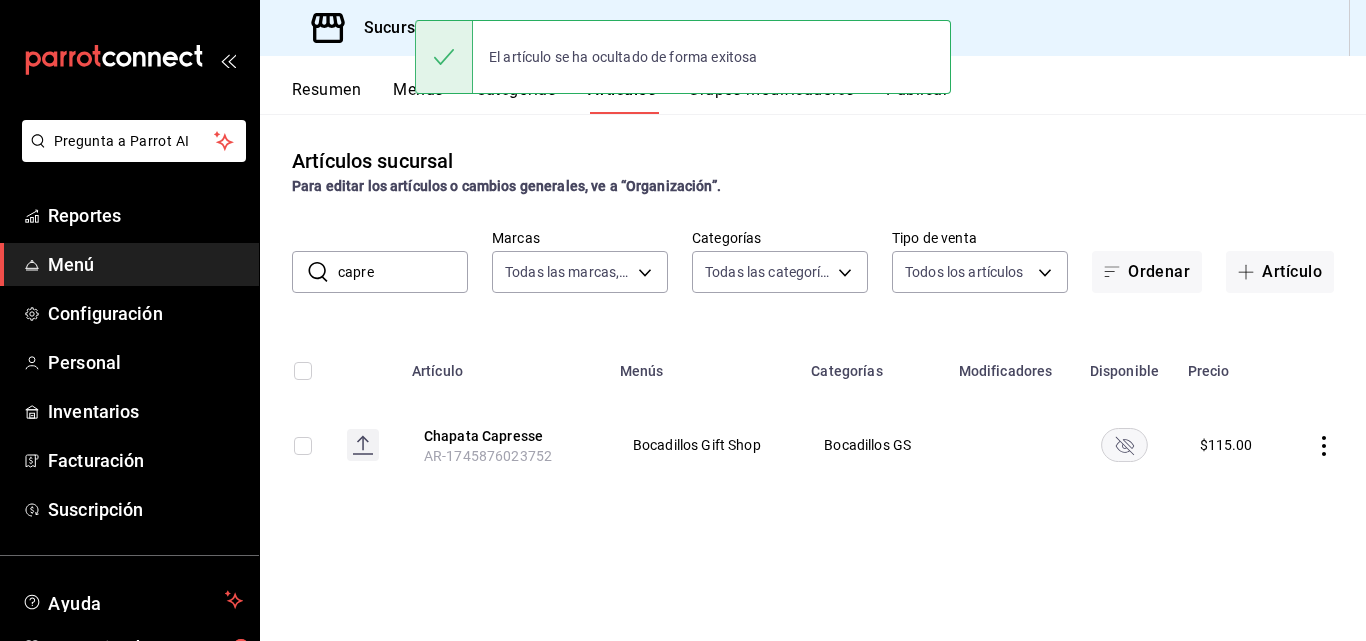 click on "capre" at bounding box center (403, 272) 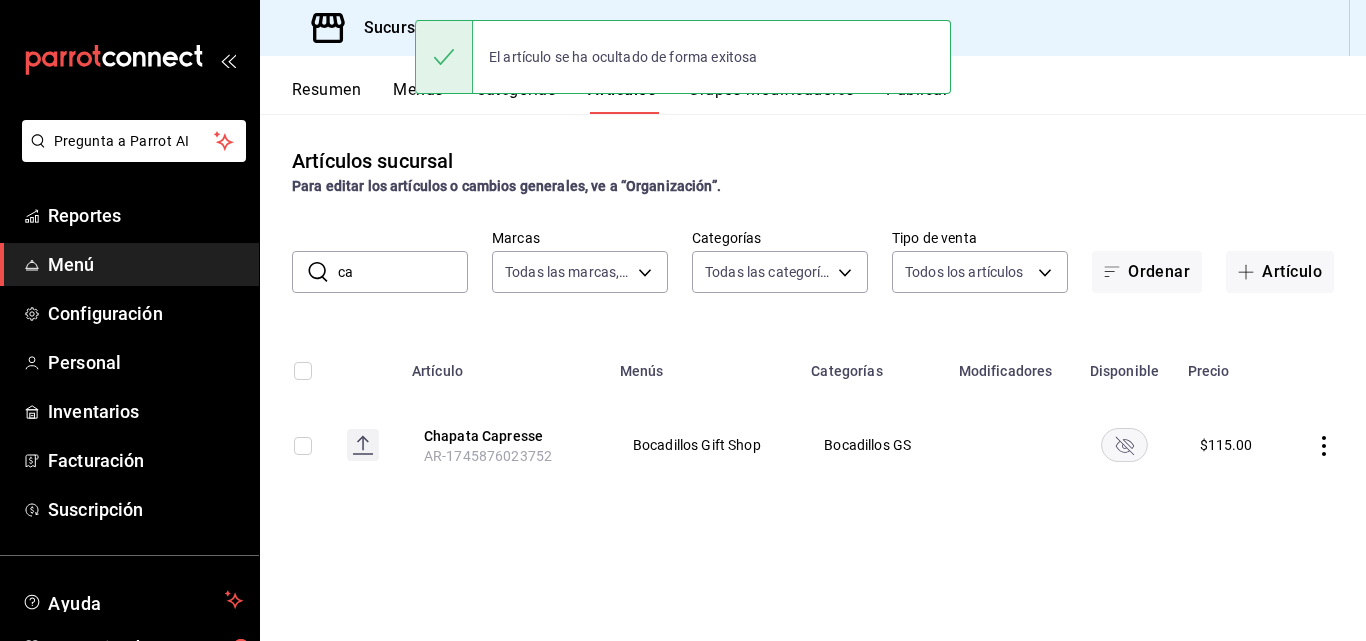 type on "c" 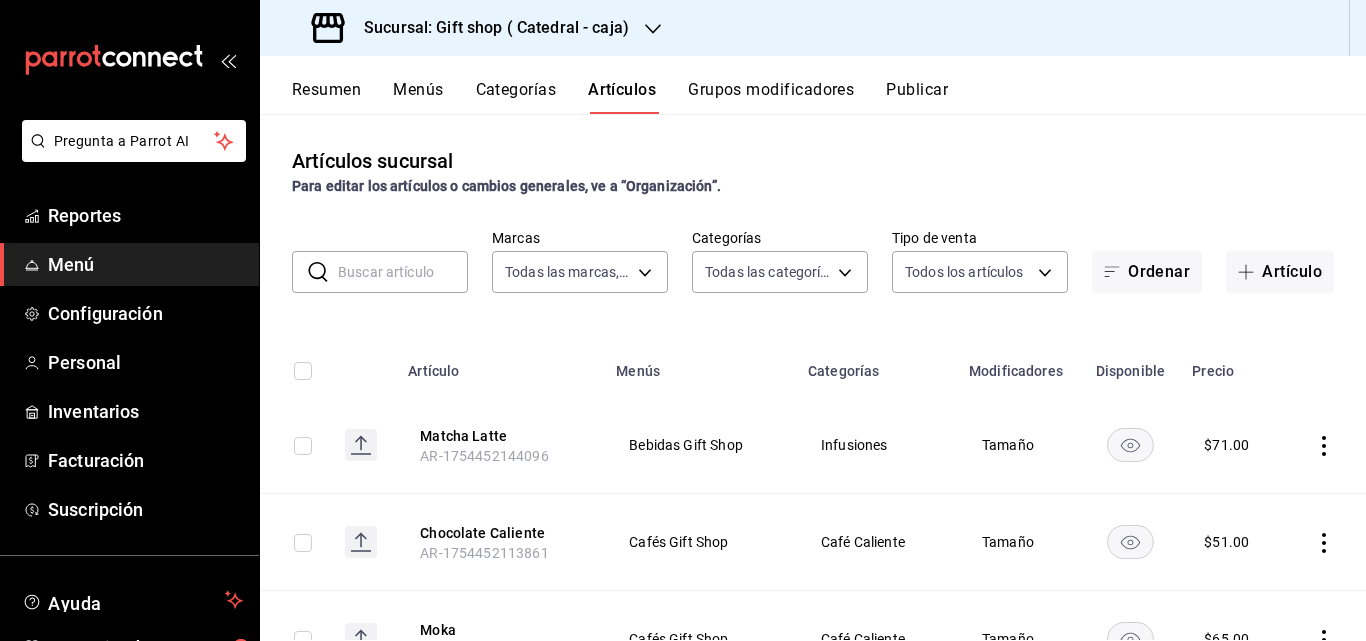 click at bounding box center [403, 272] 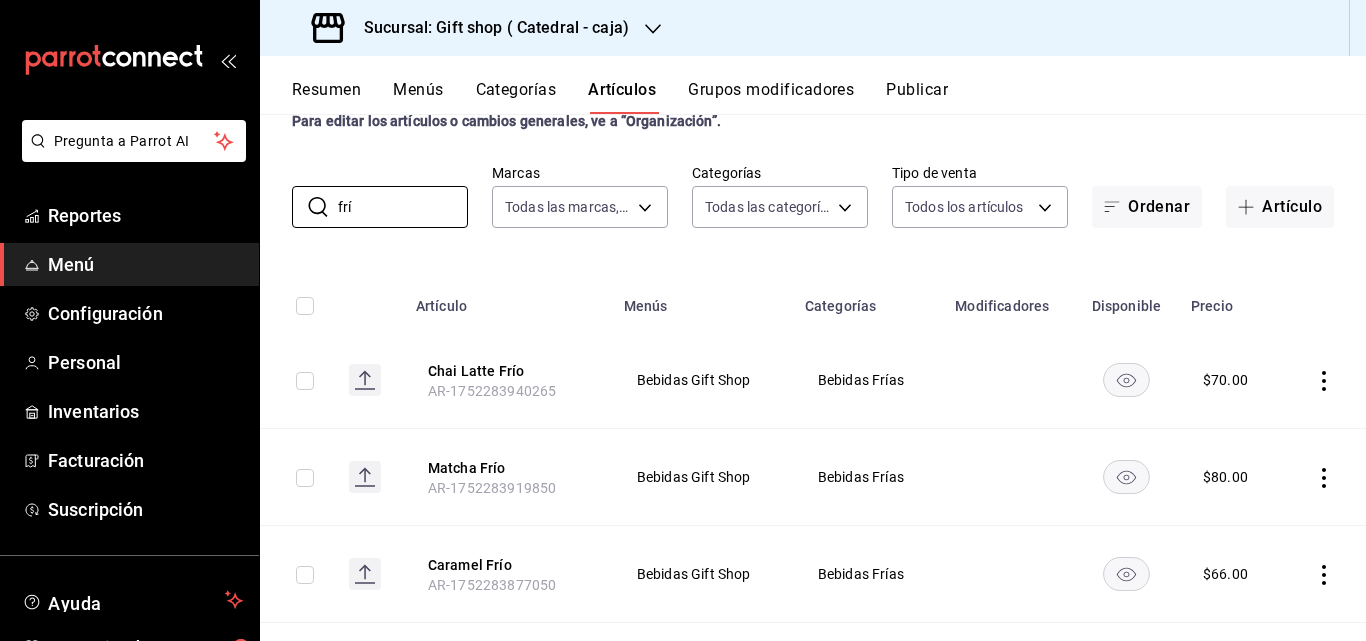 scroll, scrollTop: 100, scrollLeft: 0, axis: vertical 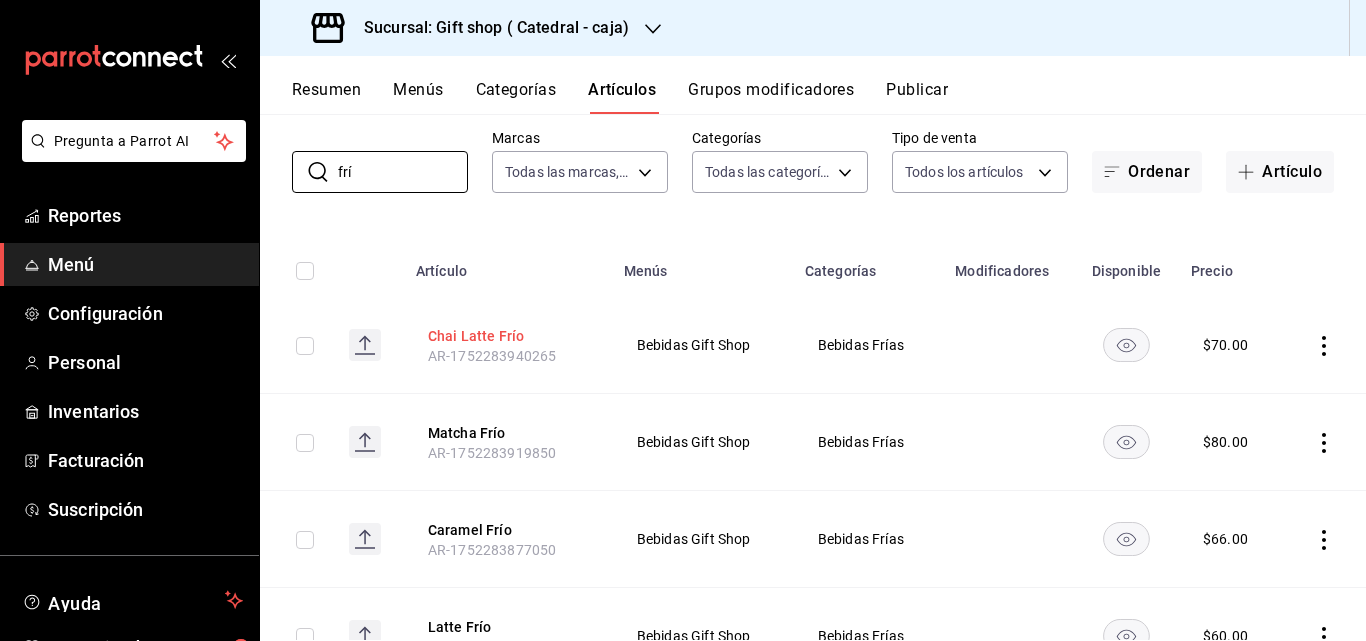 type on "frí" 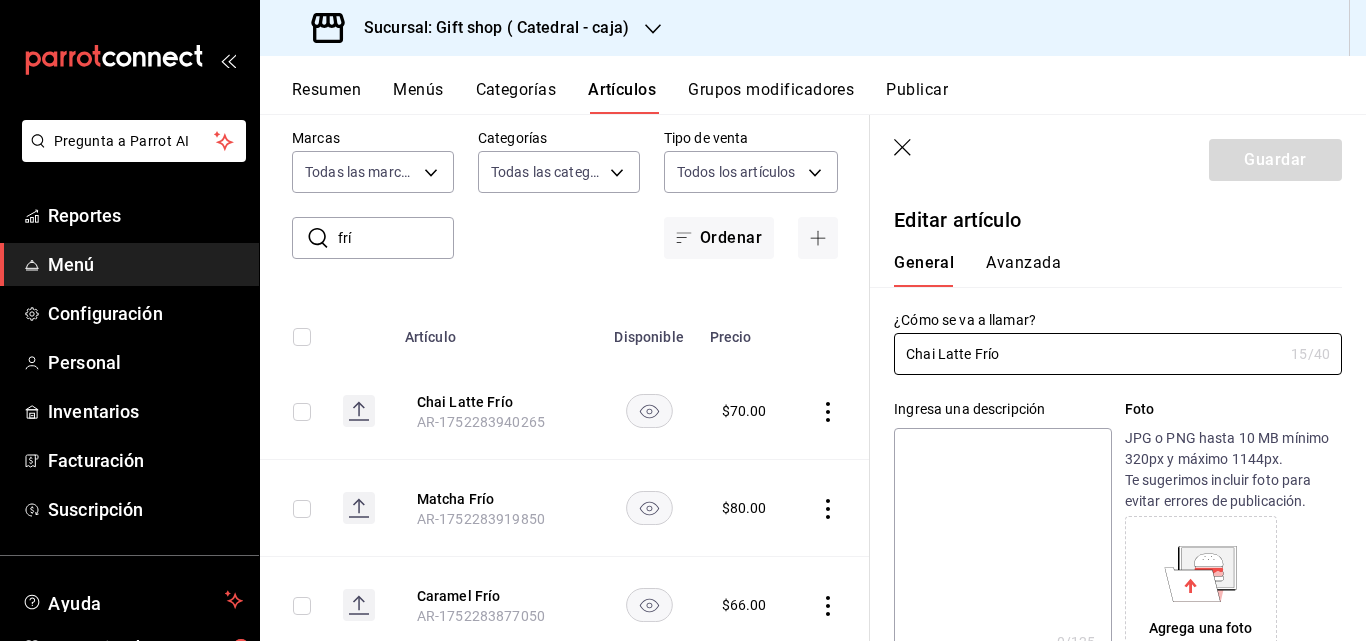 type on "$70.00" 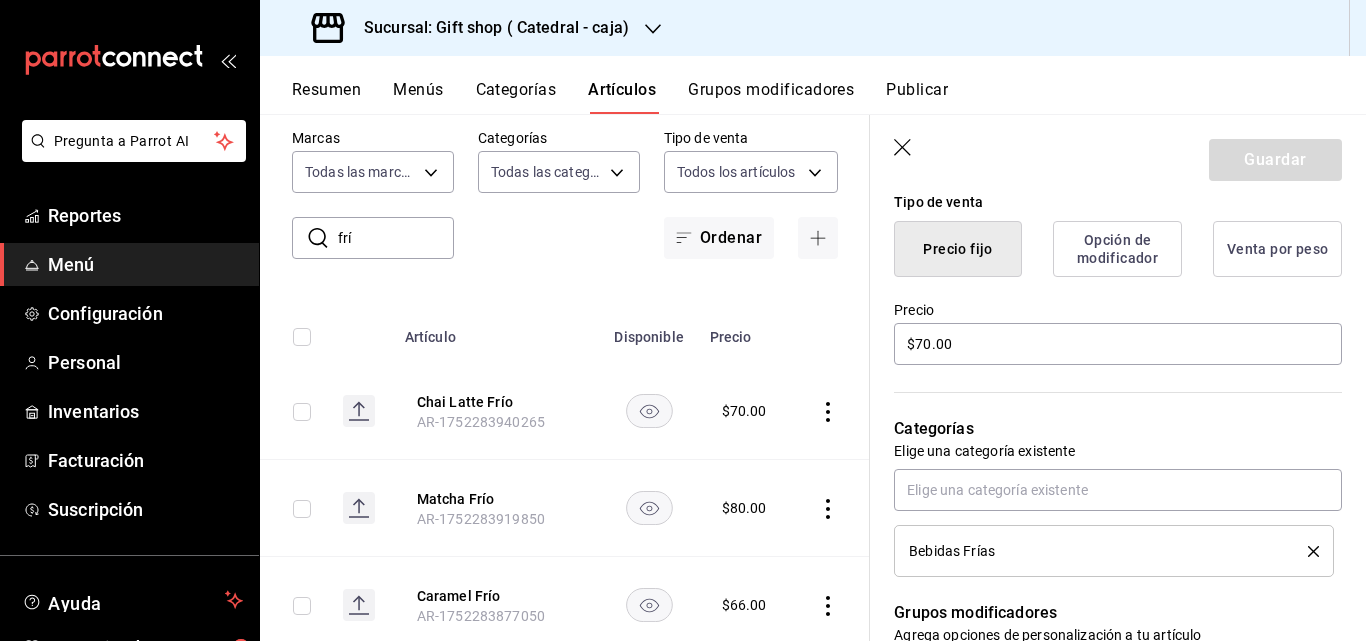 scroll, scrollTop: 600, scrollLeft: 0, axis: vertical 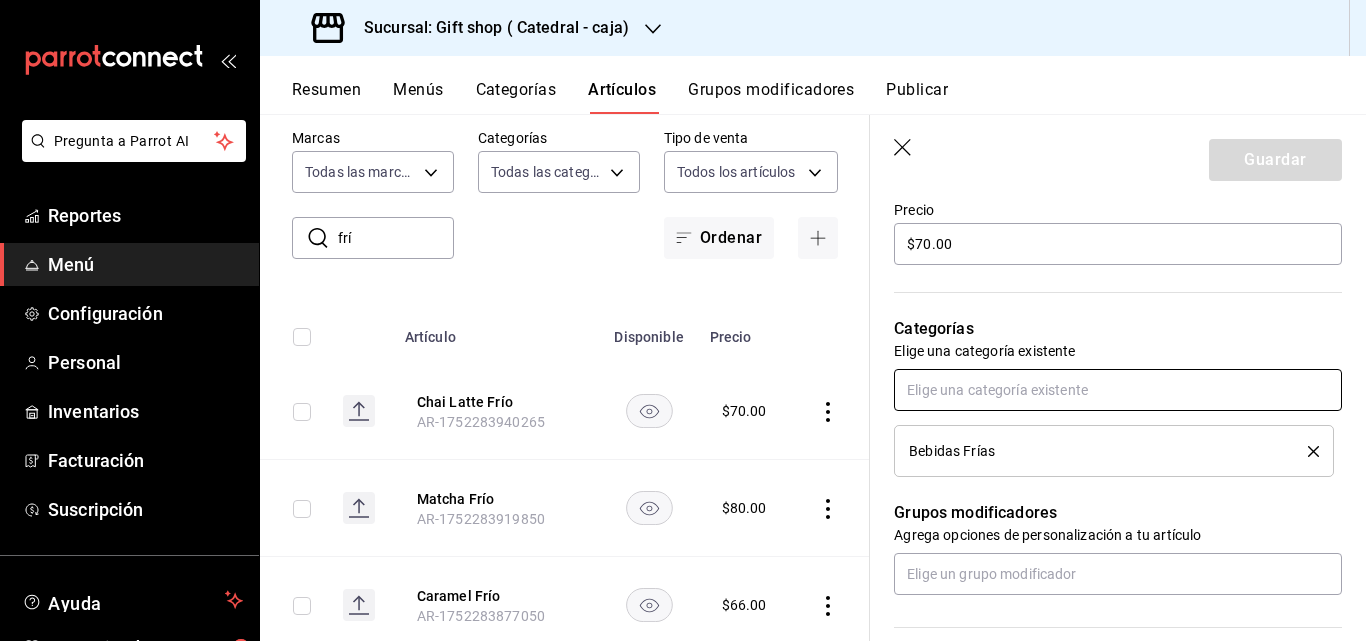 click at bounding box center [1118, 390] 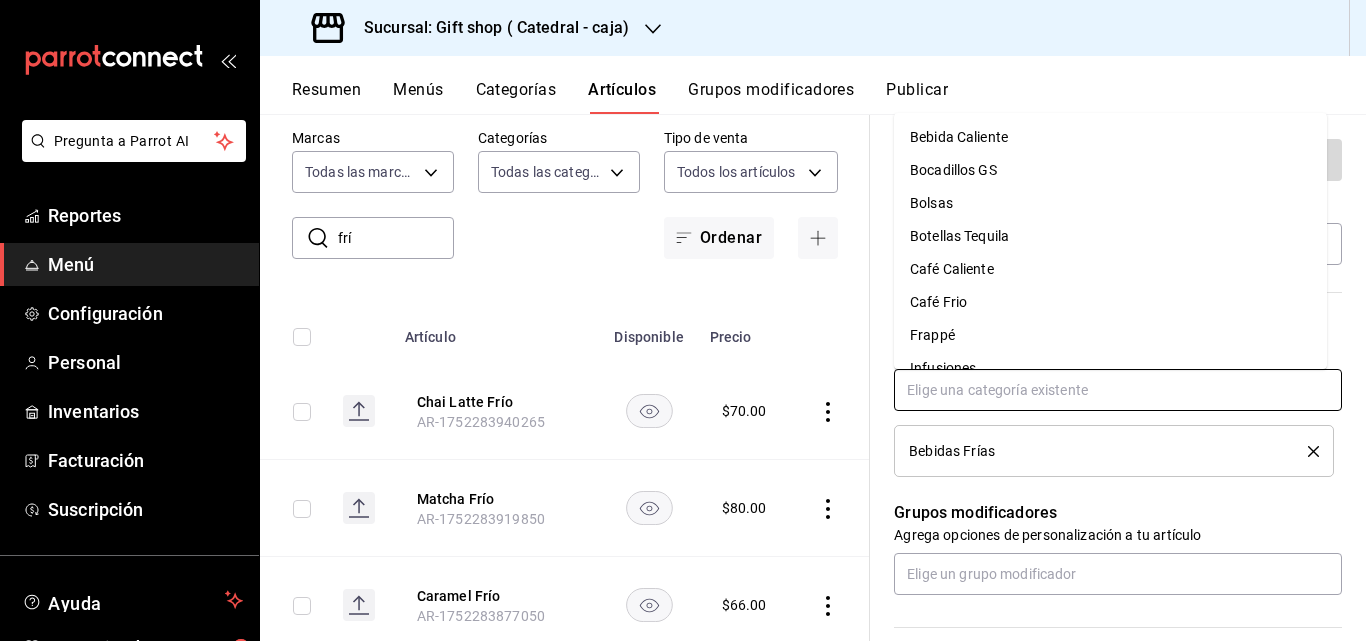 click on "Café Frio" at bounding box center [1110, 302] 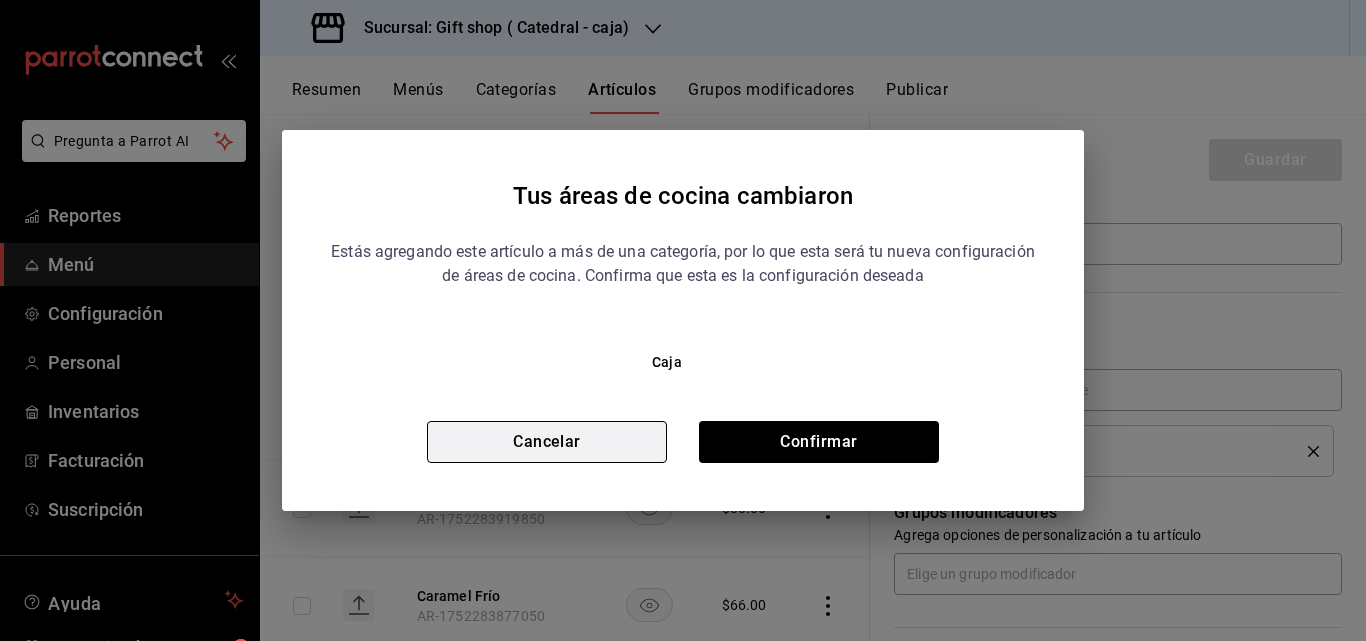 click on "Cancelar" at bounding box center (547, 442) 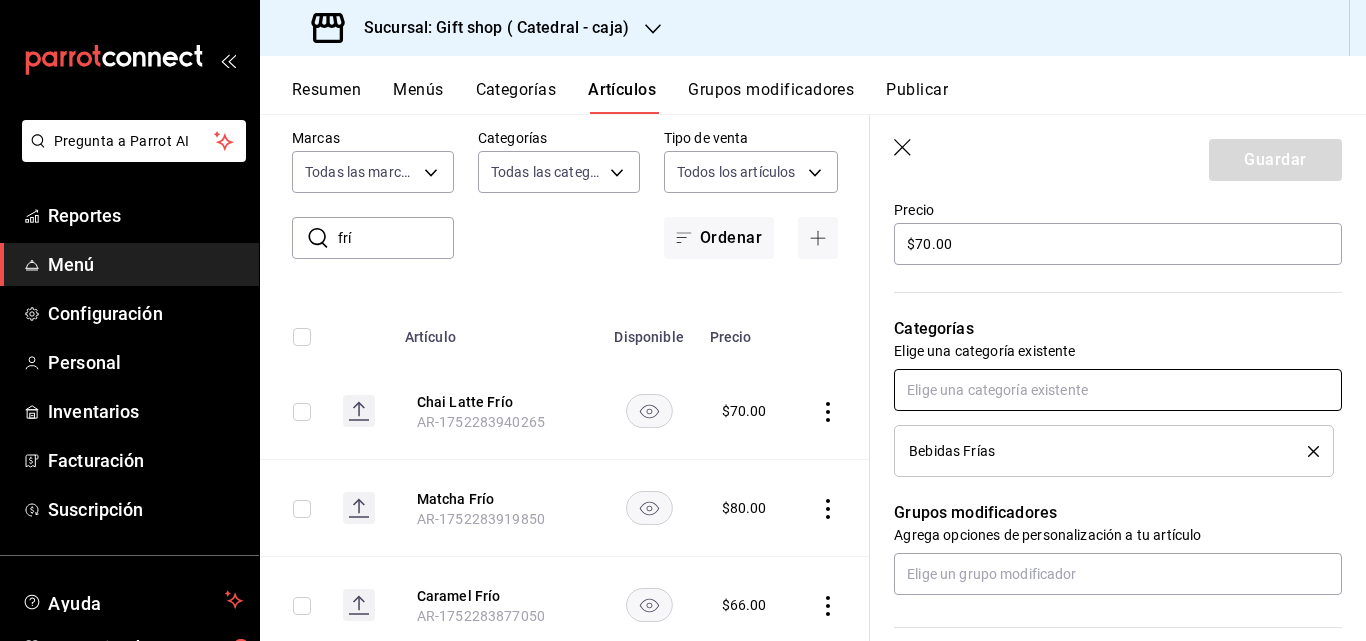 scroll, scrollTop: 700, scrollLeft: 0, axis: vertical 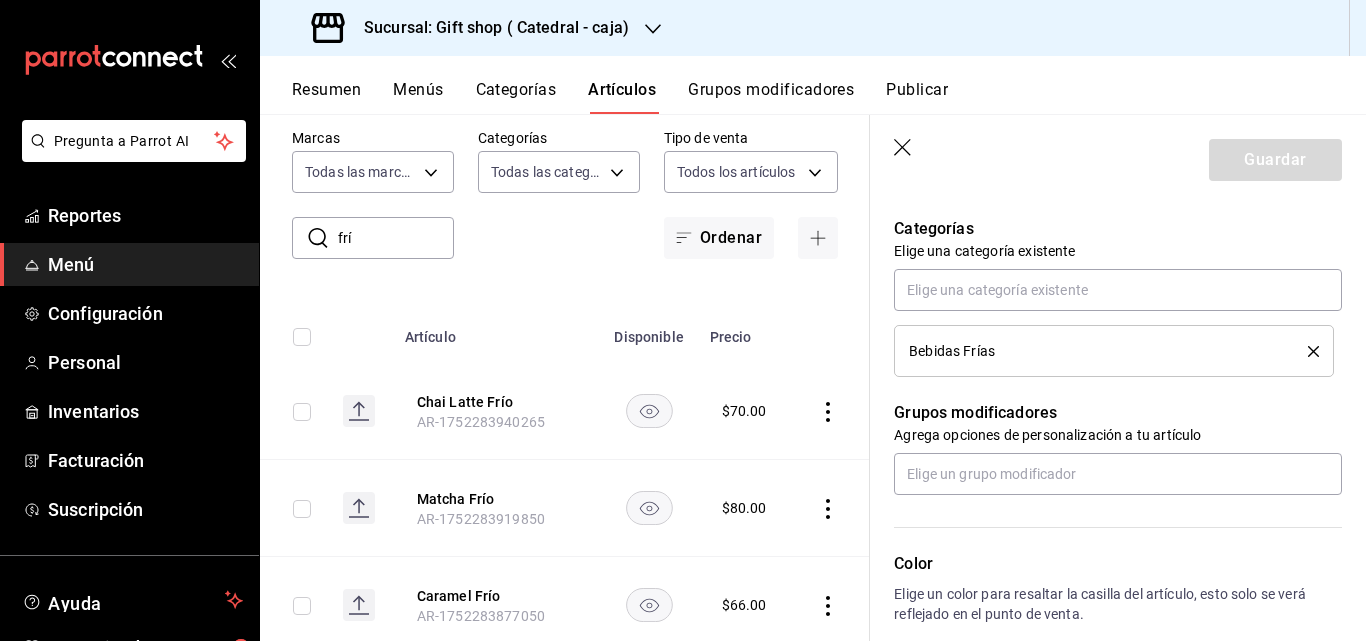 click 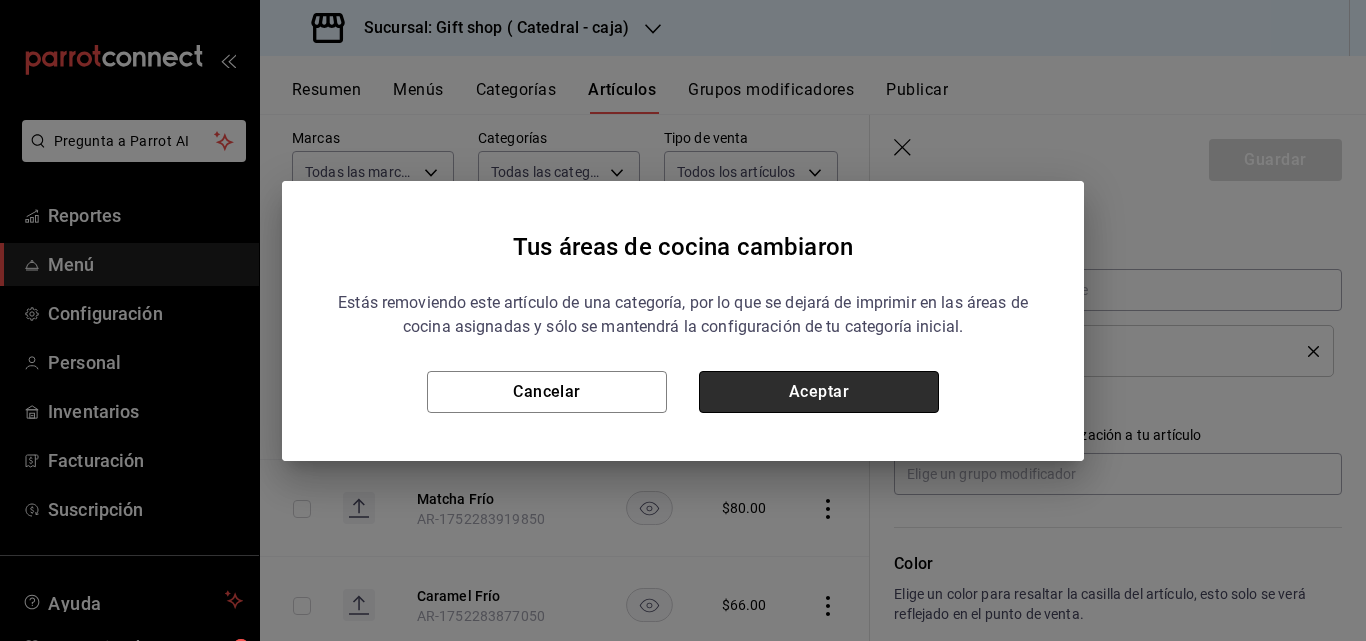 click on "Aceptar" at bounding box center (819, 392) 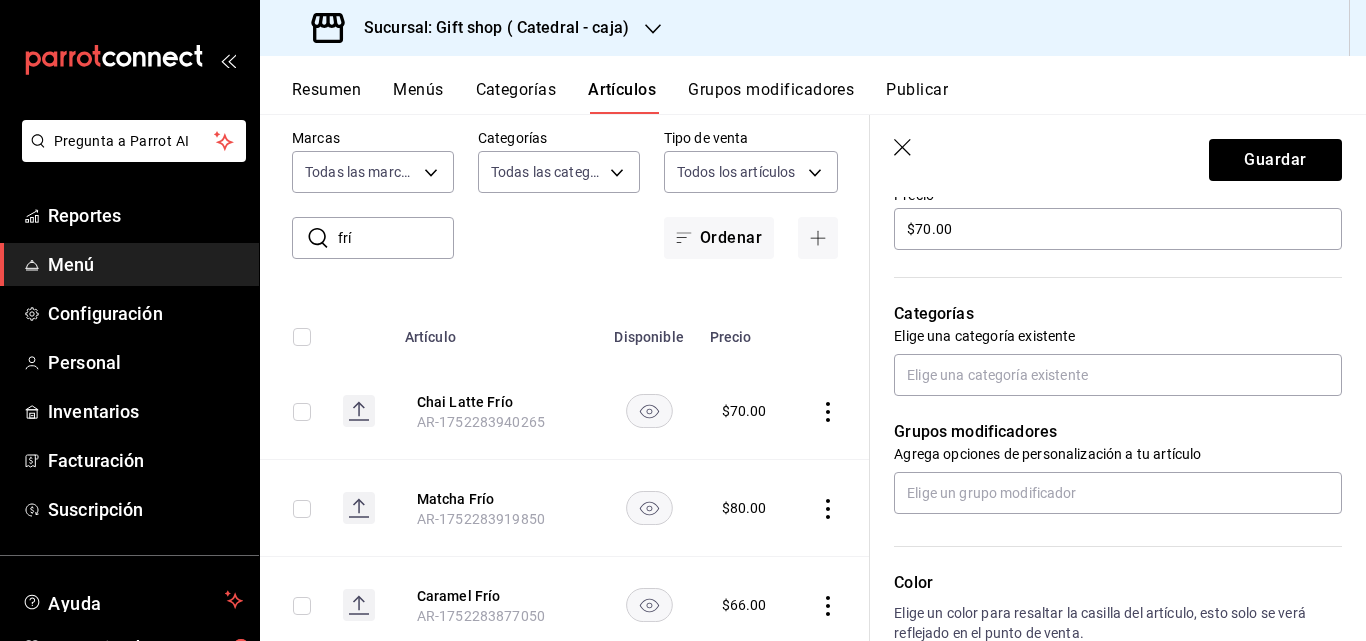 scroll, scrollTop: 500, scrollLeft: 0, axis: vertical 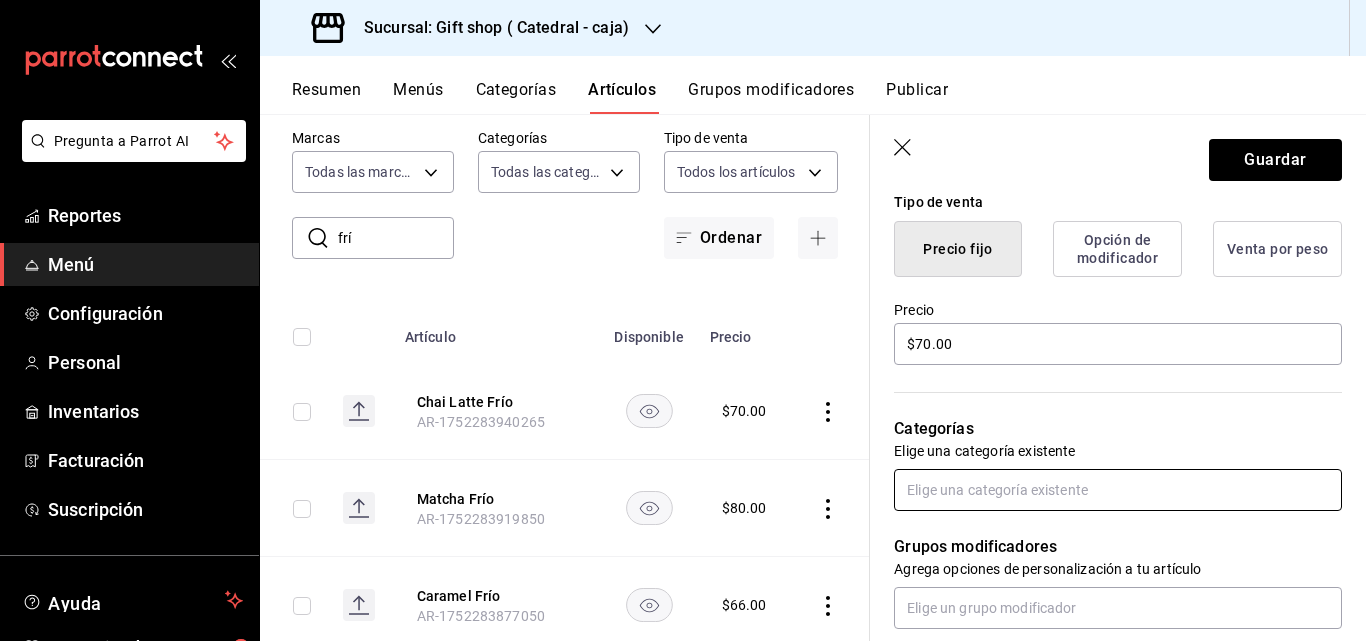 click at bounding box center (1118, 490) 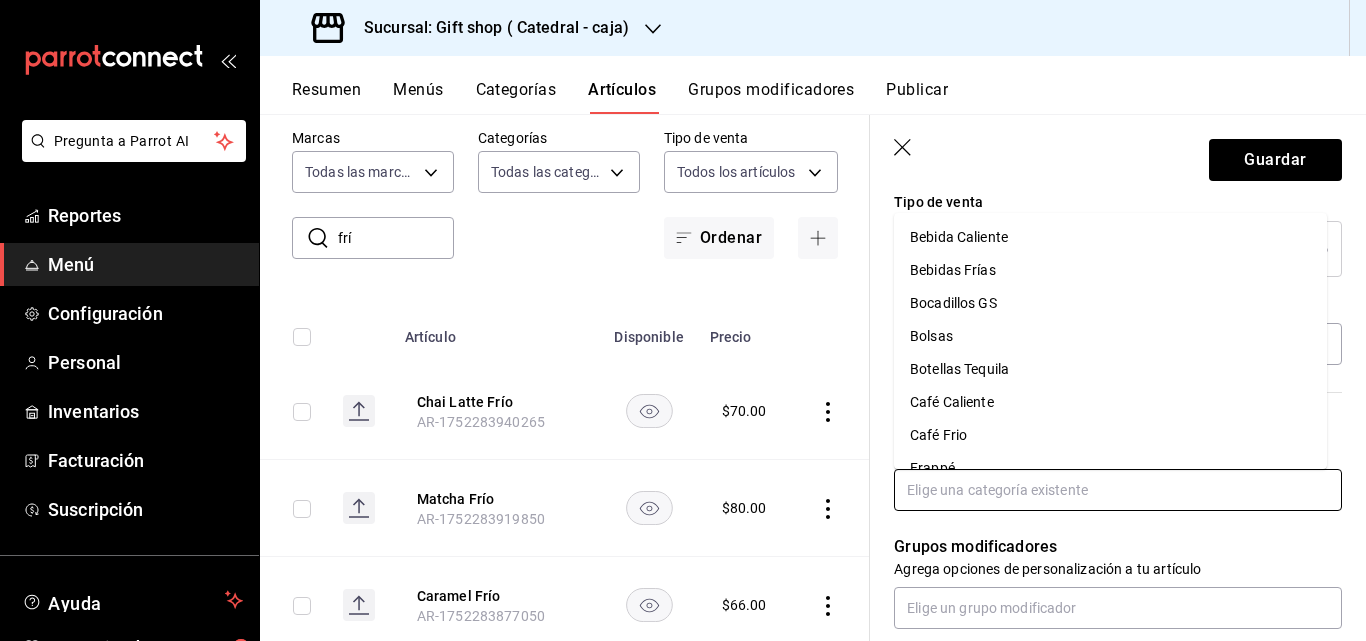 drag, startPoint x: 998, startPoint y: 417, endPoint x: 966, endPoint y: 433, distance: 35.77709 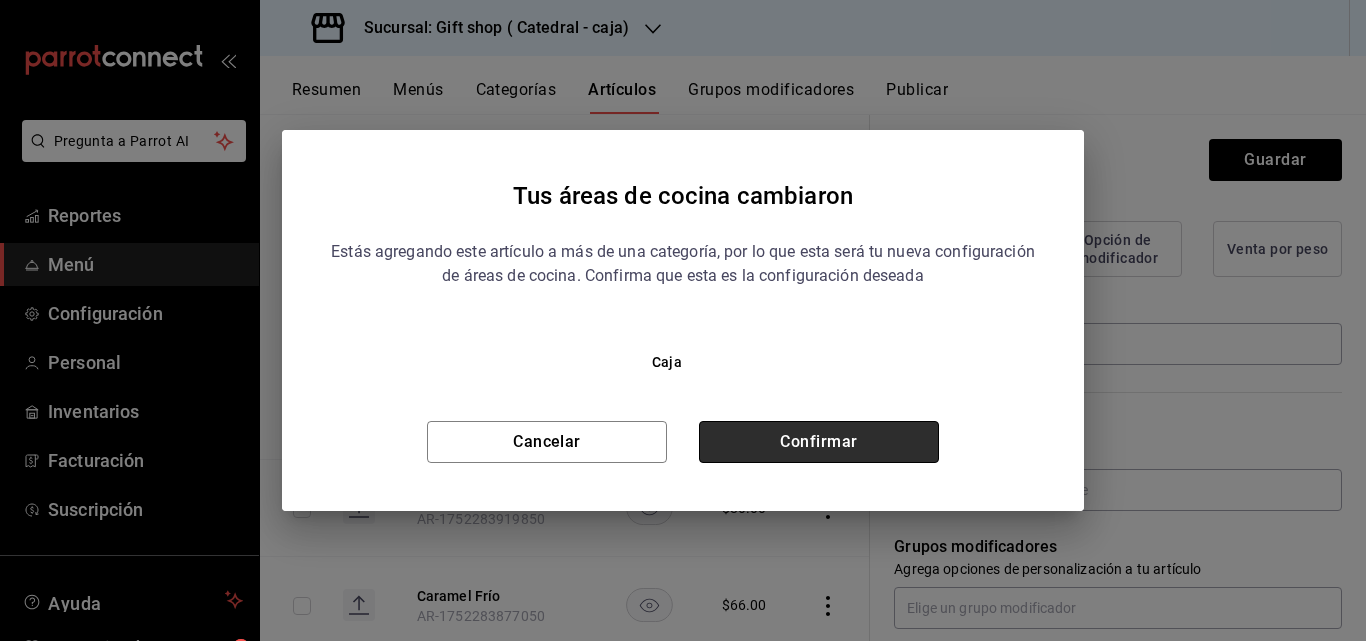 click on "Confirmar" at bounding box center (819, 442) 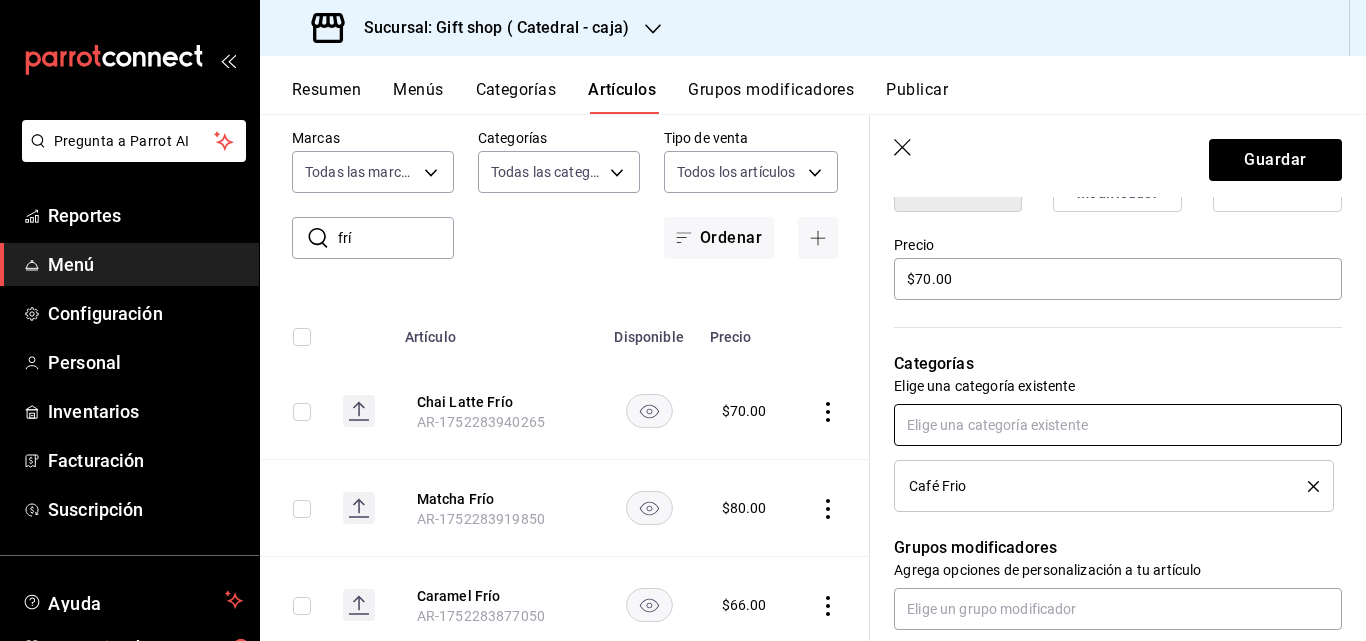 scroll, scrollTop: 600, scrollLeft: 0, axis: vertical 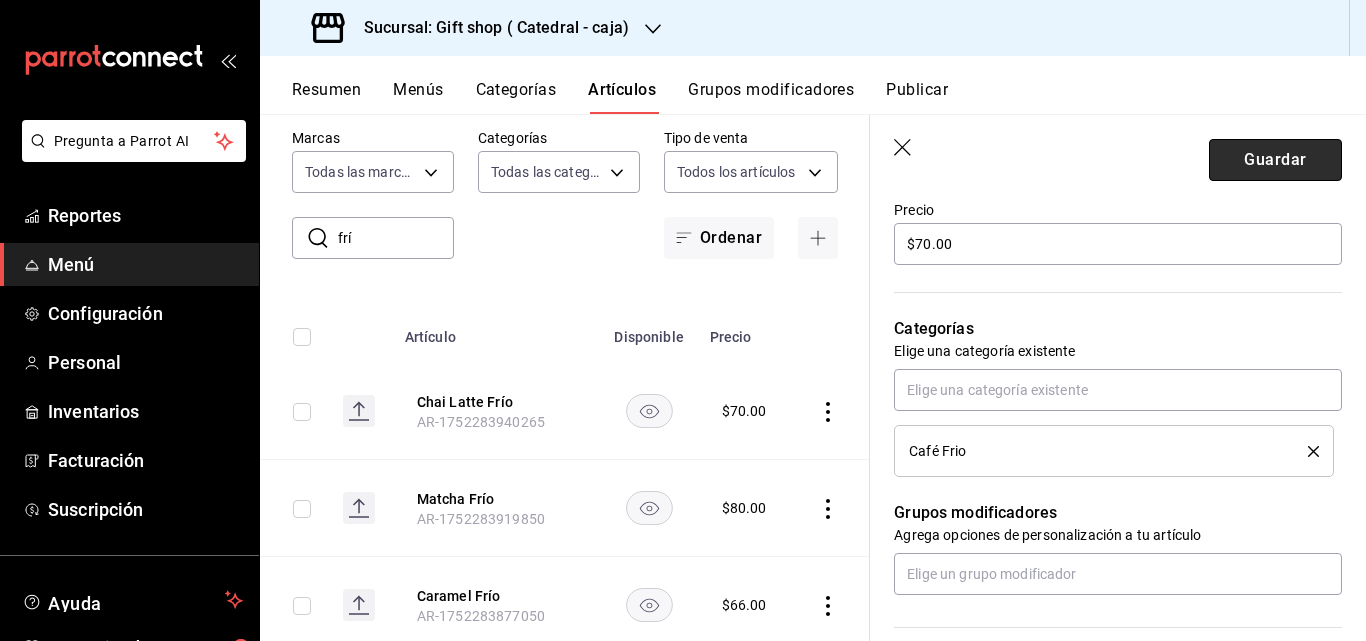 click on "Guardar" at bounding box center [1275, 160] 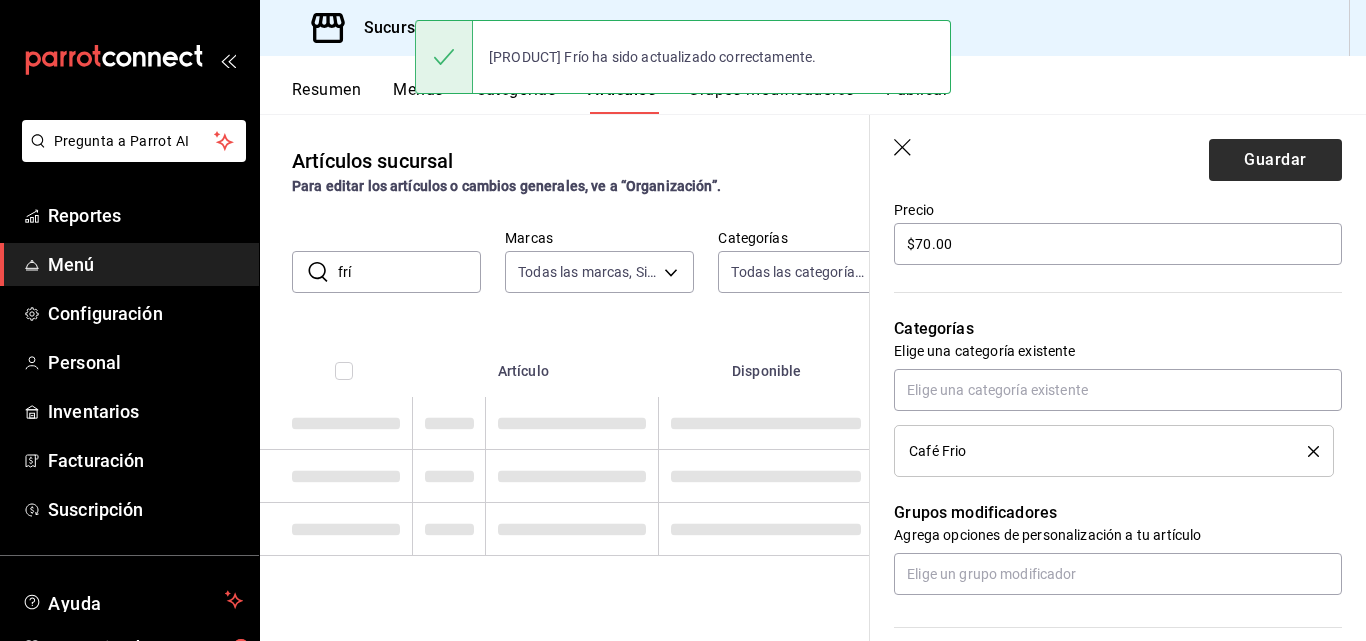 scroll, scrollTop: 0, scrollLeft: 0, axis: both 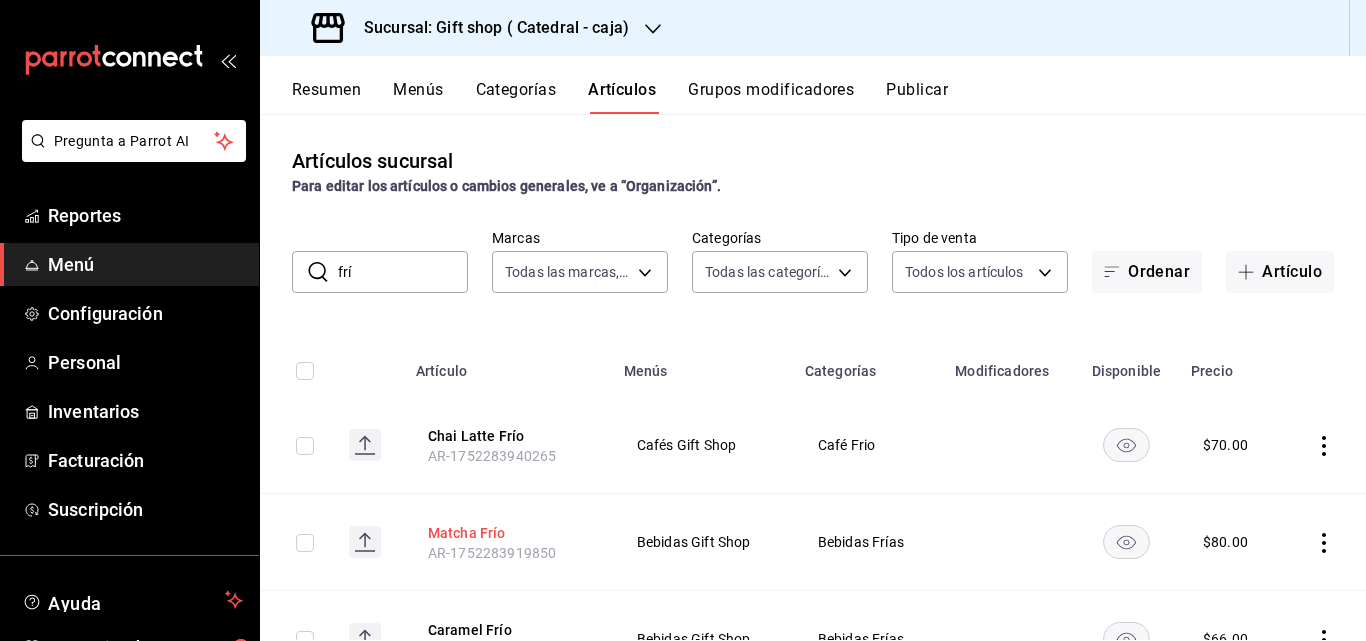click on "Matcha Frío" at bounding box center (508, 533) 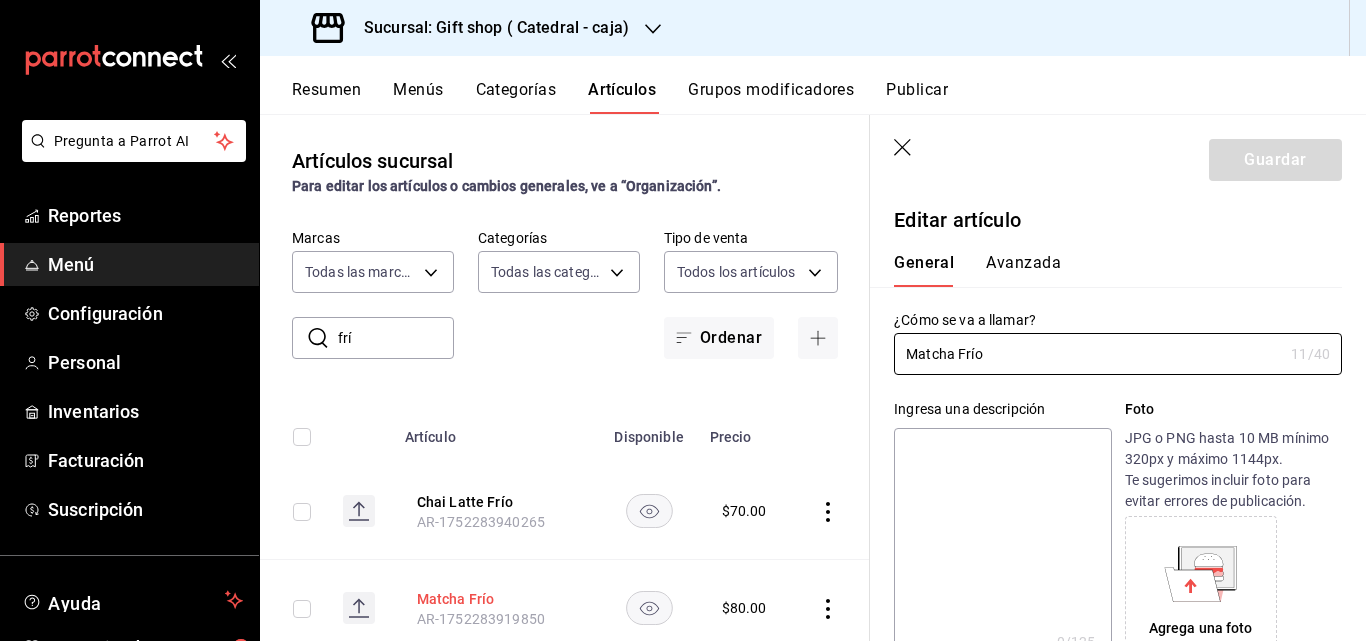 type on "$80.00" 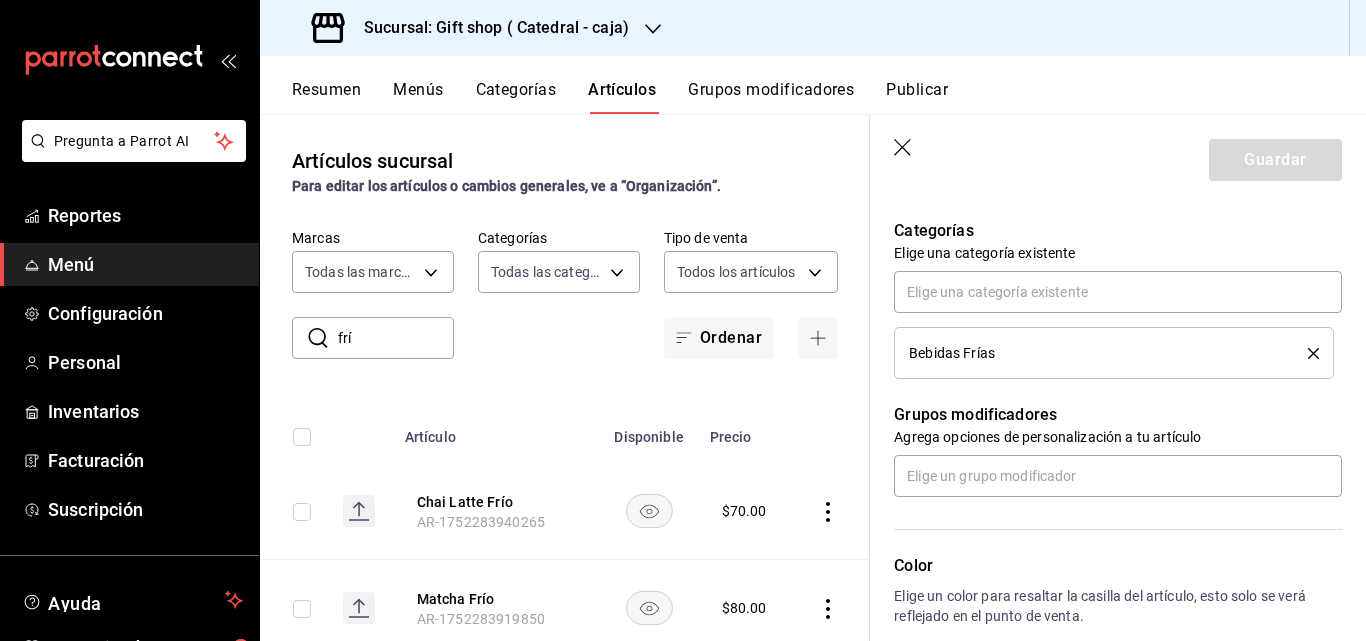 scroll, scrollTop: 700, scrollLeft: 0, axis: vertical 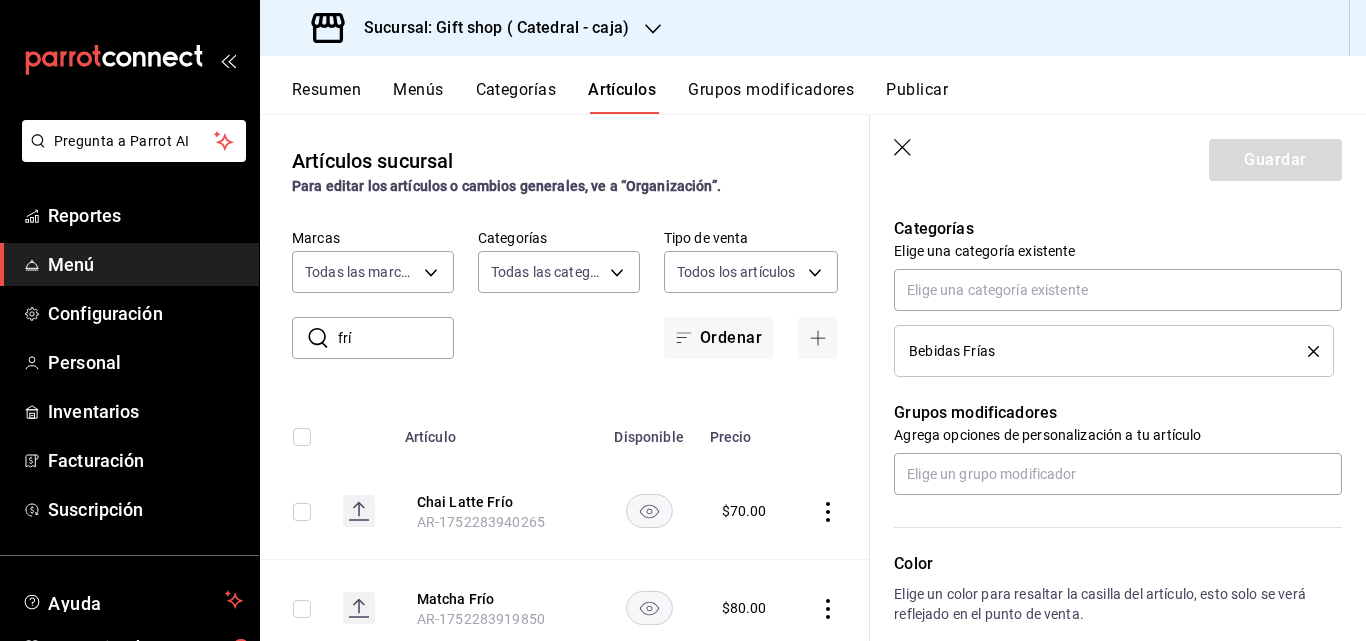 click 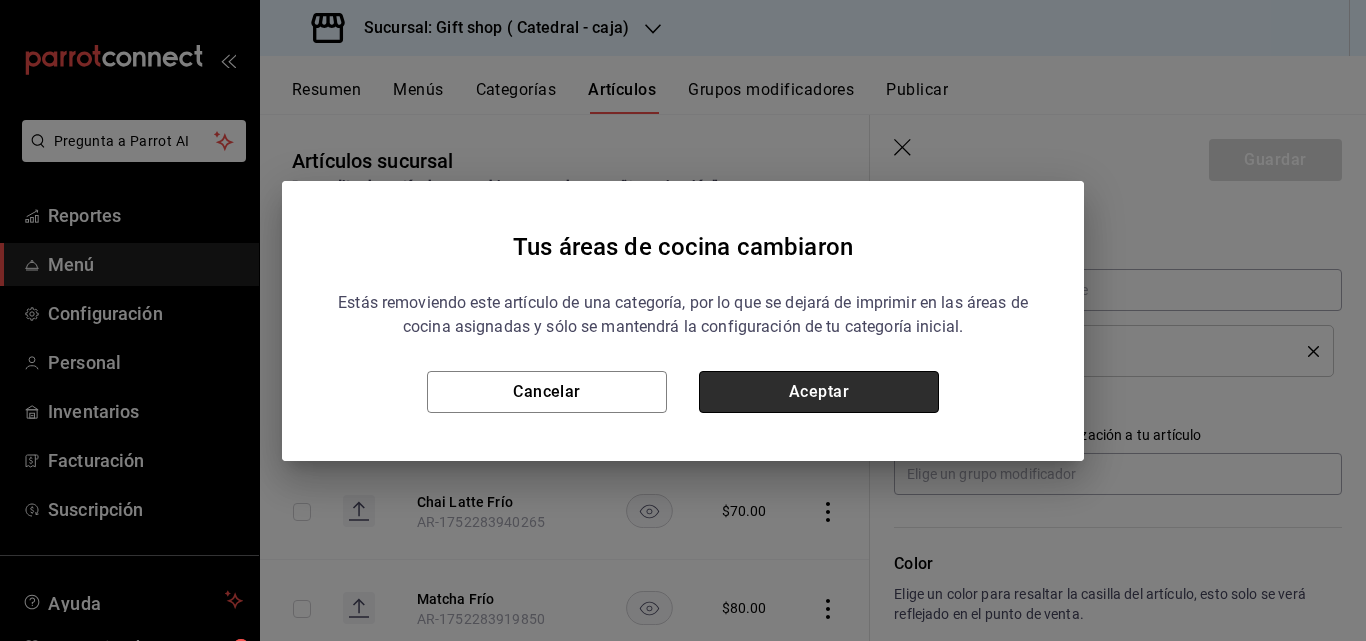 click on "Aceptar" at bounding box center (819, 392) 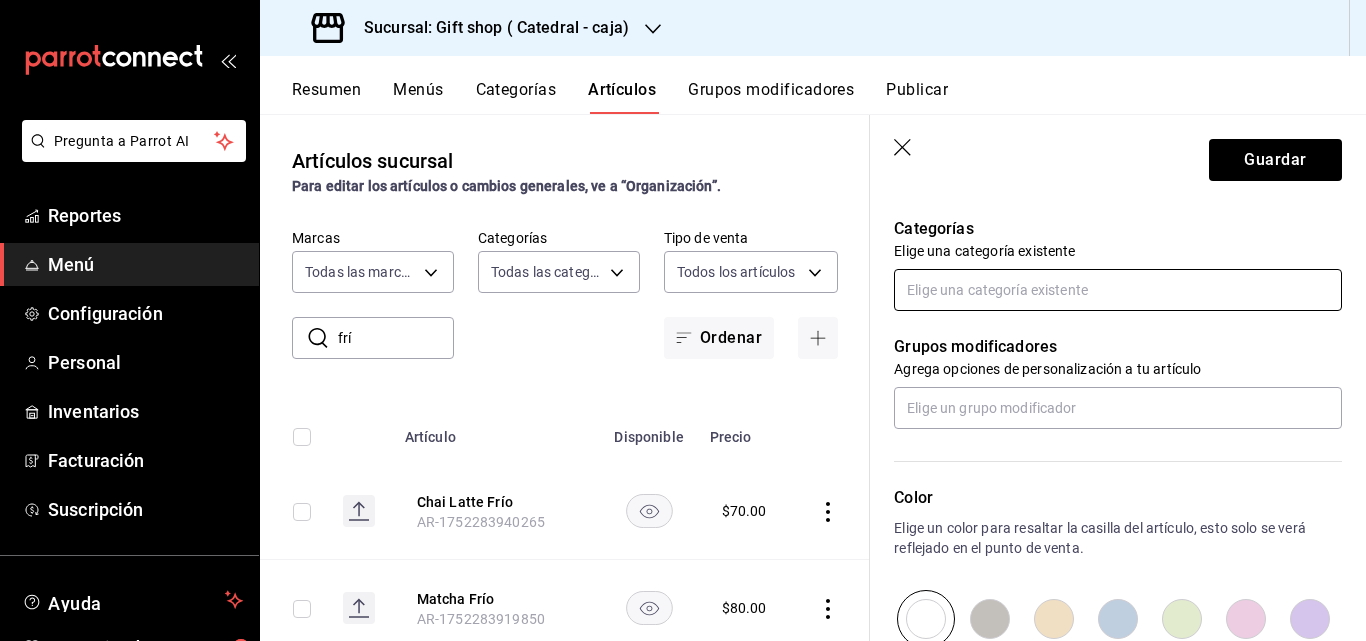 click at bounding box center (1118, 290) 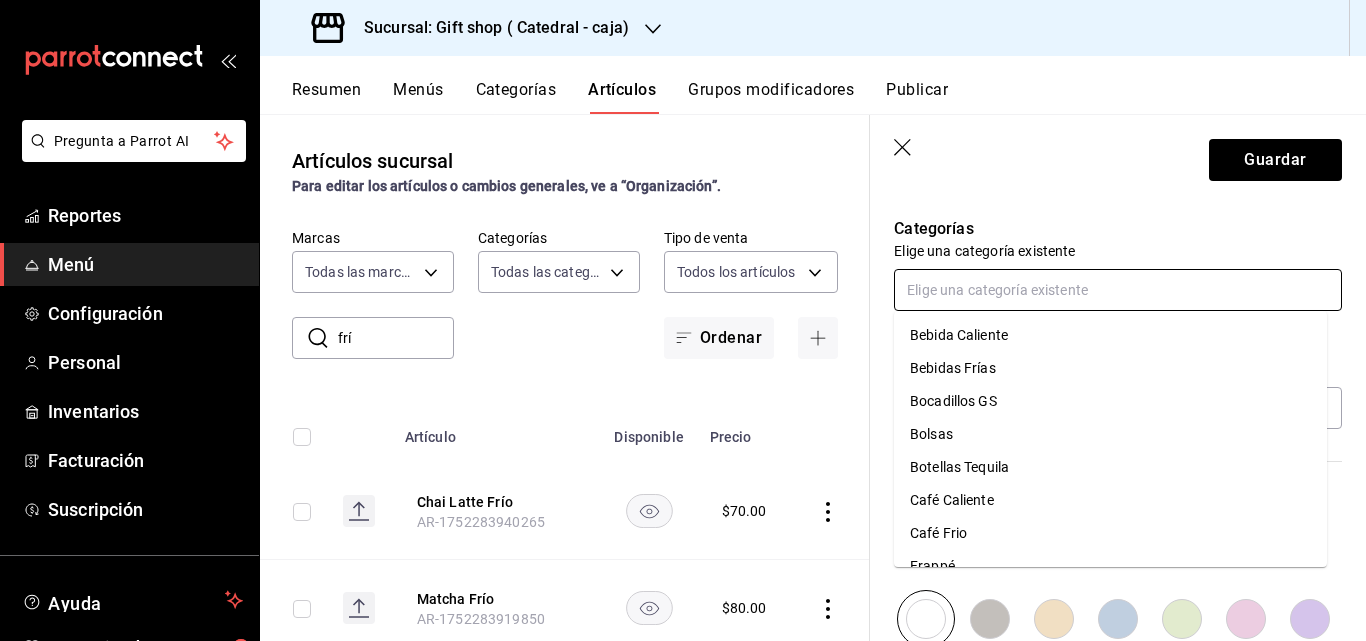 click on "Café Frio" at bounding box center [1110, 533] 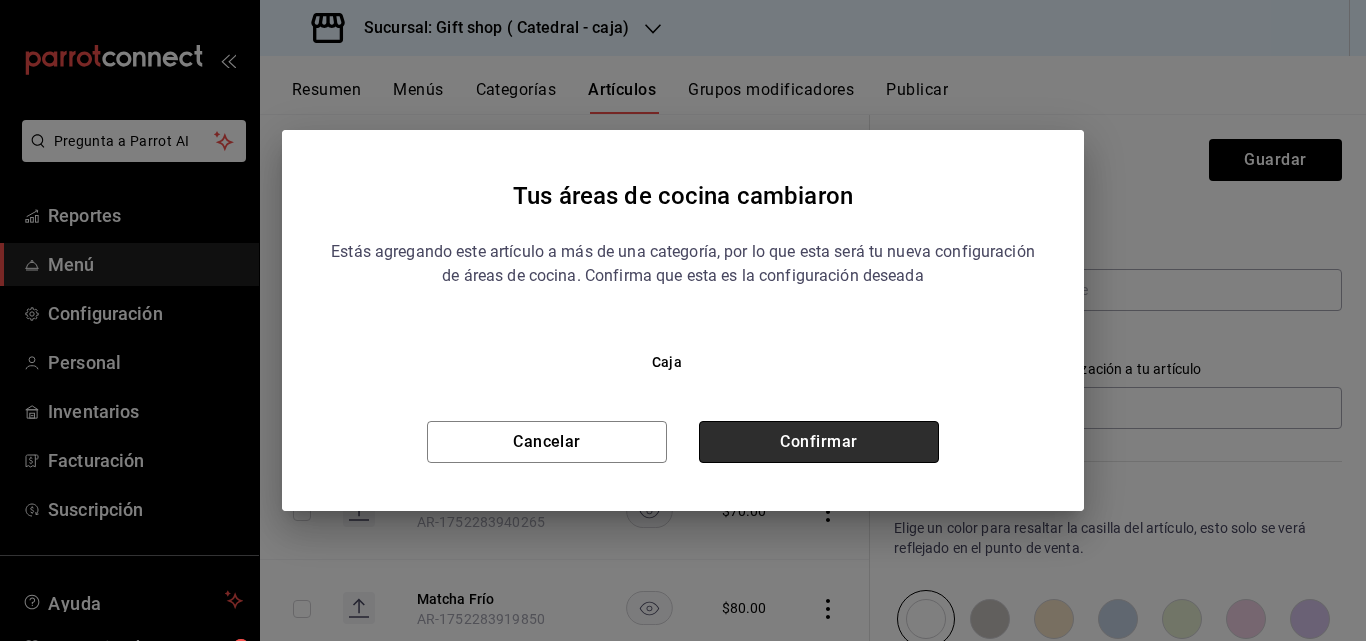 click on "Confirmar" at bounding box center (819, 442) 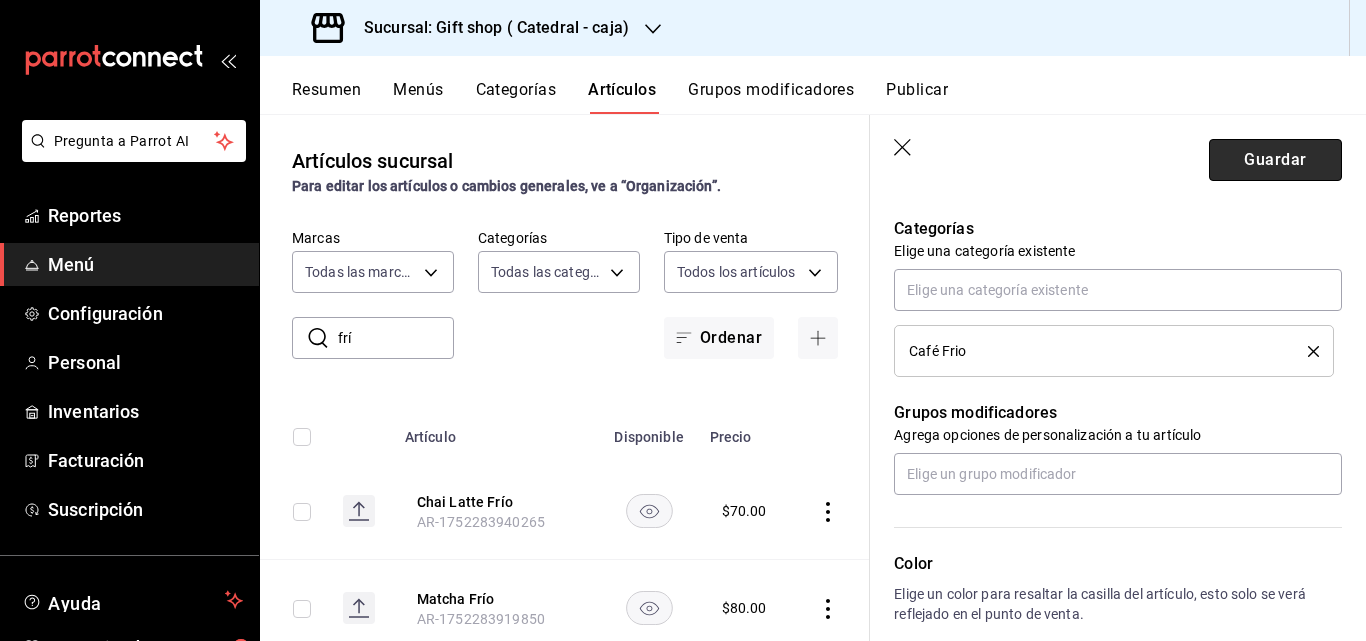 click on "Guardar" at bounding box center [1275, 160] 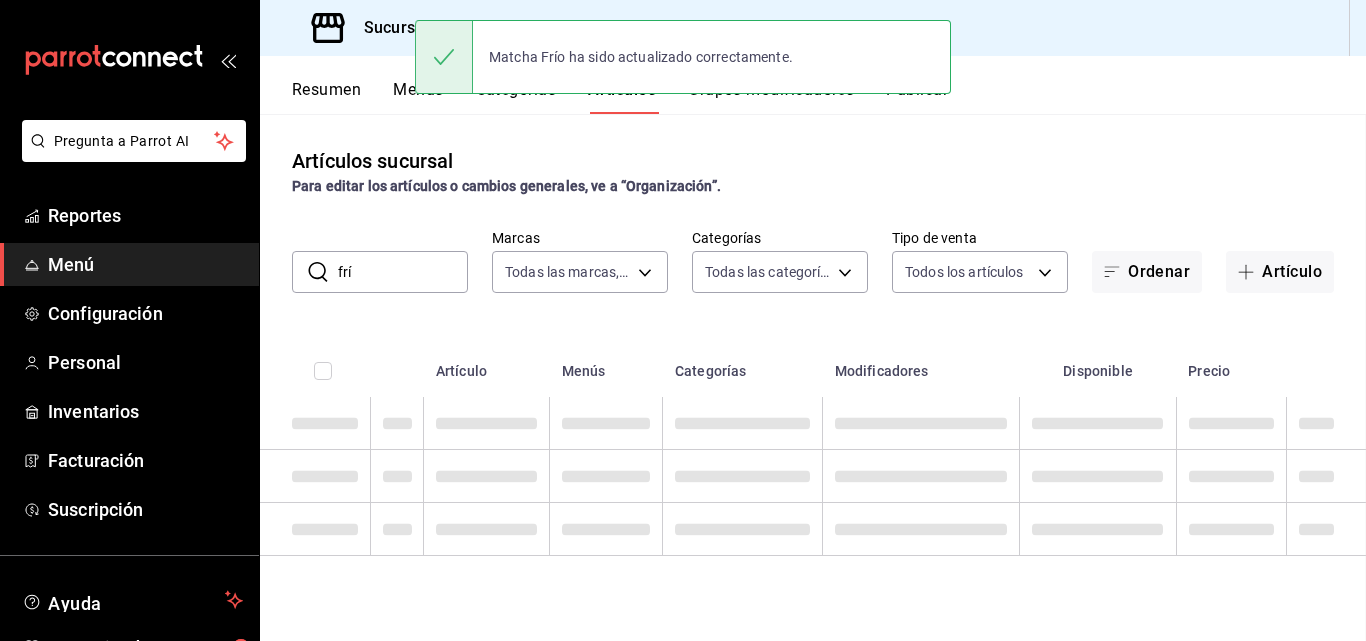 scroll, scrollTop: 0, scrollLeft: 0, axis: both 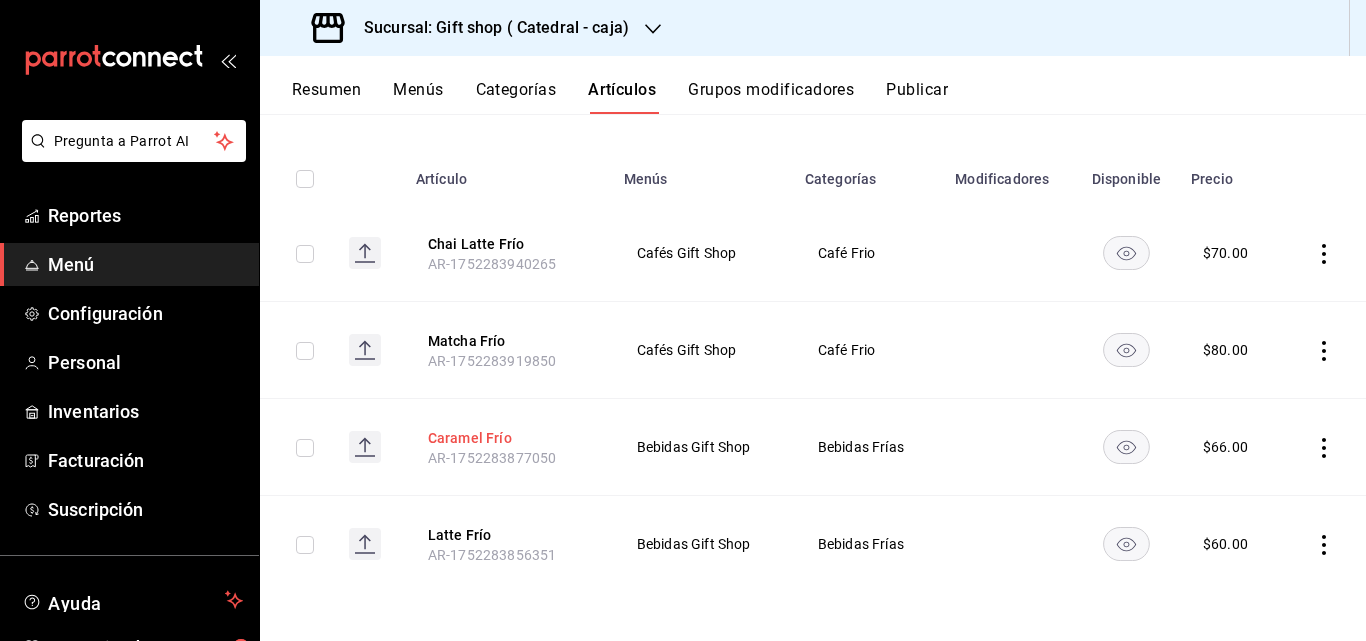 click on "Caramel Frío" at bounding box center (508, 438) 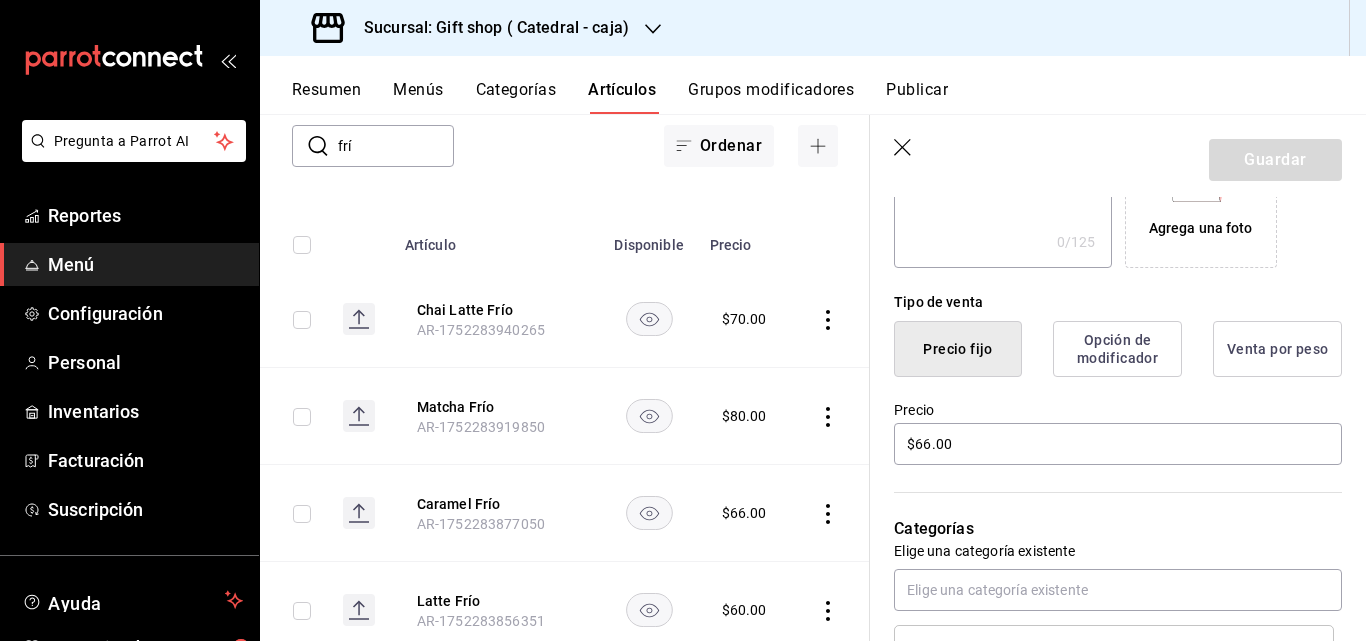 scroll, scrollTop: 600, scrollLeft: 0, axis: vertical 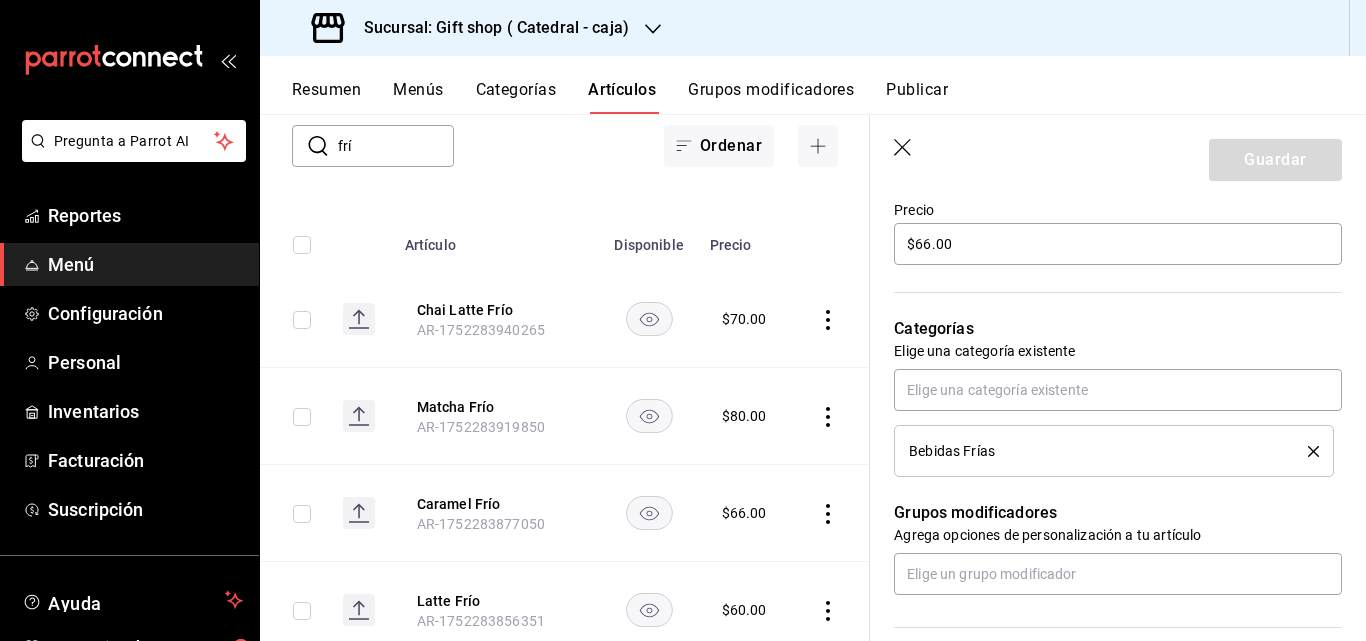 click on "Bebidas Frías" at bounding box center (1114, 451) 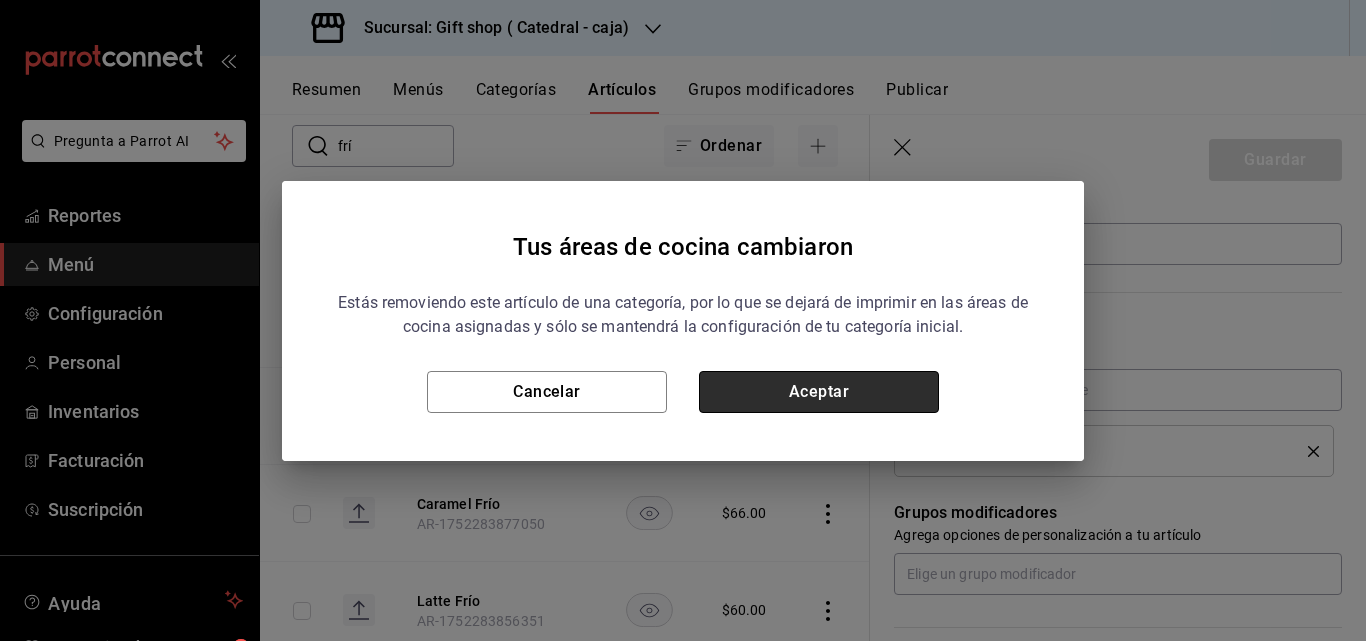 click on "Aceptar" at bounding box center [819, 392] 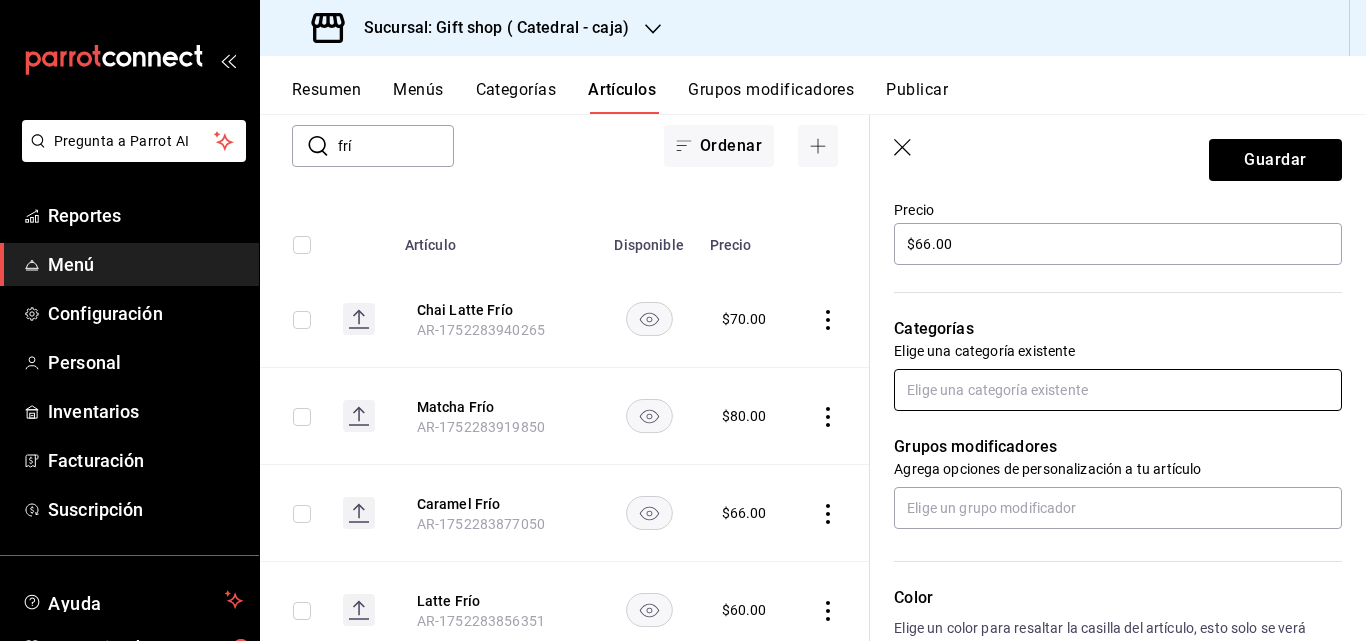 click at bounding box center (1118, 390) 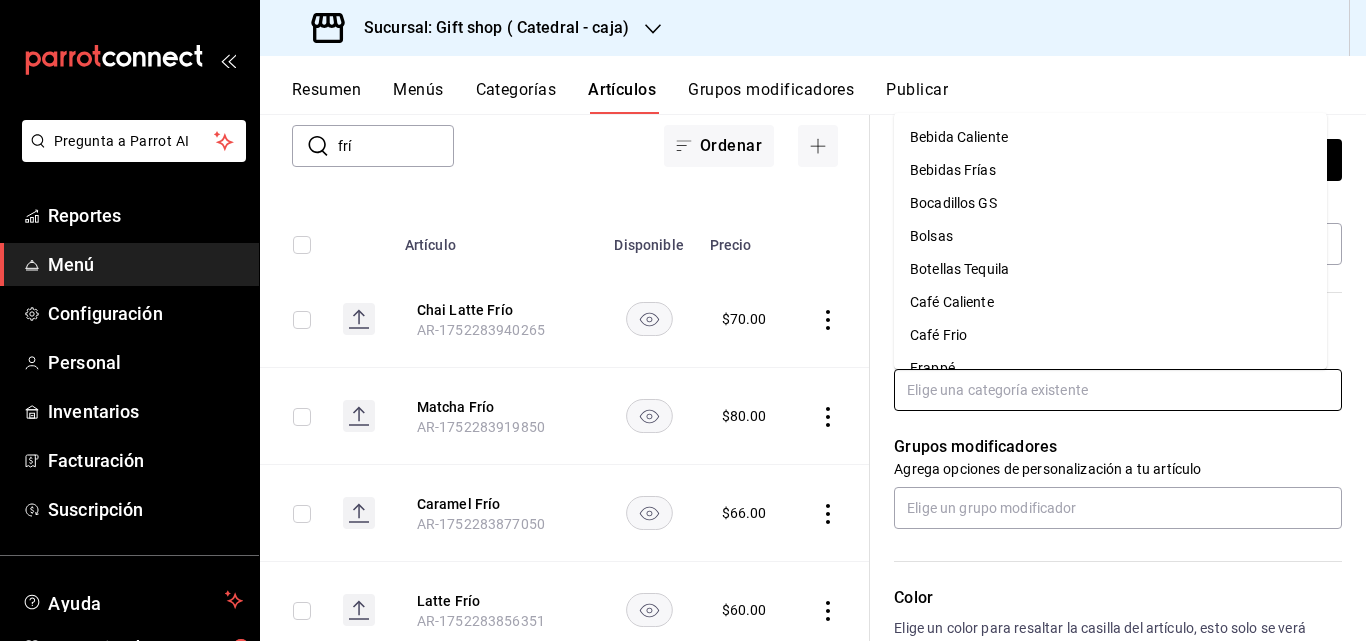 click on "Café Frio" at bounding box center [1110, 335] 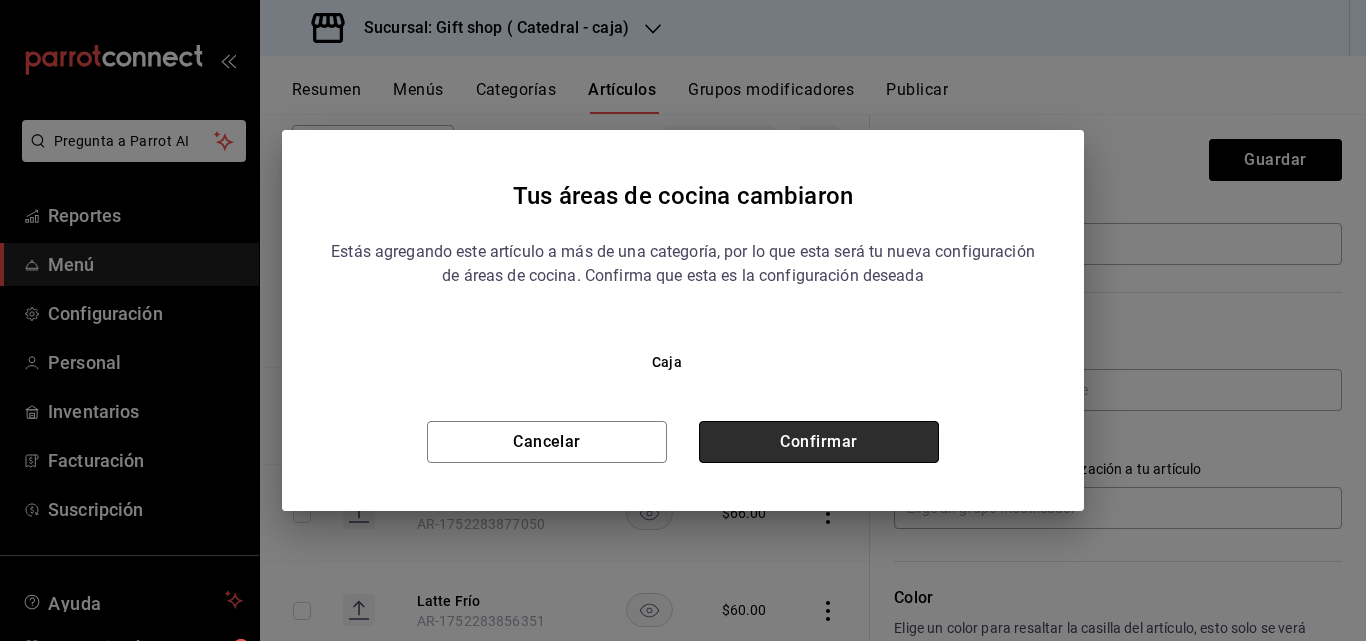 click on "Confirmar" at bounding box center (819, 442) 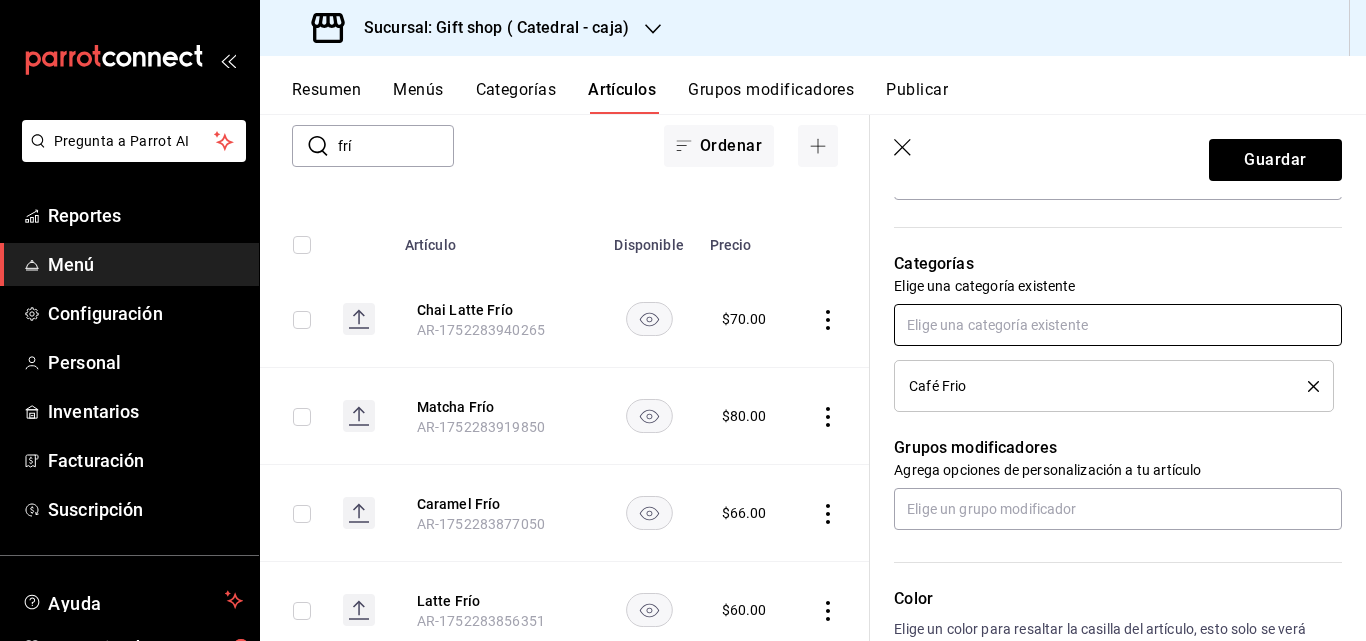 scroll, scrollTop: 700, scrollLeft: 0, axis: vertical 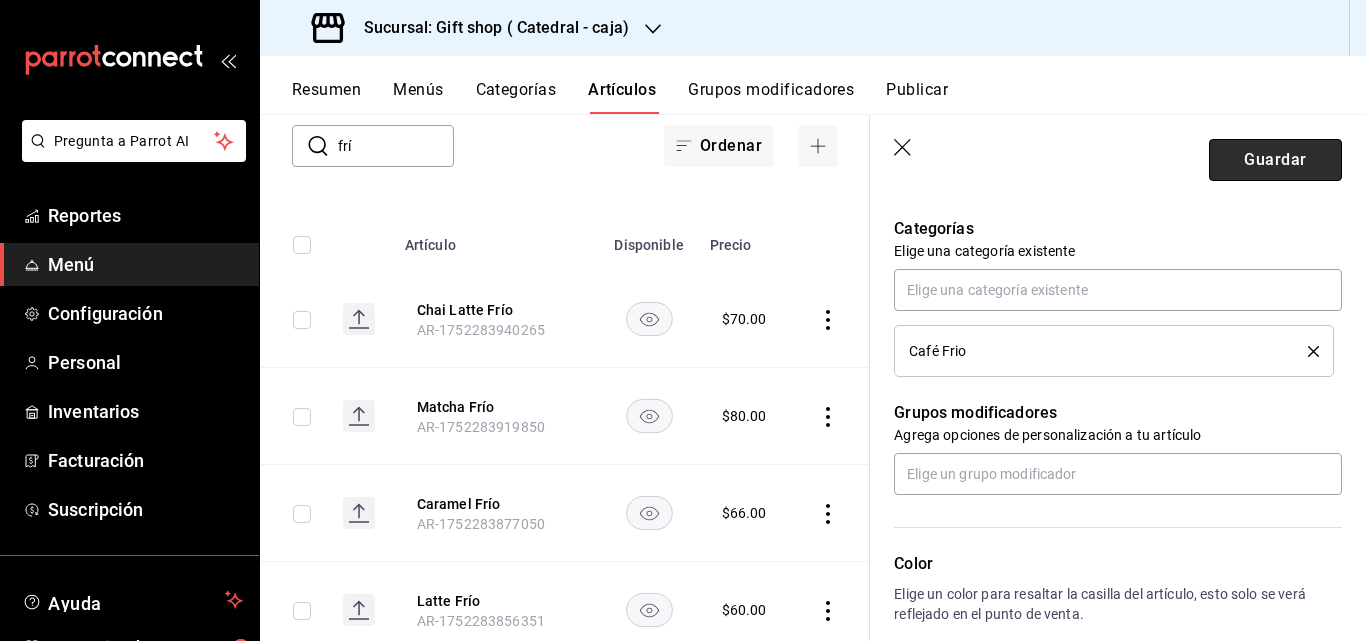 click on "Guardar" at bounding box center (1275, 160) 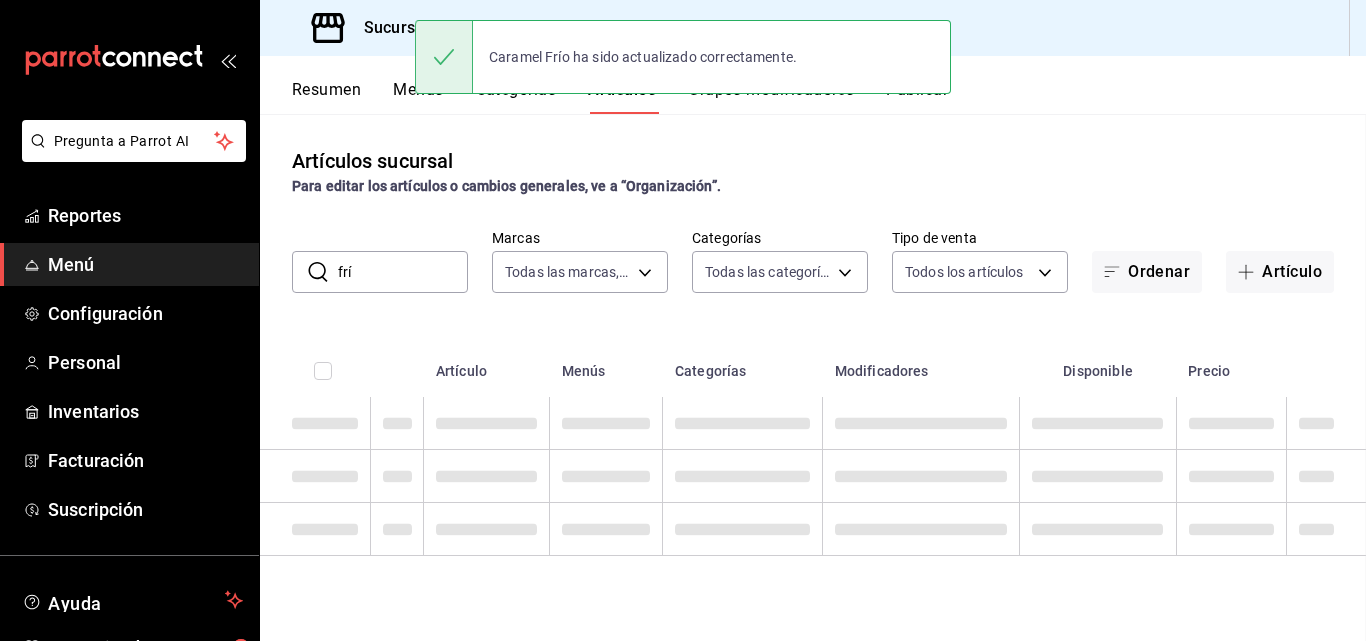 scroll, scrollTop: 0, scrollLeft: 0, axis: both 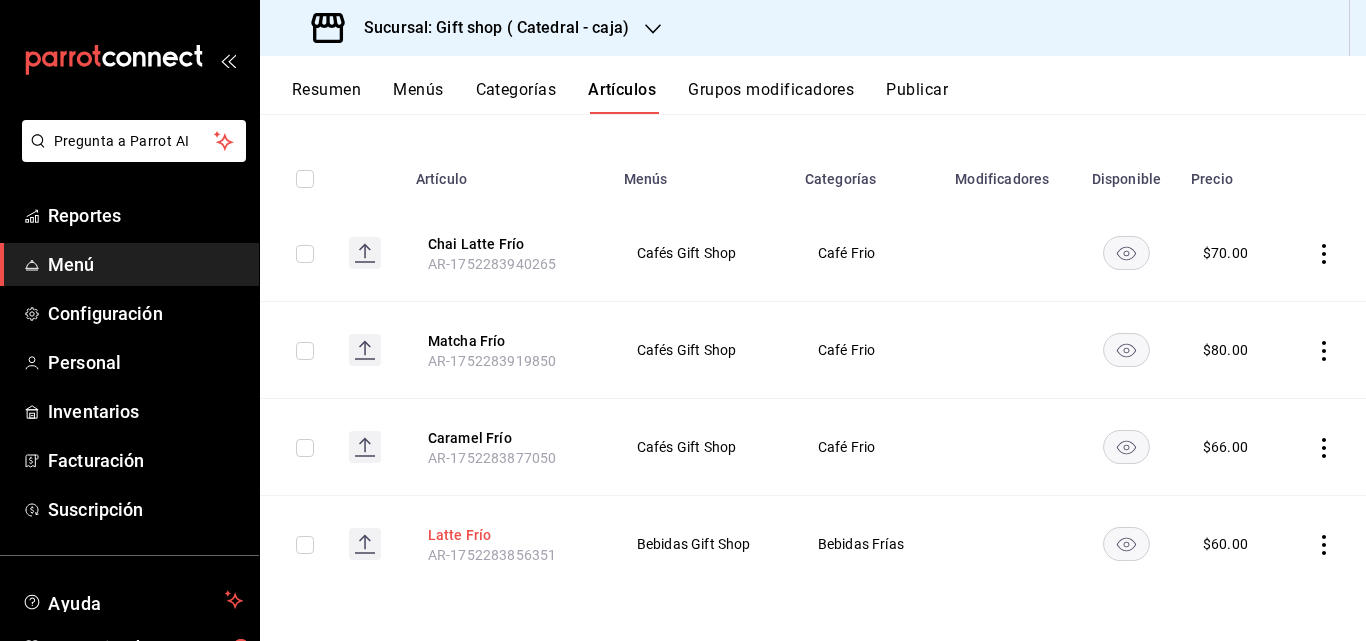 click on "Latte Frío" at bounding box center [508, 535] 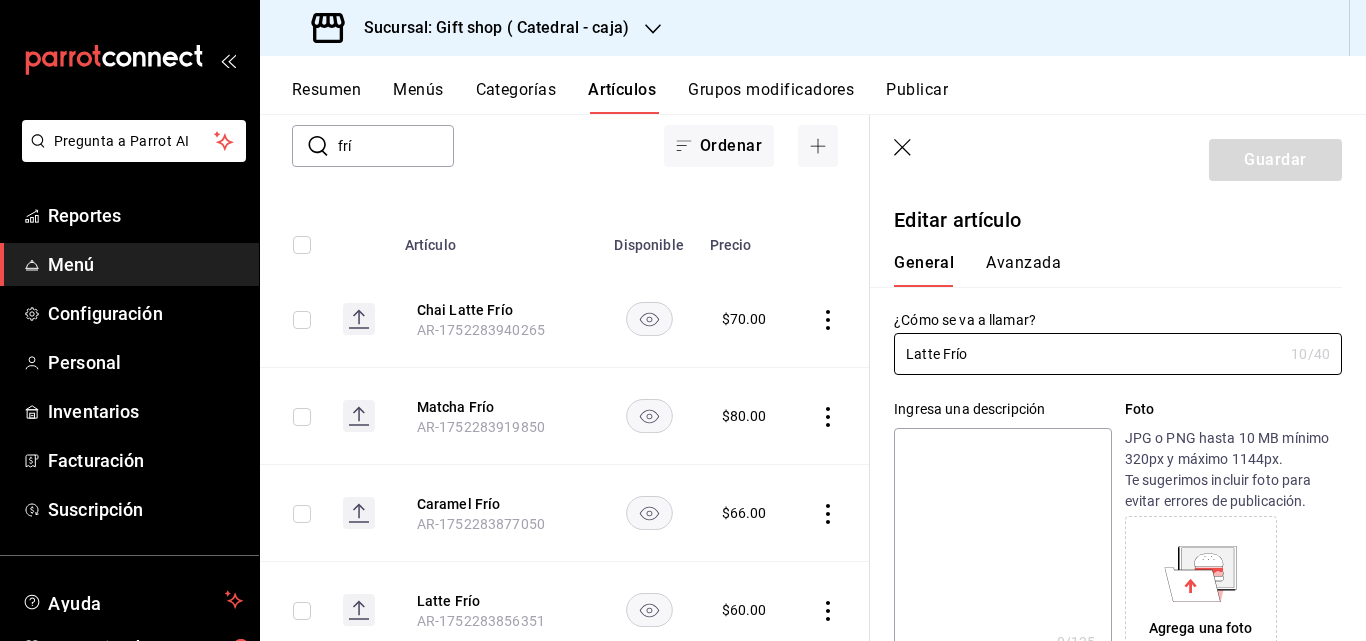 type on "$60.00" 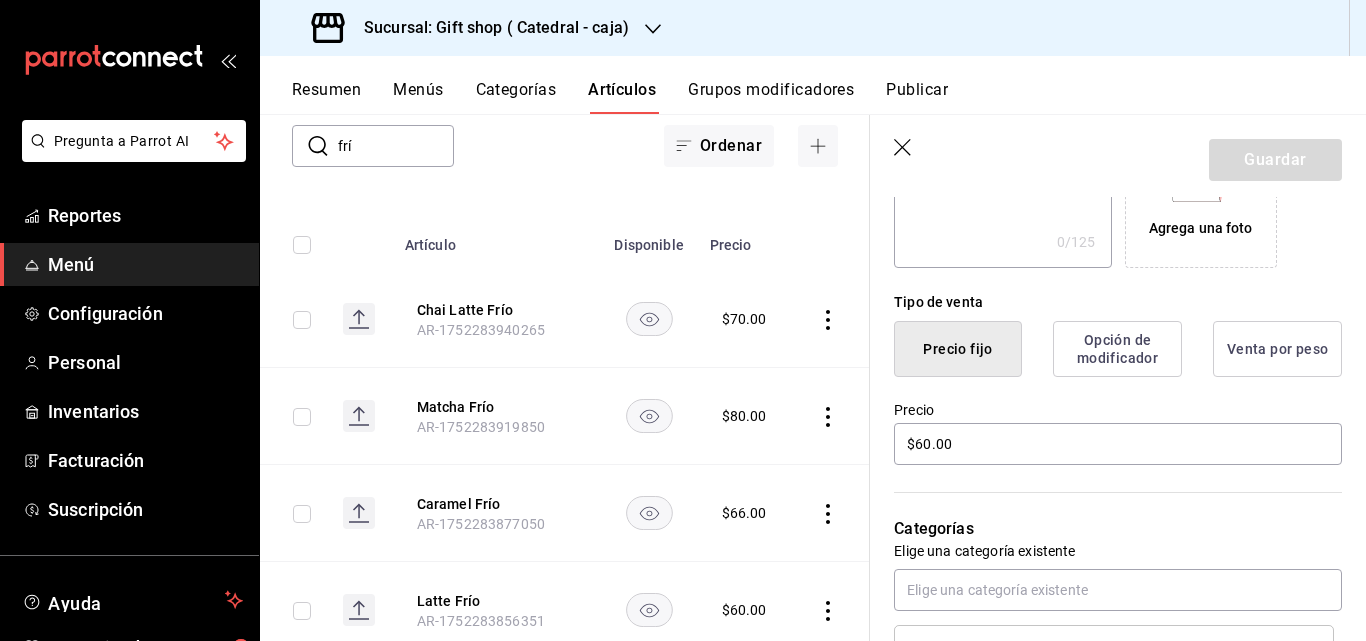 scroll, scrollTop: 600, scrollLeft: 0, axis: vertical 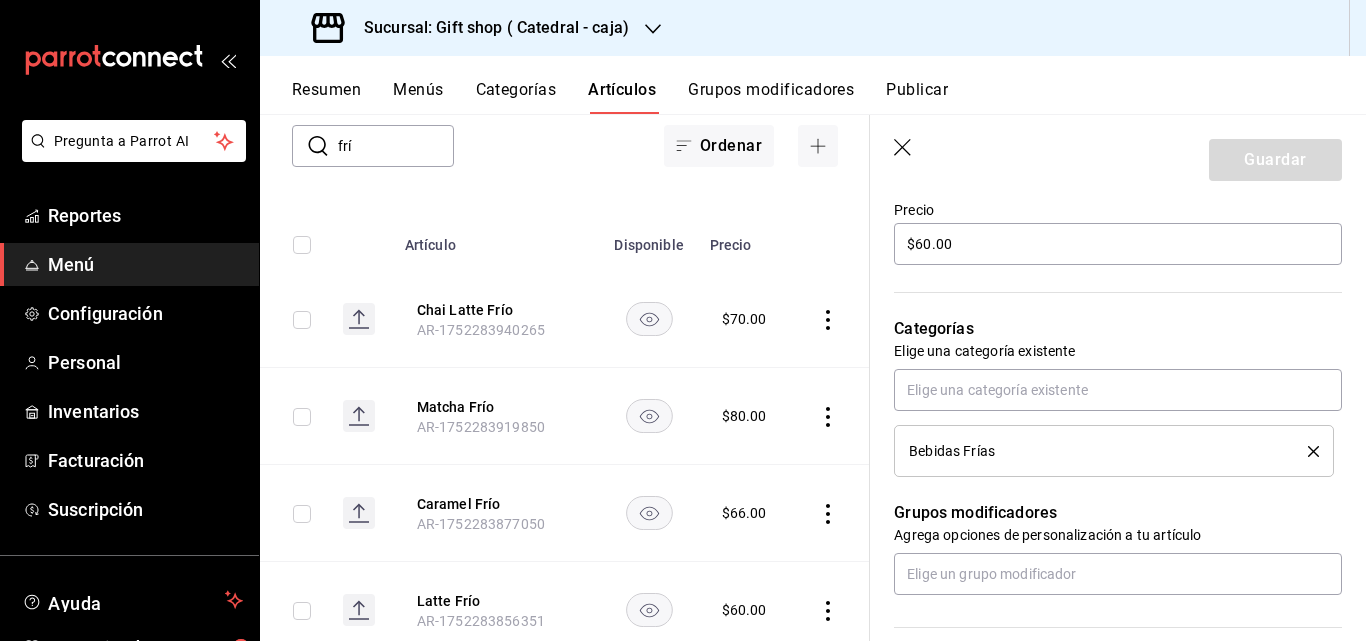 click at bounding box center [1306, 451] 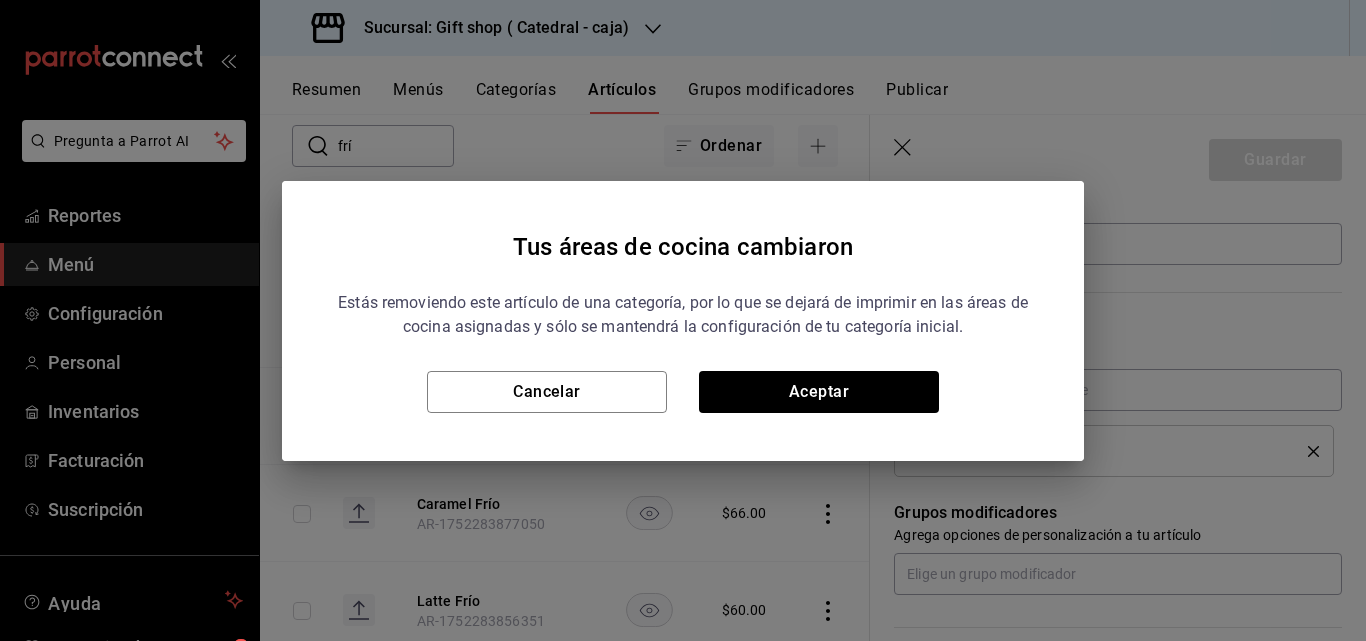 click on "Estás removiendo este artículo de una categoría, por lo que se dejará de imprimir en las áreas de cocina asignadas y sólo se mantendrá la configuración de tu categoría inicial. Cancelar Aceptar" at bounding box center [683, 344] 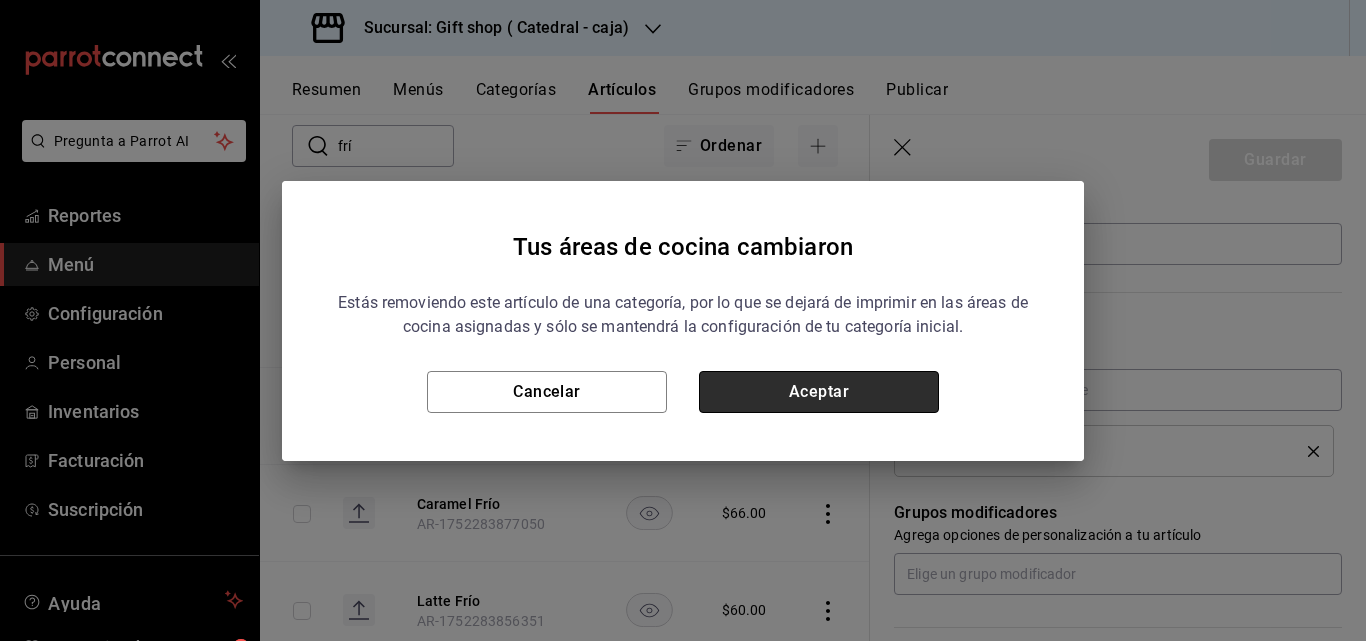 click on "Aceptar" at bounding box center [819, 392] 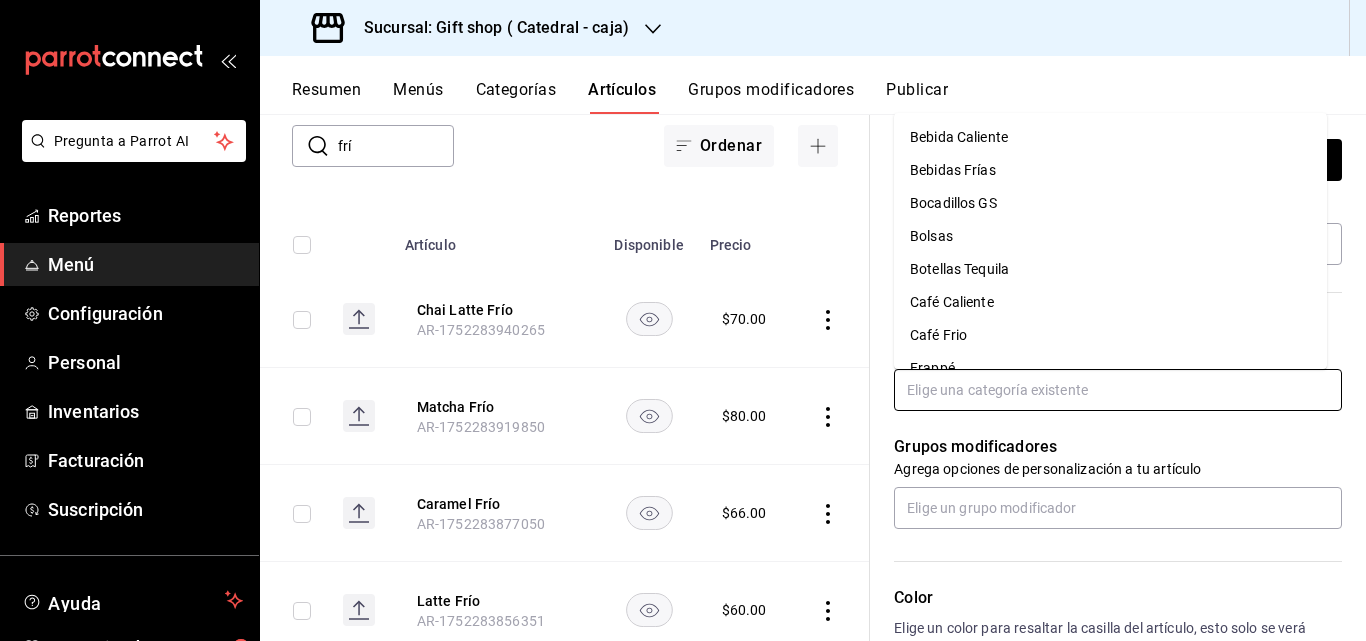 click at bounding box center (1118, 390) 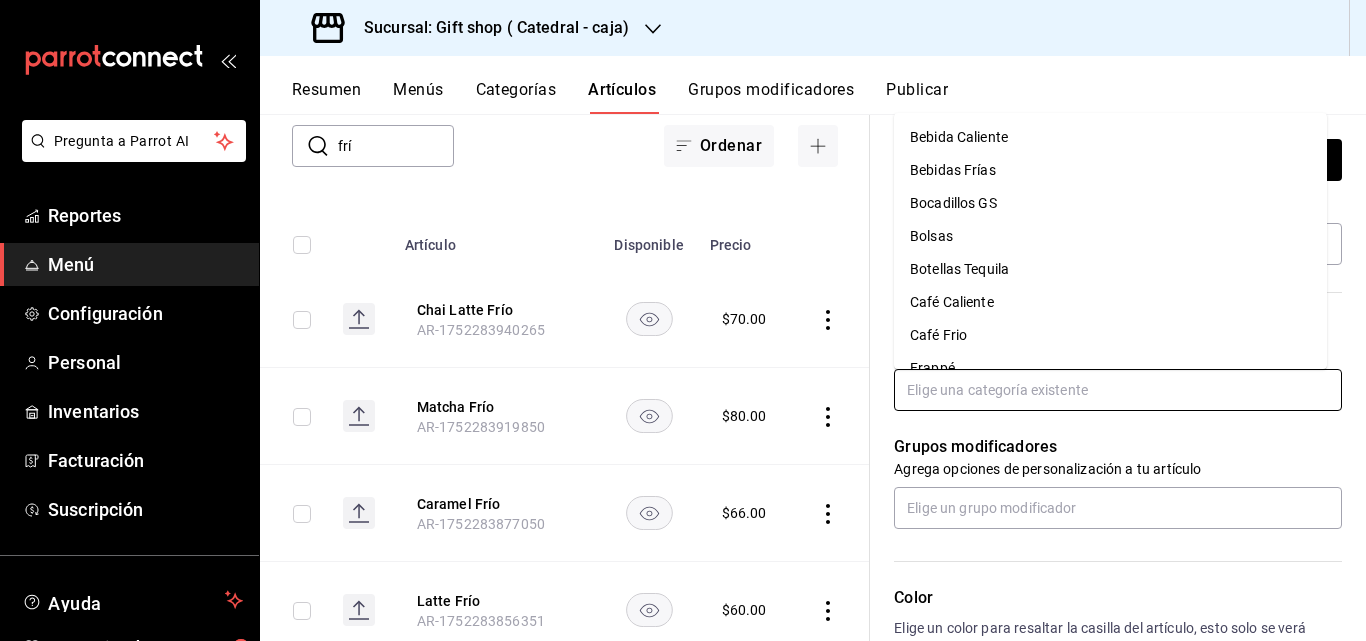 click on "Café Frio" at bounding box center (1110, 335) 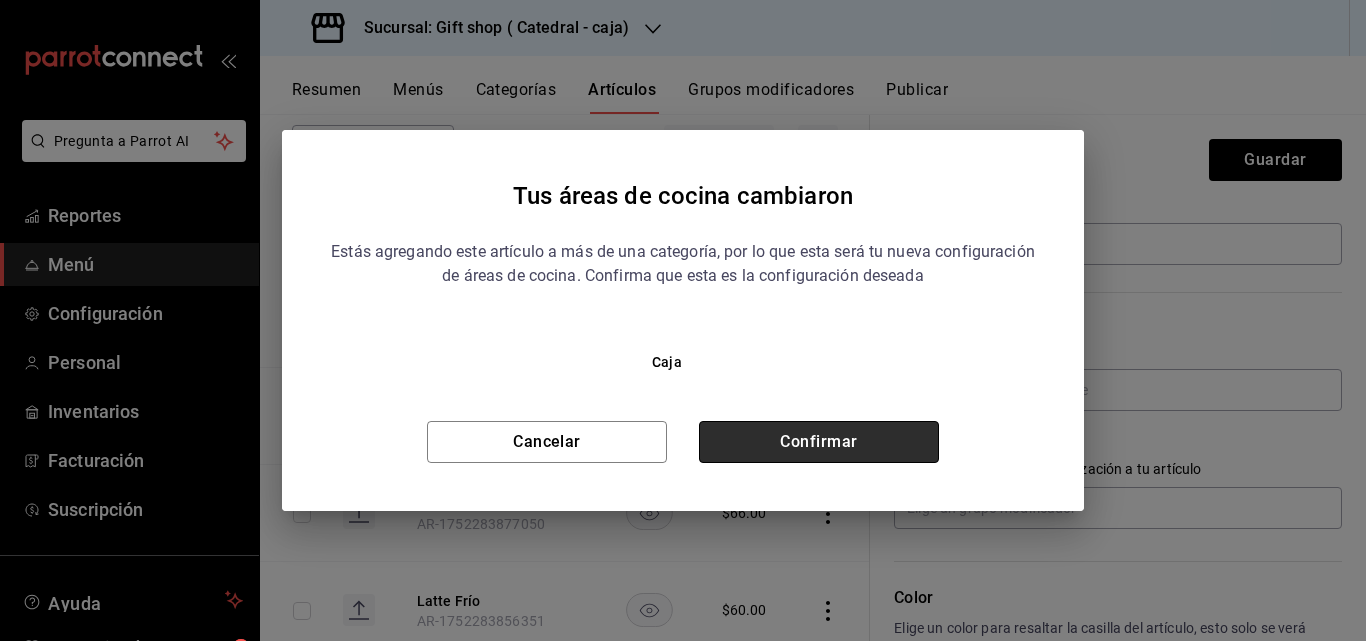 click on "Confirmar" at bounding box center (819, 442) 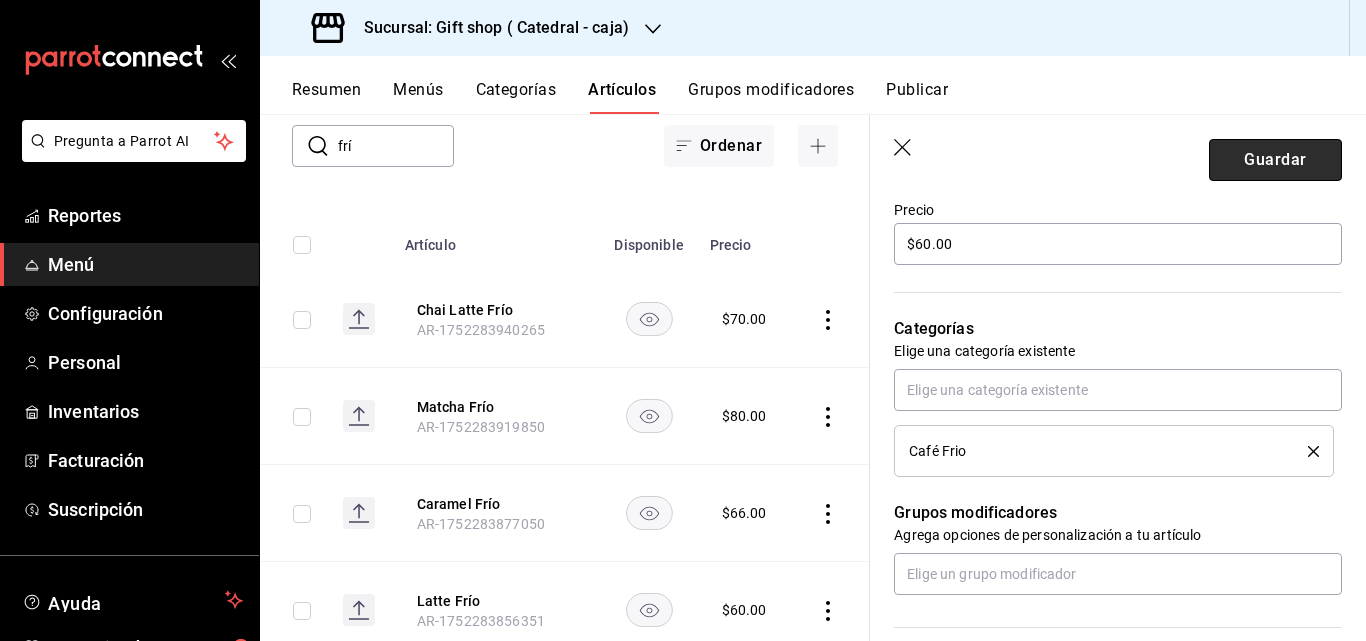 click on "Guardar" at bounding box center [1275, 160] 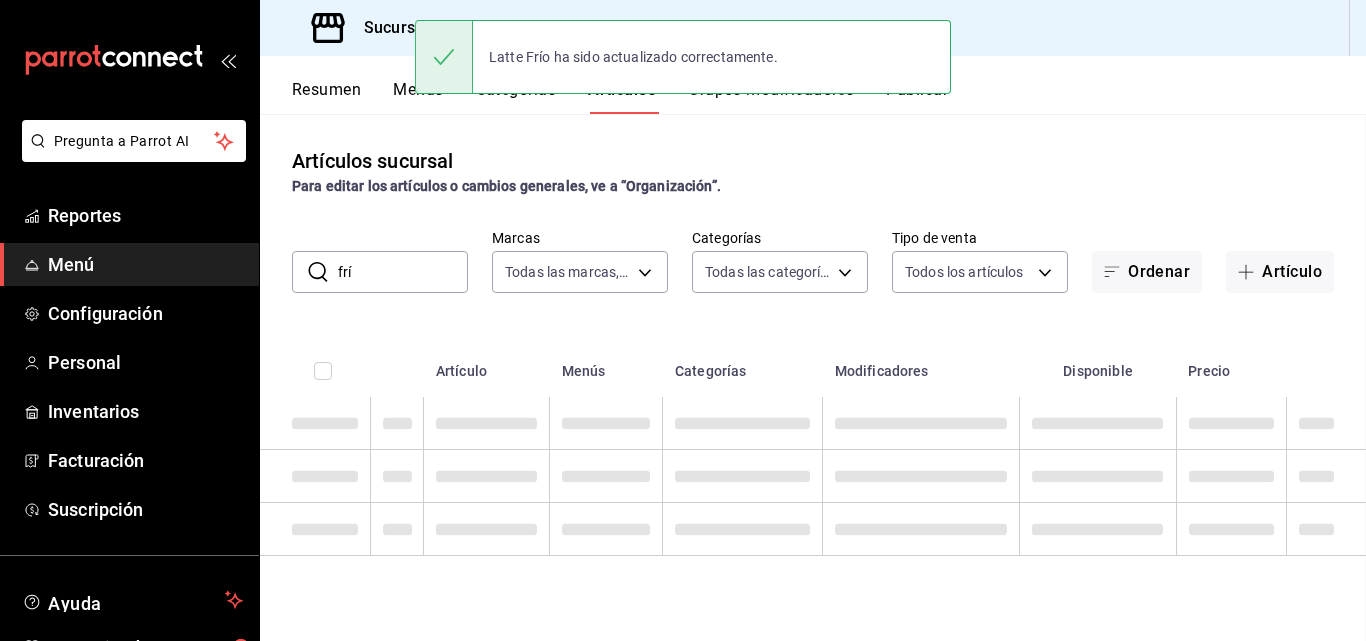 scroll, scrollTop: 0, scrollLeft: 0, axis: both 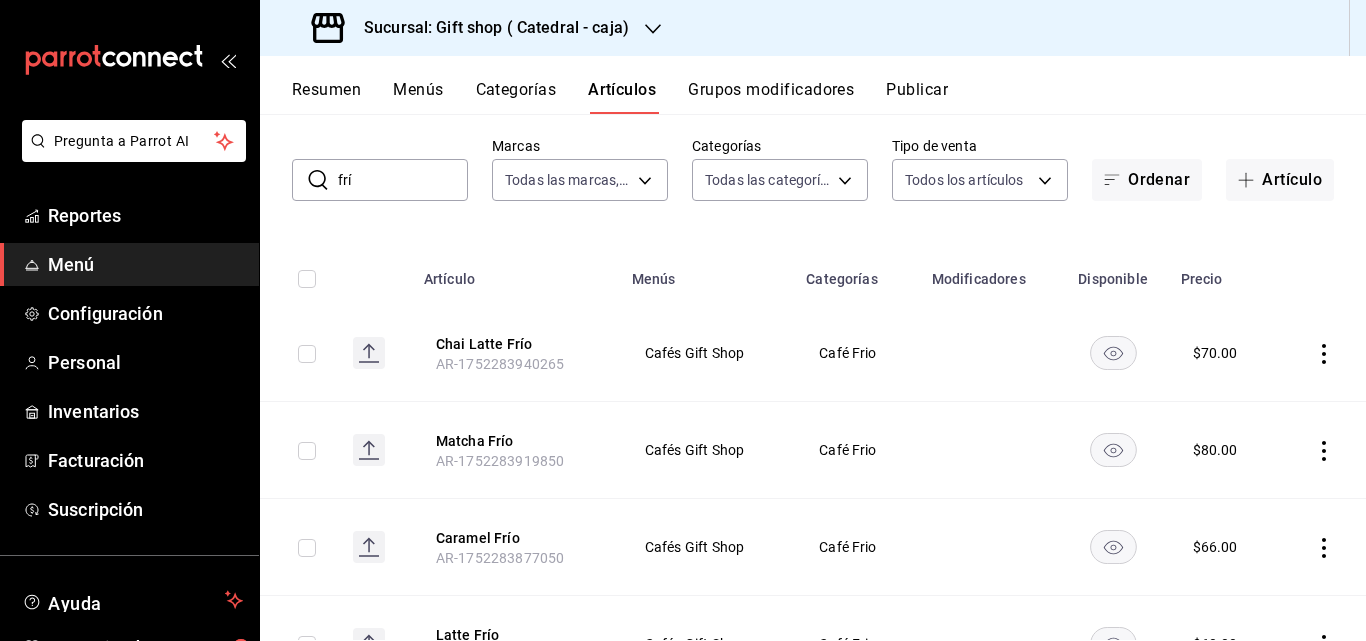 click on "frí" at bounding box center (403, 180) 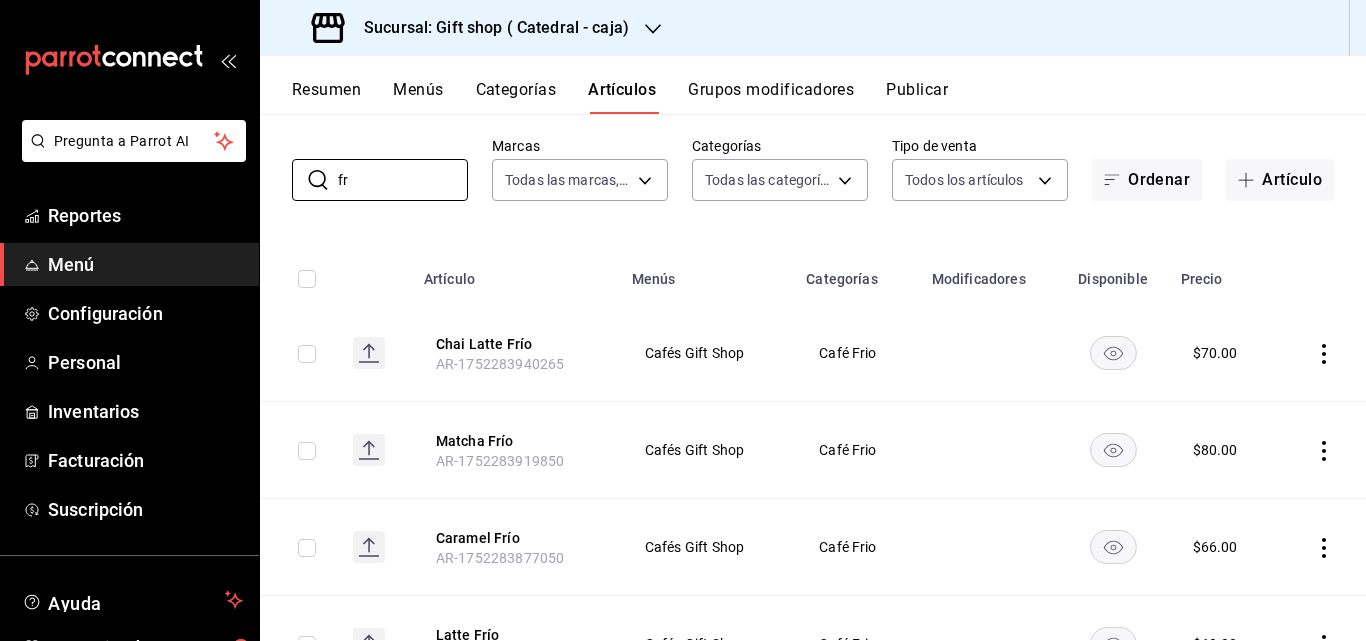 type on "f" 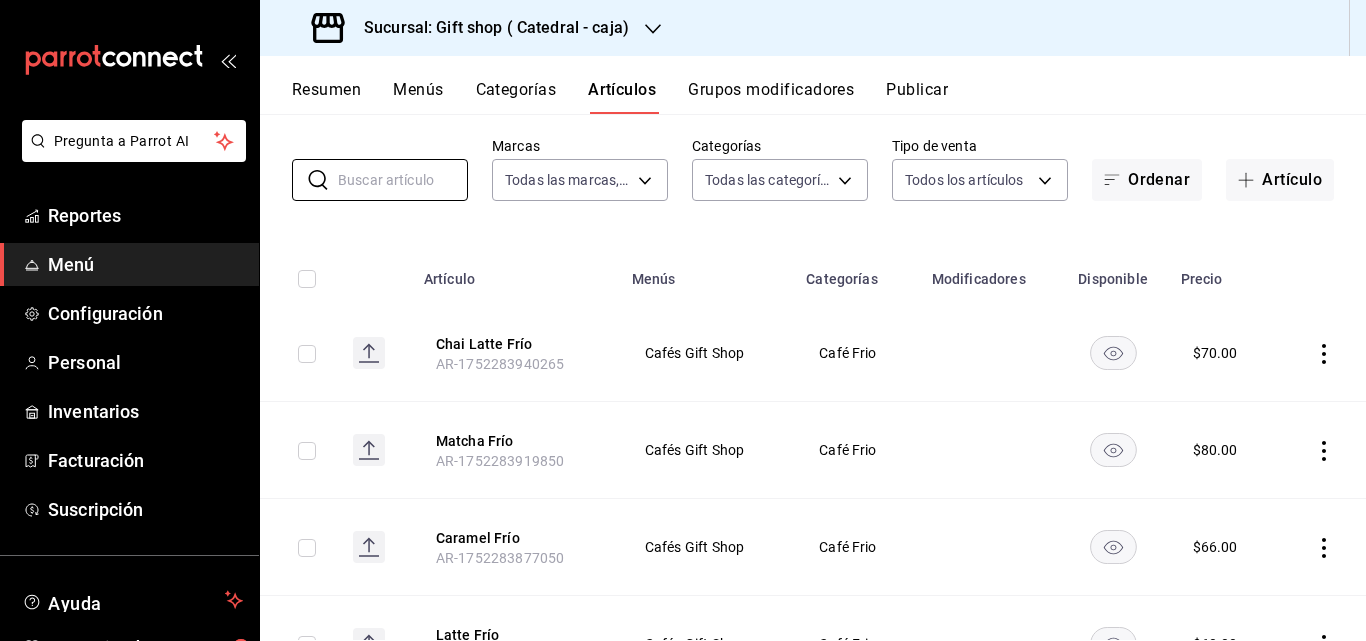 scroll, scrollTop: 0, scrollLeft: 0, axis: both 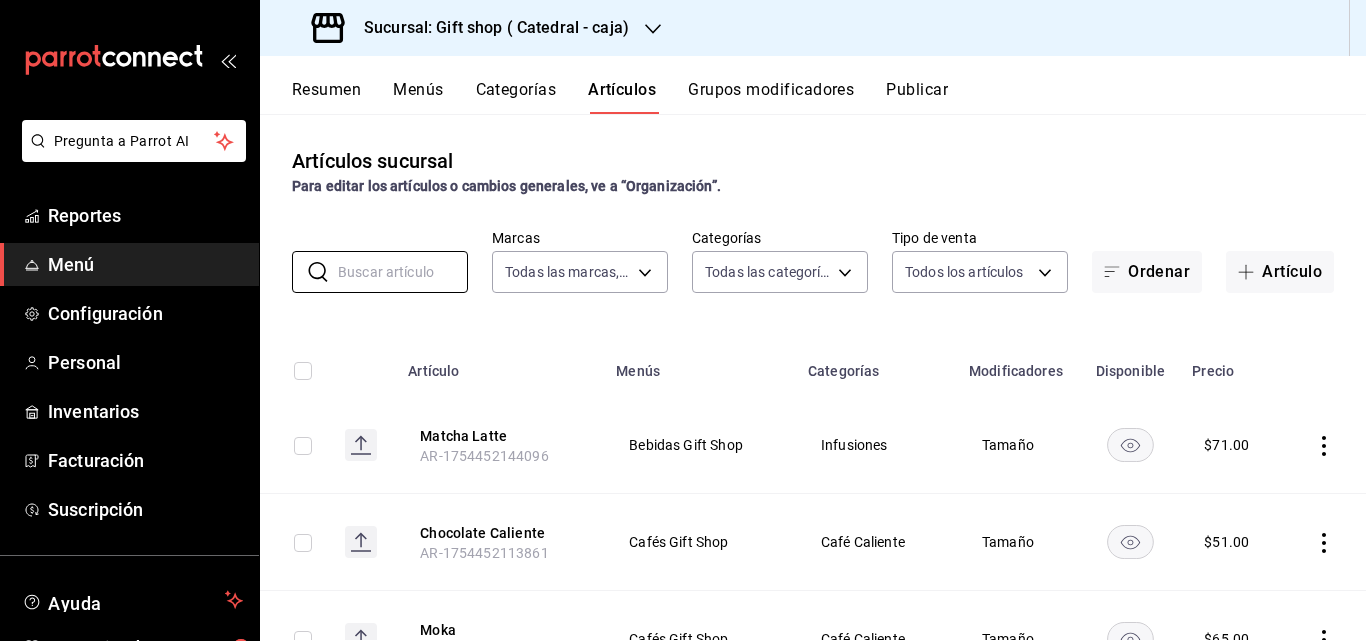 type 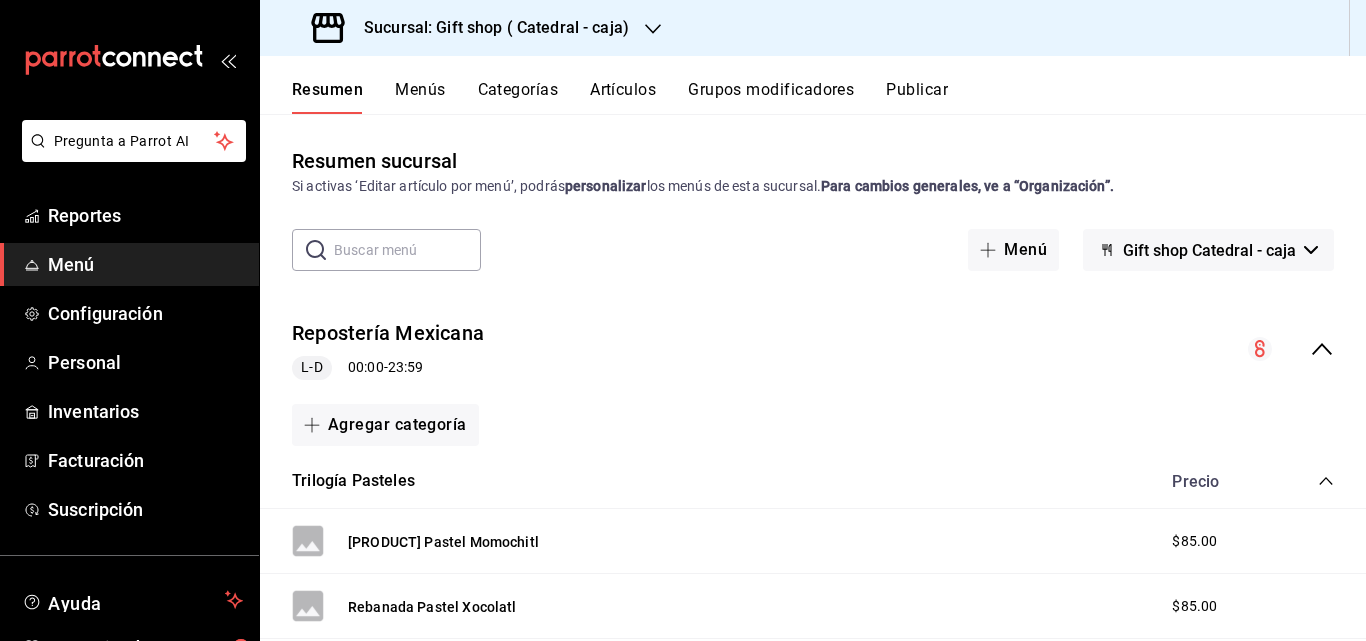 click on "Artículos" at bounding box center [623, 97] 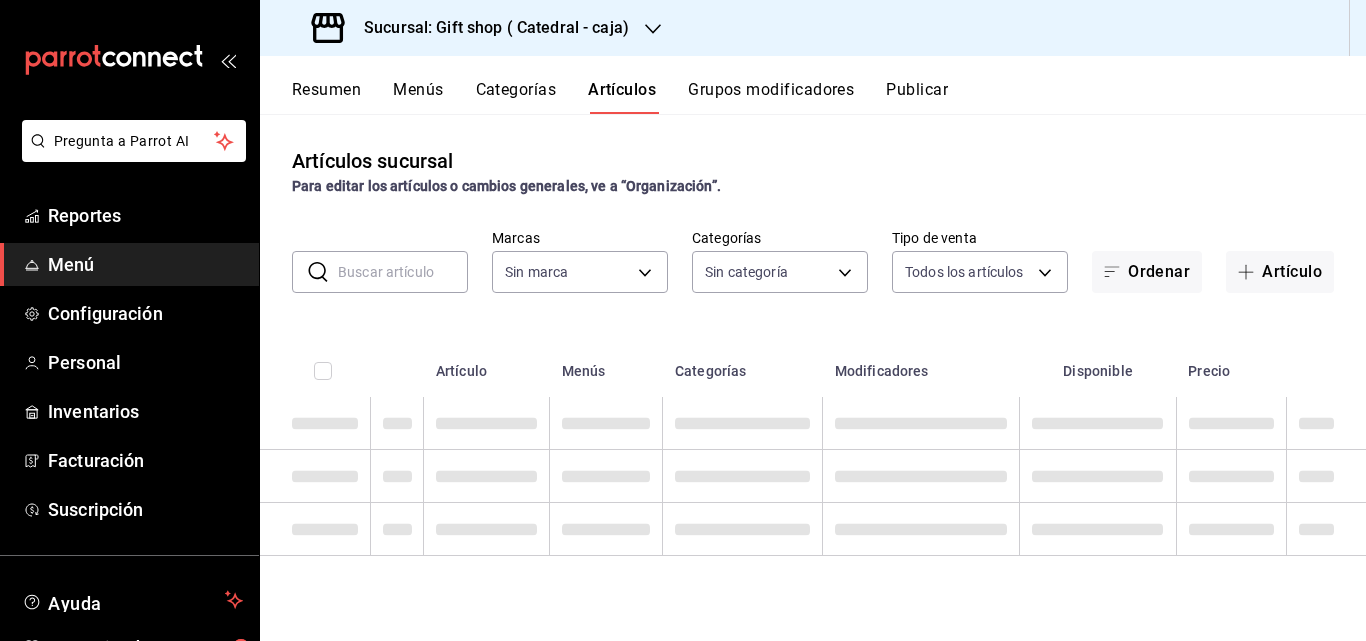 type on "88a0c7f5-8b7e-458e-b942-4e2889f3c612" 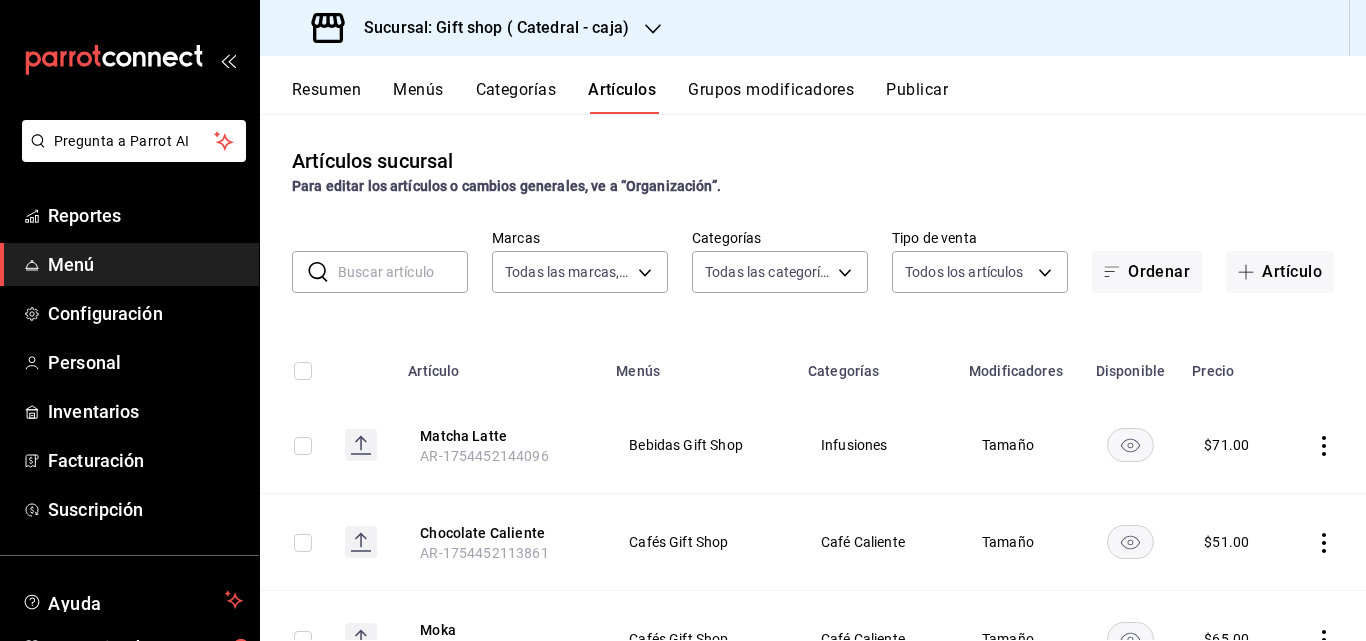 type on "82581e27-bdc9-4bff-8425-c7ee1dd4c30f,7e36c5bf-c5bf-485c-858d-b04e3f91576b,8b18cf29-93ff-44e4-a5f0-f89c1f32ba9a,a70489a9-be4f-44f0-a5fc-9683003c1f8f,a3afc1a8-1ce5-4969-9952-e8c3ae3a42fb,2bc15752-afee-4d3c-b79f-fbfb7f2de985,c79a75b5-1120-4980-8a19-41eef09bcc28,c62ea71f-a1df-4761-8d50-616098a639ba,8772886c-62d3-4f2e-850e-040aff53de42,1b5db7f1-9088-4d4b-8d93-9f0040532f6f,d1a4b742-c83d-44e4-b8e4-ed55c2be644f,2dce4033-74d3-43b8-87be-398ee9fa00d8,760e87d3-95a2-40d9-b16b-b55197fc3b2e,04b832d2-0a0b-4382-a327-4e07a5ae3bf2" 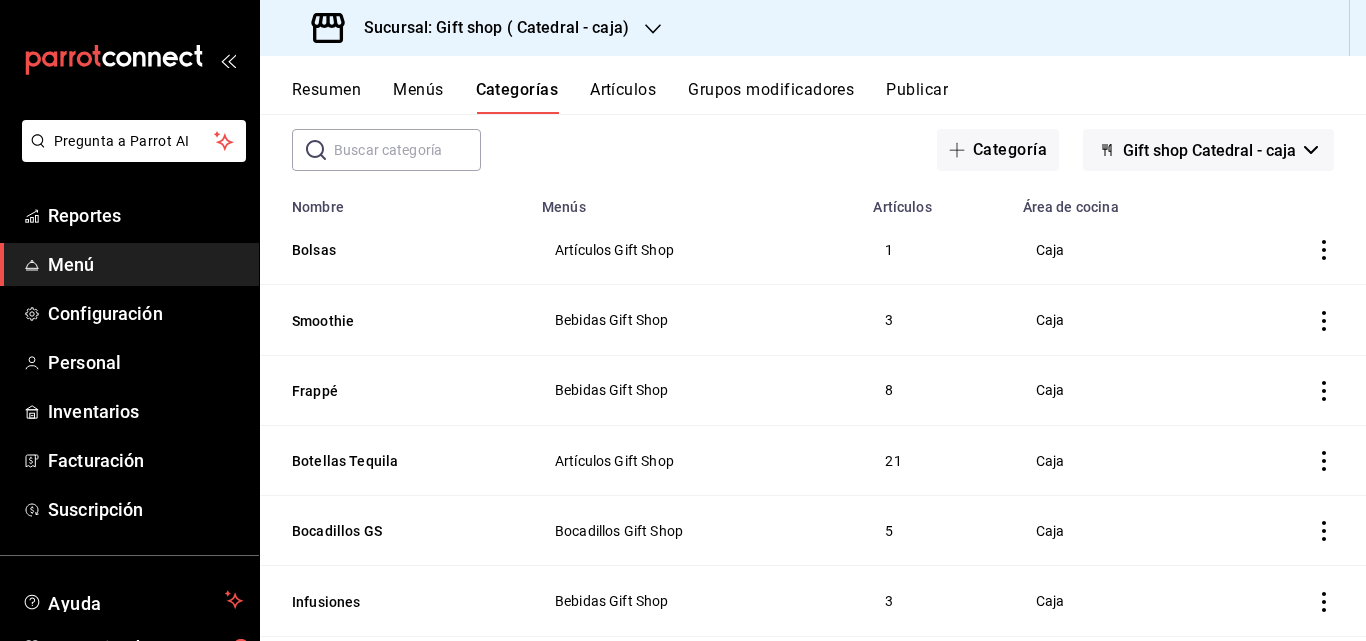 scroll, scrollTop: 200, scrollLeft: 0, axis: vertical 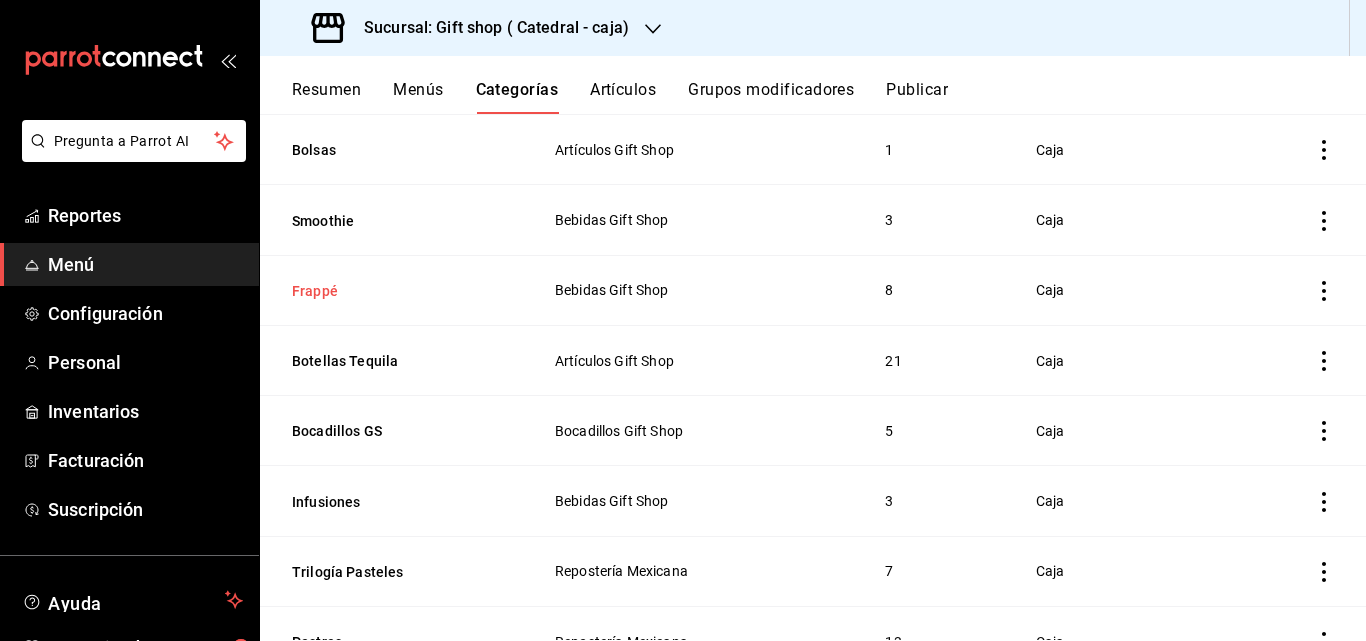 click on "Frappé" at bounding box center [392, 291] 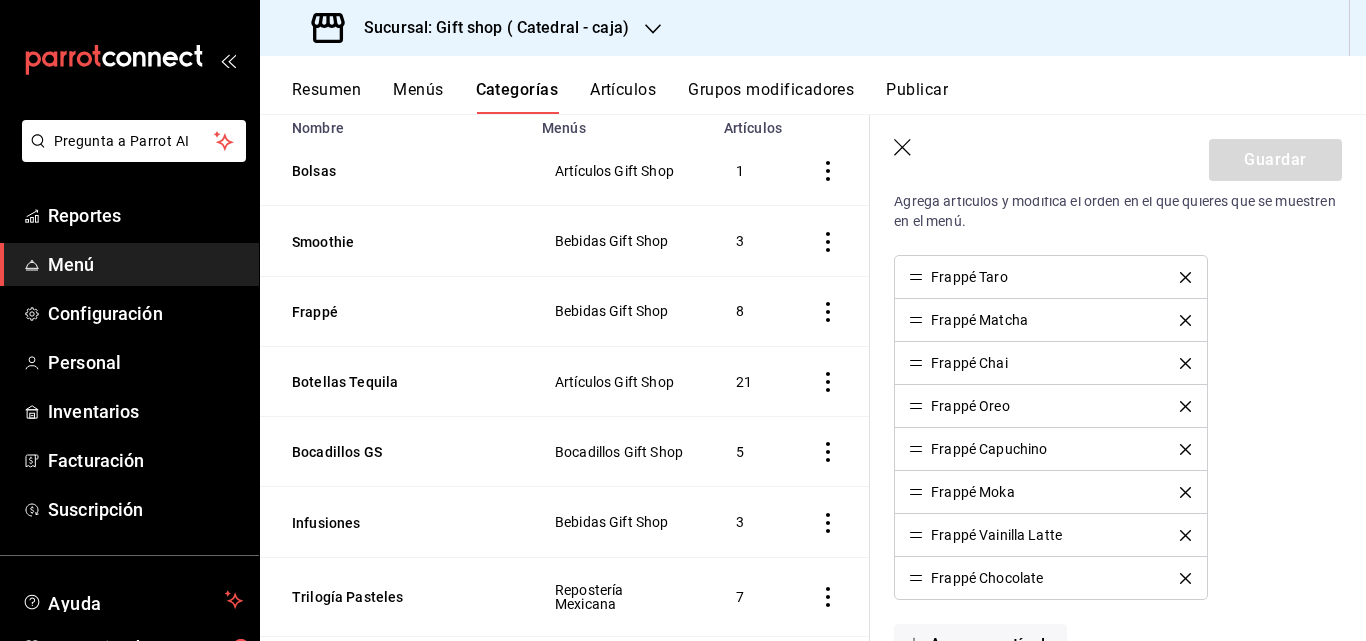 scroll, scrollTop: 900, scrollLeft: 0, axis: vertical 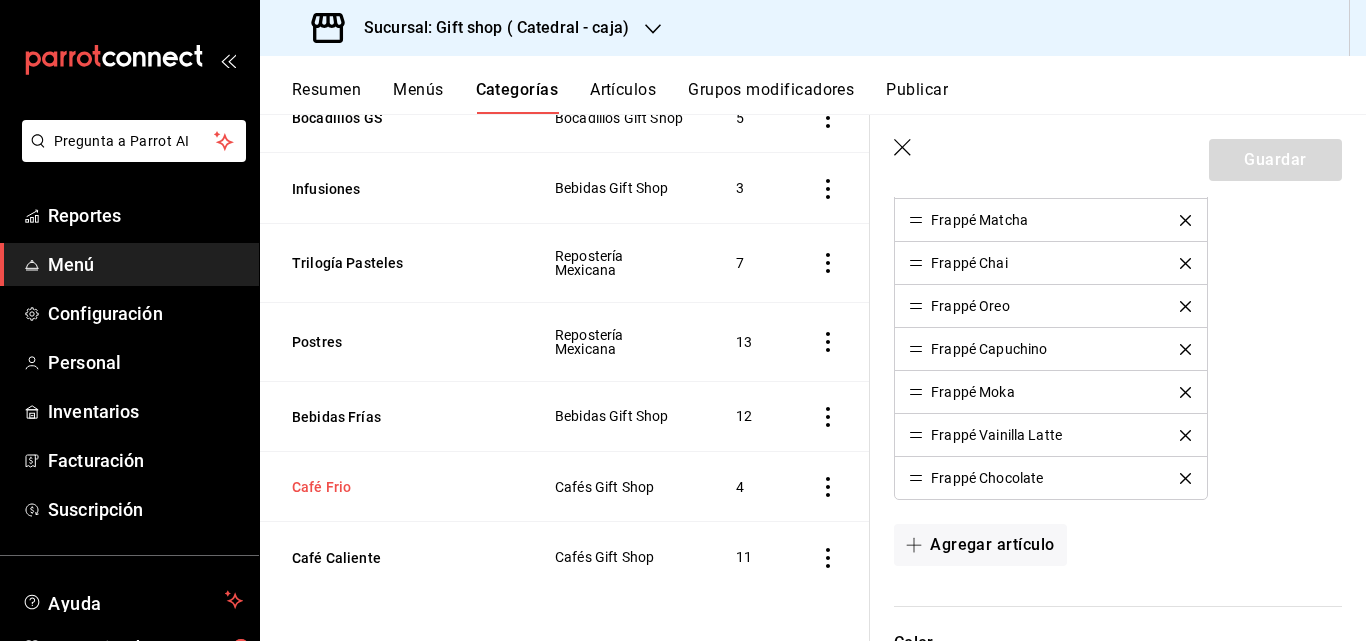click on "Café Frio" at bounding box center (392, 487) 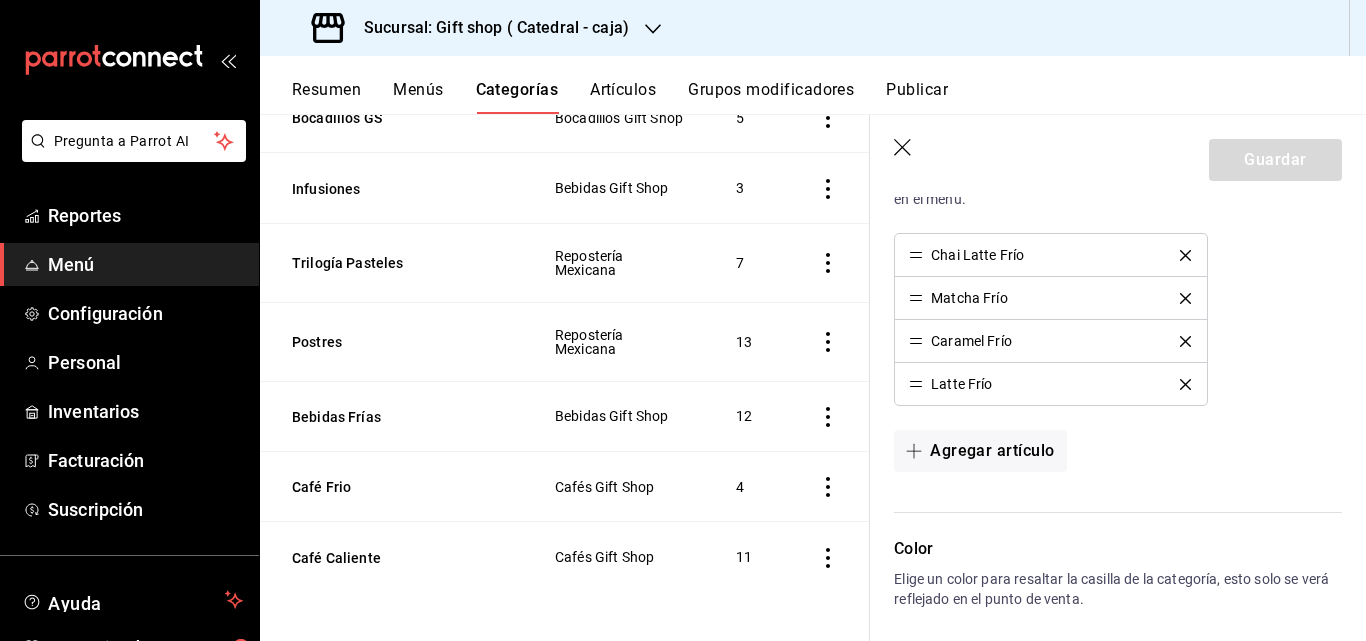 scroll, scrollTop: 700, scrollLeft: 0, axis: vertical 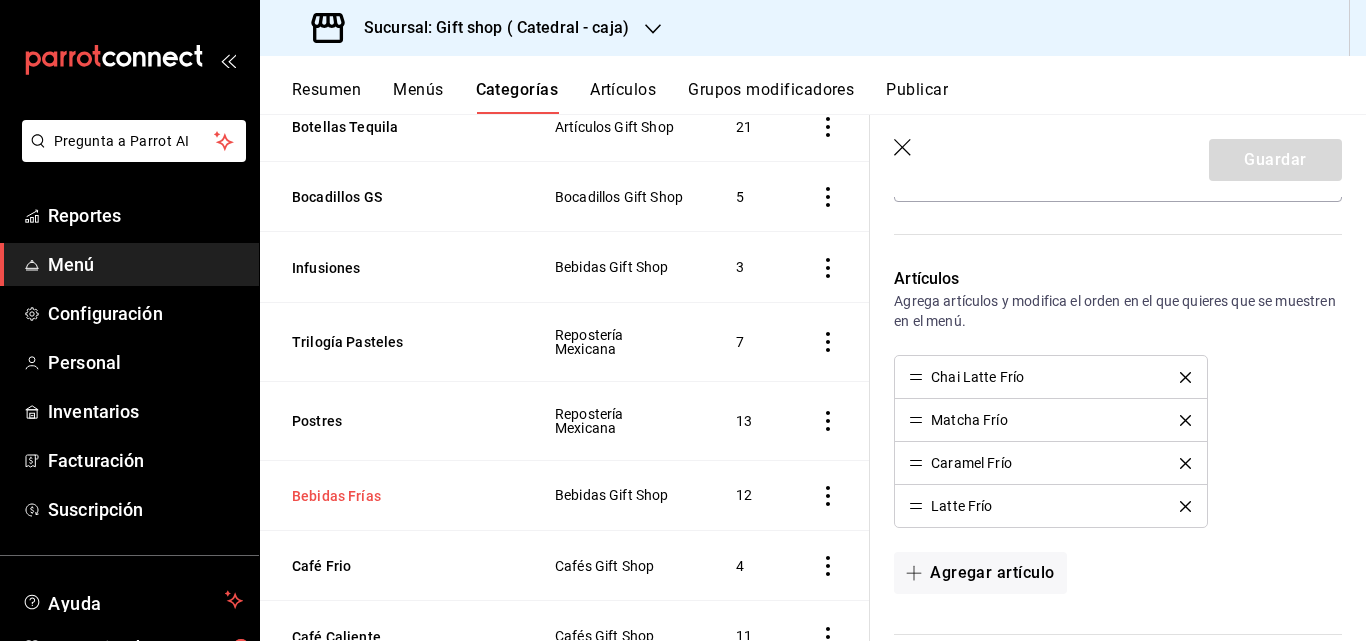 click on "Bebidas Frías" at bounding box center (392, 496) 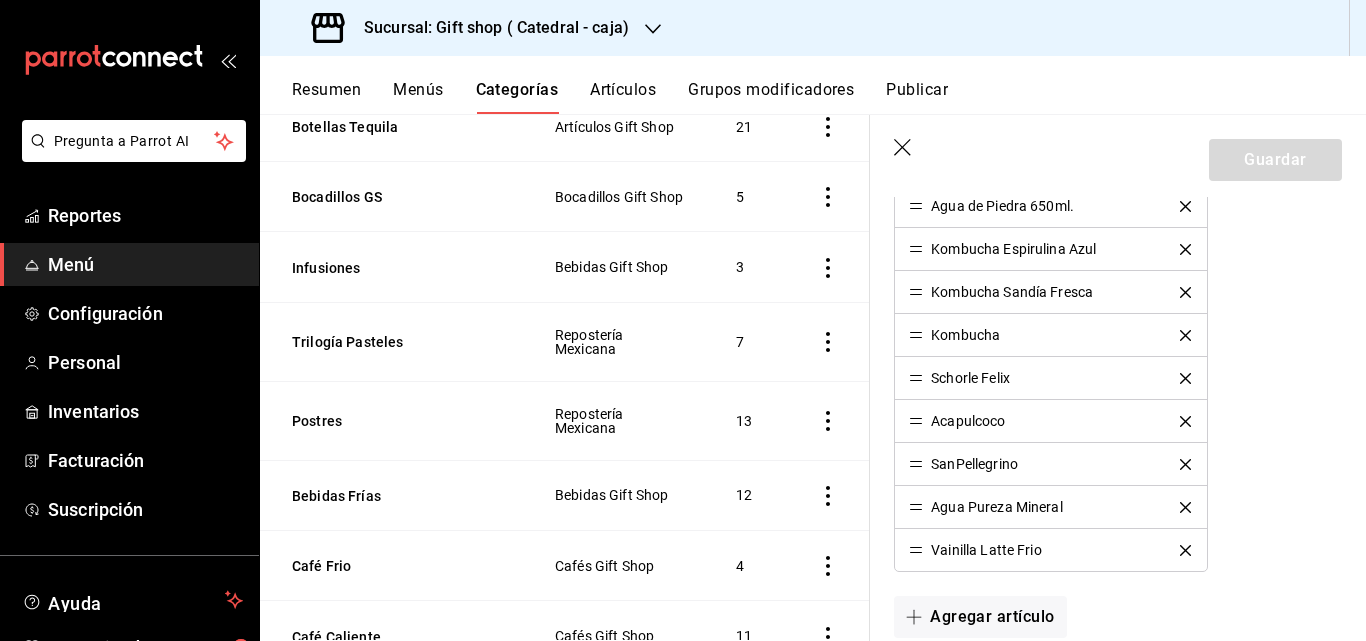 scroll, scrollTop: 1100, scrollLeft: 0, axis: vertical 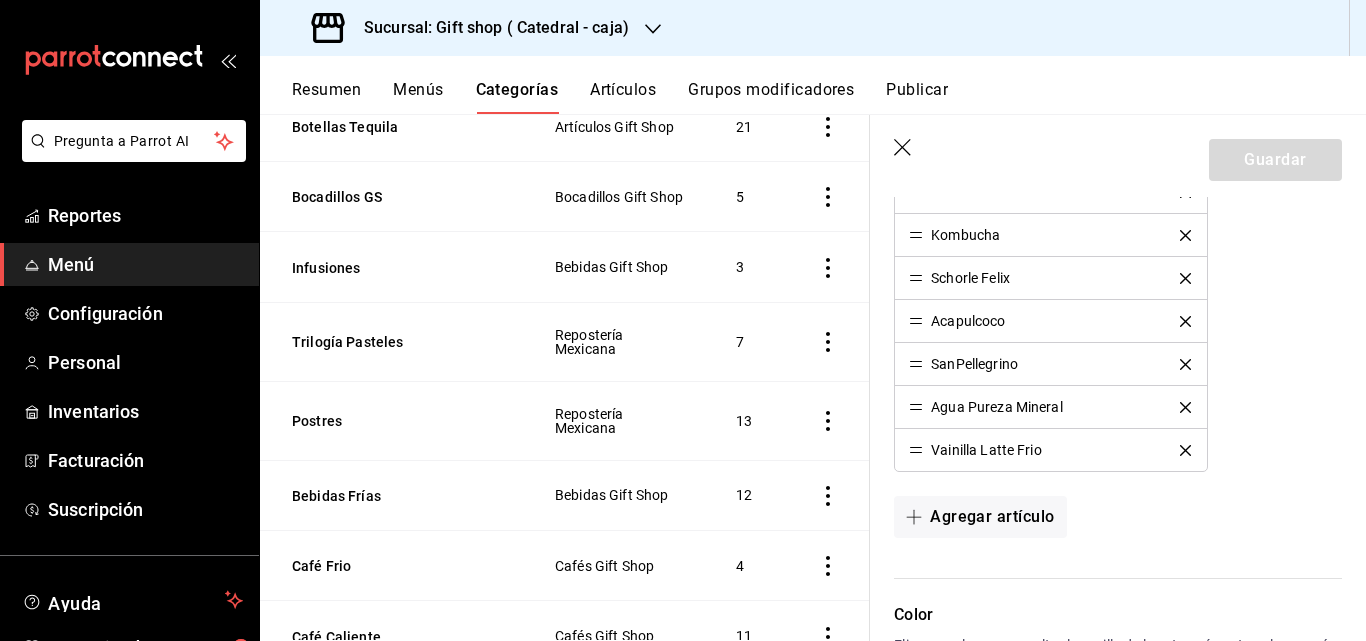 click on "Vainilla Latte Frio" at bounding box center [986, 450] 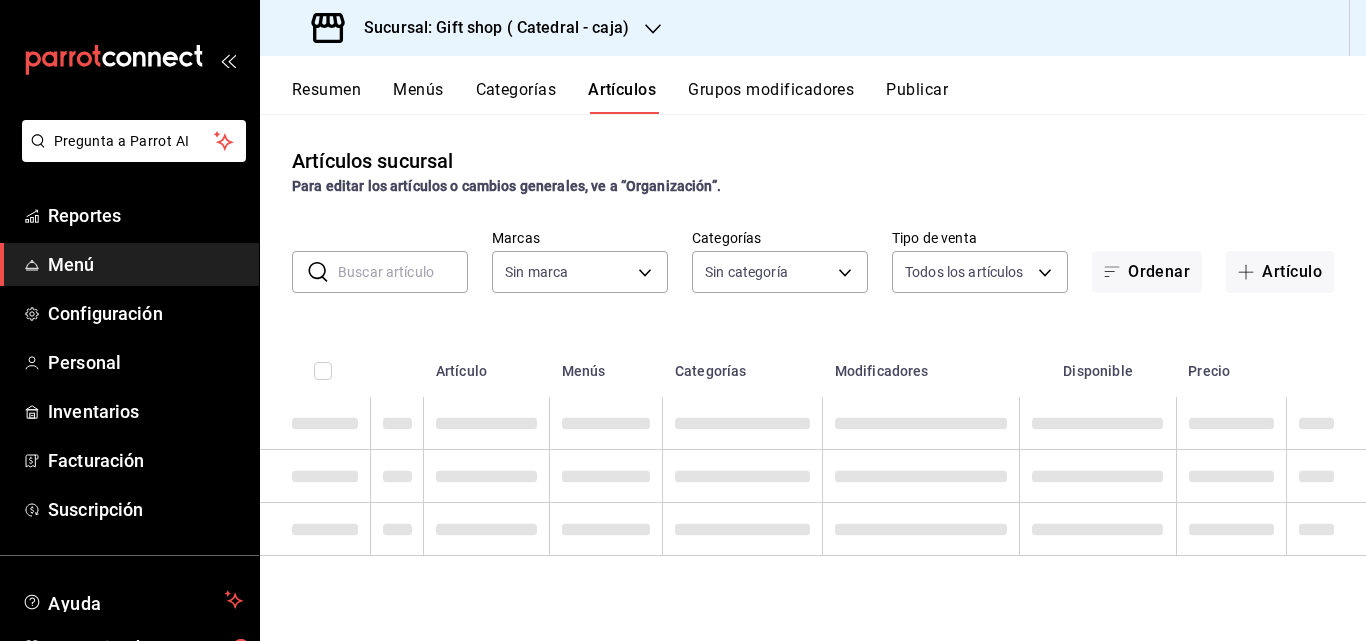 type on "88a0c7f5-8b7e-458e-b942-4e2889f3c612" 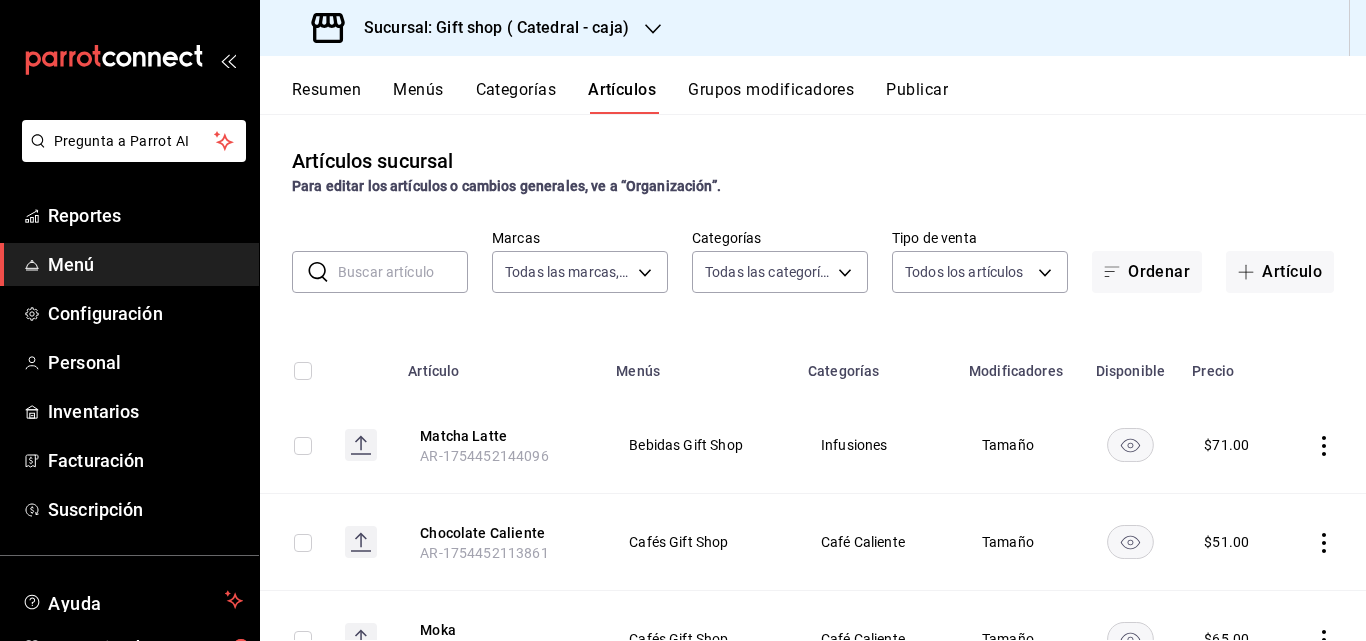 type on "82581e27-bdc9-4bff-8425-c7ee1dd4c30f,7e36c5bf-c5bf-485c-858d-b04e3f91576b,8b18cf29-93ff-44e4-a5f0-f89c1f32ba9a,a70489a9-be4f-44f0-a5fc-9683003c1f8f,a3afc1a8-1ce5-4969-9952-e8c3ae3a42fb,2bc15752-afee-4d3c-b79f-fbfb7f2de985,c79a75b5-1120-4980-8a19-41eef09bcc28,c62ea71f-a1df-4761-8d50-616098a639ba,8772886c-62d3-4f2e-850e-040aff53de42,1b5db7f1-9088-4d4b-8d93-9f0040532f6f,d1a4b742-c83d-44e4-b8e4-ed55c2be644f,2dce4033-74d3-43b8-87be-398ee9fa00d8,760e87d3-95a2-40d9-b16b-b55197fc3b2e,04b832d2-0a0b-4382-a327-4e07a5ae3bf2" 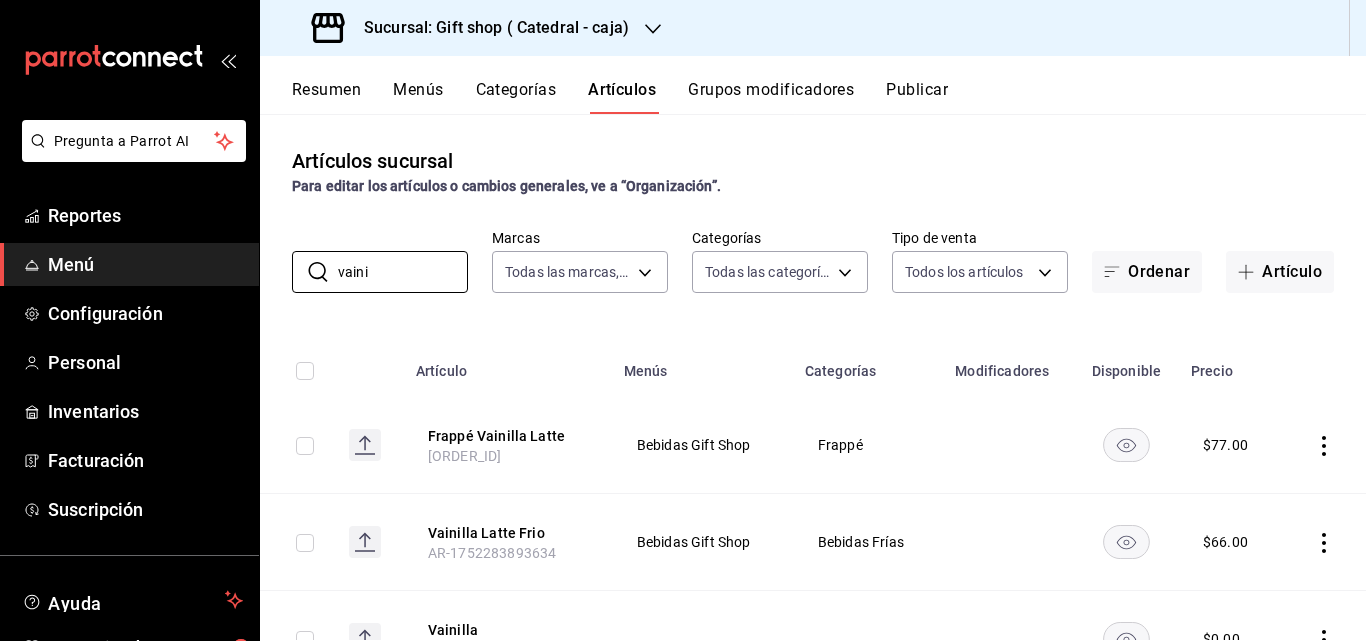 scroll, scrollTop: 95, scrollLeft: 0, axis: vertical 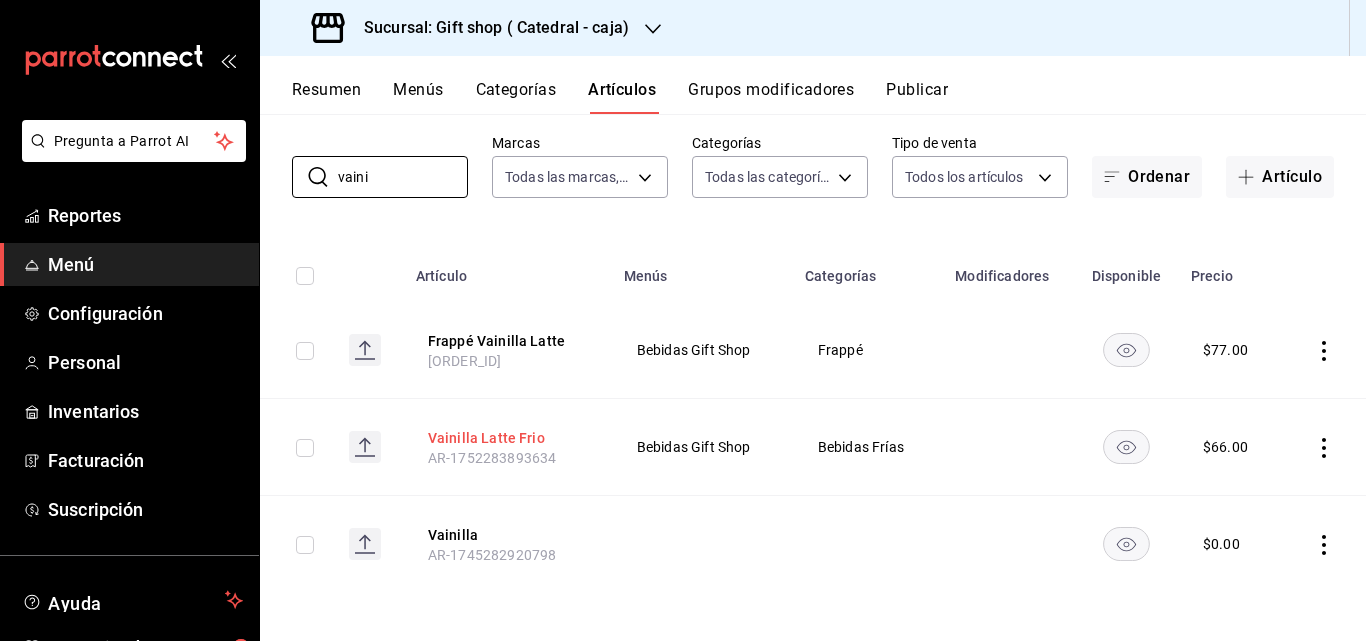 type on "vaini" 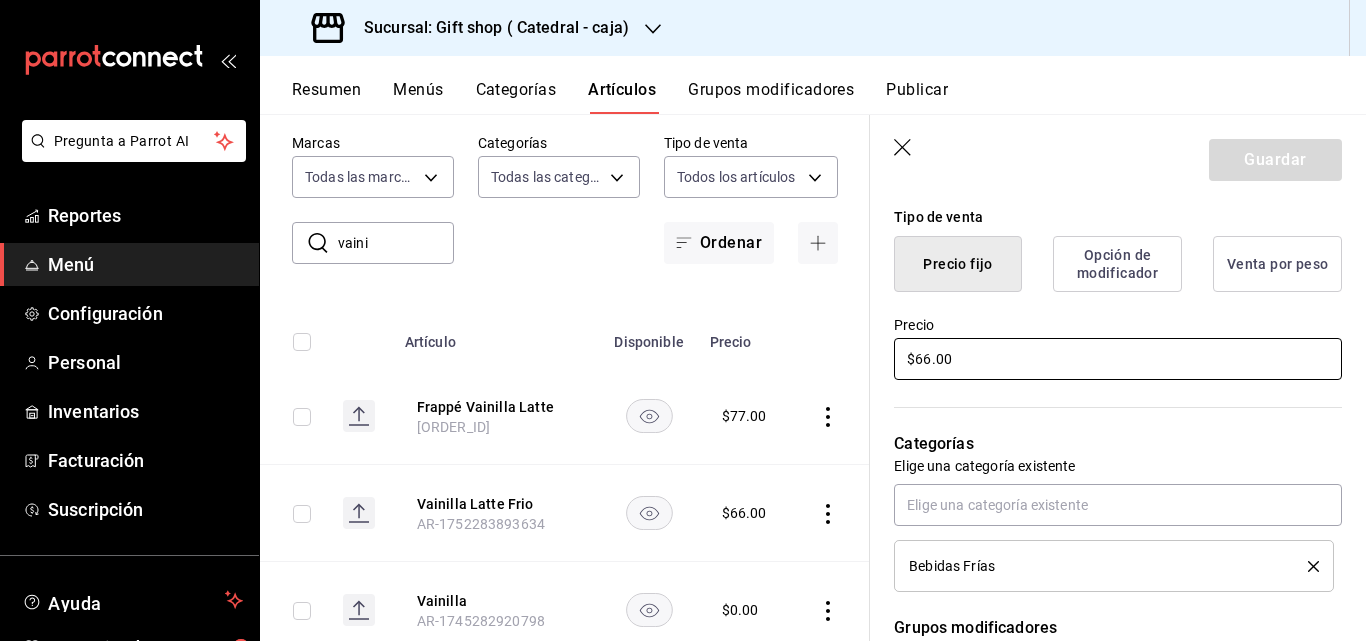 scroll, scrollTop: 500, scrollLeft: 0, axis: vertical 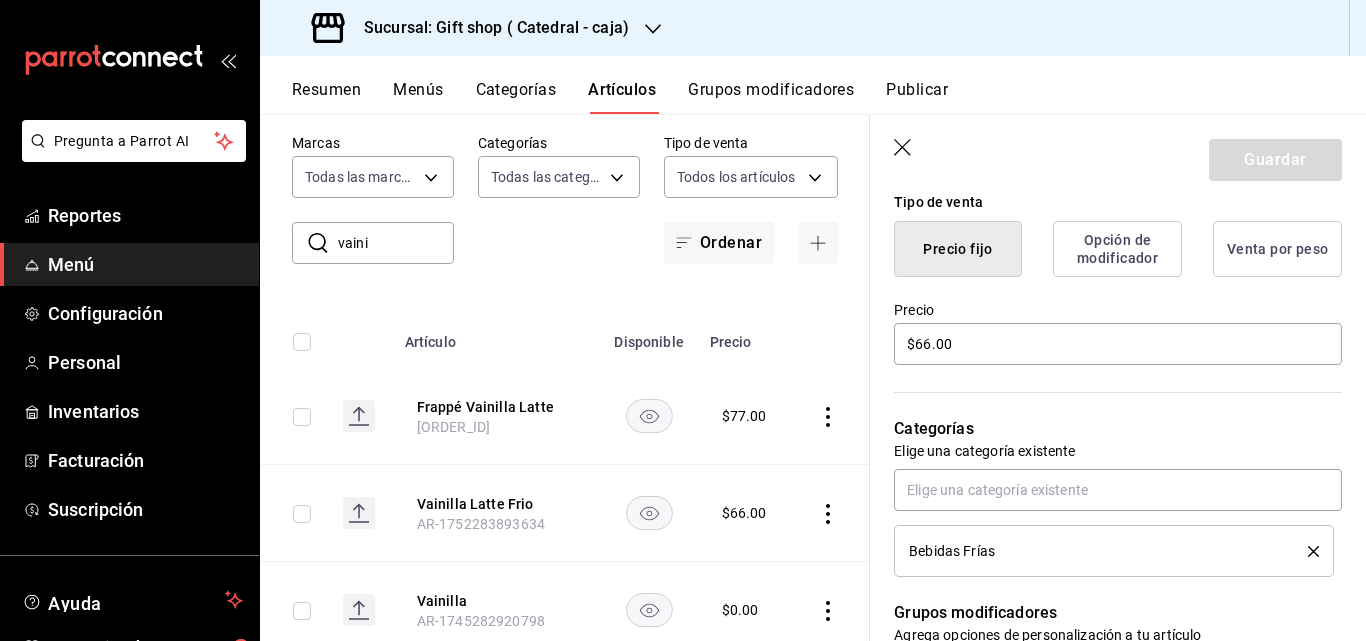 click on "Bebidas Frías" at bounding box center [1114, 551] 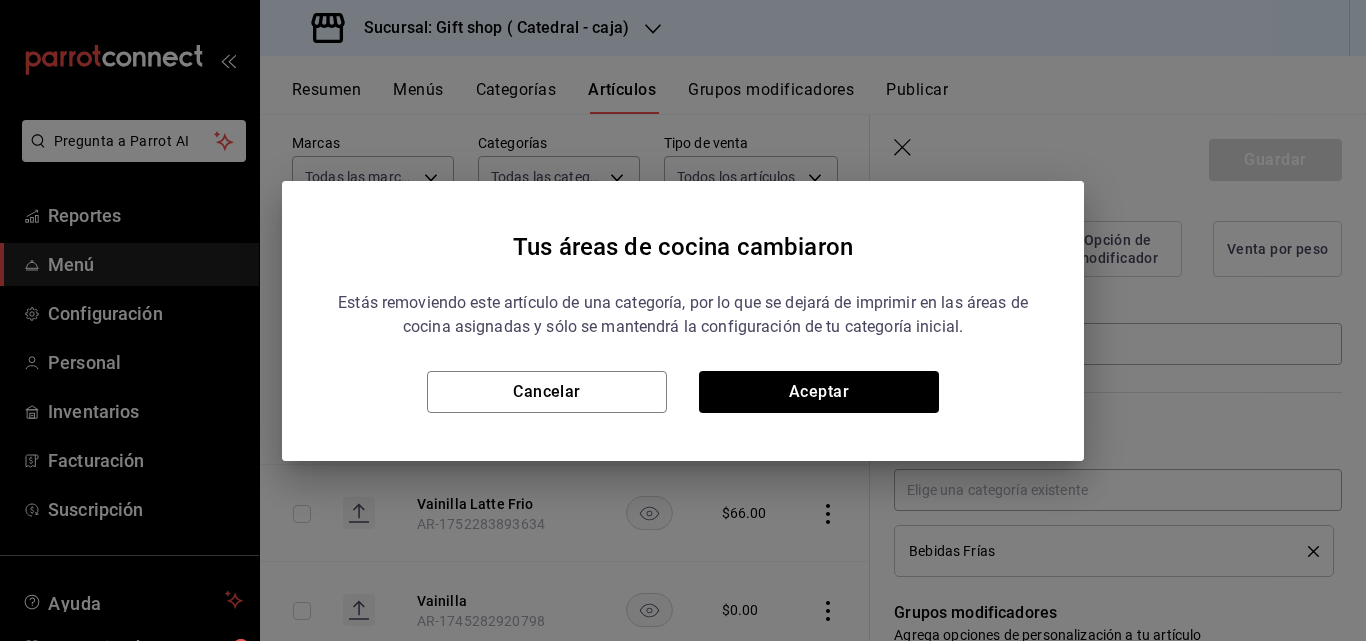 click on "Cancelar Aceptar" at bounding box center [683, 392] 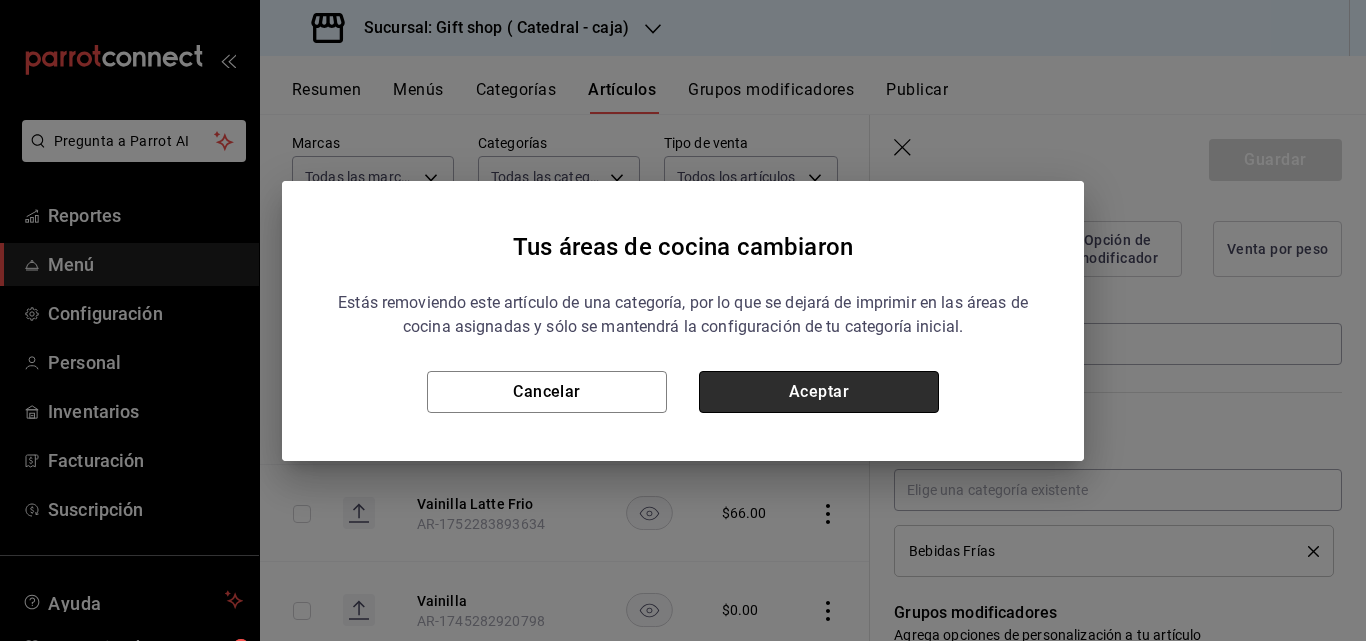 click on "Aceptar" at bounding box center (819, 392) 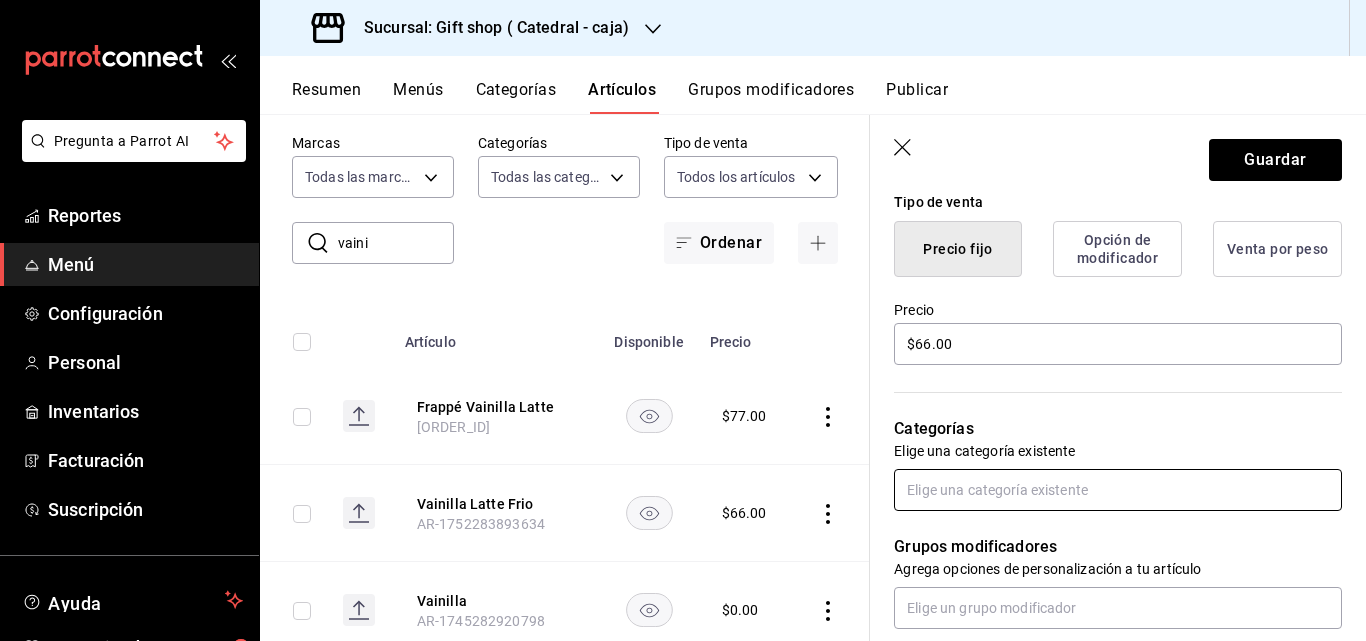 click at bounding box center (1118, 490) 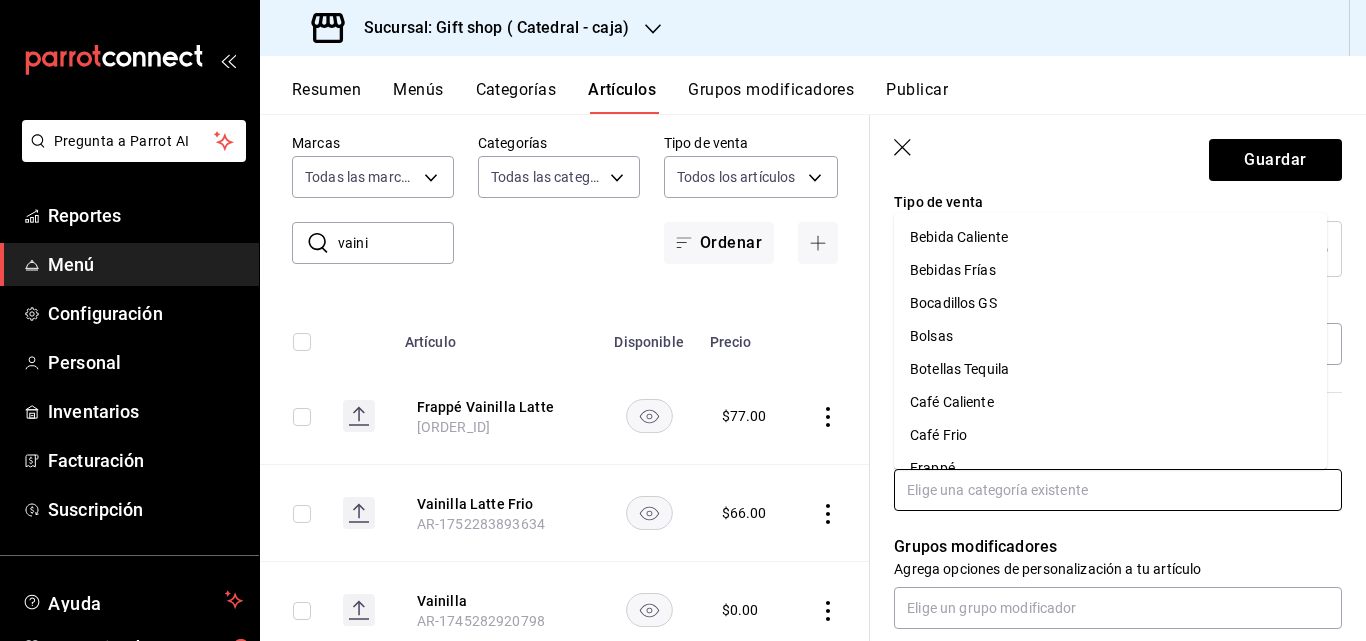 click on "Café Frio" at bounding box center [1110, 435] 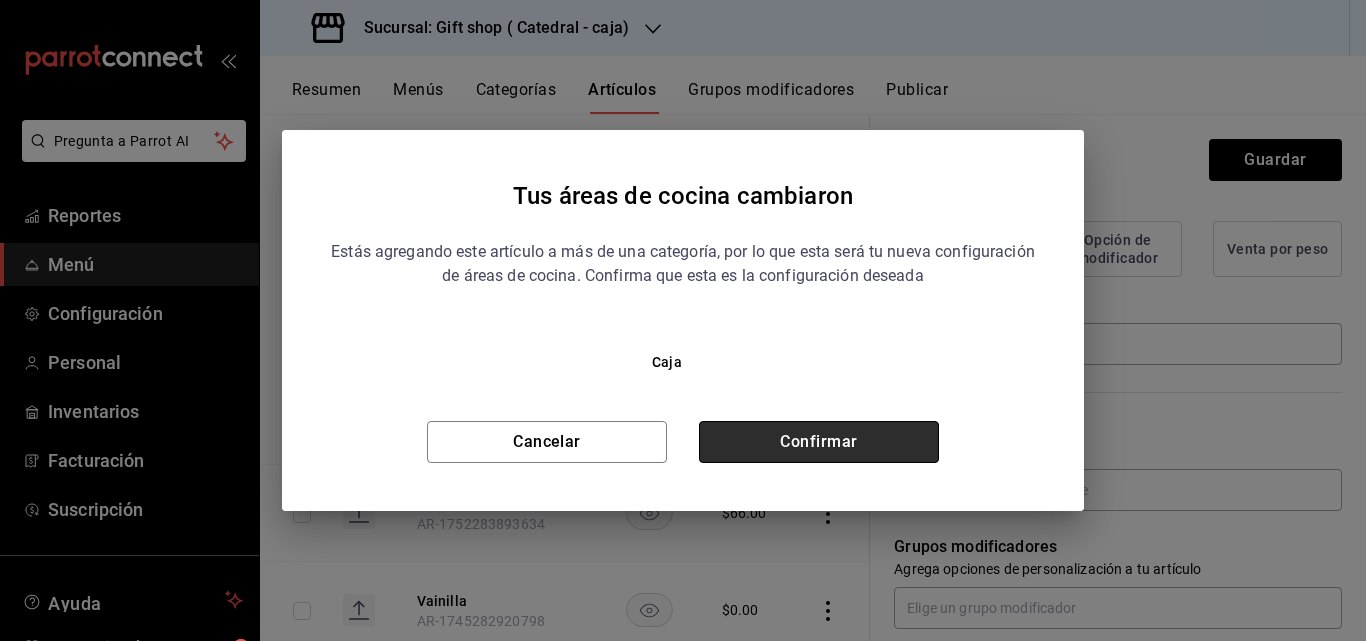 click on "Confirmar" at bounding box center [819, 442] 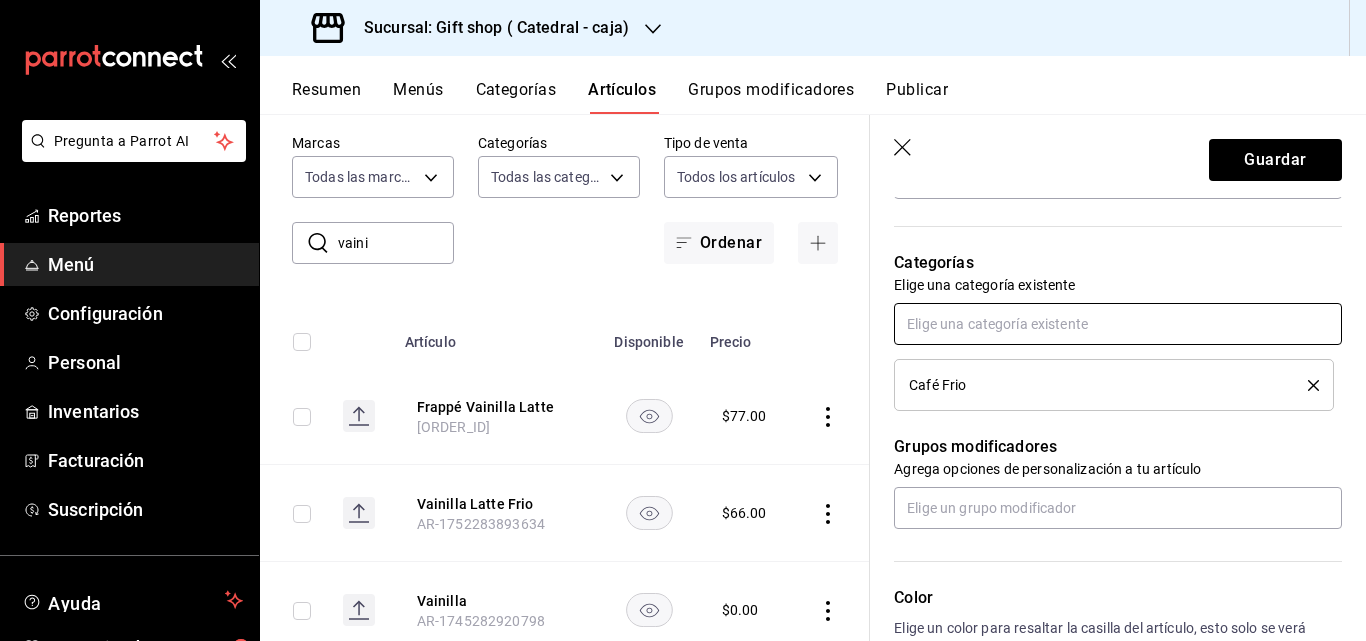scroll, scrollTop: 700, scrollLeft: 0, axis: vertical 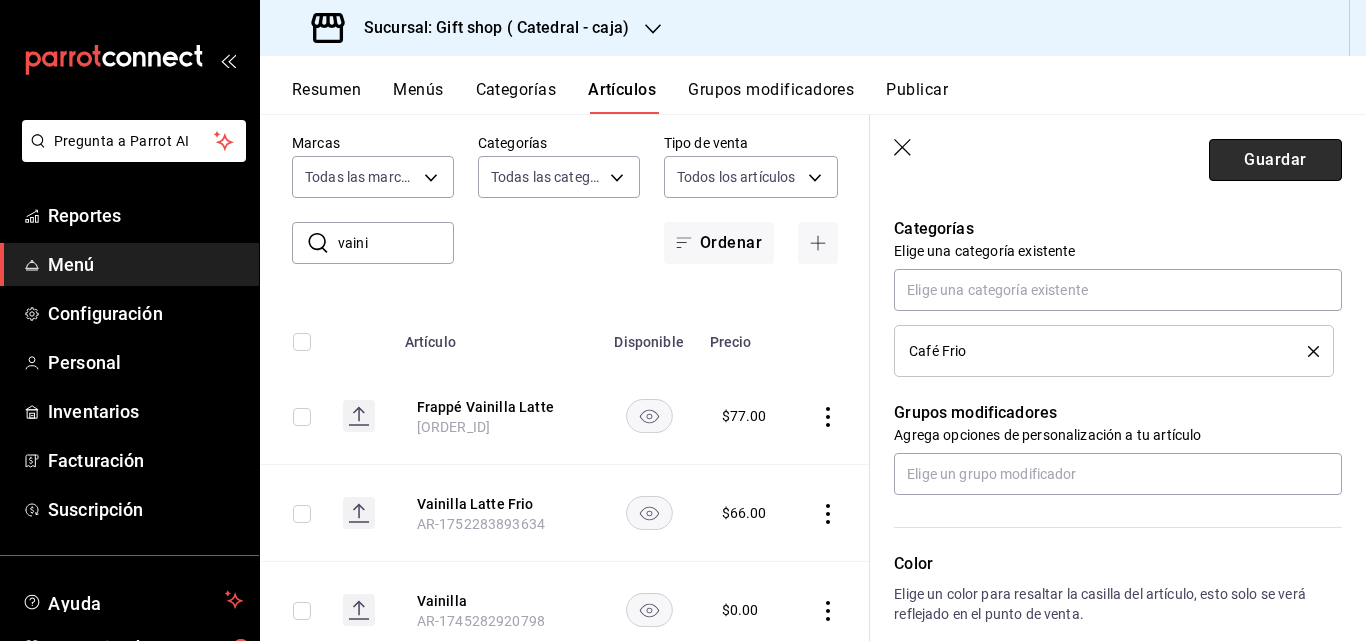 click on "Guardar" at bounding box center (1275, 160) 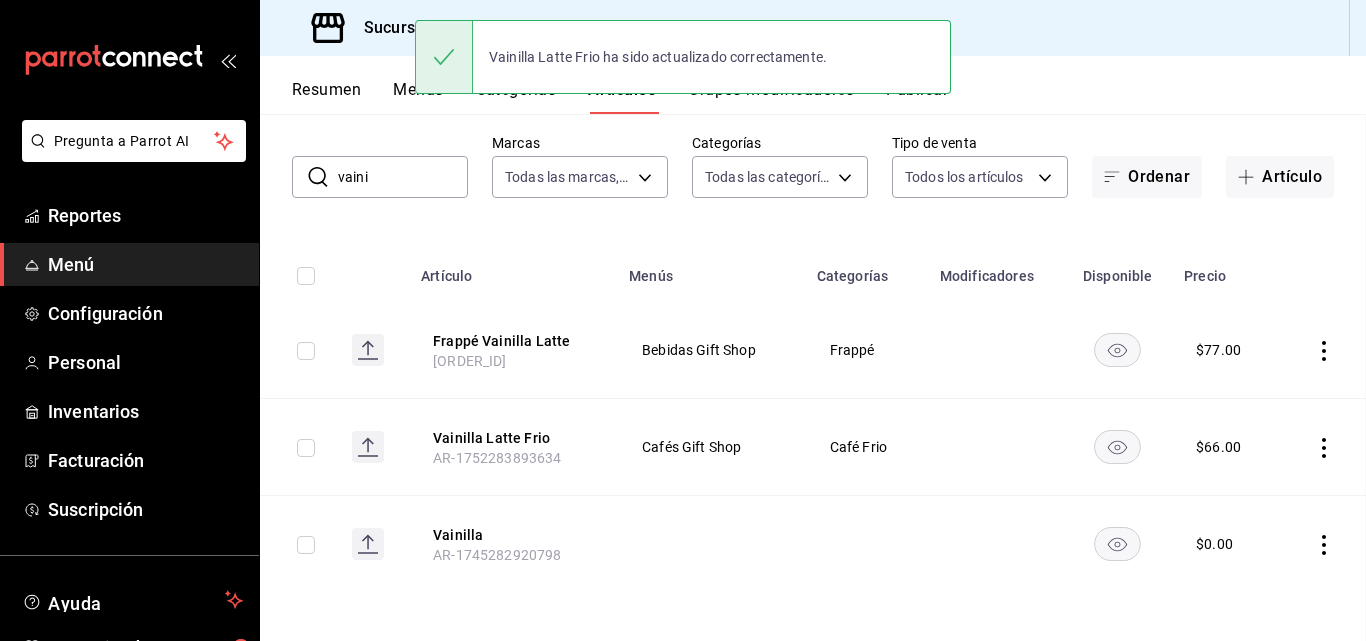scroll, scrollTop: 0, scrollLeft: 0, axis: both 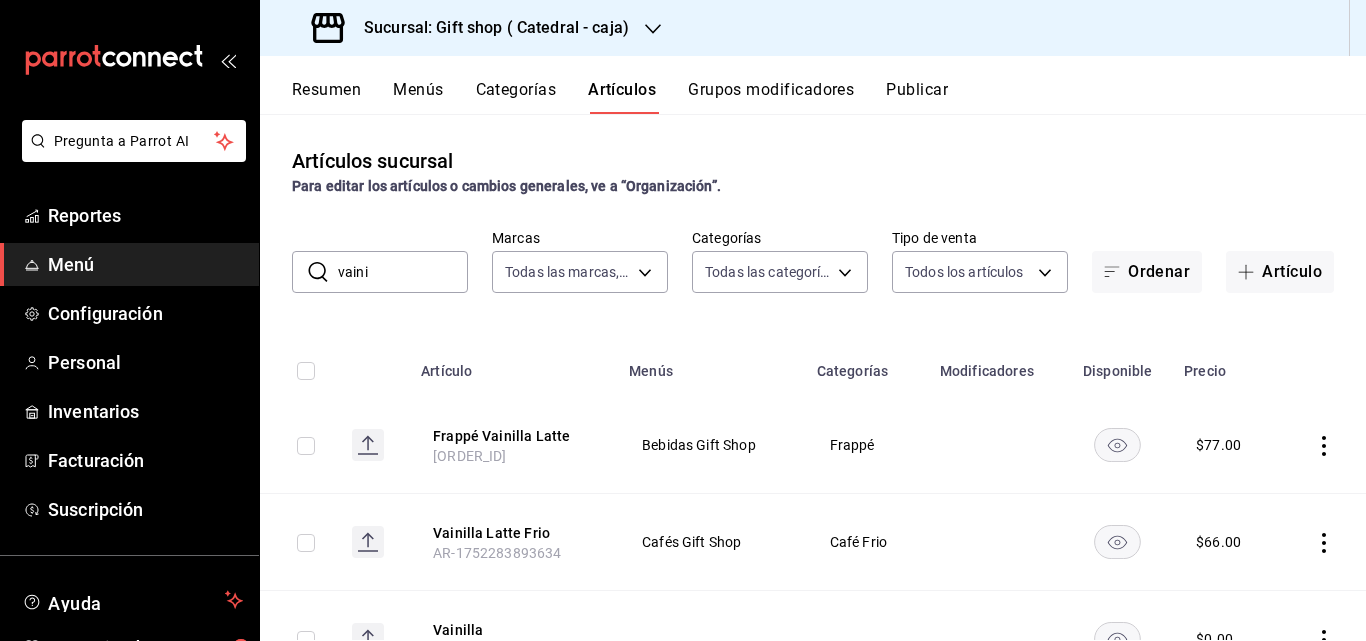click on "Menús" at bounding box center (418, 97) 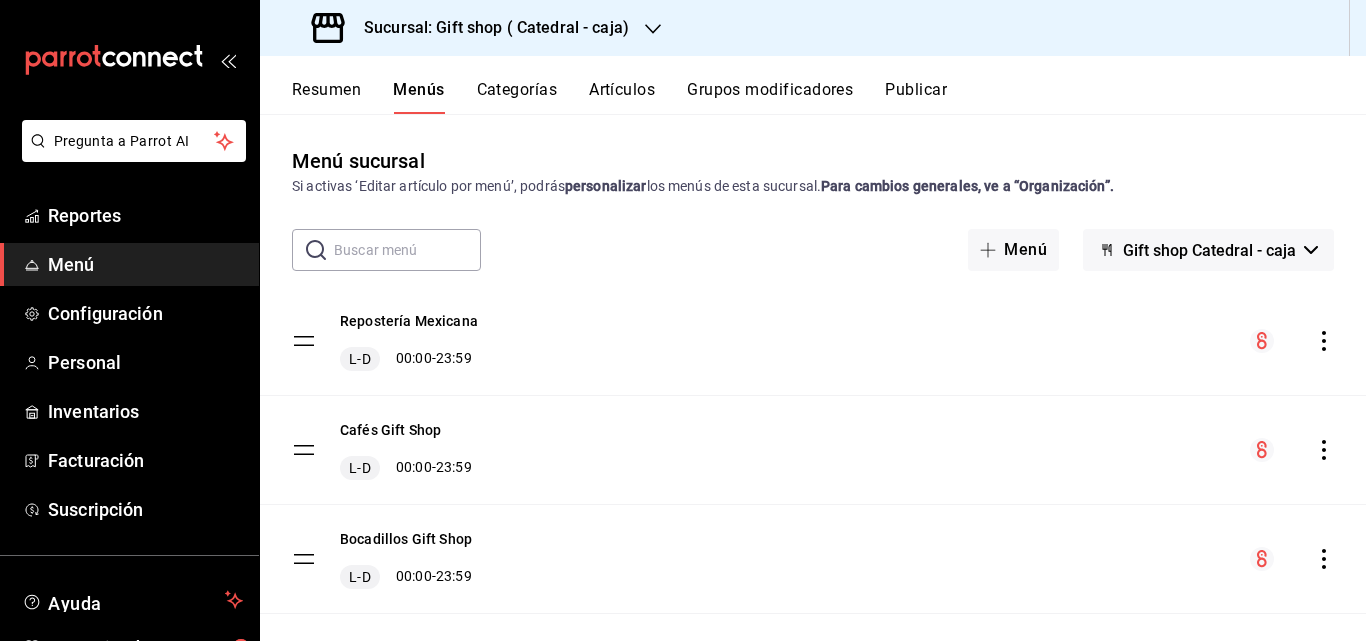 click on "Categorías" at bounding box center (517, 97) 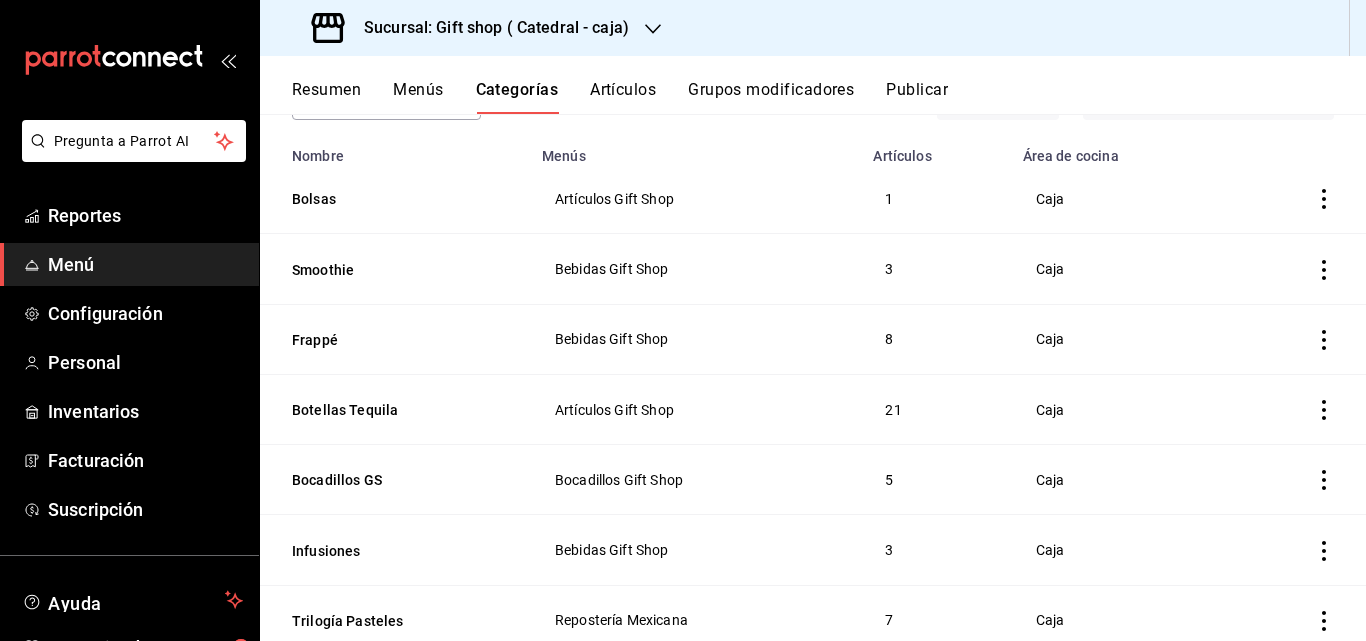scroll, scrollTop: 200, scrollLeft: 0, axis: vertical 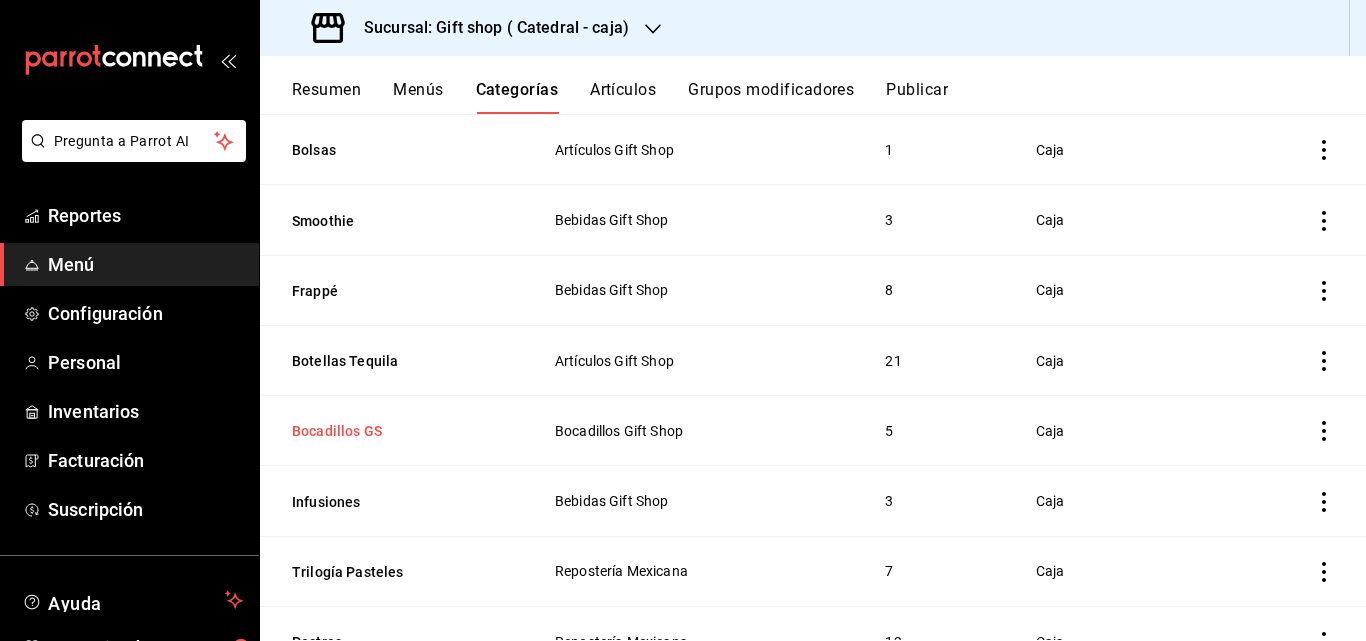 click on "Bocadillos GS" at bounding box center (392, 431) 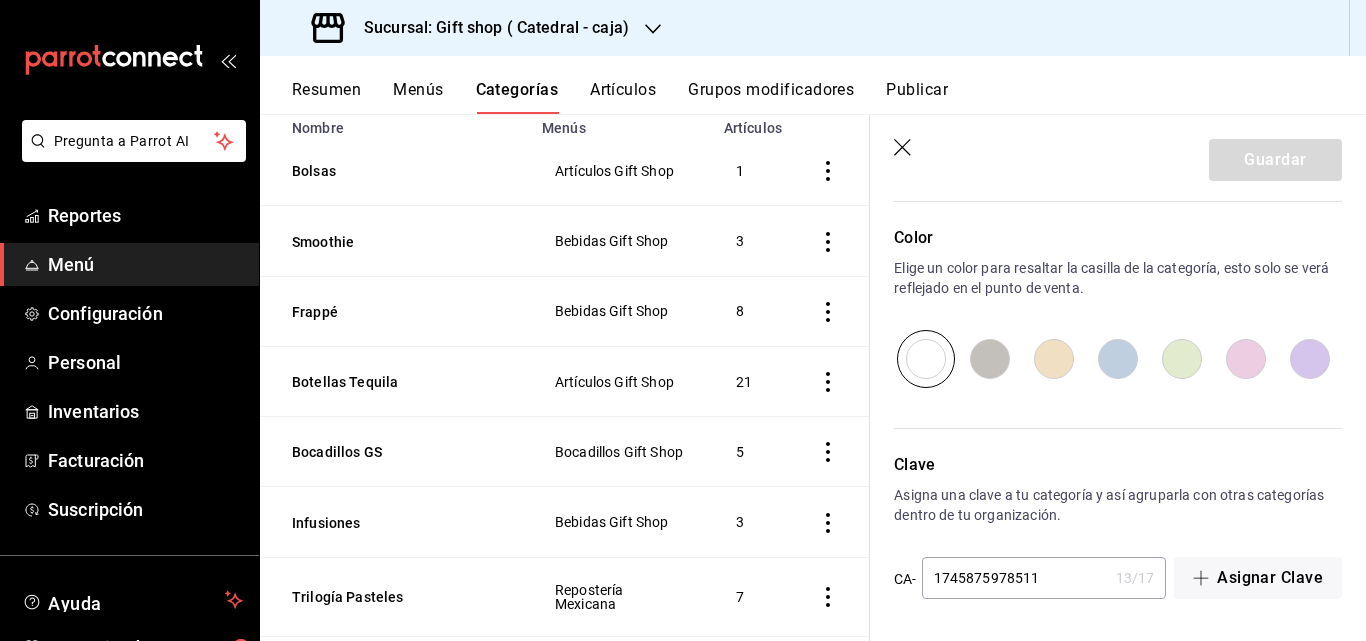 scroll, scrollTop: 976, scrollLeft: 0, axis: vertical 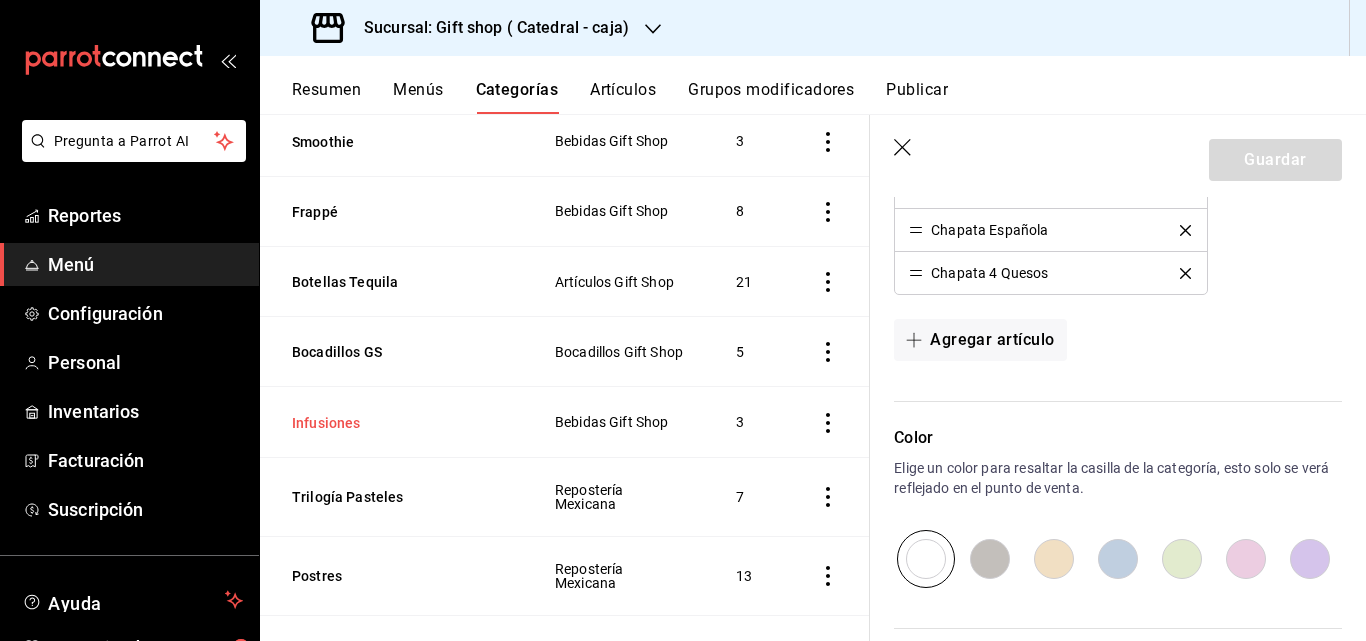 click on "Infusiones" at bounding box center [392, 423] 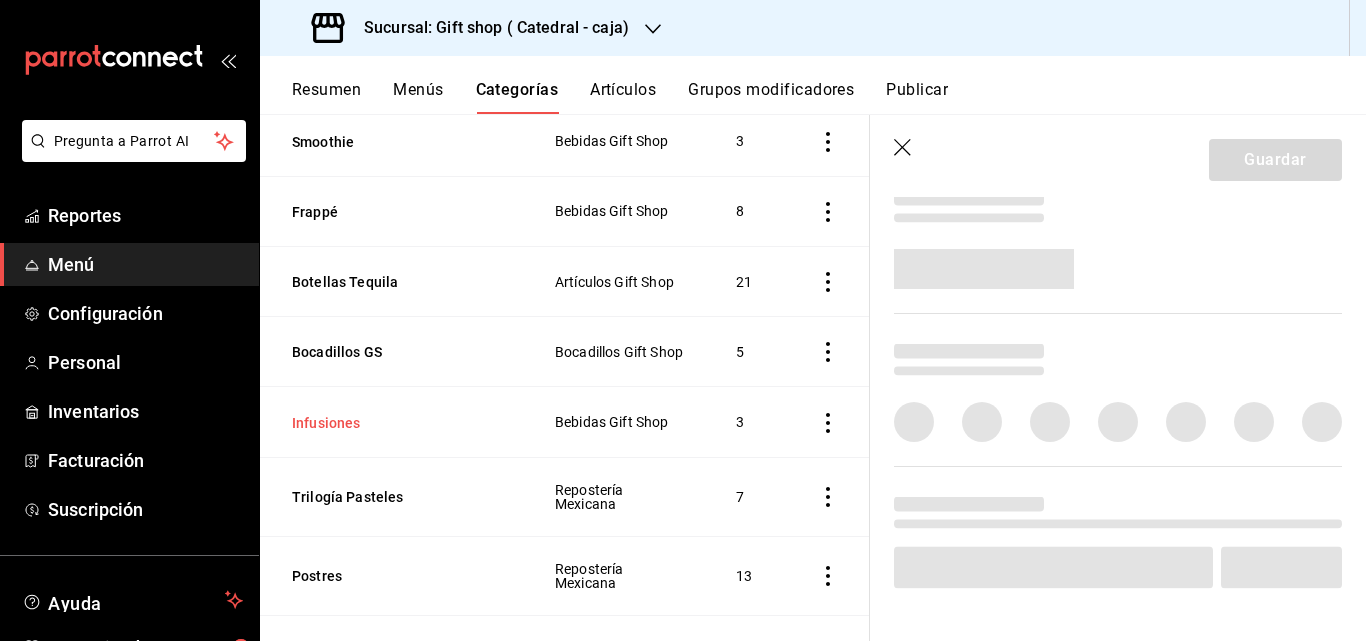 scroll, scrollTop: 742, scrollLeft: 0, axis: vertical 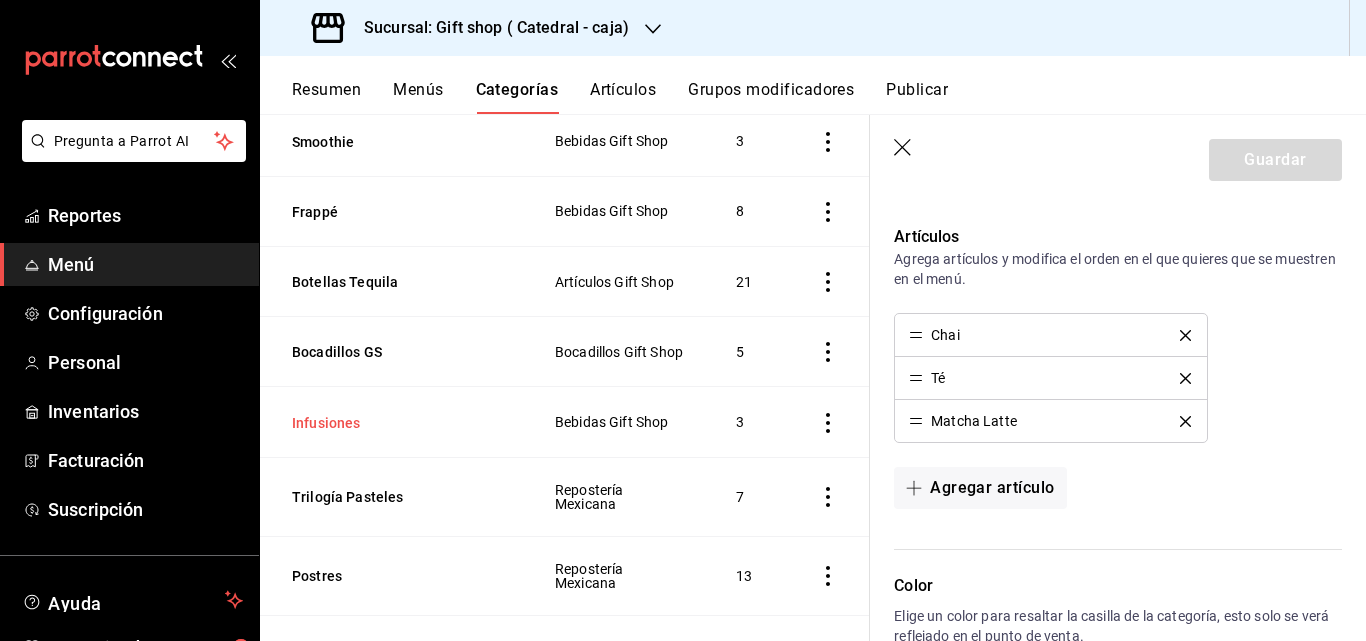 type on "1ed8fe59-2792-4059-b46f-2942156ff17d" 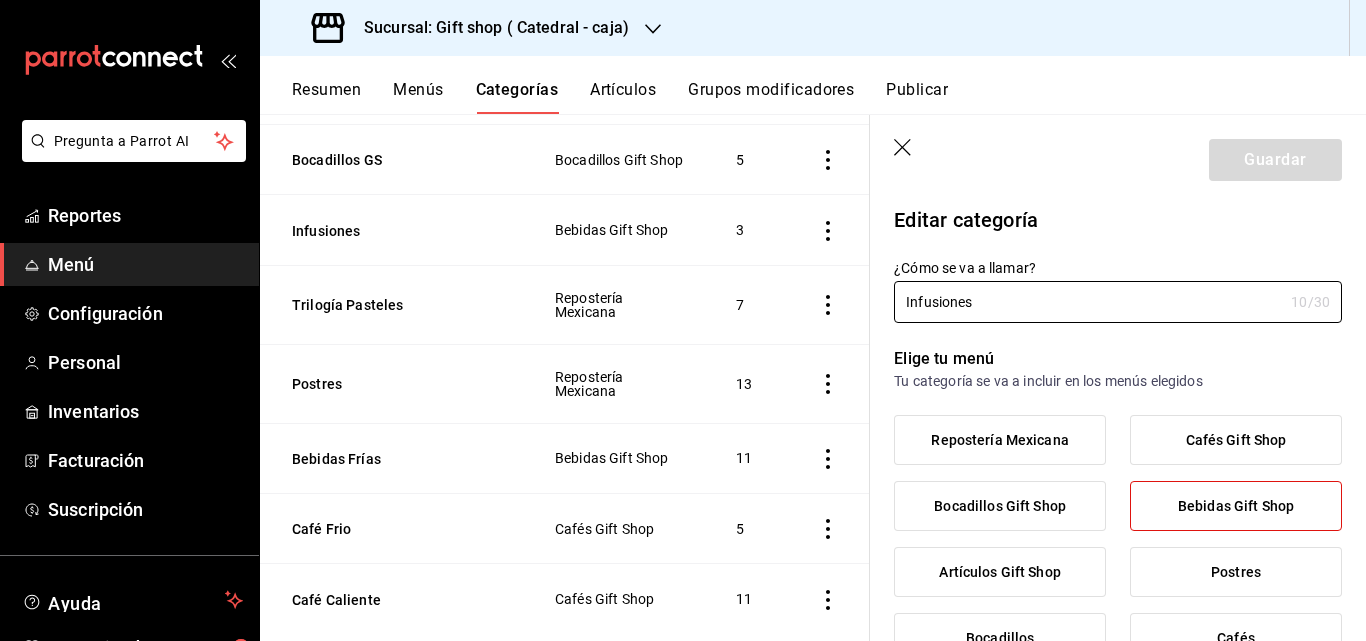 scroll, scrollTop: 500, scrollLeft: 0, axis: vertical 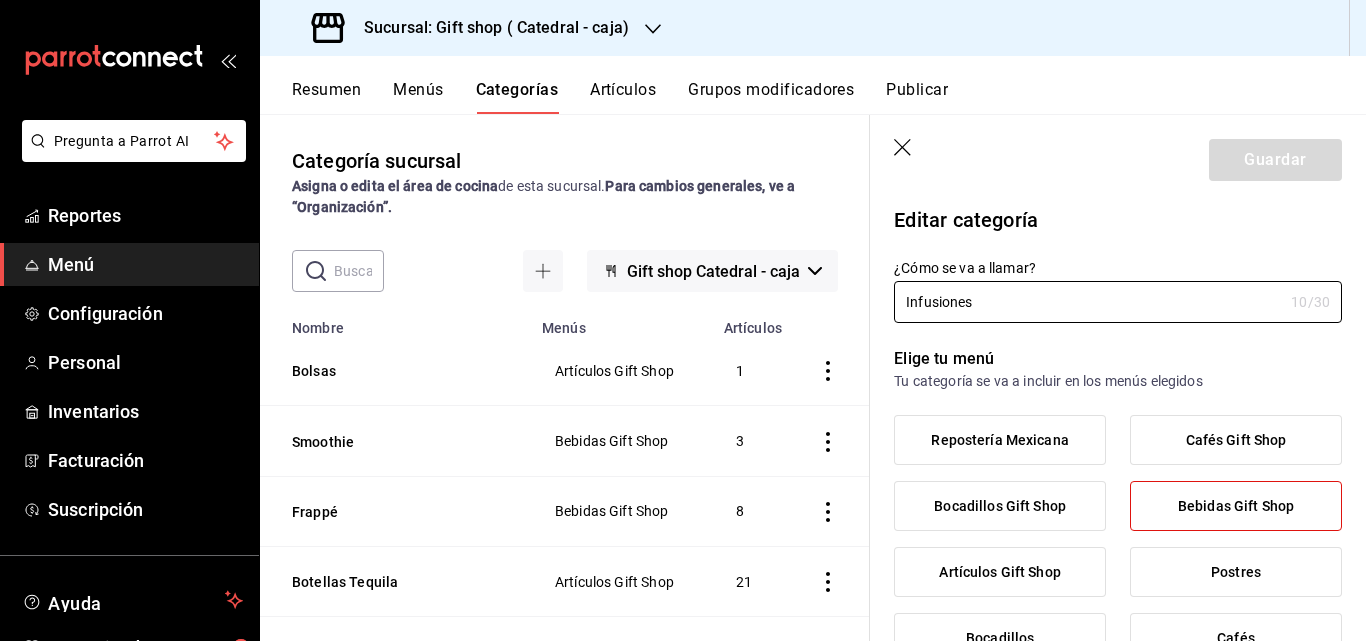 click on "Menús" at bounding box center [418, 97] 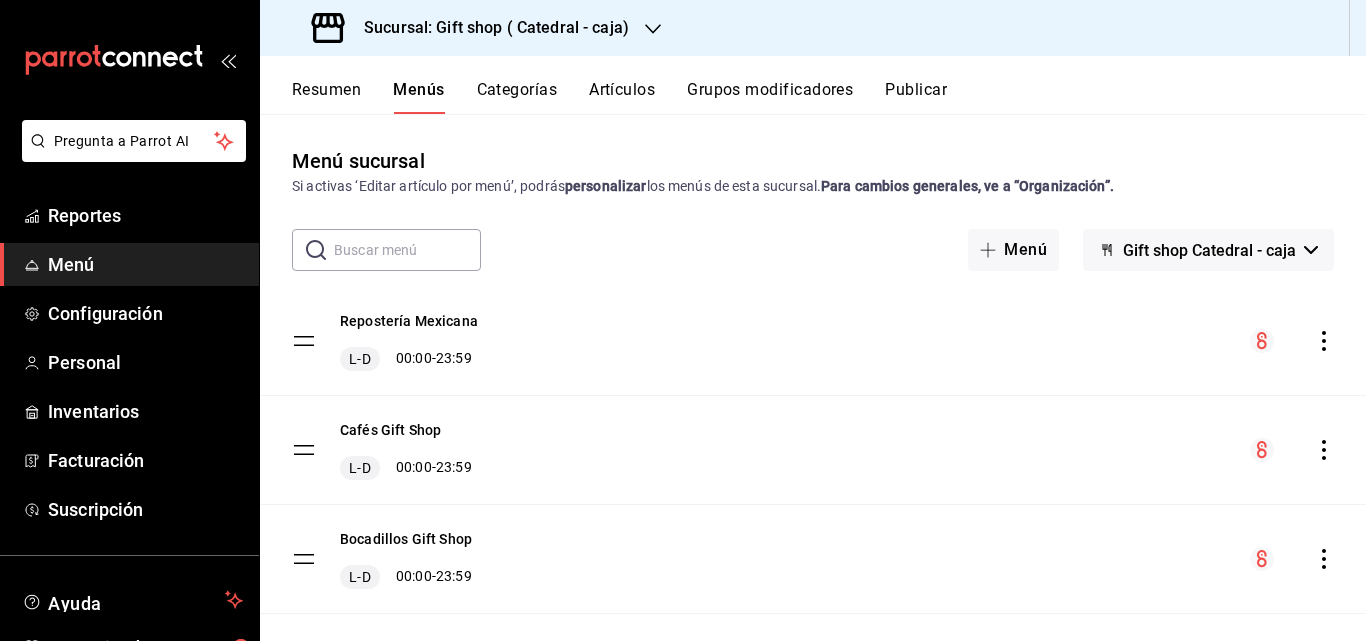click on "Resumen" at bounding box center [326, 97] 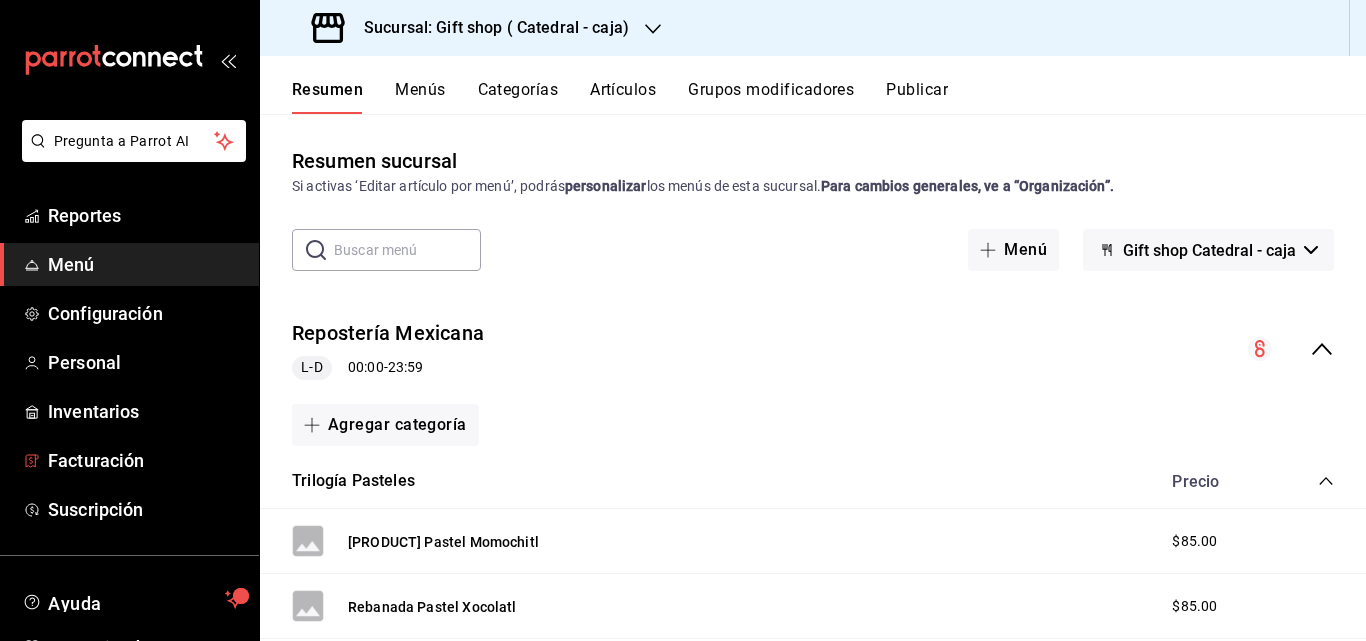 scroll, scrollTop: 100, scrollLeft: 0, axis: vertical 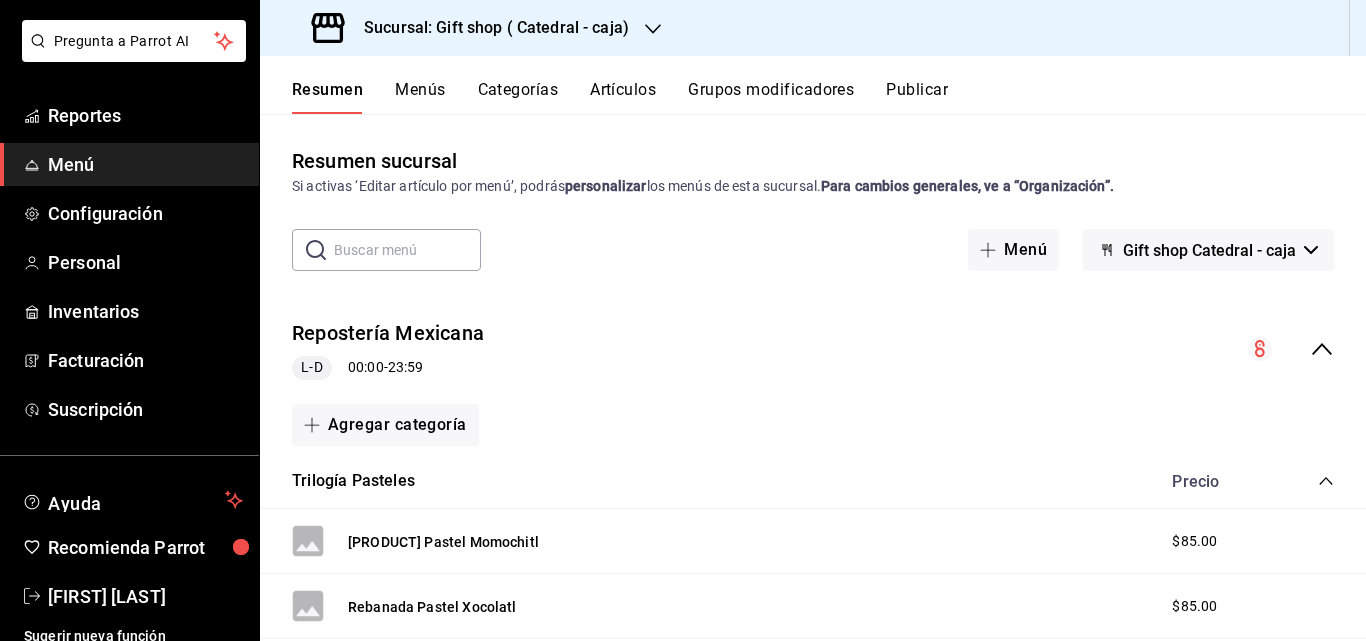 click on "Menús" at bounding box center [420, 97] 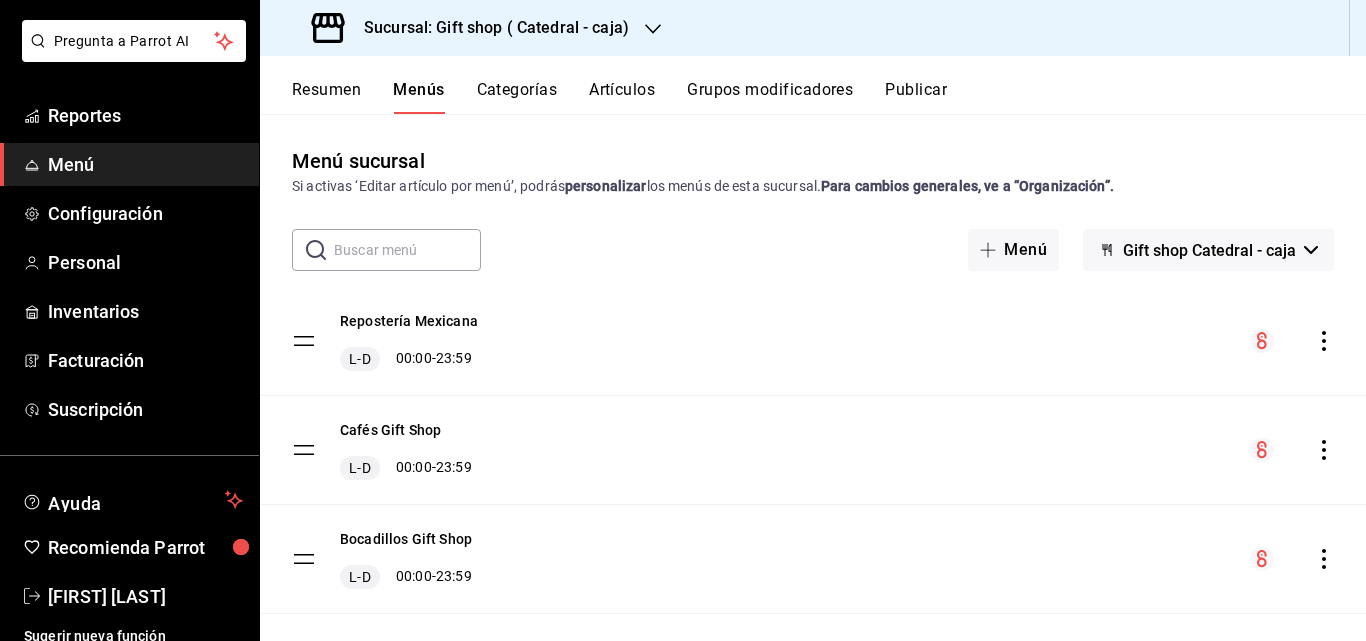 click on "Categorías" at bounding box center [517, 97] 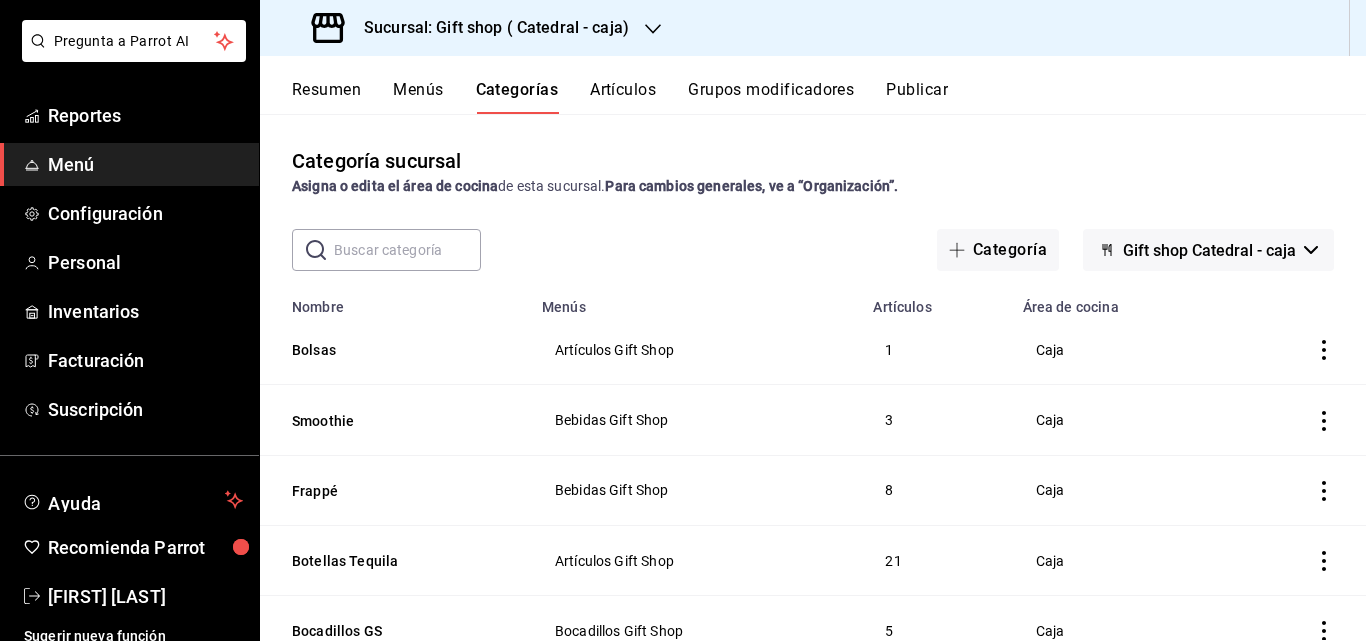 click on "Artículos" at bounding box center [623, 97] 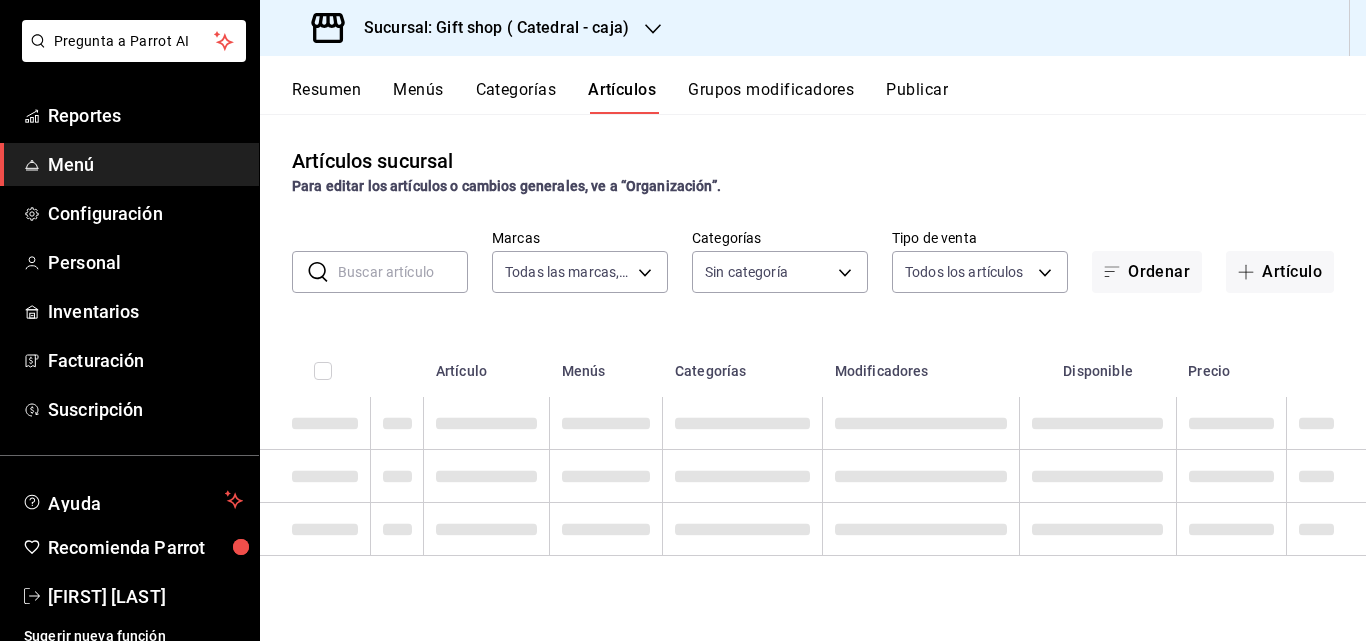type on "88a0c7f5-8b7e-458e-b942-4e2889f3c612" 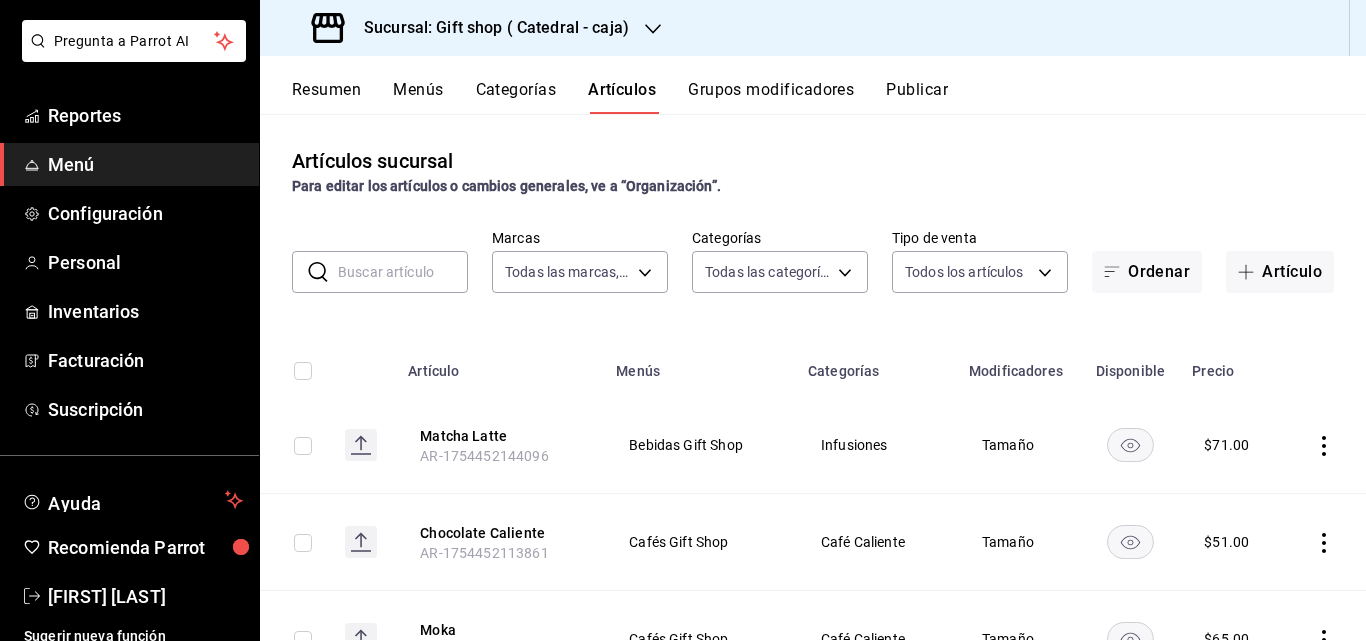 type on "82581e27-bdc9-4bff-8425-c7ee1dd4c30f,7e36c5bf-c5bf-485c-858d-b04e3f91576b,8b18cf29-93ff-44e4-a5f0-f89c1f32ba9a,a70489a9-be4f-44f0-a5fc-9683003c1f8f,a3afc1a8-1ce5-4969-9952-e8c3ae3a42fb,2bc15752-afee-4d3c-b79f-fbfb7f2de985,c79a75b5-1120-4980-8a19-41eef09bcc28,c62ea71f-a1df-4761-8d50-616098a639ba,8772886c-62d3-4f2e-850e-040aff53de42,1b5db7f1-9088-4d4b-8d93-9f0040532f6f,d1a4b742-c83d-44e4-b8e4-ed55c2be644f,2dce4033-74d3-43b8-87be-398ee9fa00d8,760e87d3-95a2-40d9-b16b-b55197fc3b2e,04b832d2-0a0b-4382-a327-4e07a5ae3bf2" 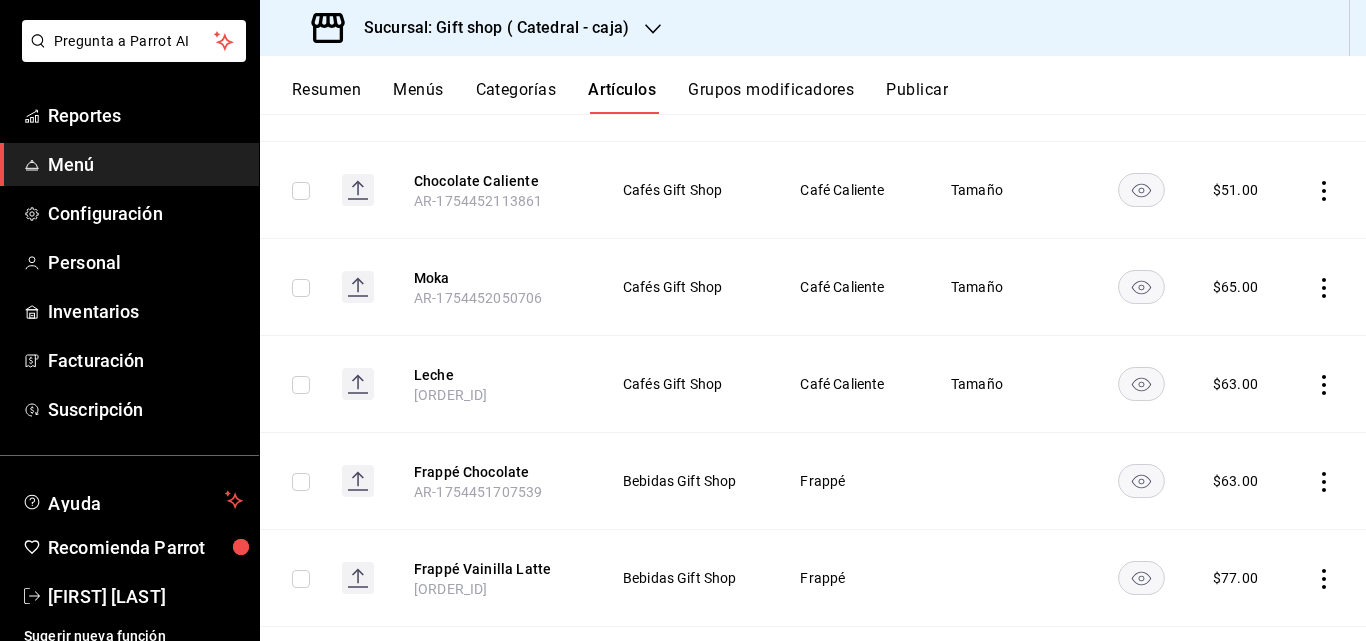 scroll, scrollTop: 0, scrollLeft: 0, axis: both 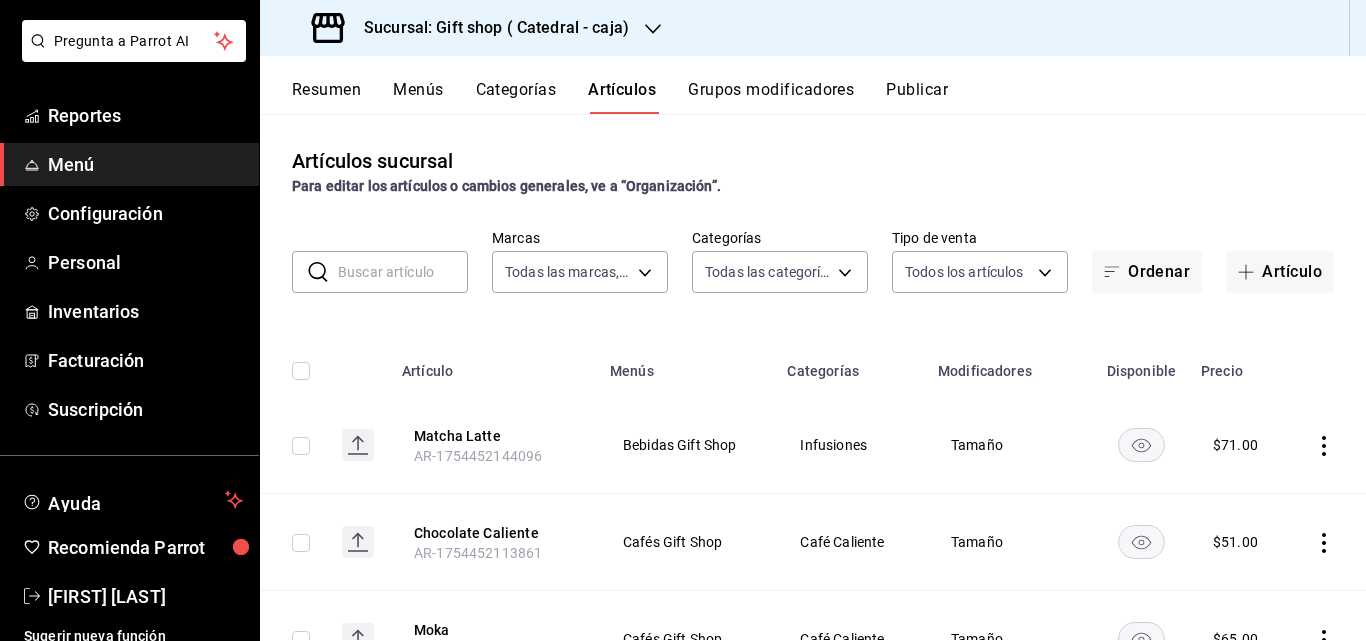 click at bounding box center (403, 272) 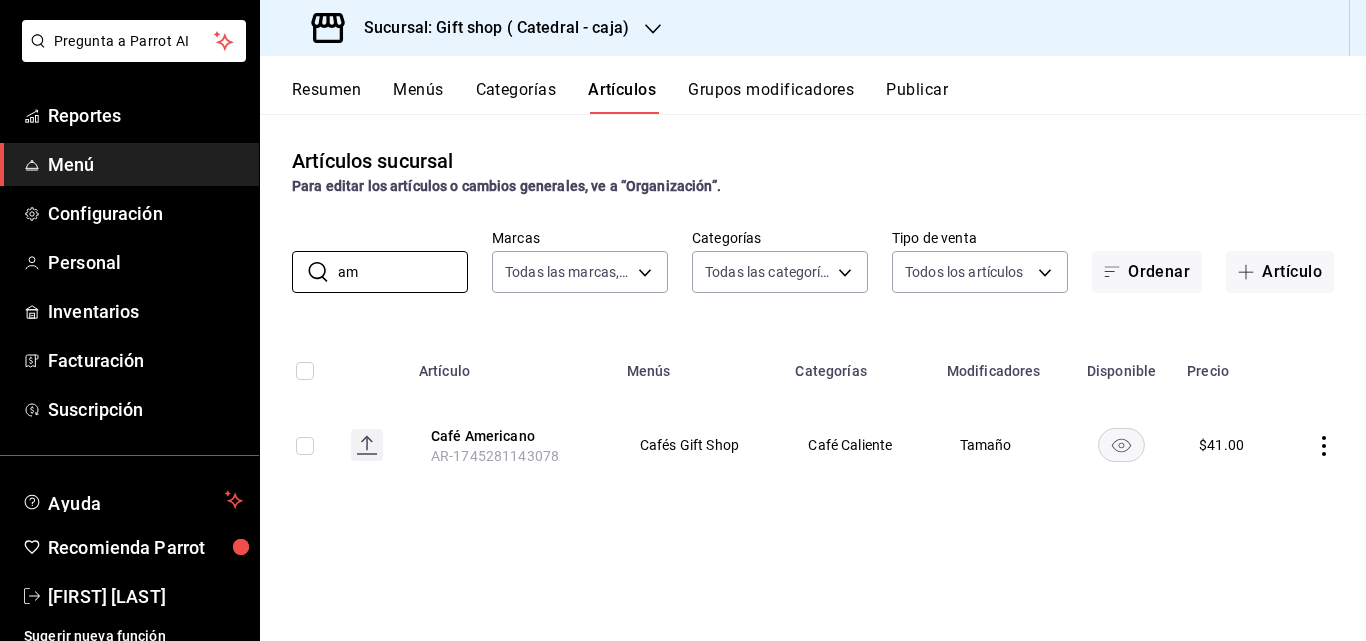 type on "a" 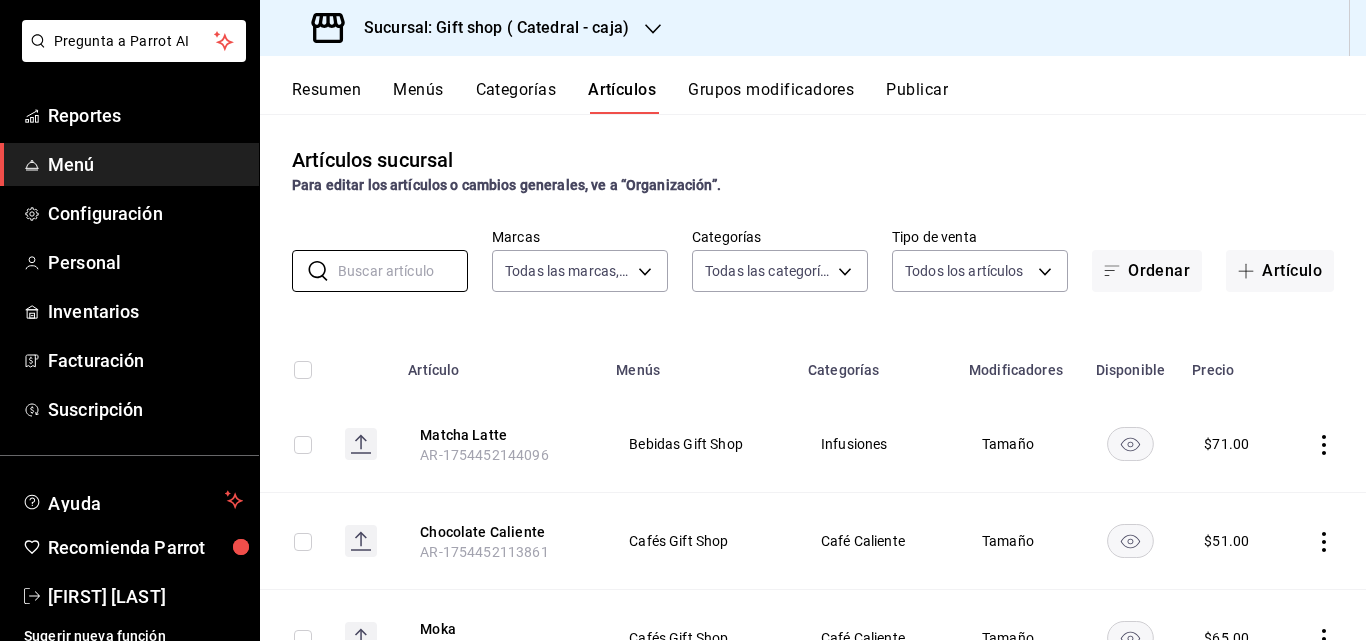 scroll, scrollTop: 0, scrollLeft: 0, axis: both 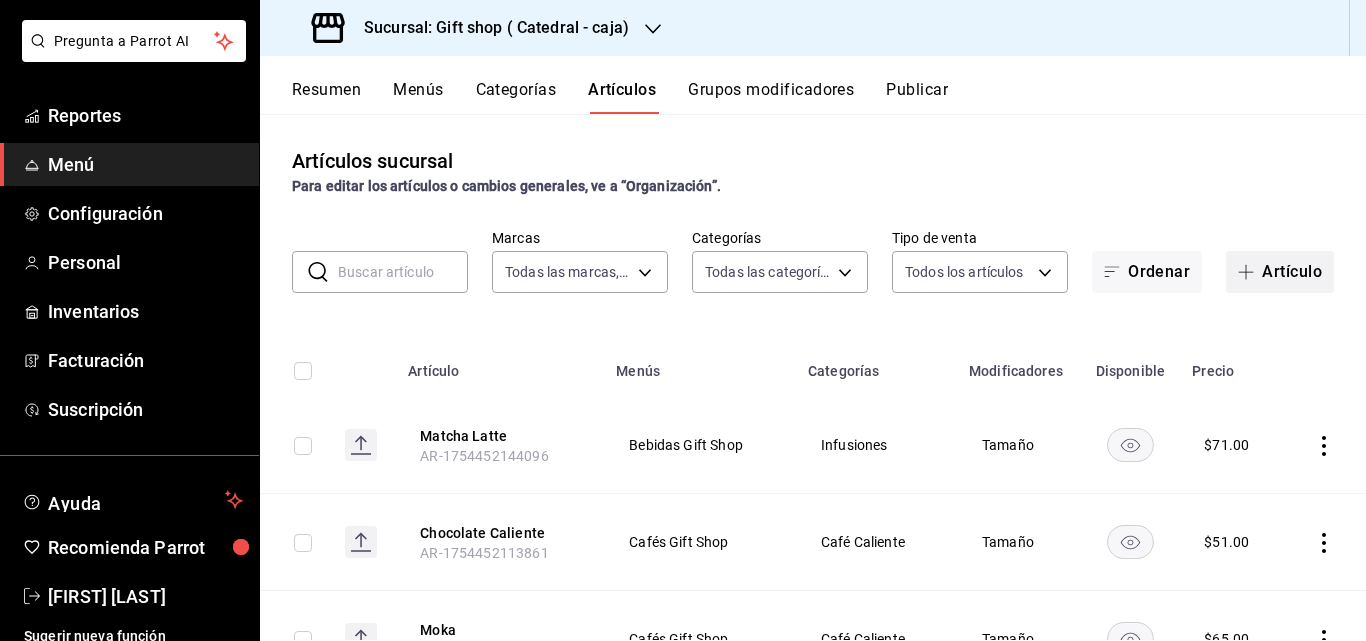 click on "Artículo" at bounding box center (1280, 272) 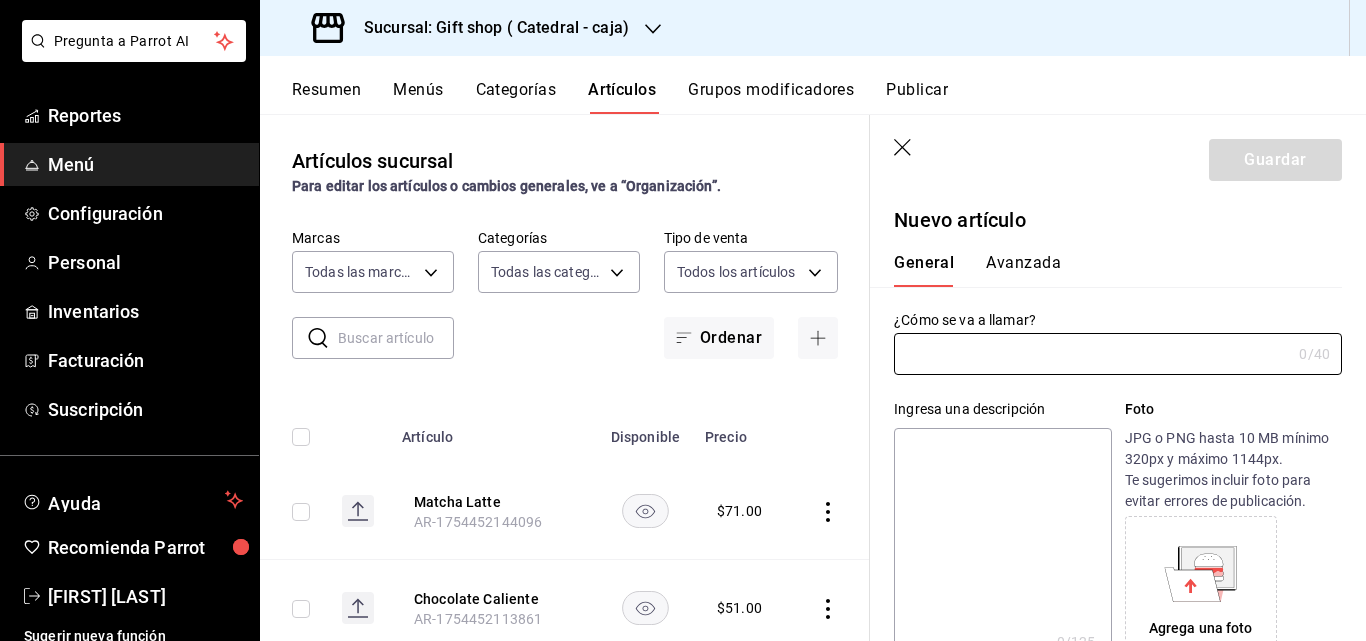 click on "Guardar" at bounding box center (1118, 156) 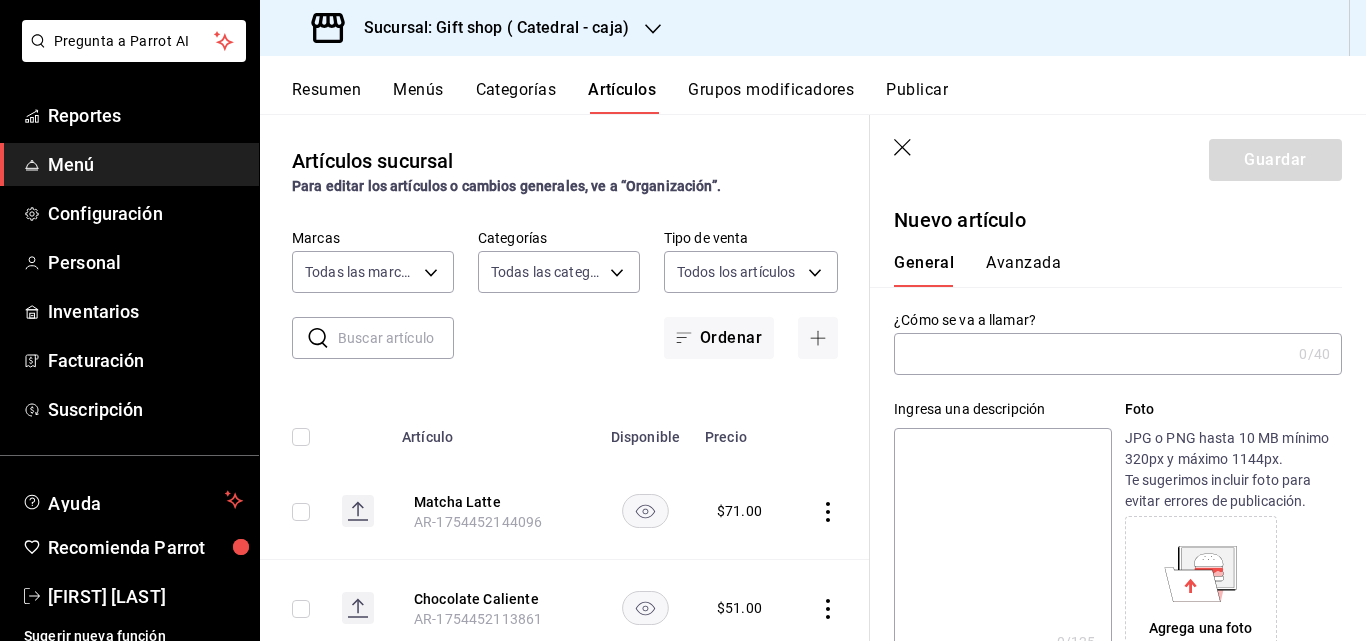 click 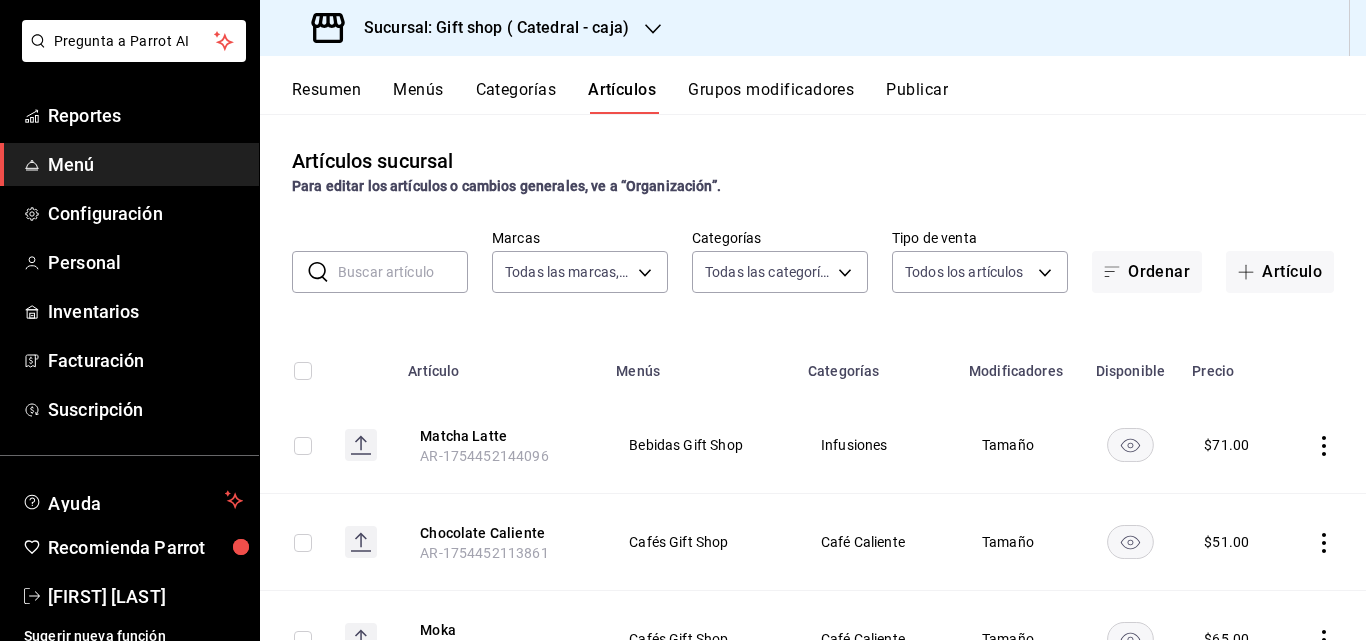 click at bounding box center [403, 272] 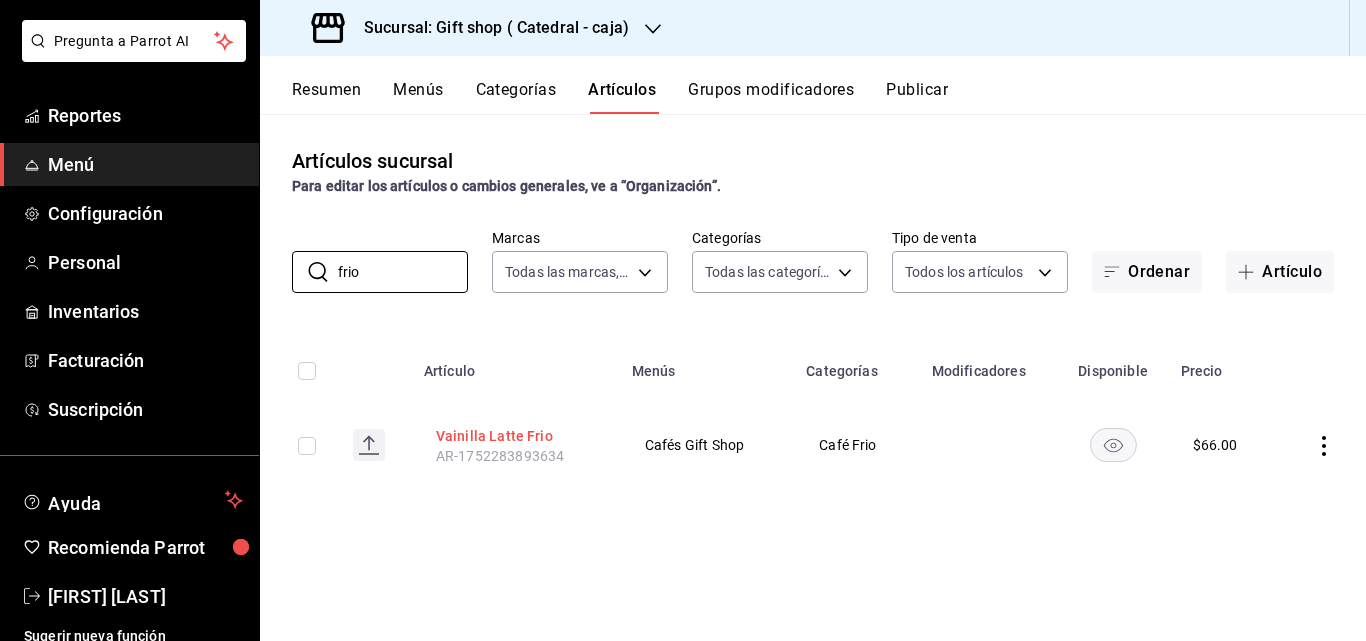 type on "frio" 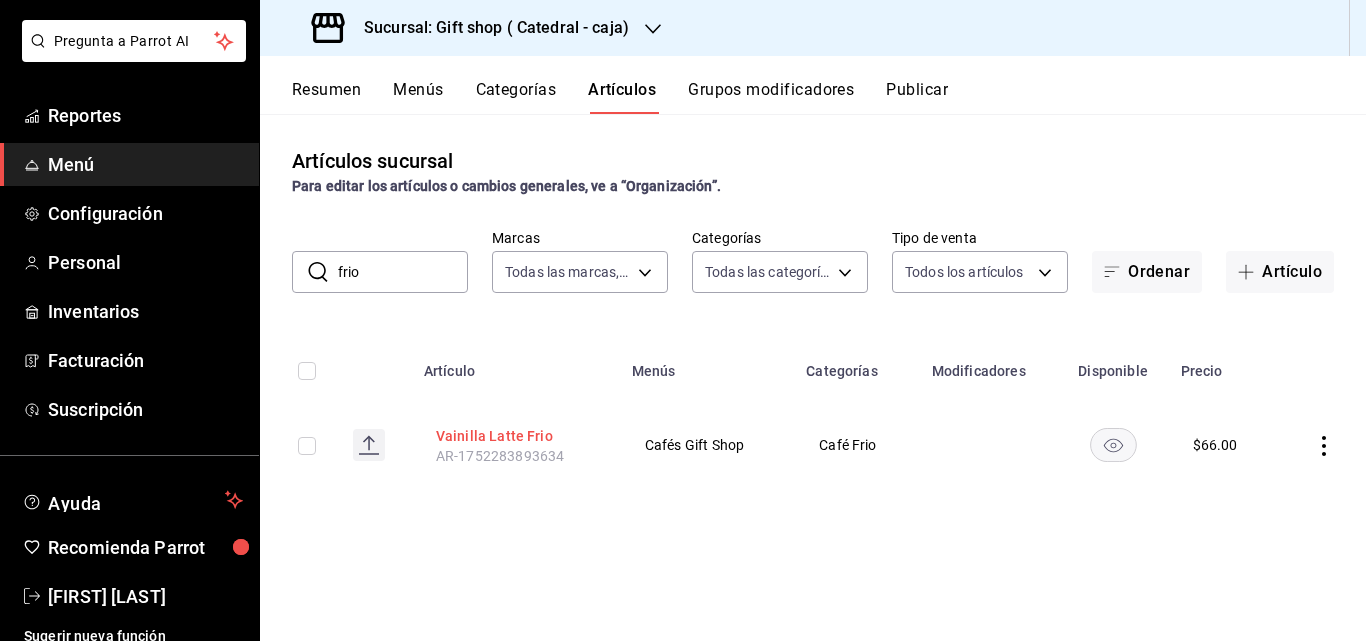 click on "Vainilla Latte Frio" at bounding box center [516, 436] 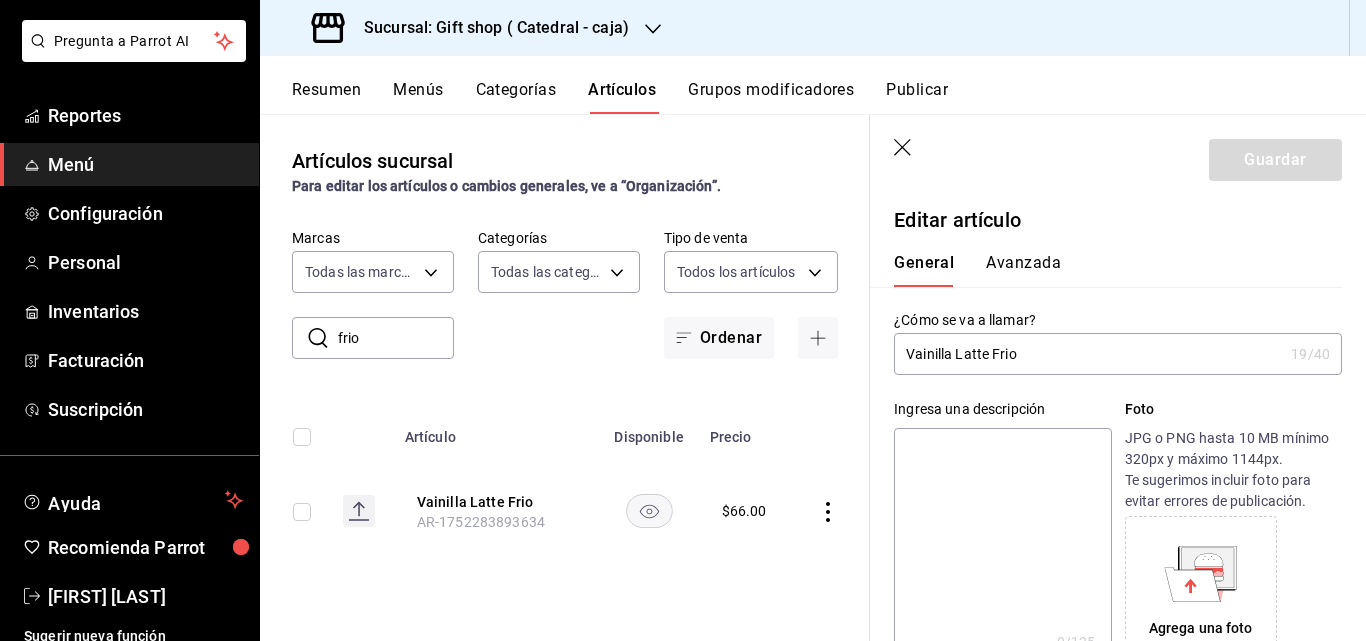 click on "Vainilla Latte Frio" at bounding box center (1088, 354) 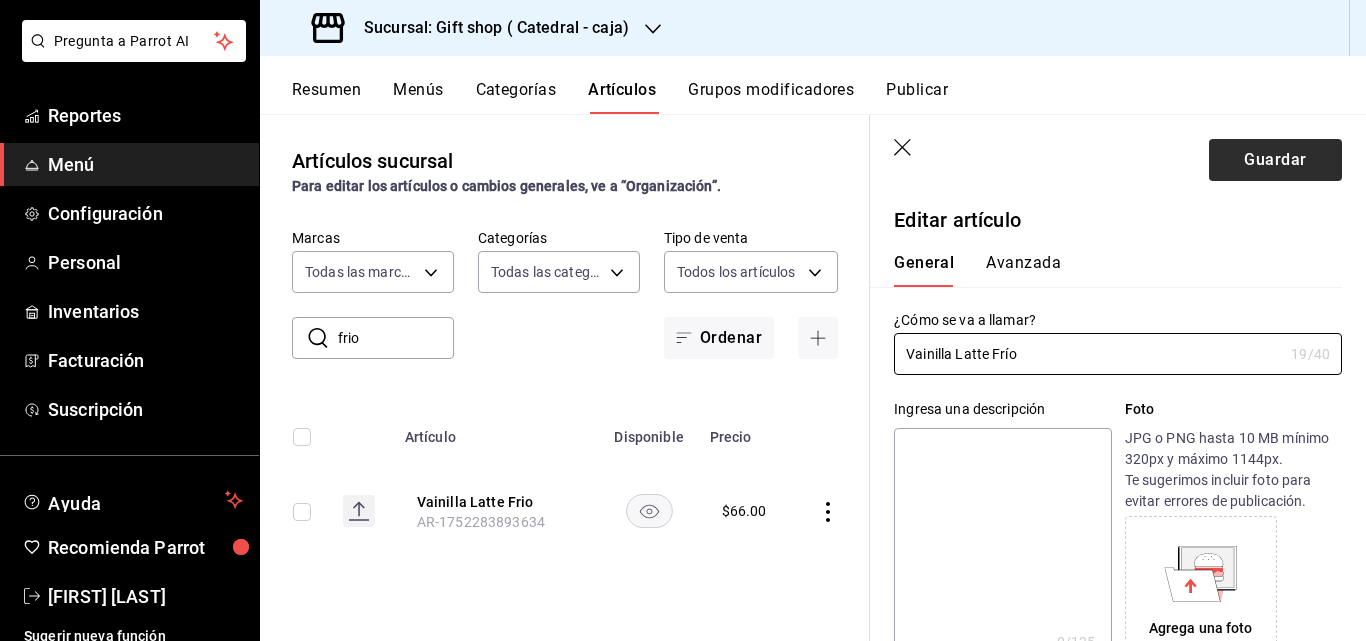 type on "Vainilla Latte Frío" 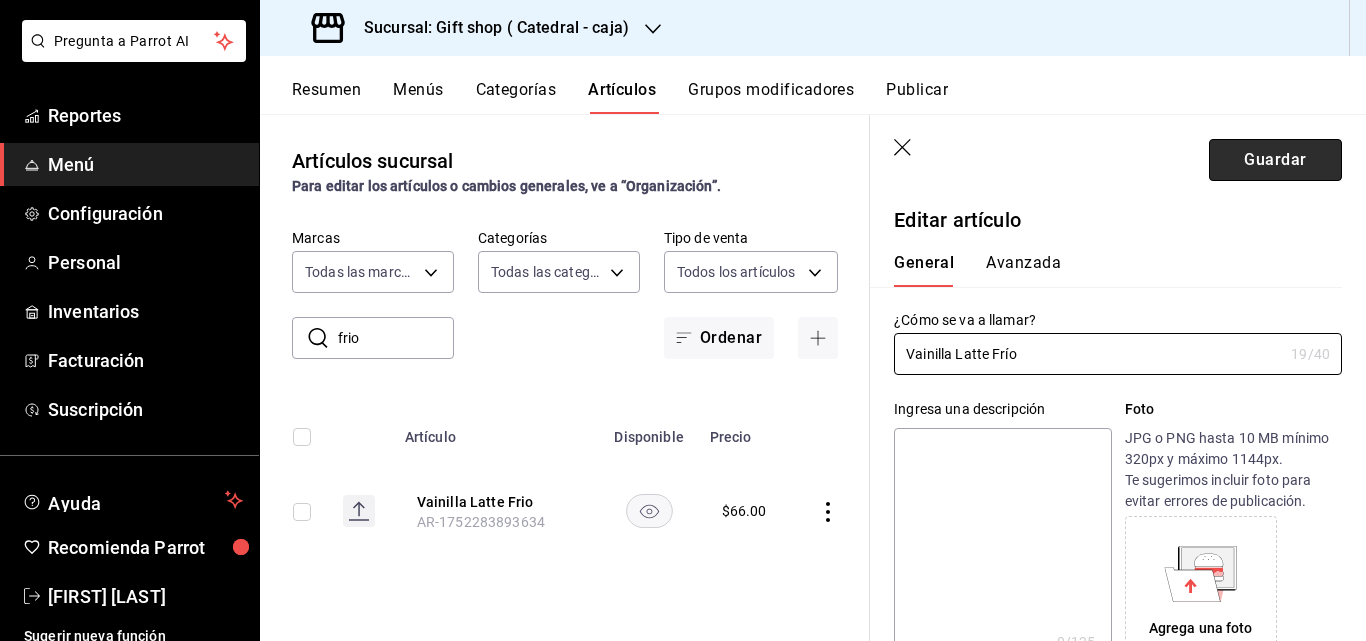 click on "Guardar" at bounding box center [1275, 160] 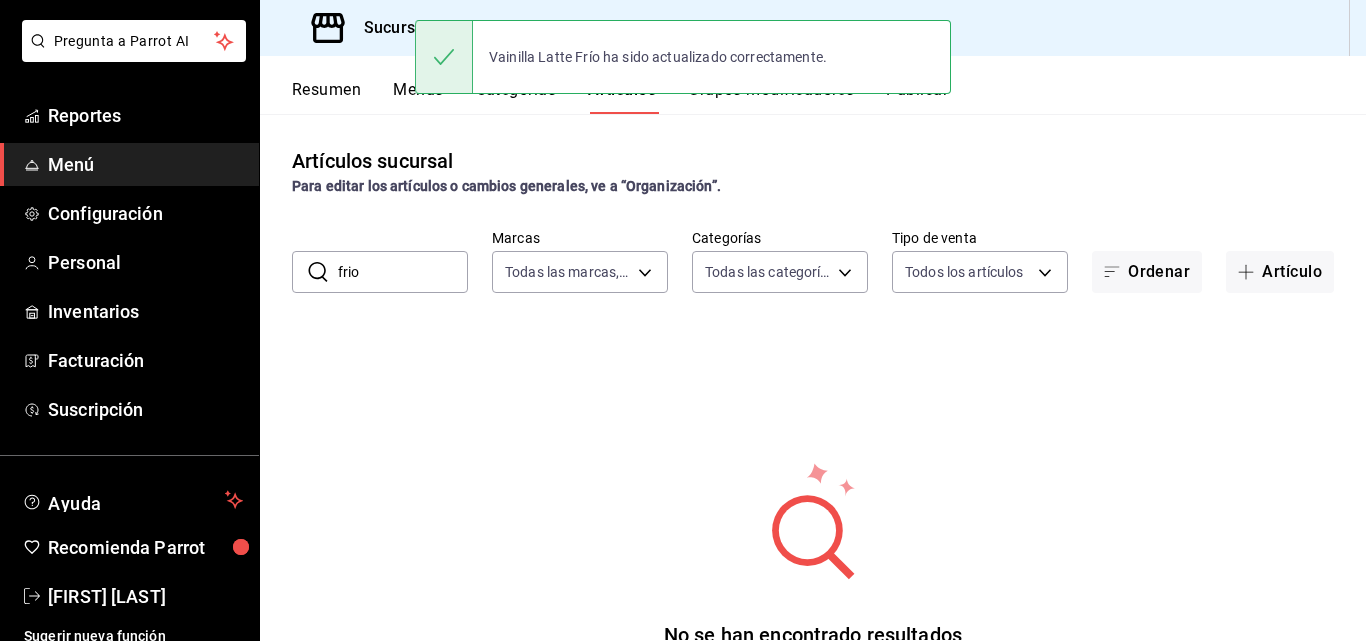 click on "frio" at bounding box center [403, 272] 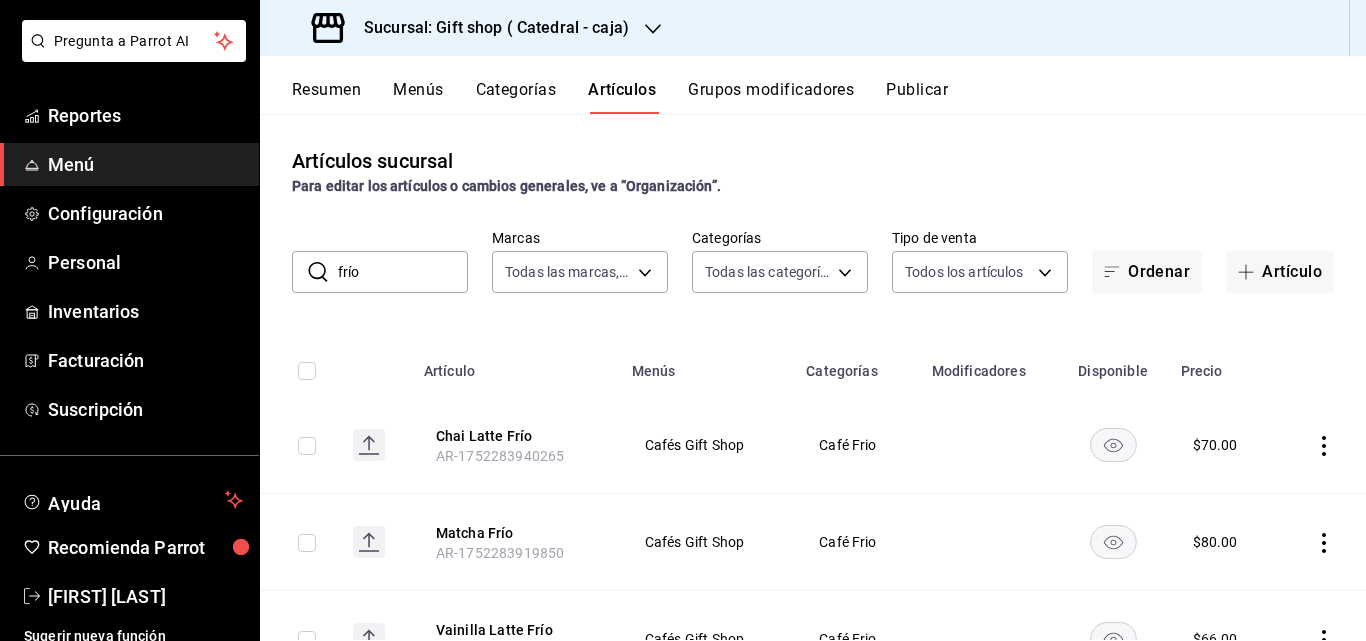 type on "frío" 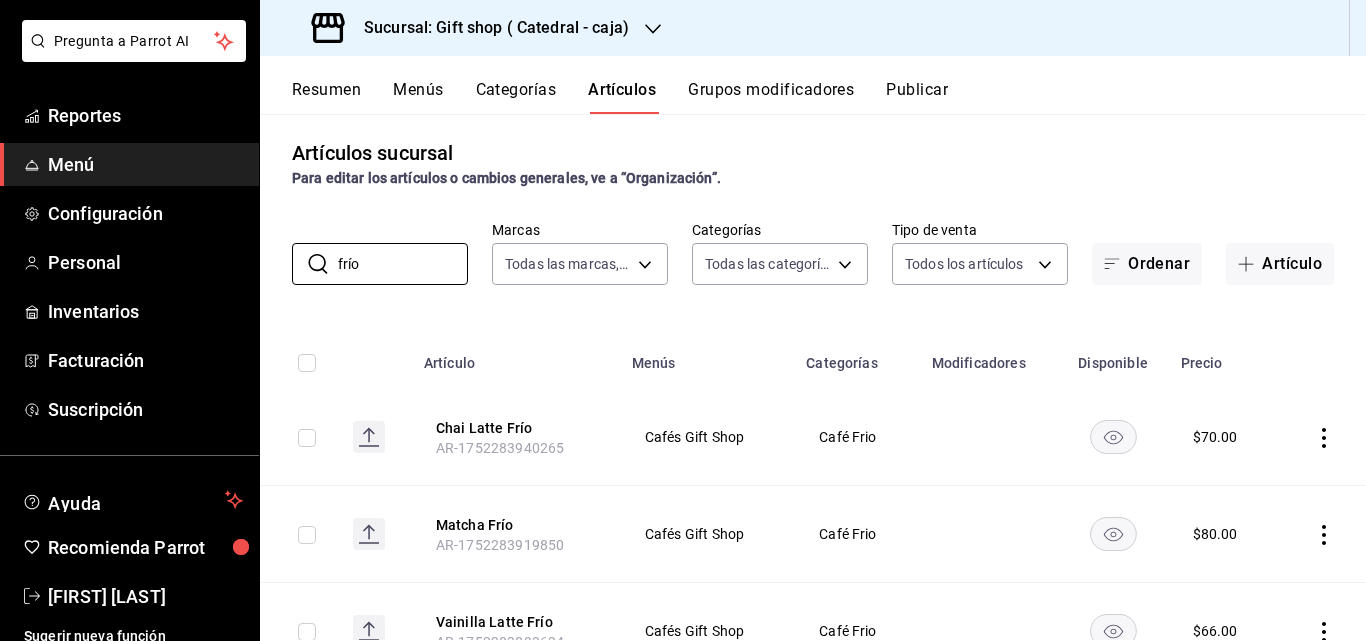 scroll, scrollTop: 0, scrollLeft: 0, axis: both 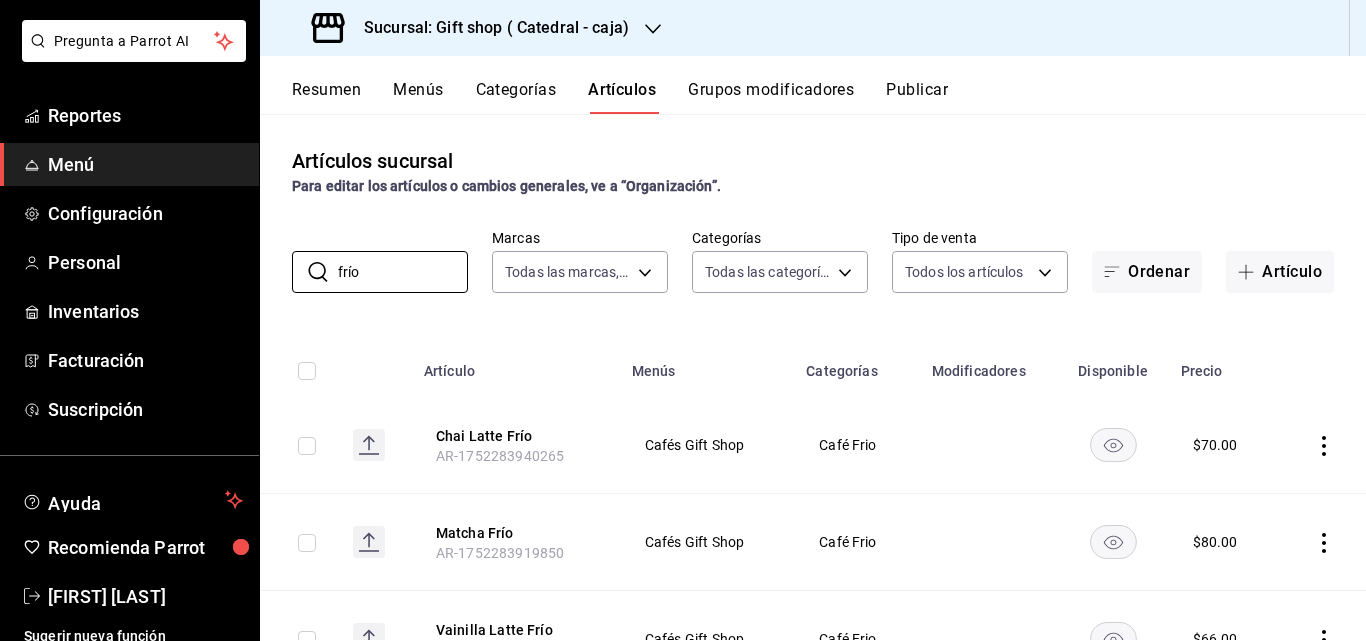 click on "​ frío ​ Marcas Todas las marcas, Sin marca [UUID] Categorías Todas las categorías, Sin categoría [UUID],[UUID],[UUID],[UUID],[UUID],[UUID],[UUID],[UUID],[UUID],[UUID],[UUID],[UUID],[UUID] Tipo de venta Todos los artículos ALL Ordenar Artículo" at bounding box center [813, 261] 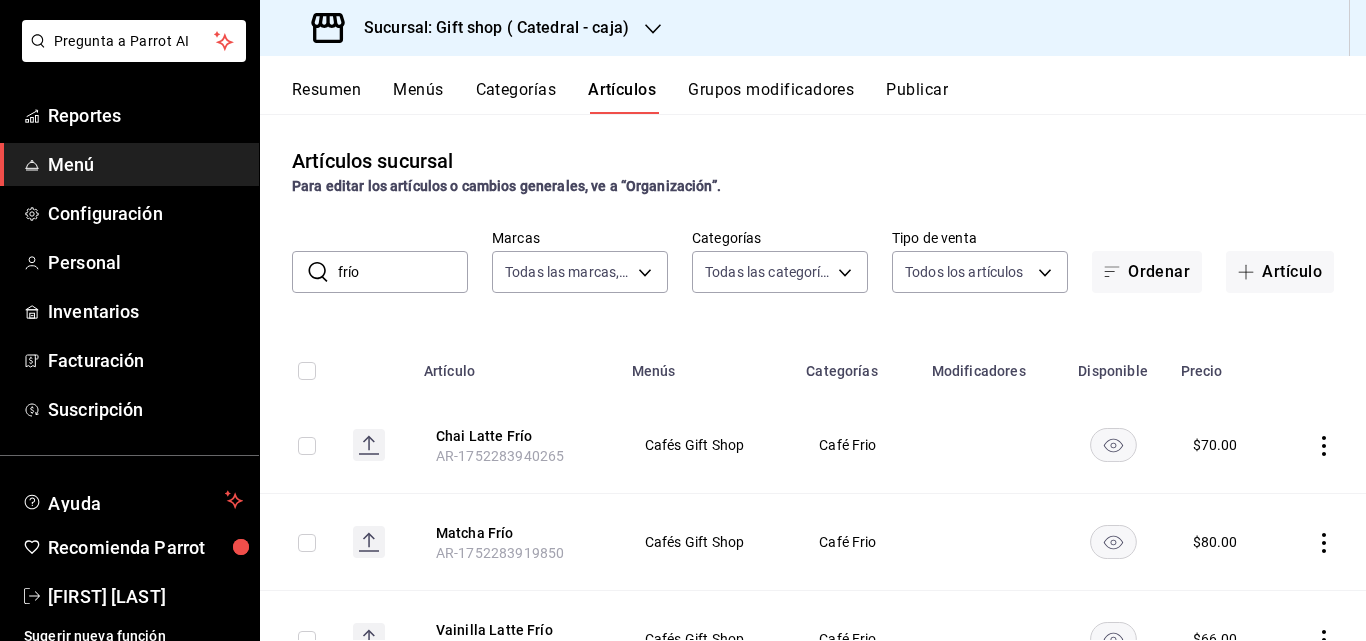 click on "​ frío ​ Marcas Todas las marcas, Sin marca [UUID] Categorías Todas las categorías, Sin categoría [UUID],[UUID],[UUID],[UUID],[UUID],[UUID],[UUID],[UUID],[UUID],[UUID],[UUID],[UUID],[UUID] Tipo de venta Todos los artículos ALL Ordenar Artículo" at bounding box center (813, 261) 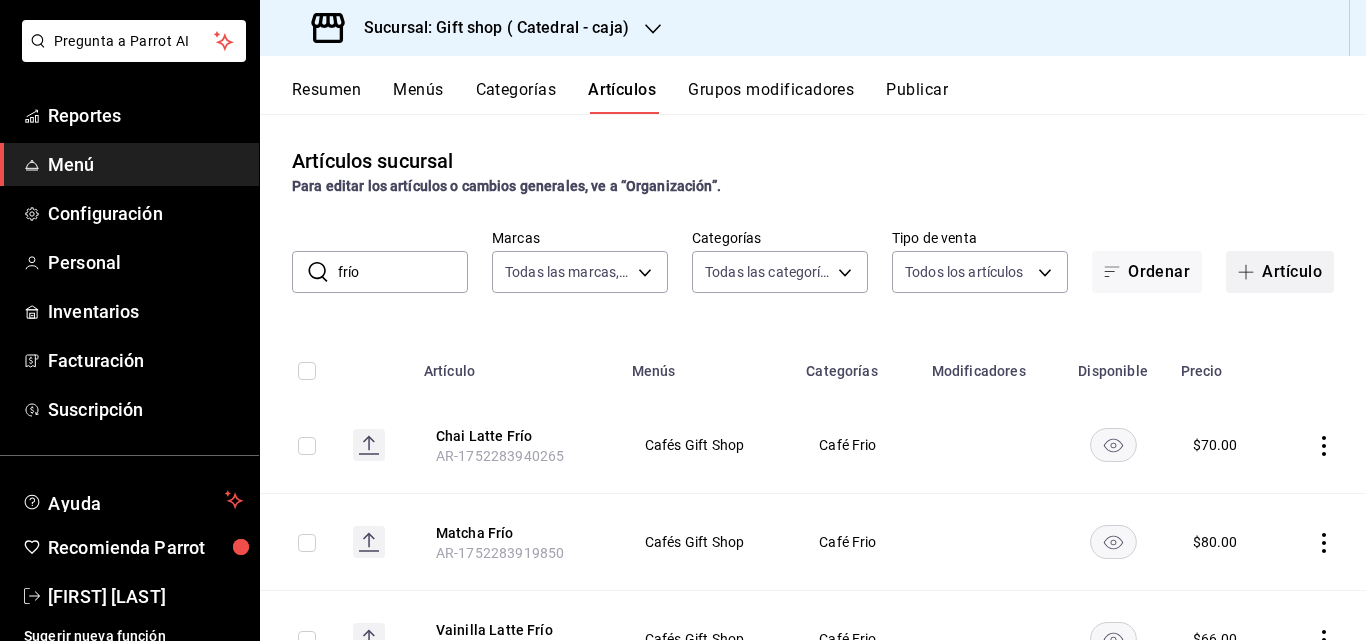 click on "Artículo" at bounding box center [1280, 272] 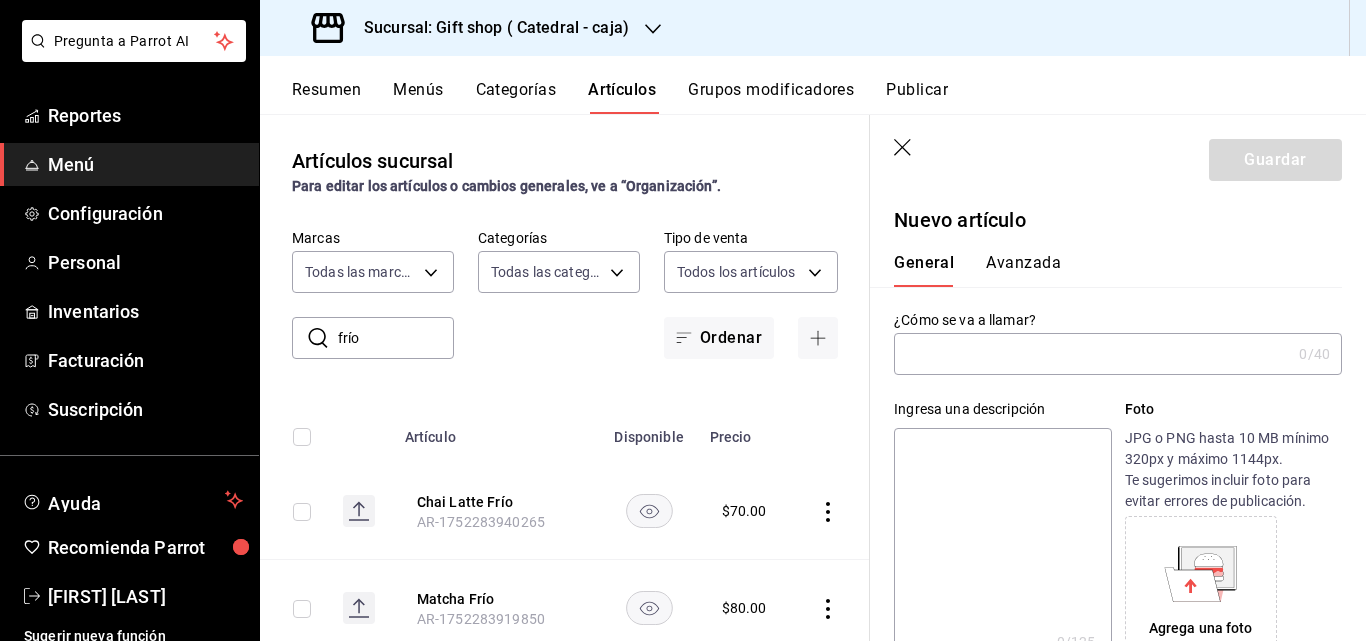 click at bounding box center [1092, 354] 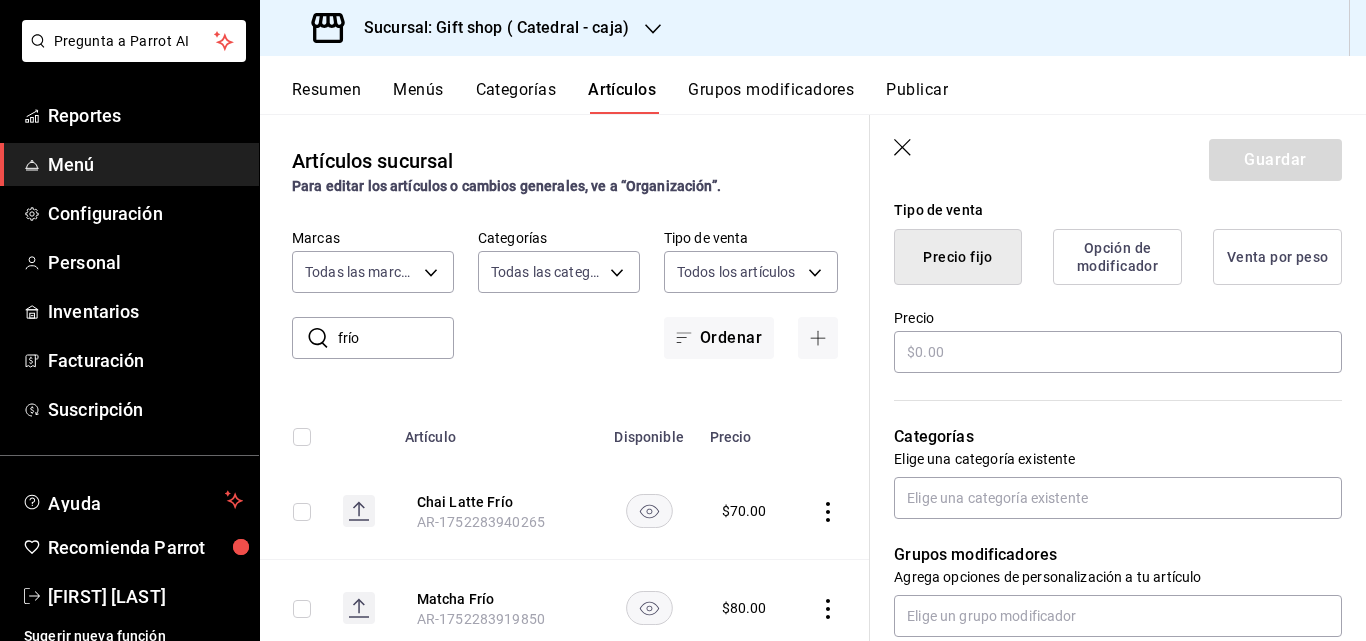 scroll, scrollTop: 500, scrollLeft: 0, axis: vertical 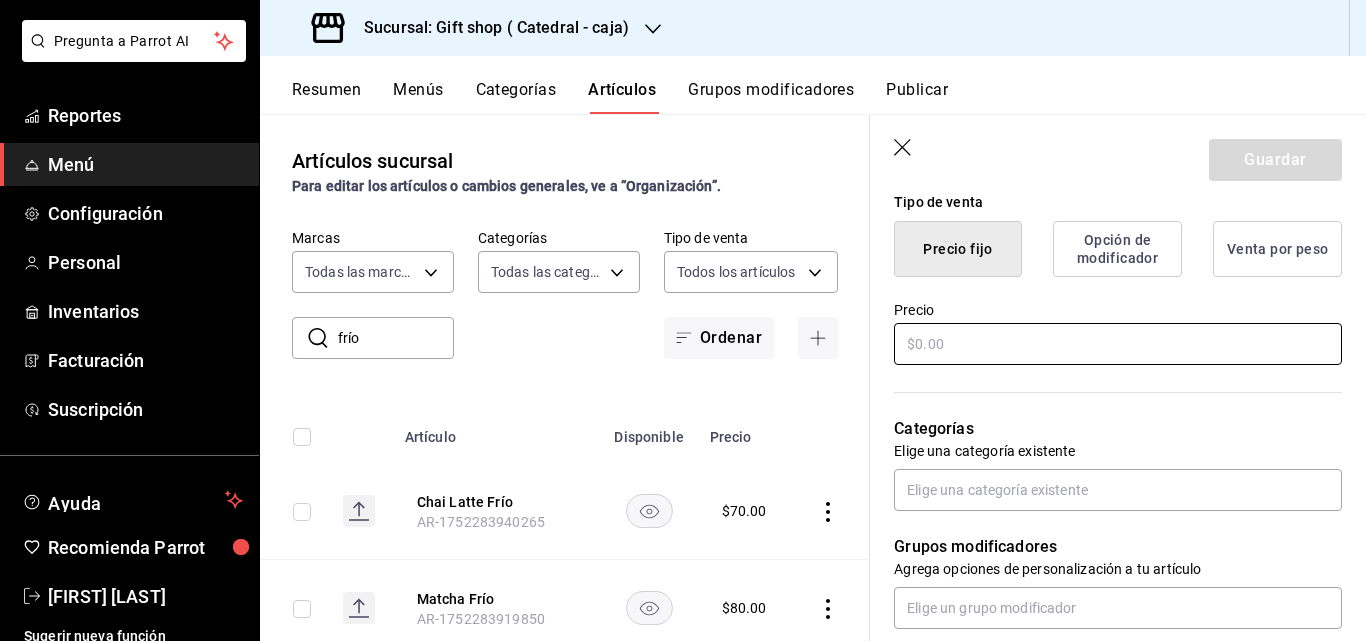 type on "Chocolate Frío" 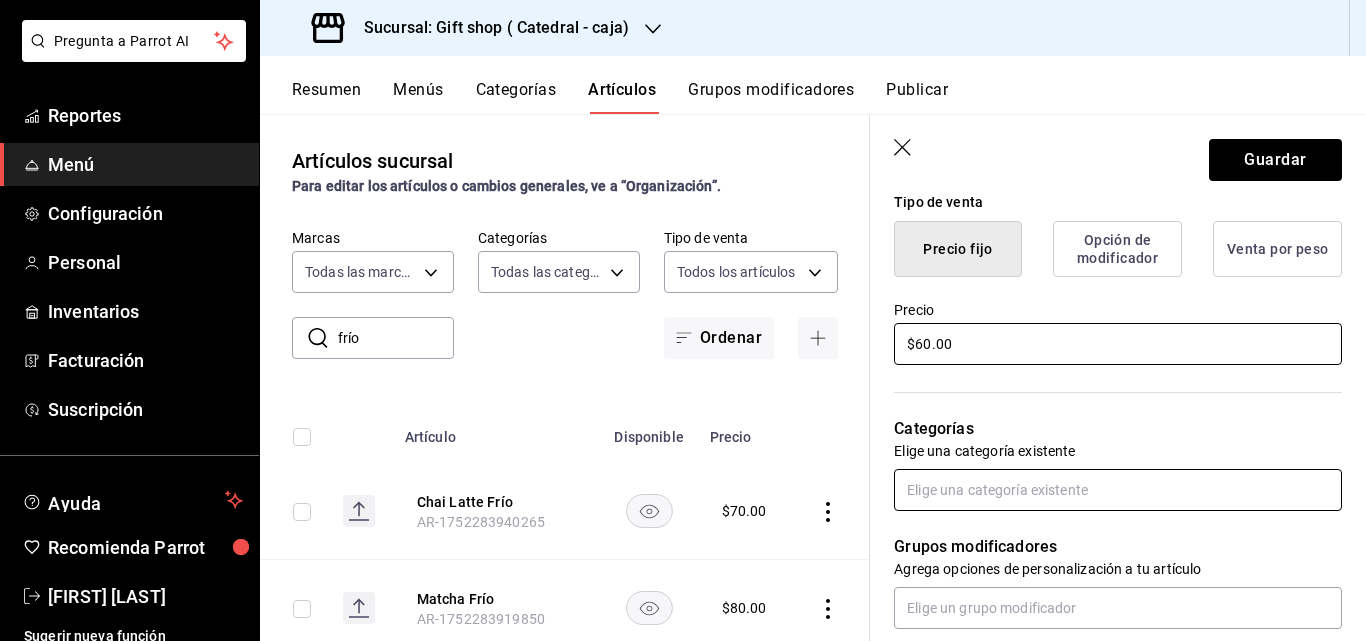 type on "$60.00" 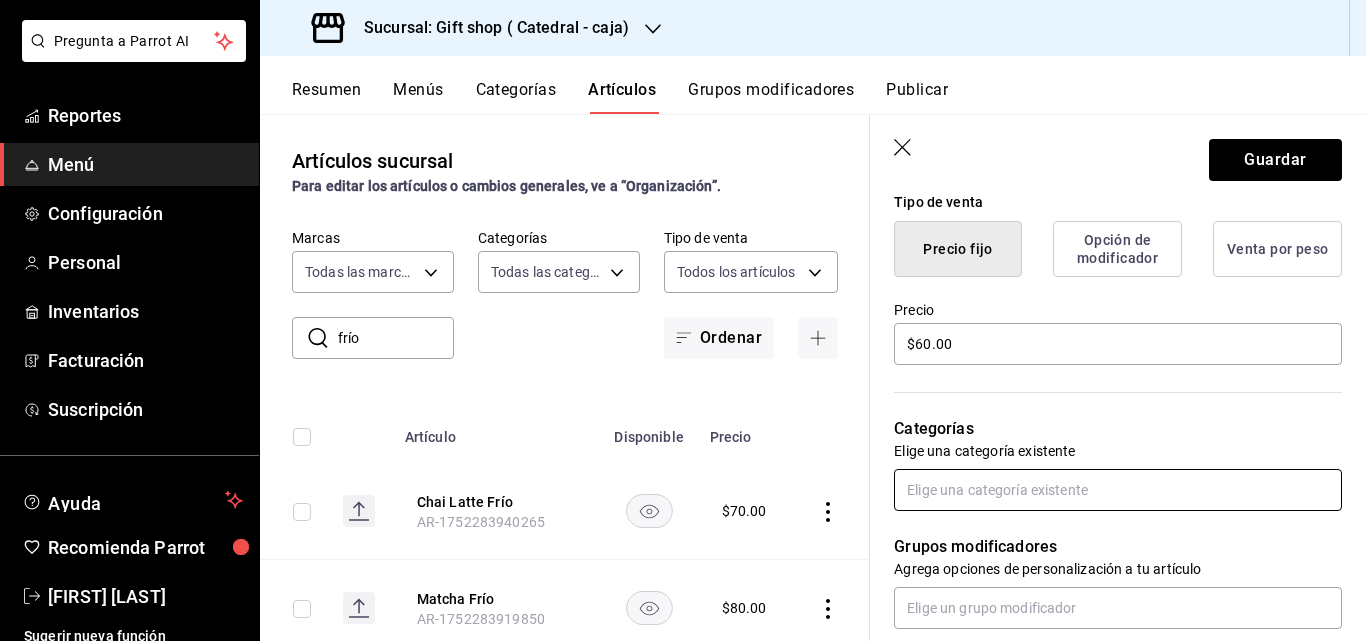 click at bounding box center [1118, 490] 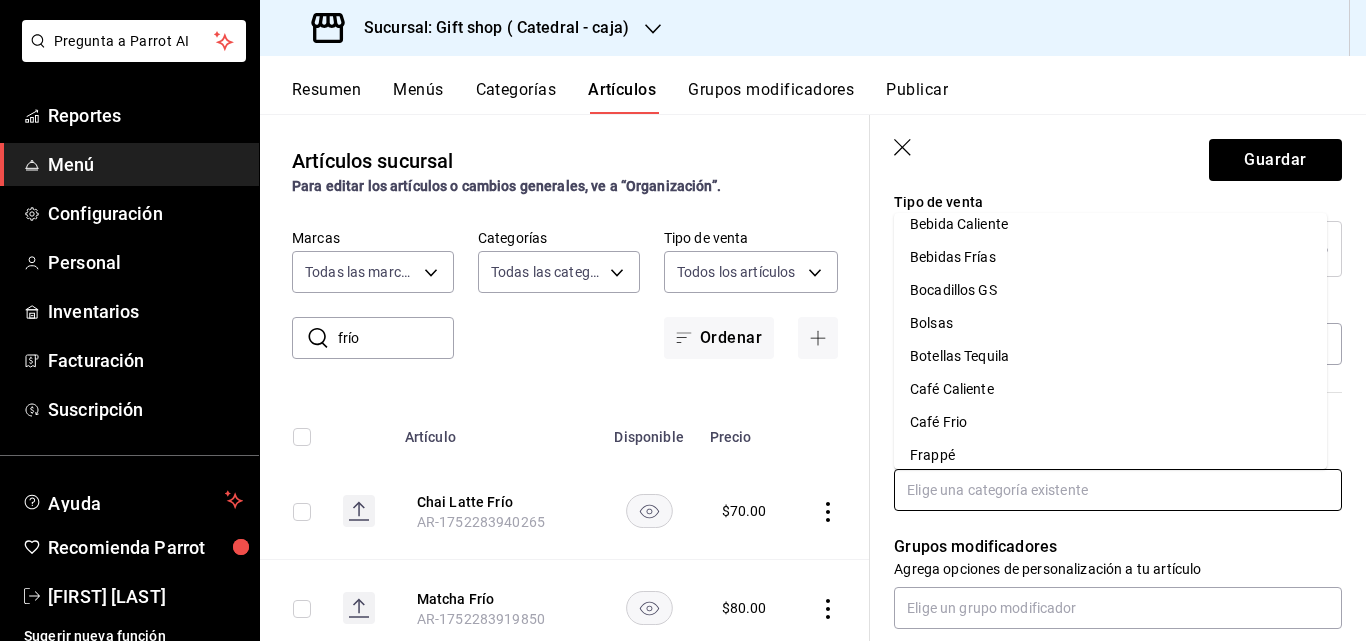 scroll, scrollTop: 0, scrollLeft: 0, axis: both 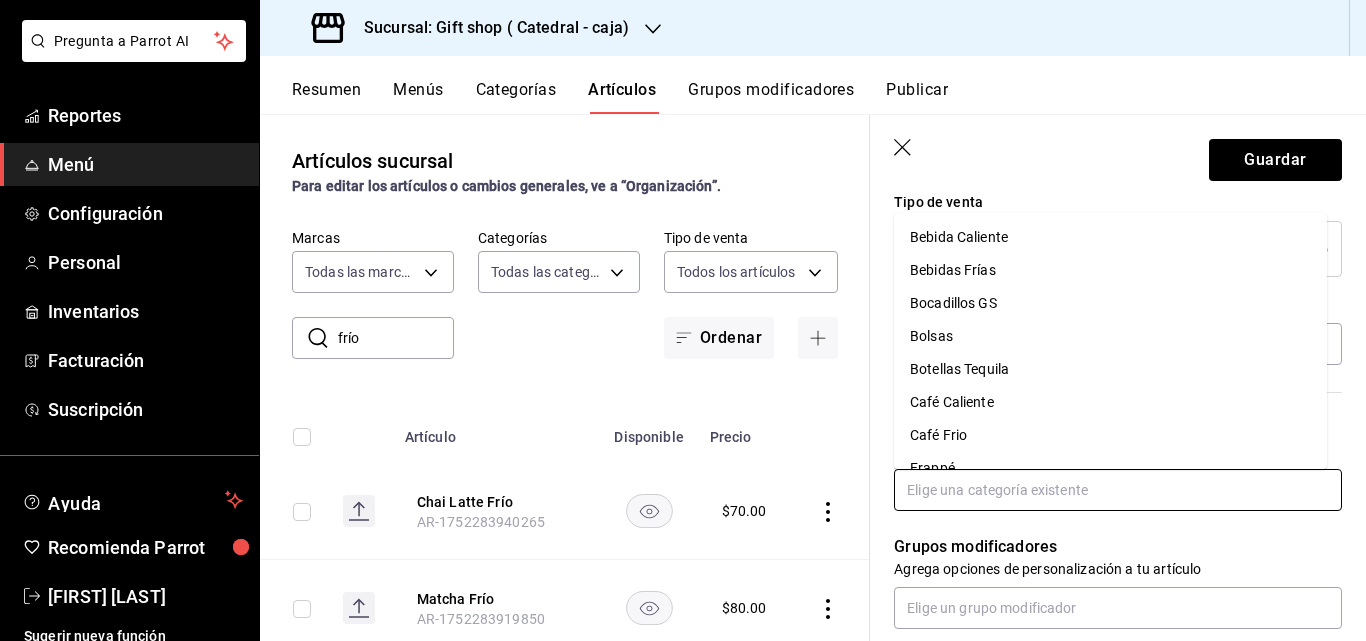 click on "Café Frio" at bounding box center (1110, 435) 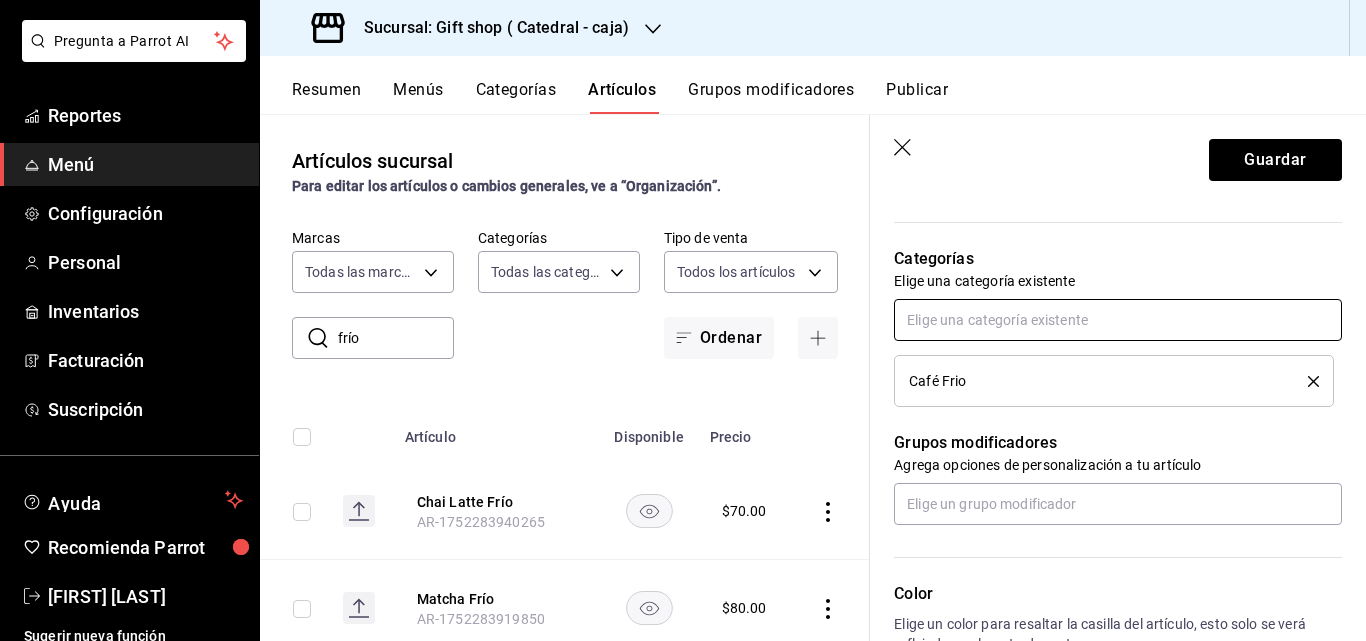 scroll, scrollTop: 700, scrollLeft: 0, axis: vertical 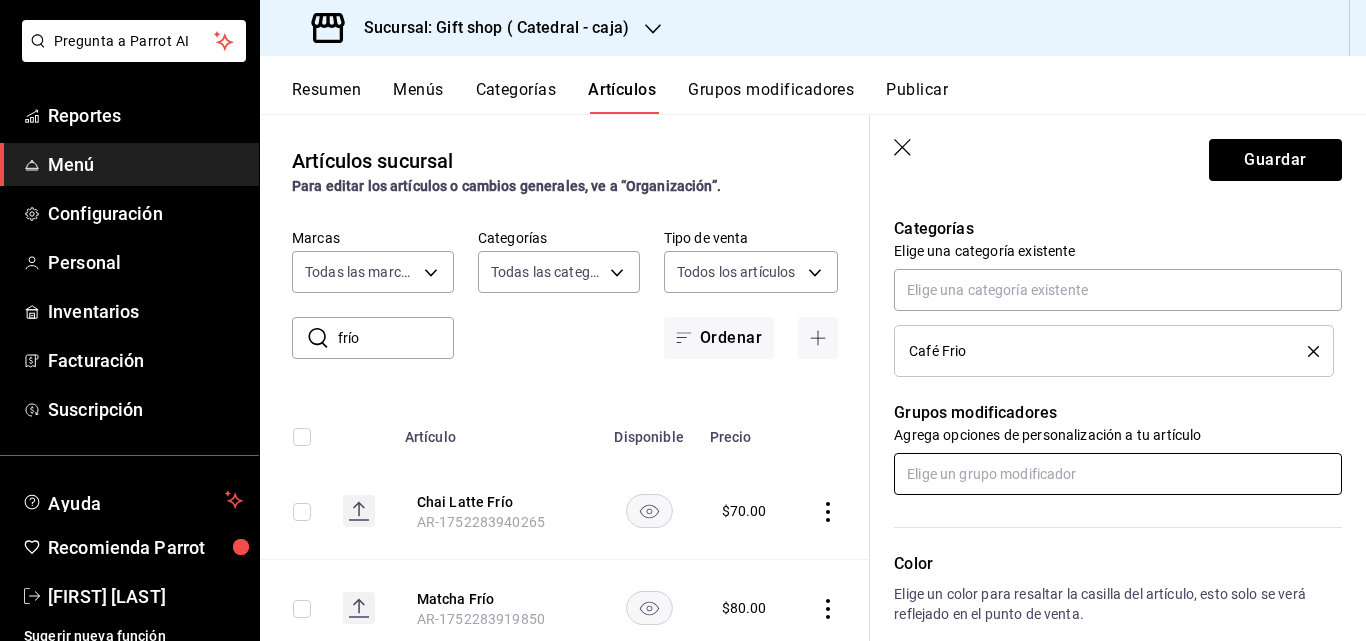 click at bounding box center (1118, 474) 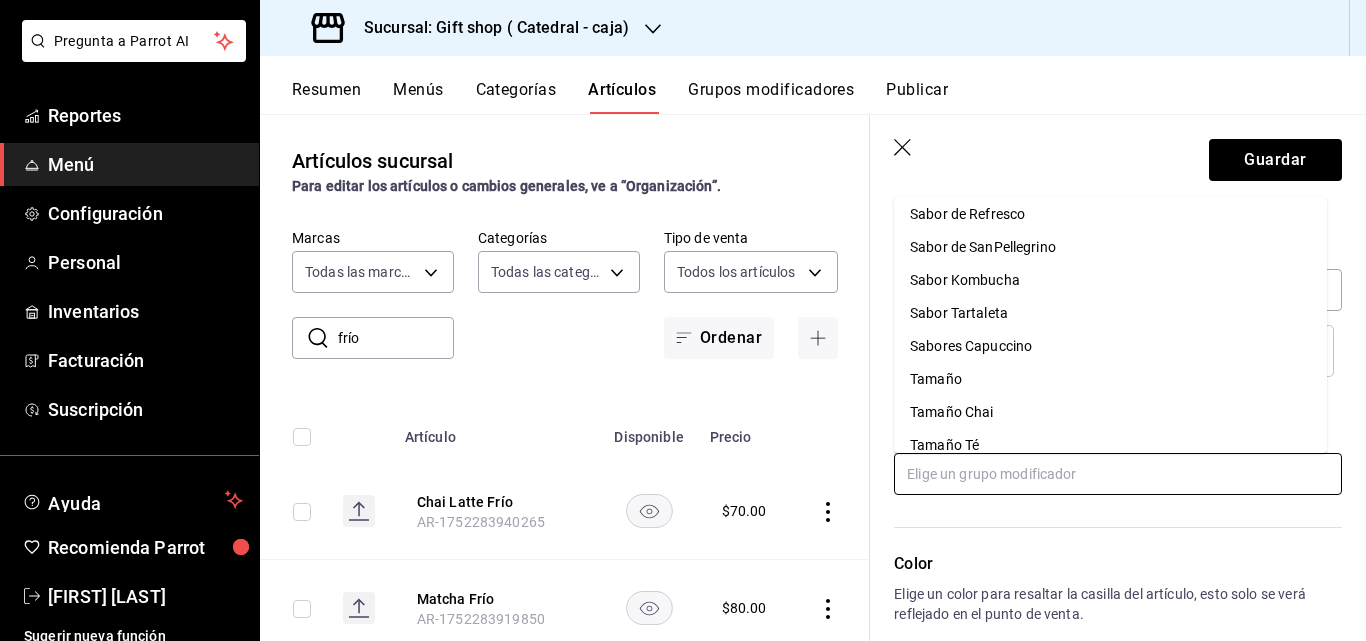scroll, scrollTop: 57, scrollLeft: 0, axis: vertical 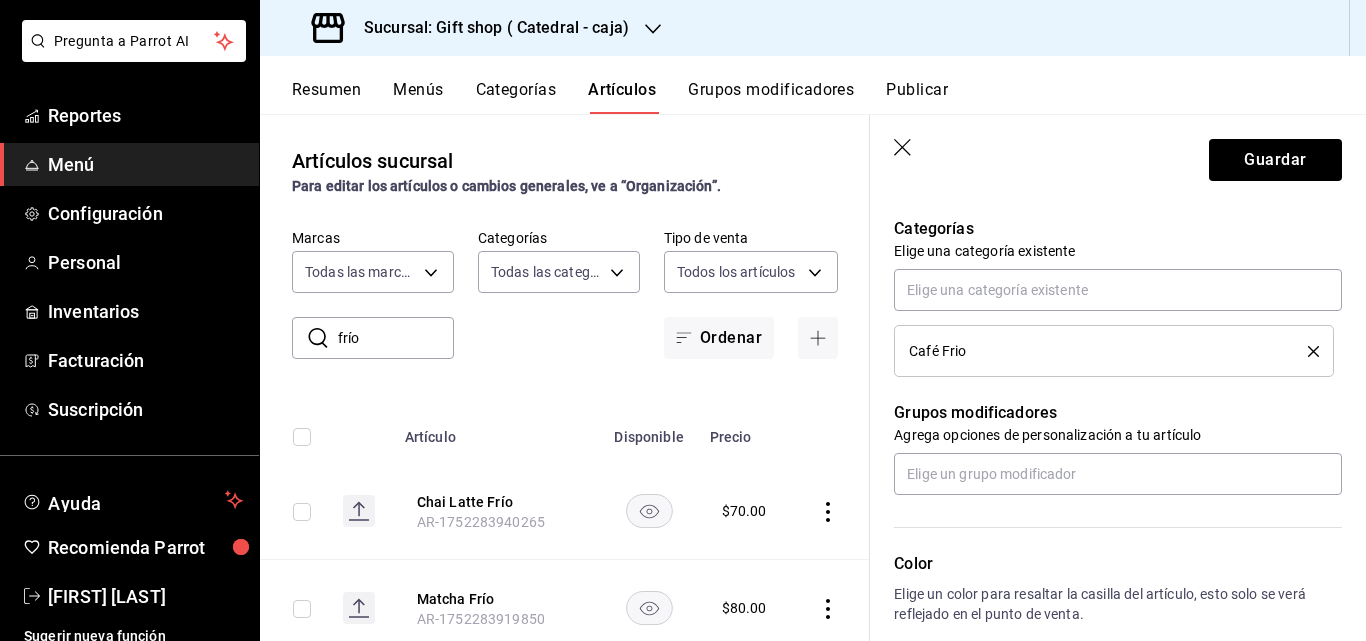 click on "Color Elige un color para resaltar la casilla del artículo, esto solo se verá reflejado en el punto de venta." at bounding box center [1106, 604] 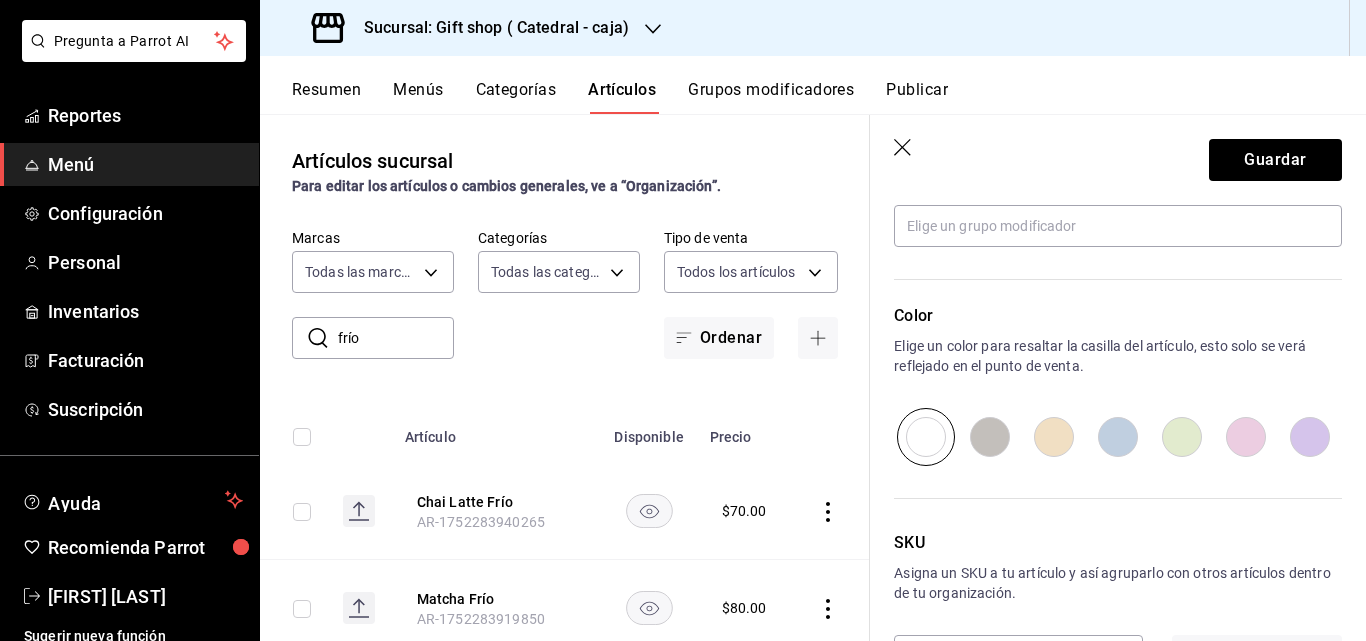 scroll, scrollTop: 1024, scrollLeft: 0, axis: vertical 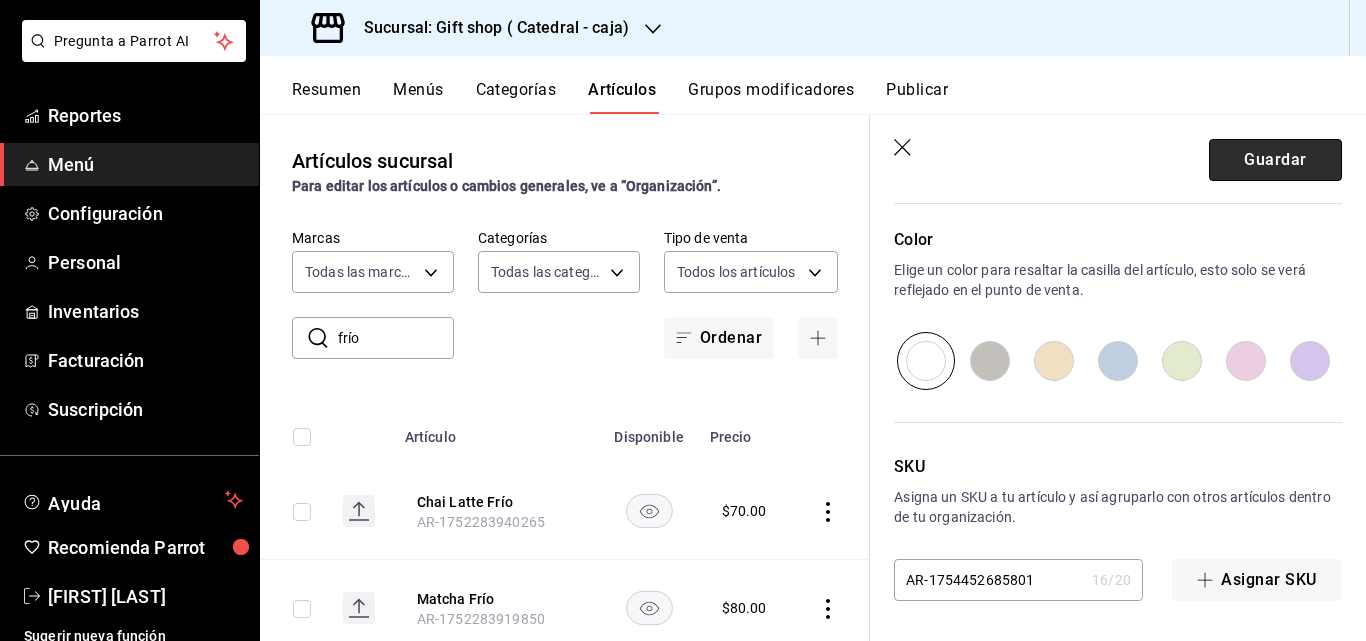 click on "Guardar" at bounding box center [1275, 160] 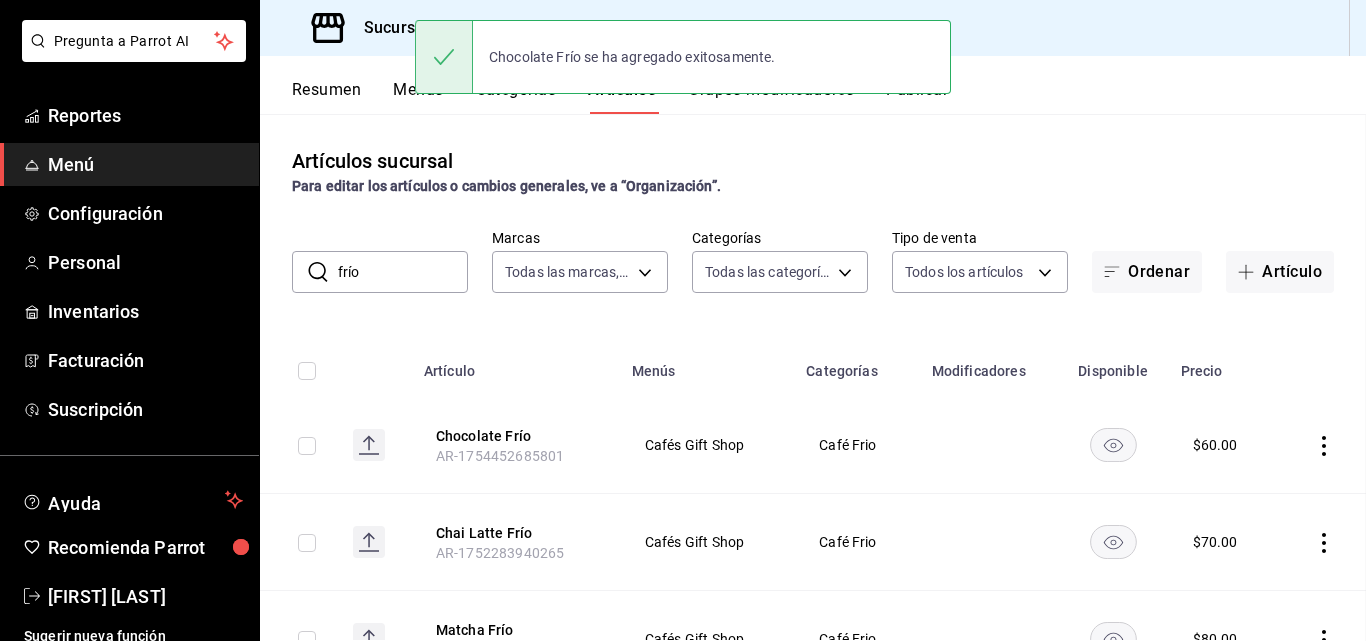 scroll, scrollTop: 0, scrollLeft: 0, axis: both 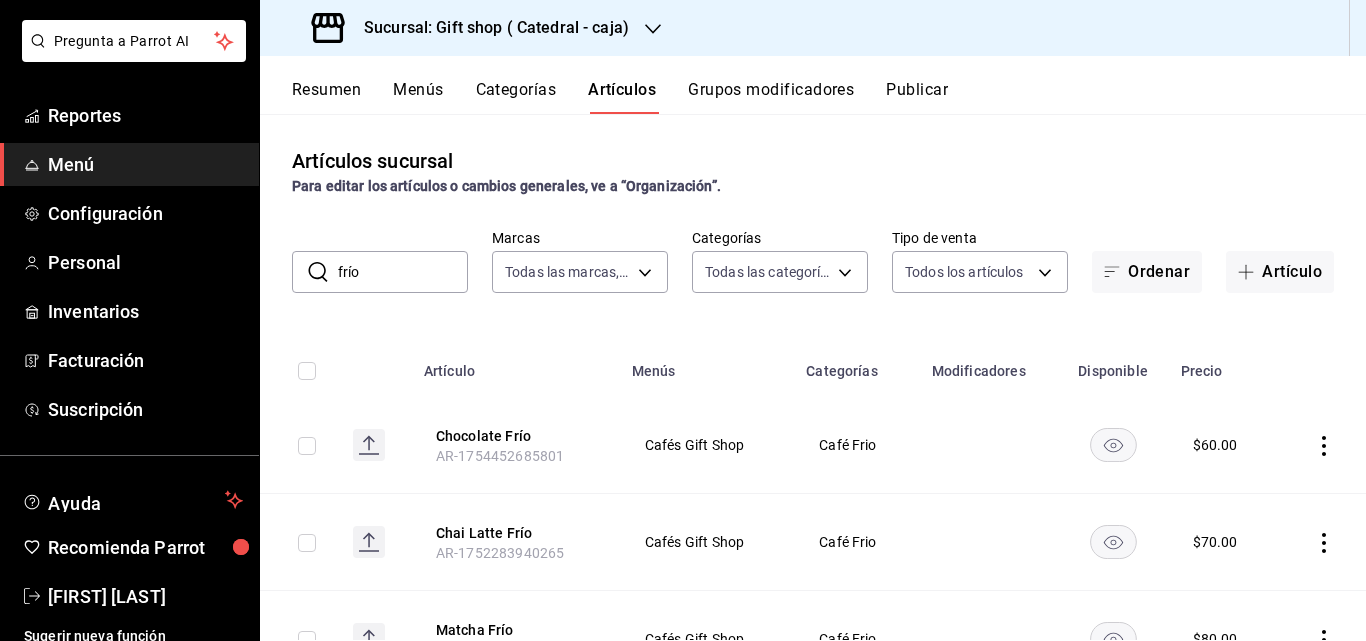 click on "Artículos sucursal Para editar los artículos o cambios generales, ve a “Organización”." at bounding box center (813, 171) 